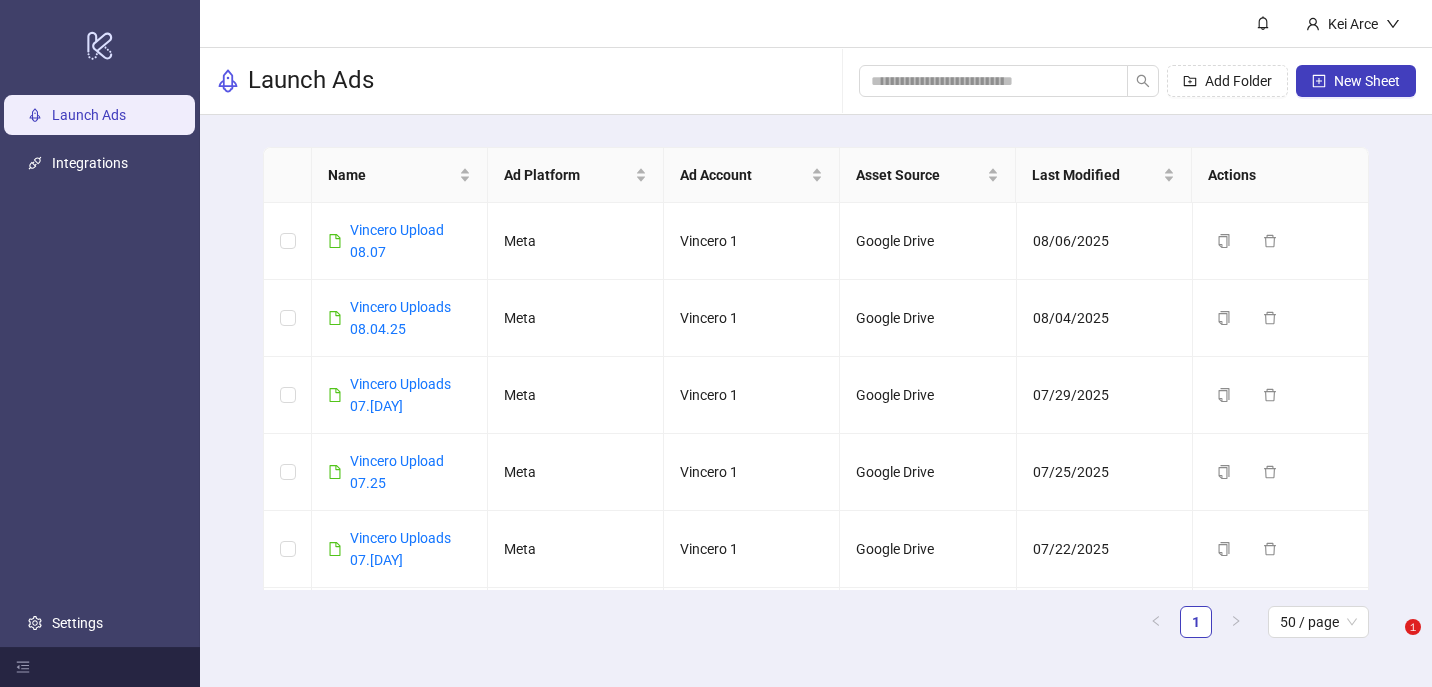 scroll, scrollTop: 0, scrollLeft: 0, axis: both 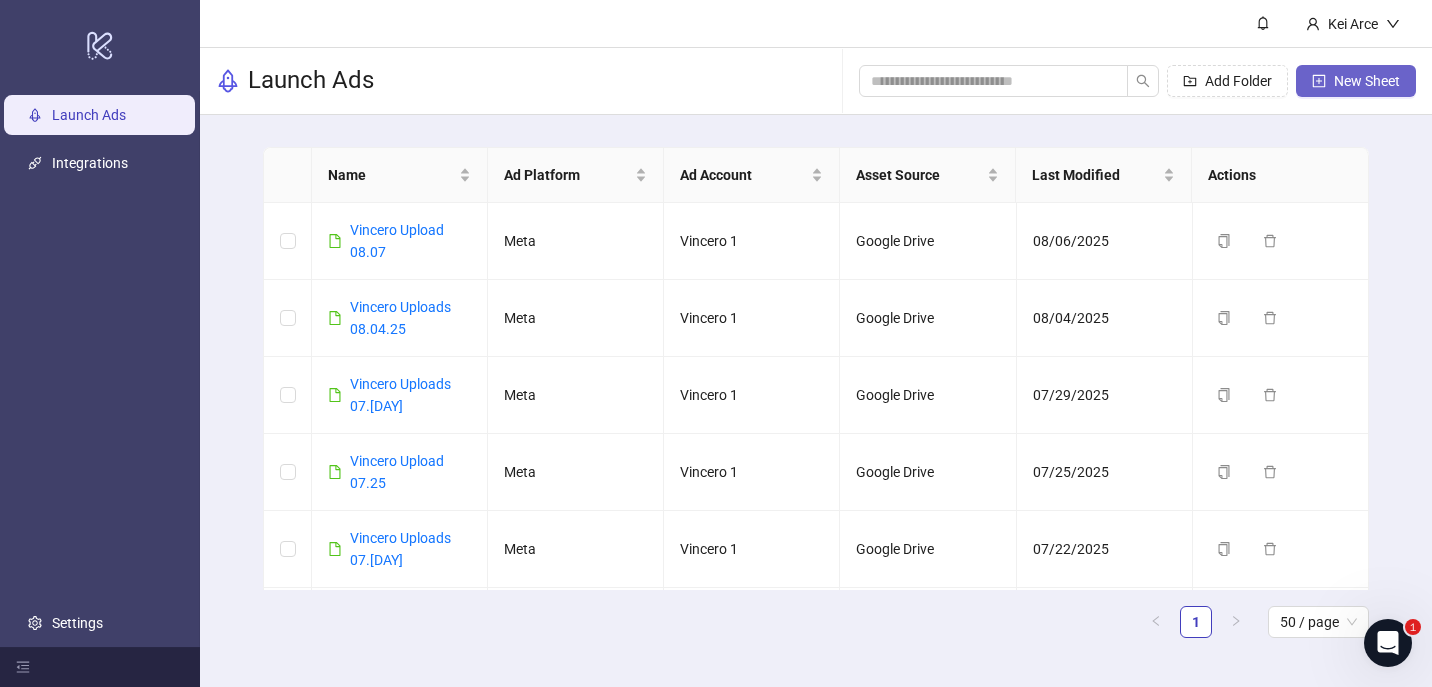 click on "New Sheet" at bounding box center [1367, 81] 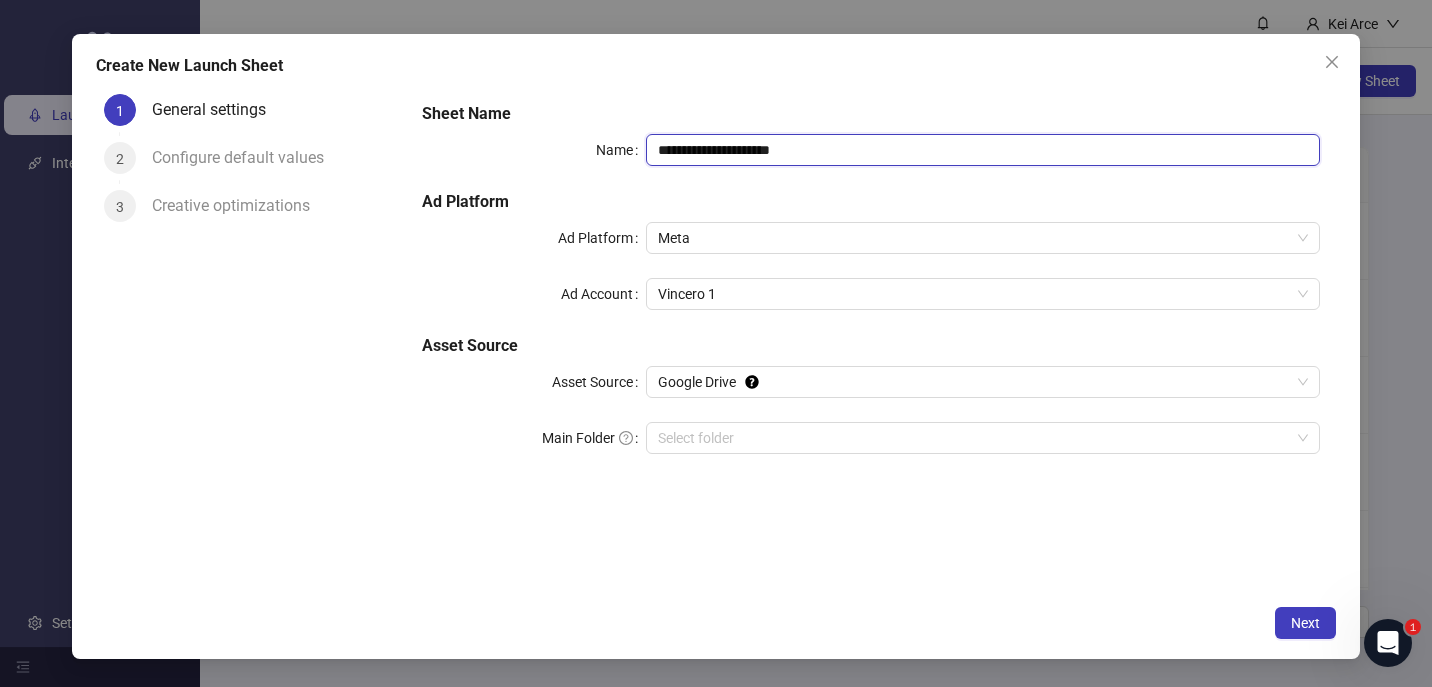 drag, startPoint x: 709, startPoint y: 154, endPoint x: 957, endPoint y: 150, distance: 248.03226 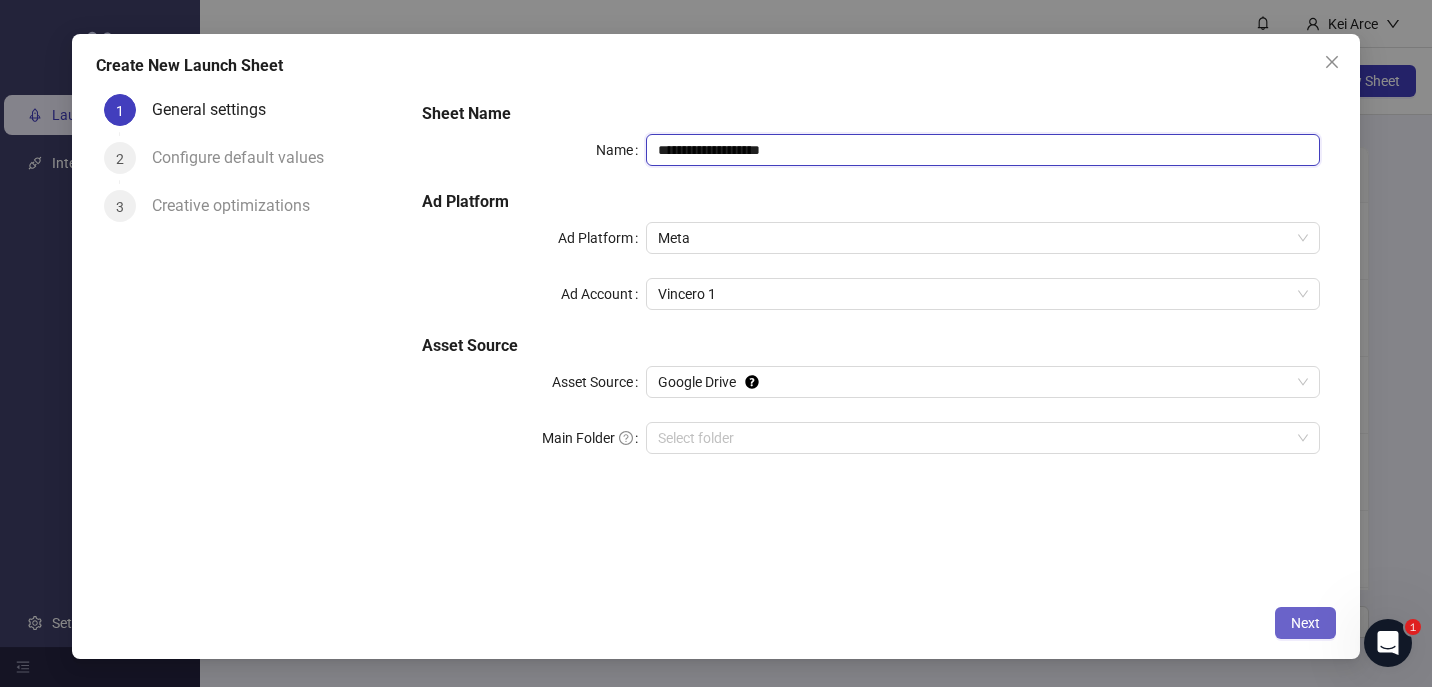 type on "**********" 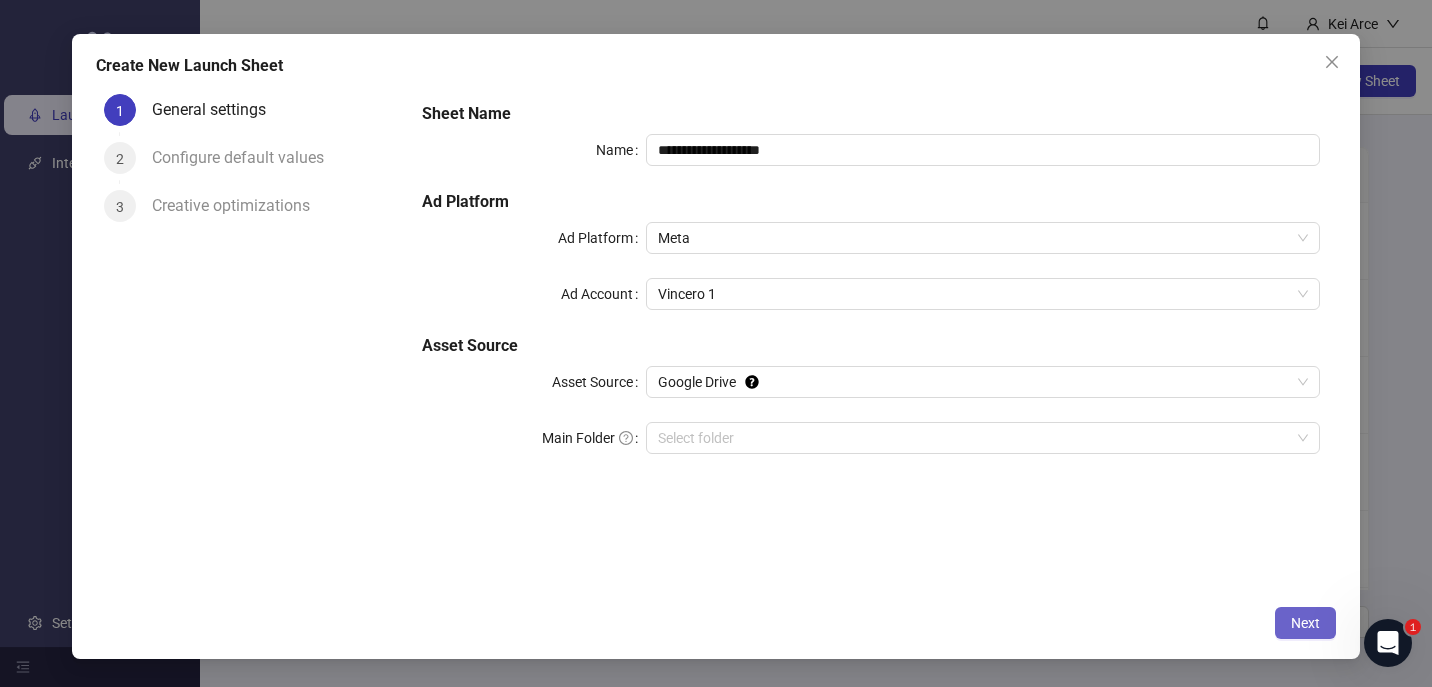 click on "Next" at bounding box center (1305, 623) 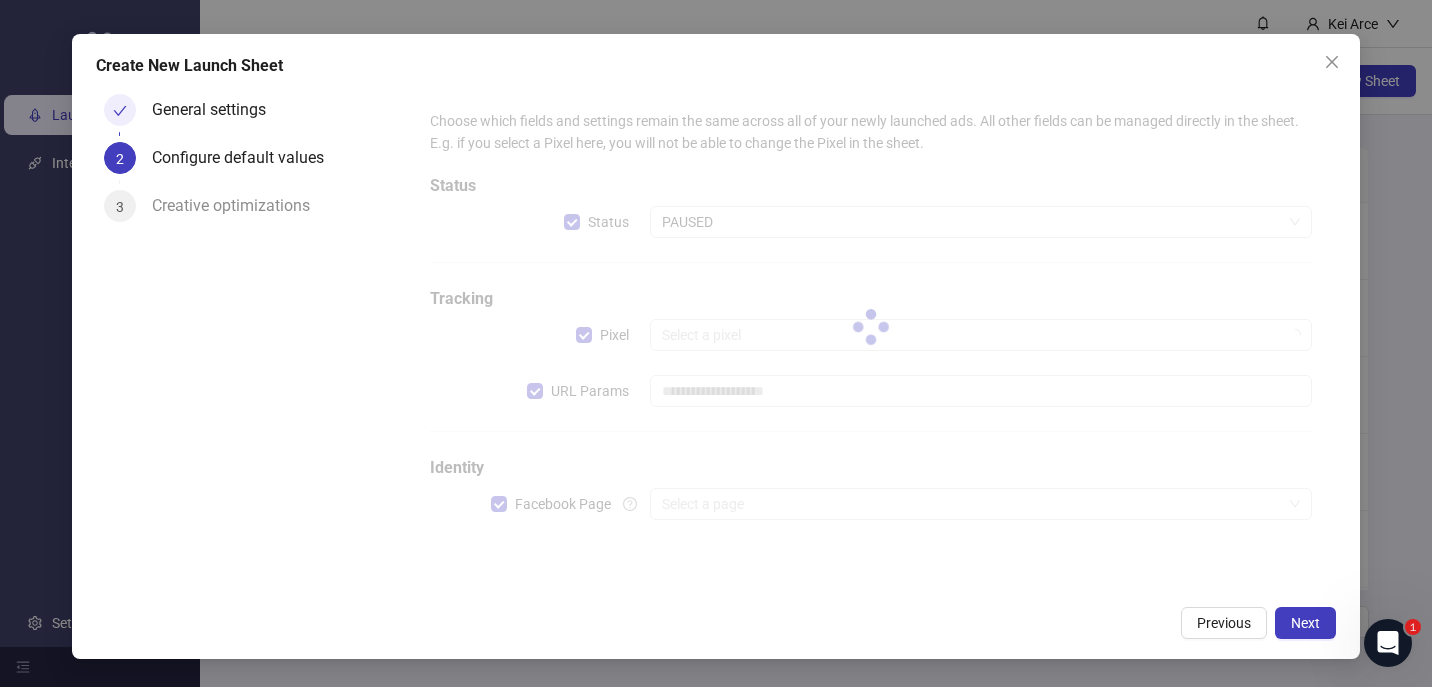 type on "**********" 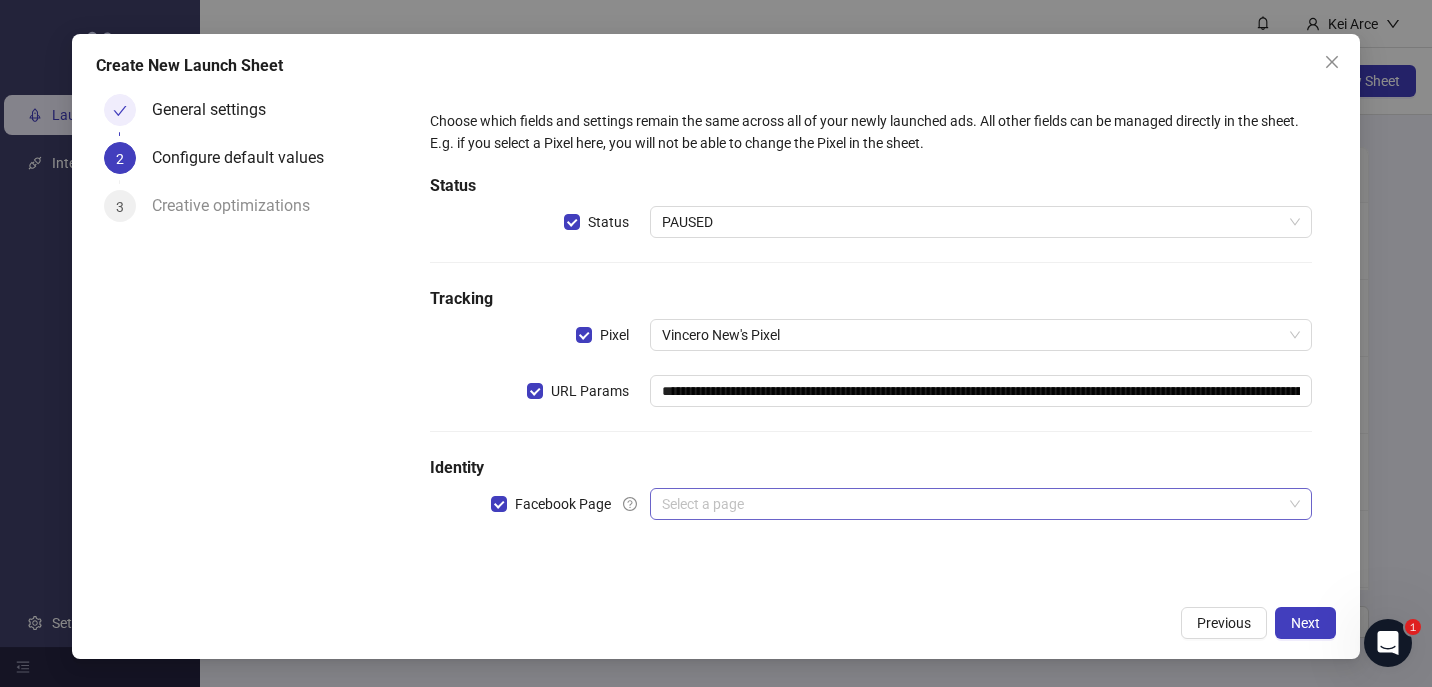 click on "Select a page" at bounding box center (981, 504) 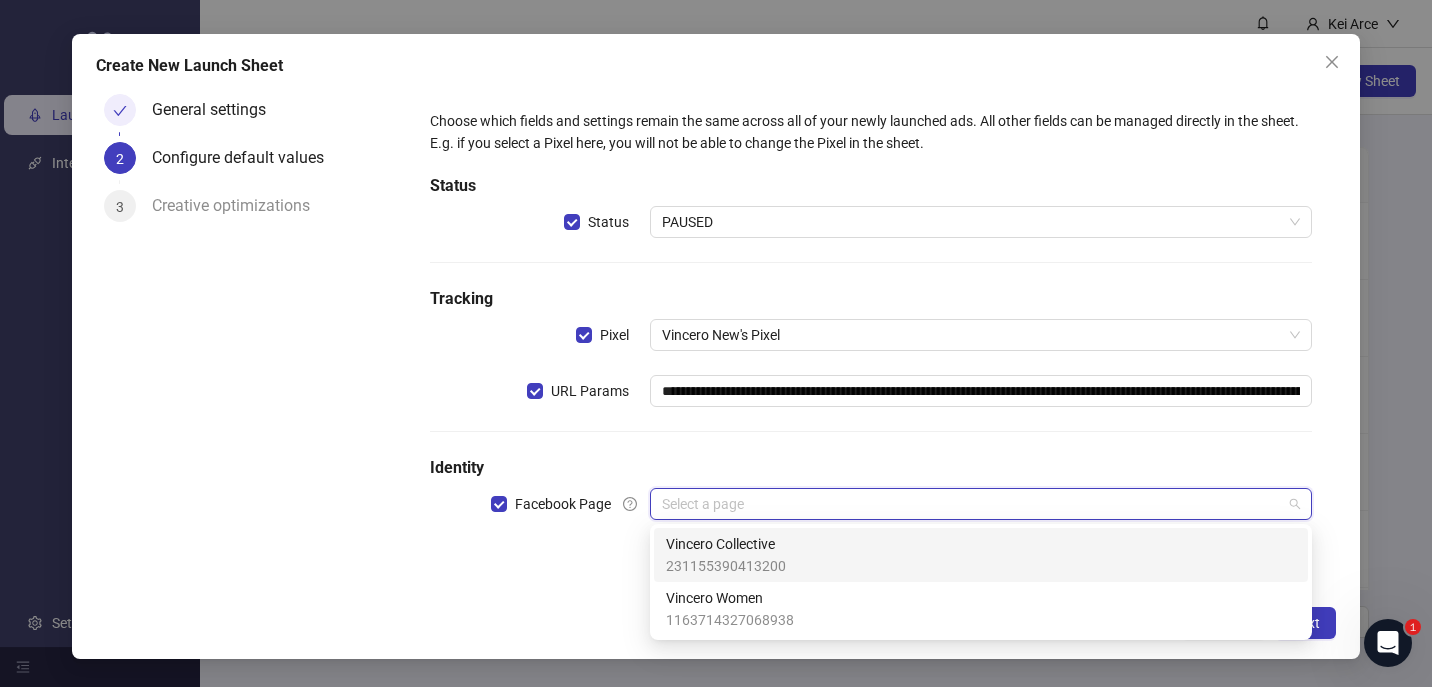 click on "231155390413200" at bounding box center [726, 566] 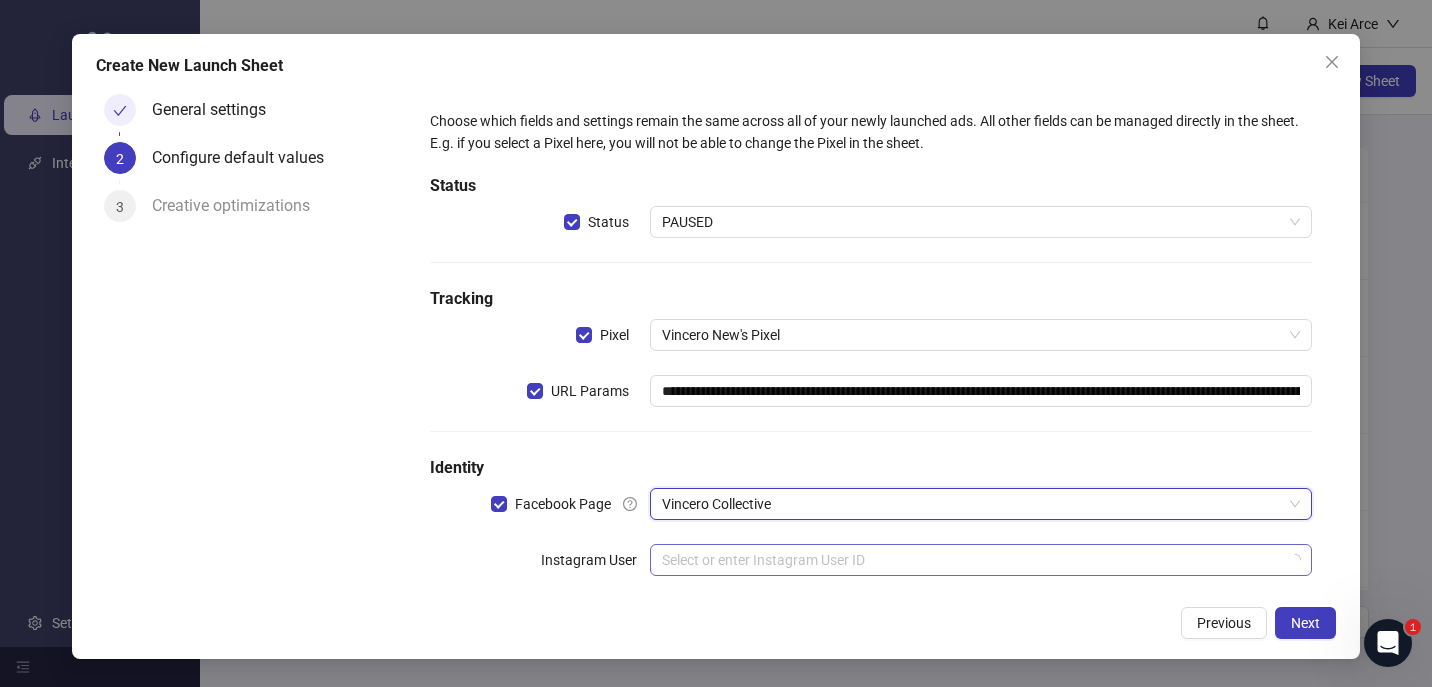 click at bounding box center [972, 560] 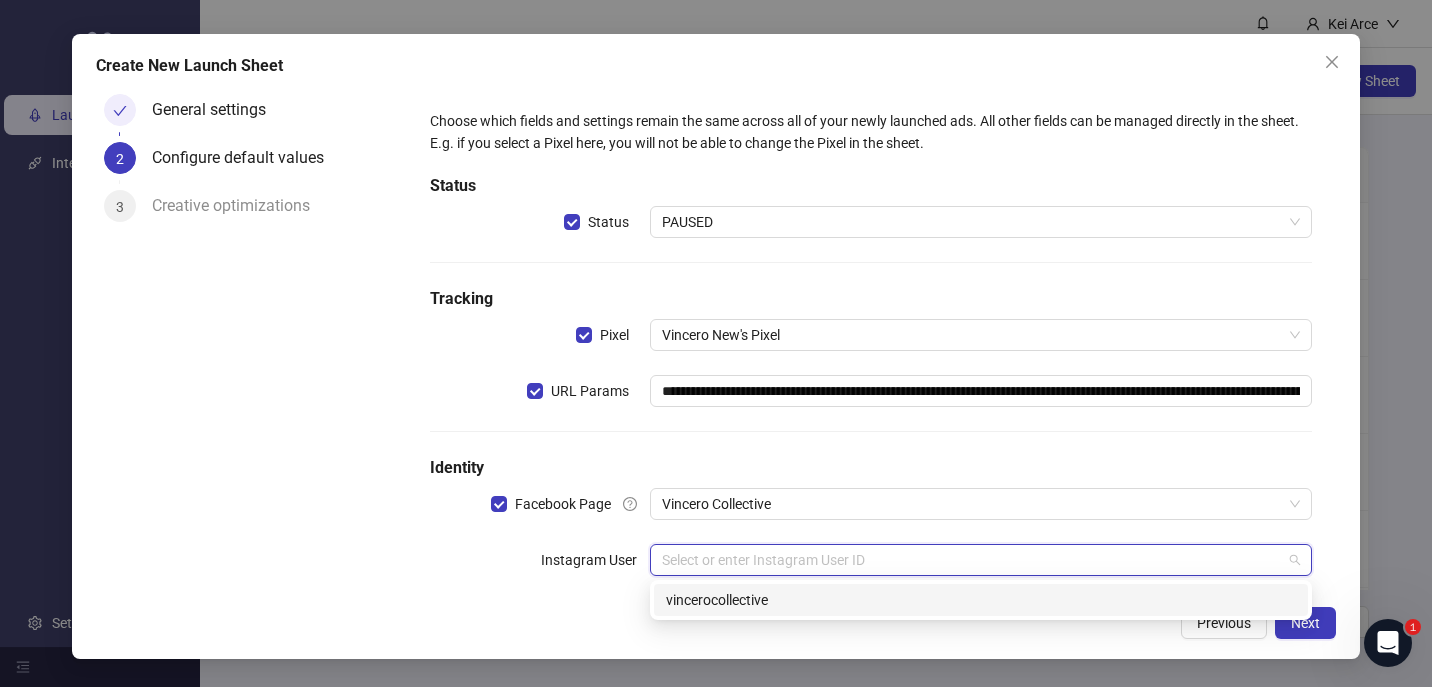 click on "vincerocollective" at bounding box center [981, 600] 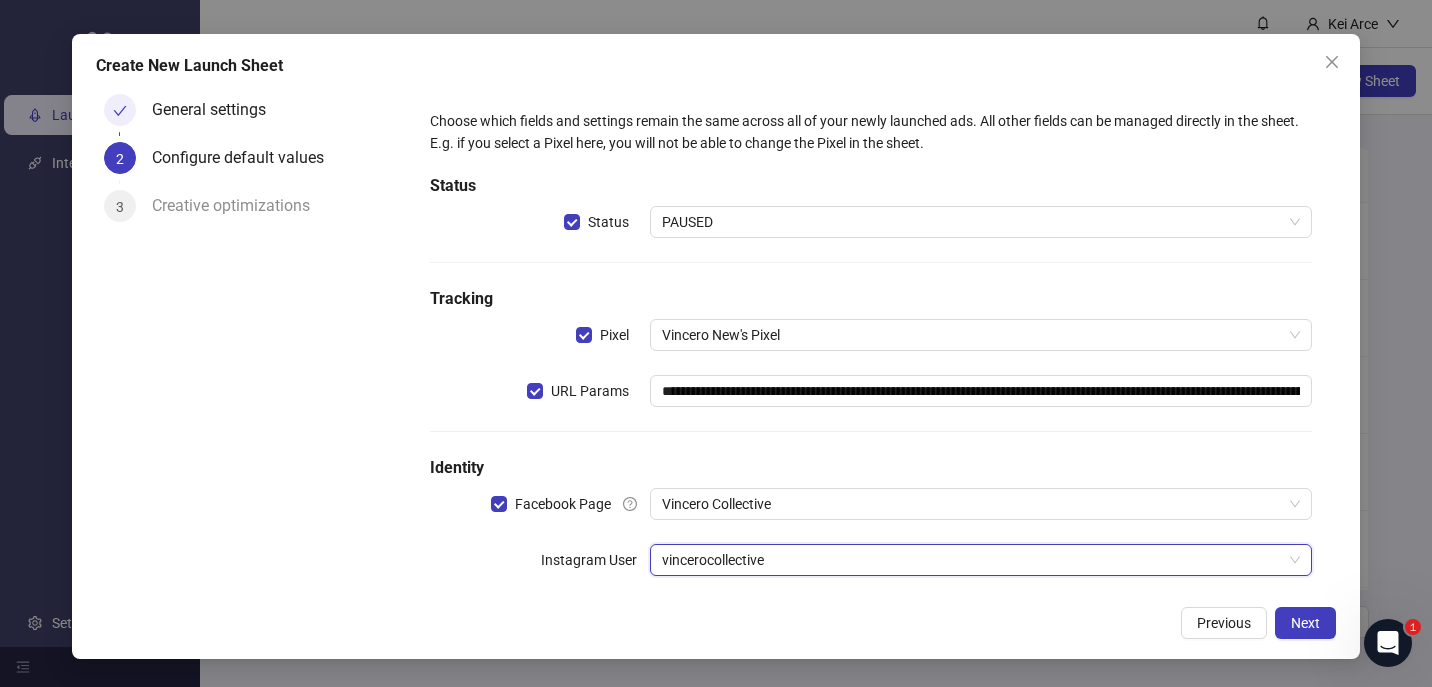 click on "Previous Next" at bounding box center (716, 623) 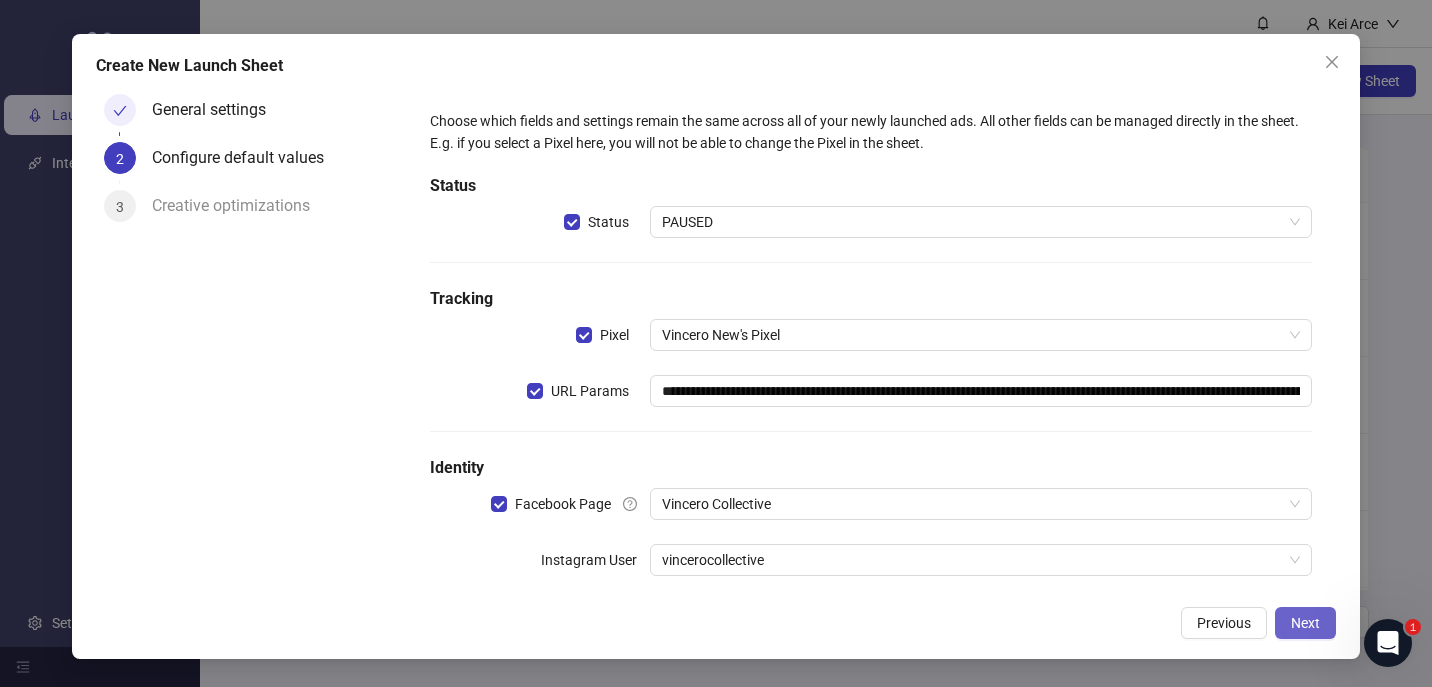click on "Next" at bounding box center (1305, 623) 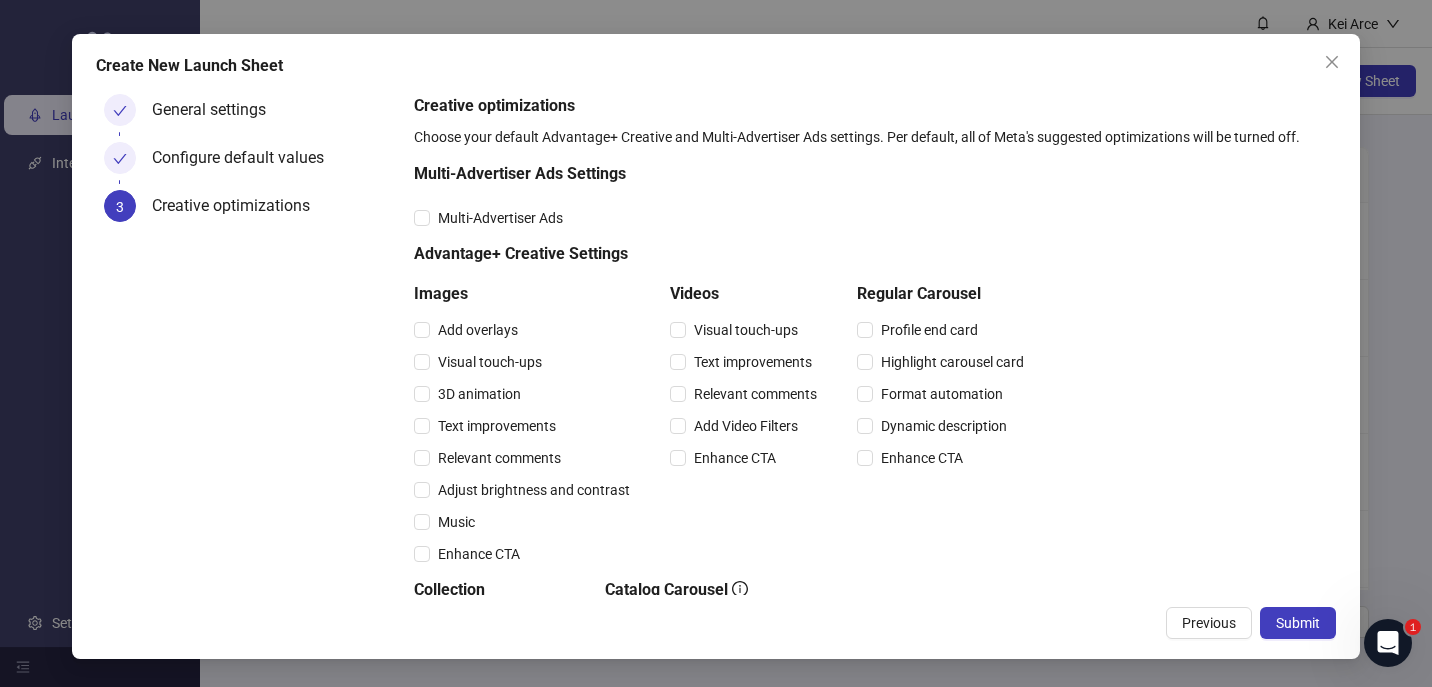 click on "Add overlays" at bounding box center (526, 330) 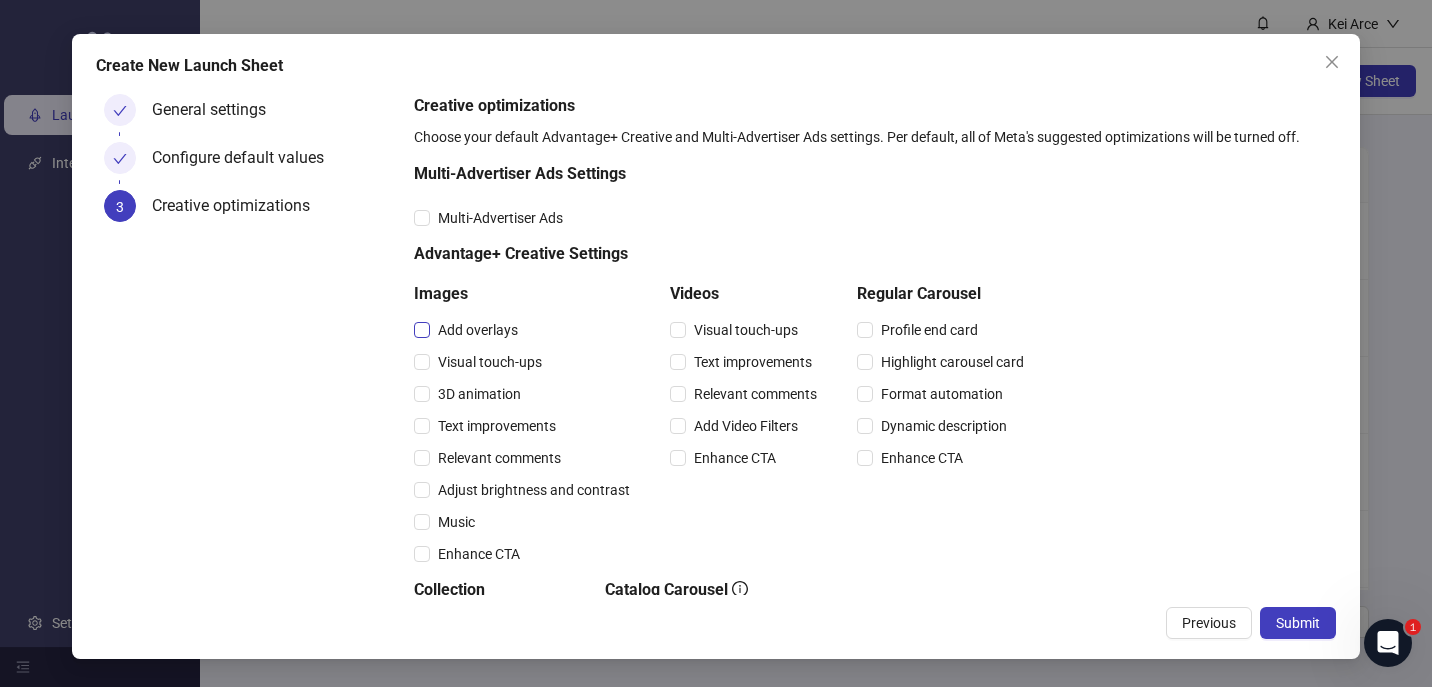 click on "Add overlays" at bounding box center [478, 330] 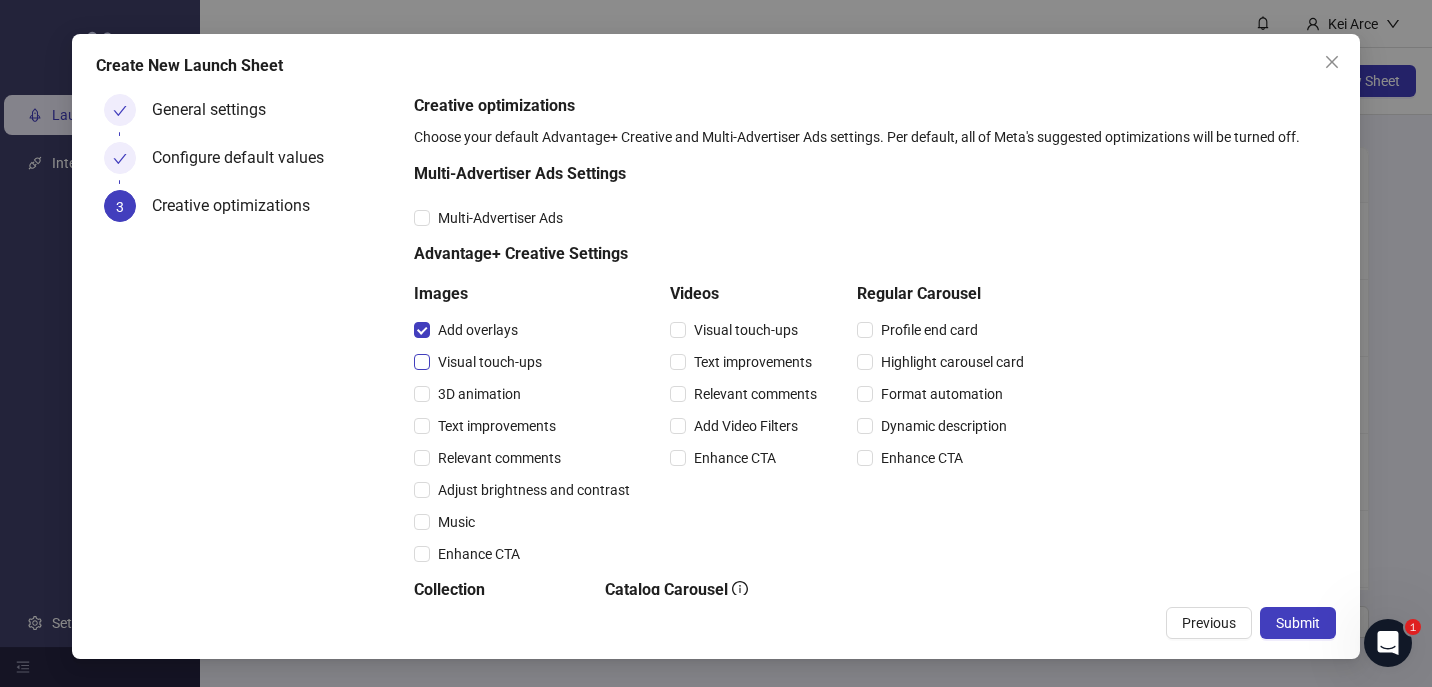 click on "Visual touch-ups" at bounding box center (490, 362) 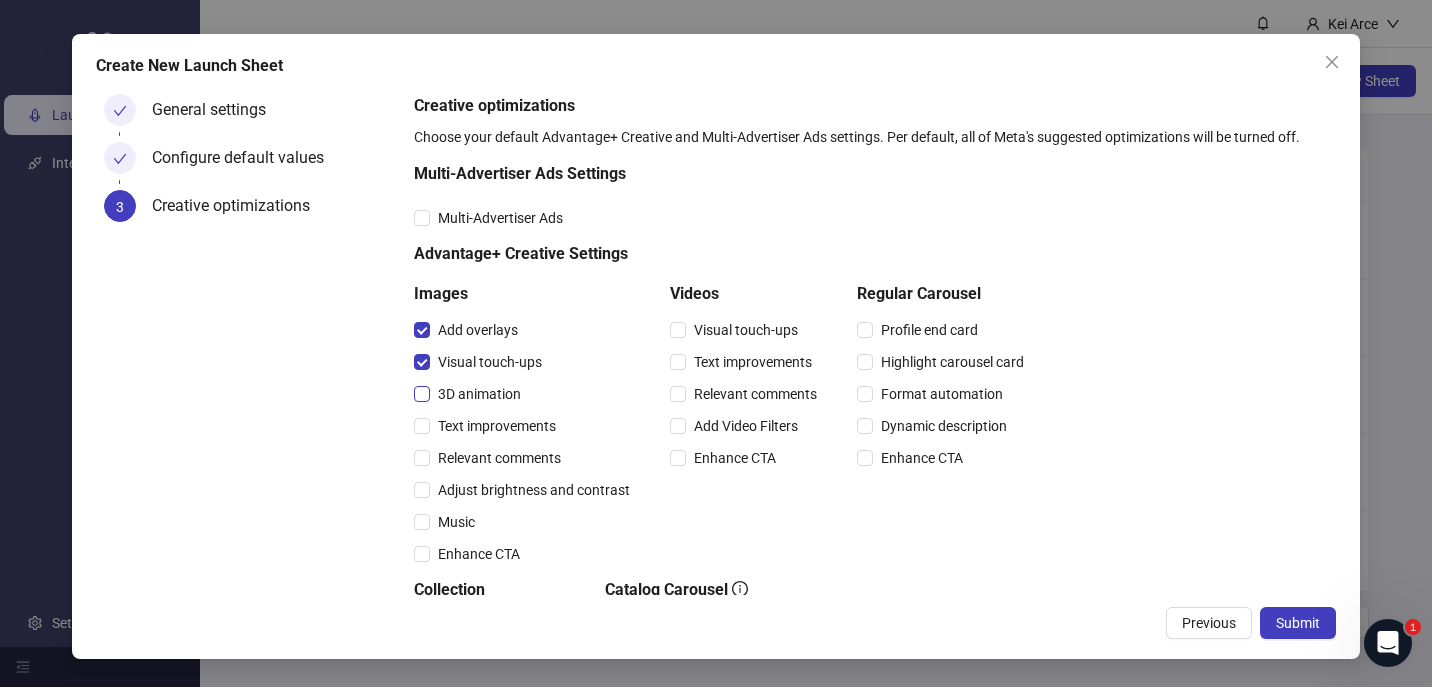 click on "3D animation" at bounding box center (479, 394) 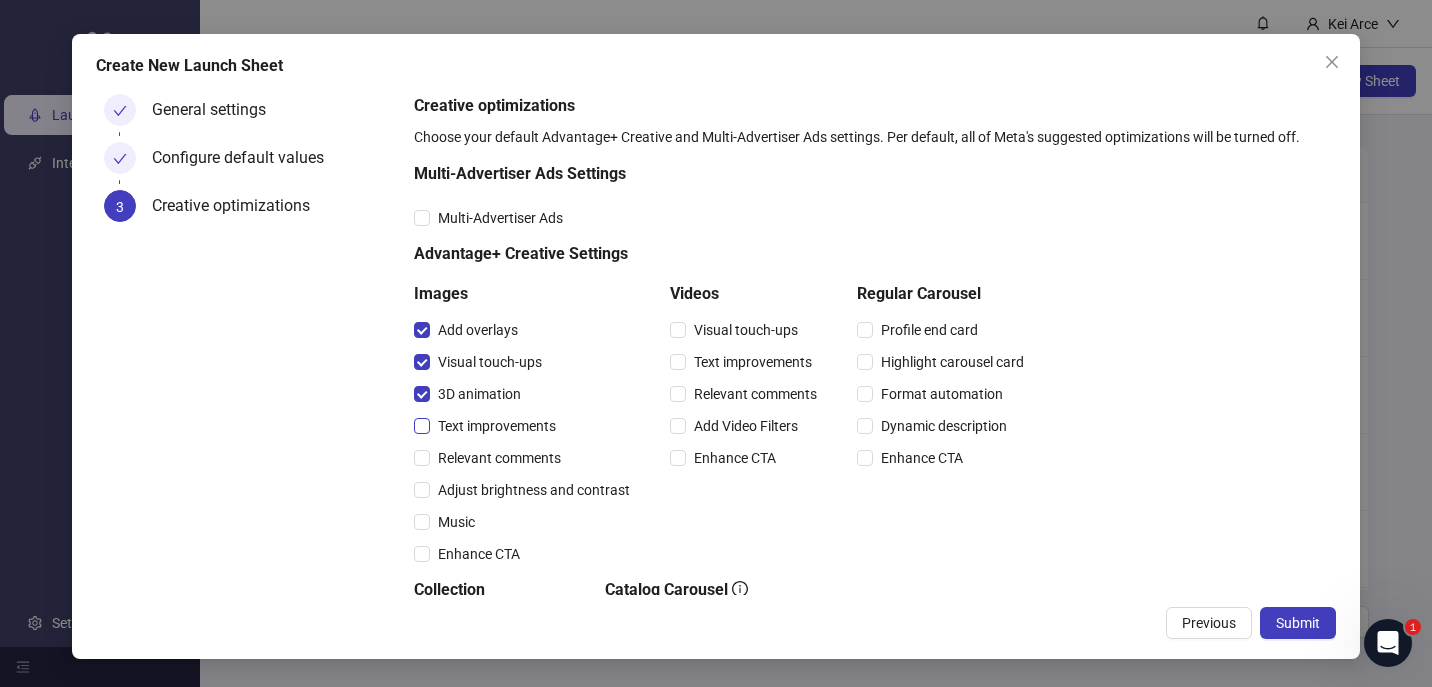 click on "Text improvements" at bounding box center (497, 426) 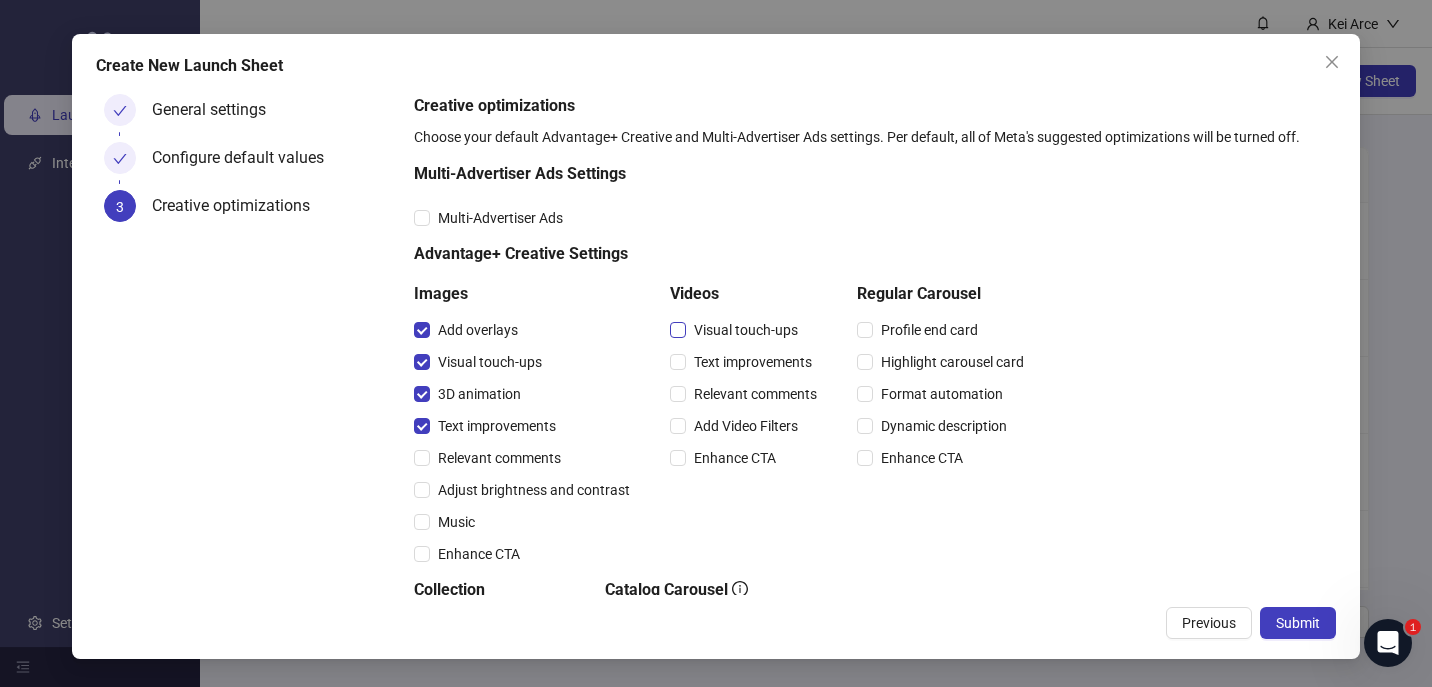 click on "Visual touch-ups" at bounding box center [746, 330] 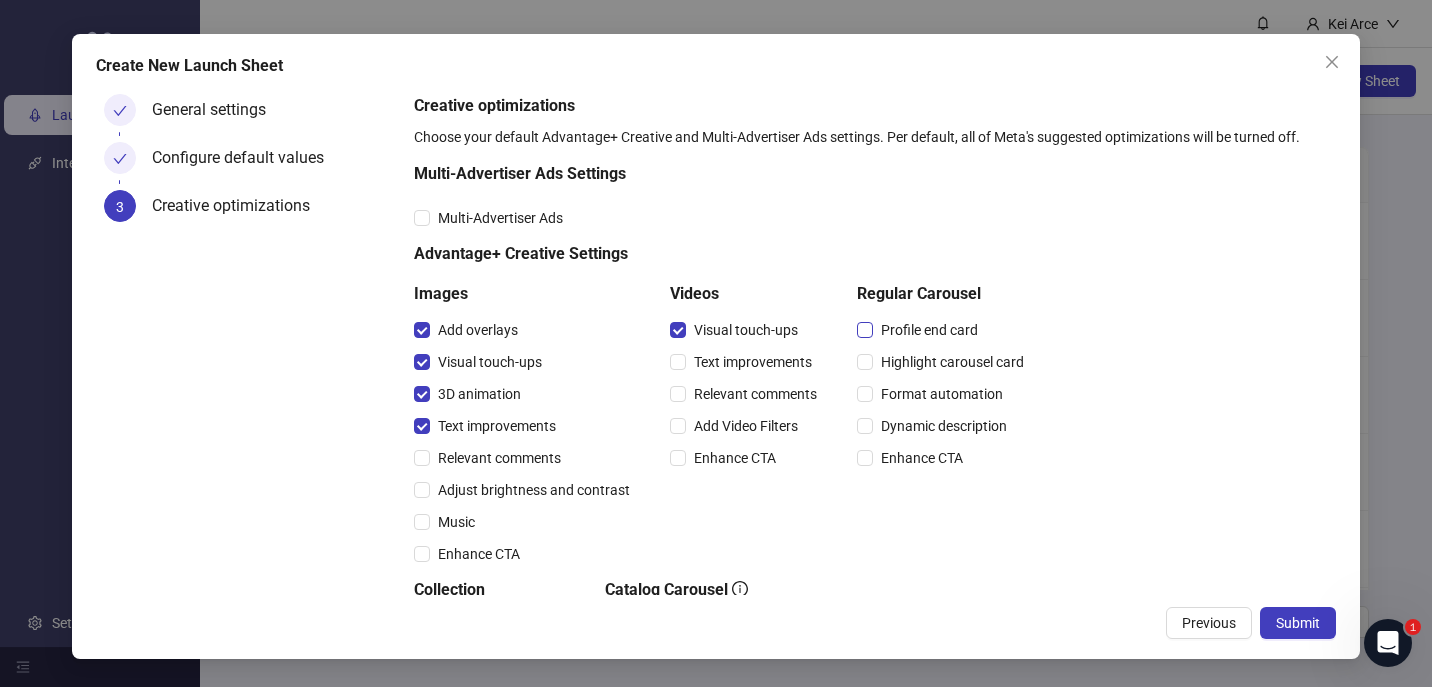 click on "Profile end card" at bounding box center [929, 330] 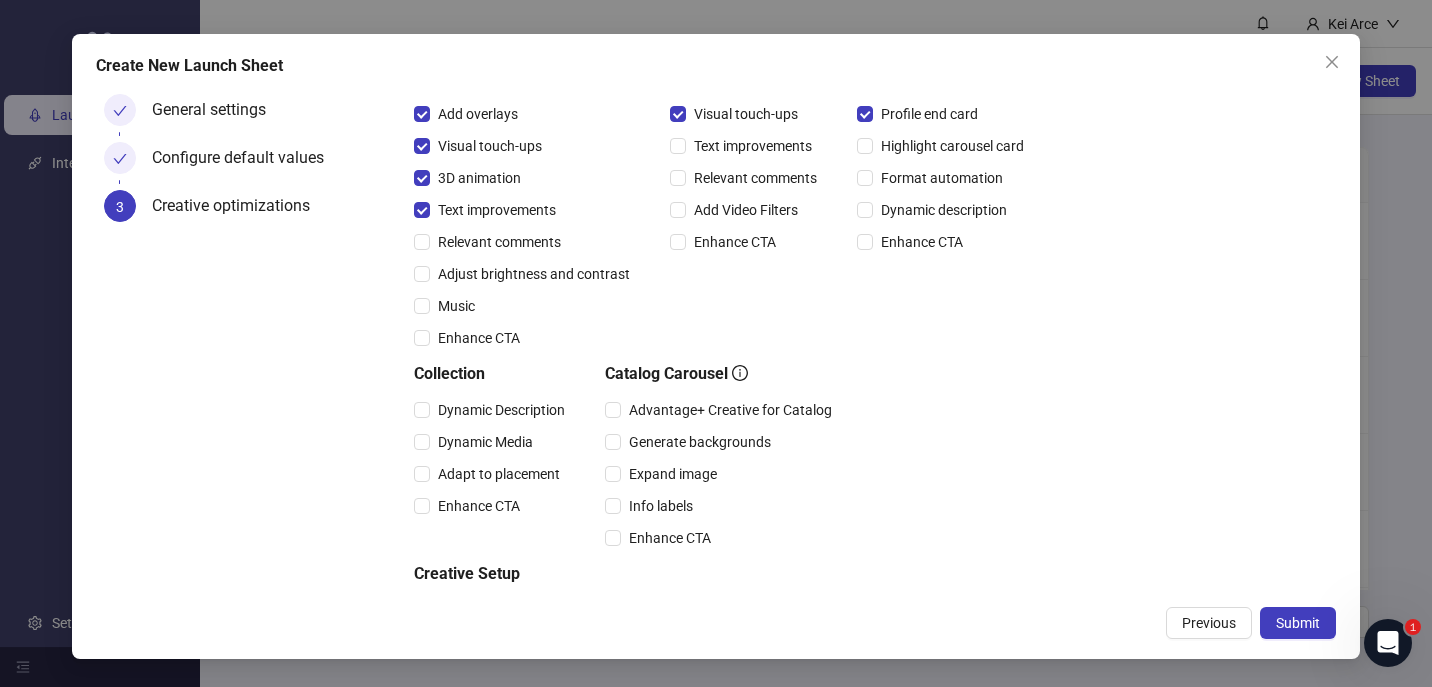 scroll, scrollTop: 280, scrollLeft: 0, axis: vertical 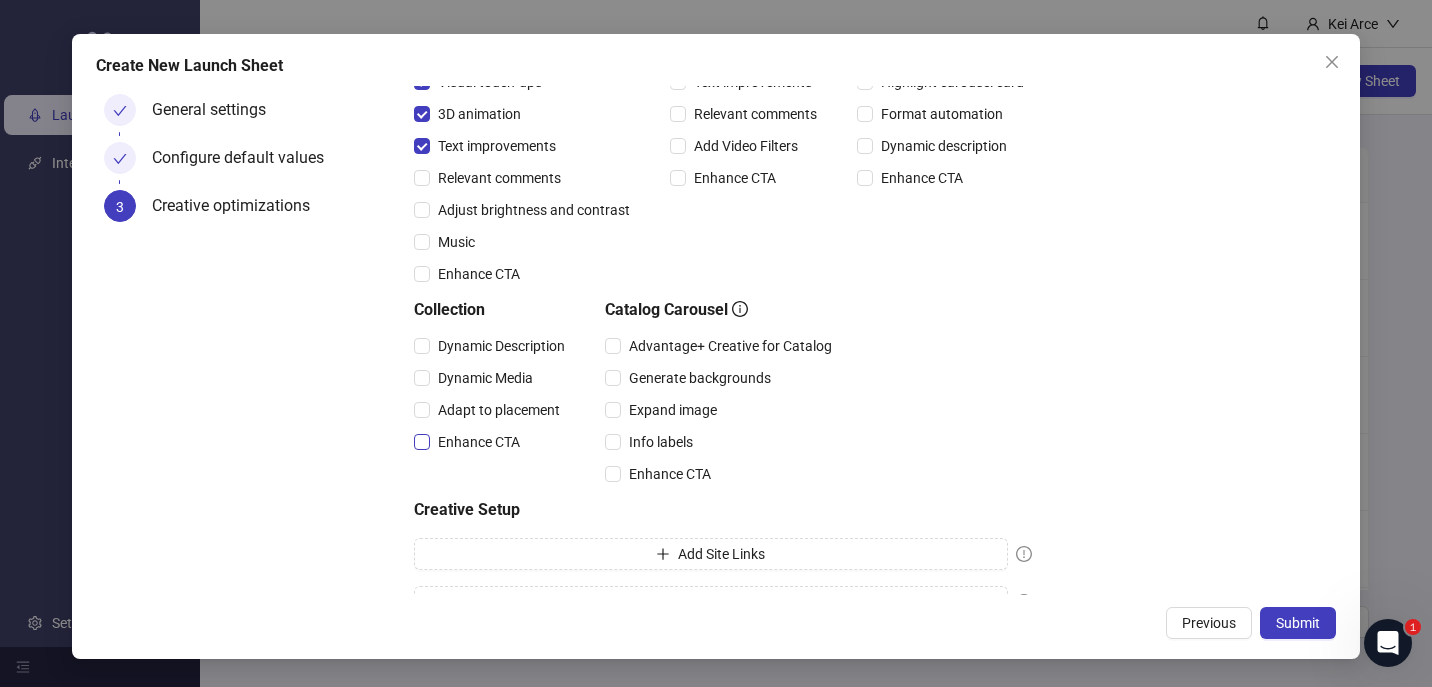 click on "Enhance CTA" at bounding box center (479, 442) 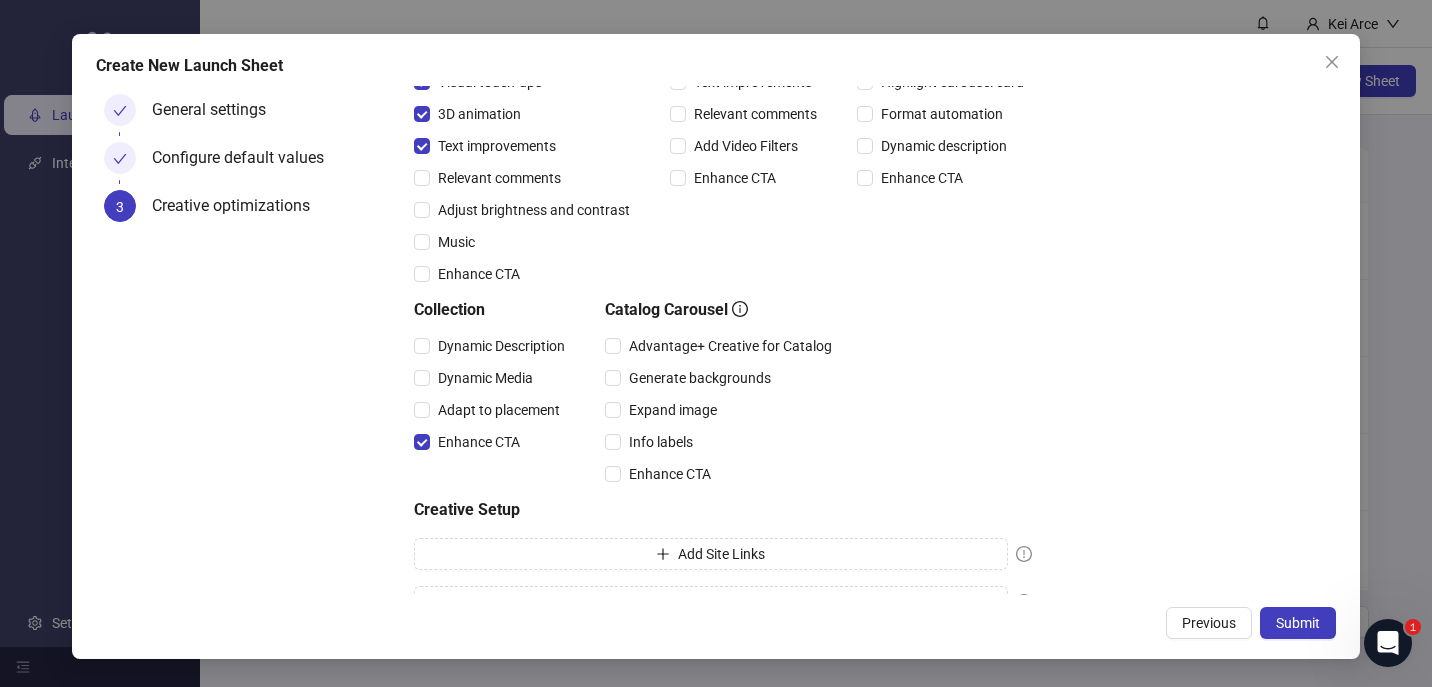 drag, startPoint x: 1285, startPoint y: 616, endPoint x: 974, endPoint y: 357, distance: 404.7246 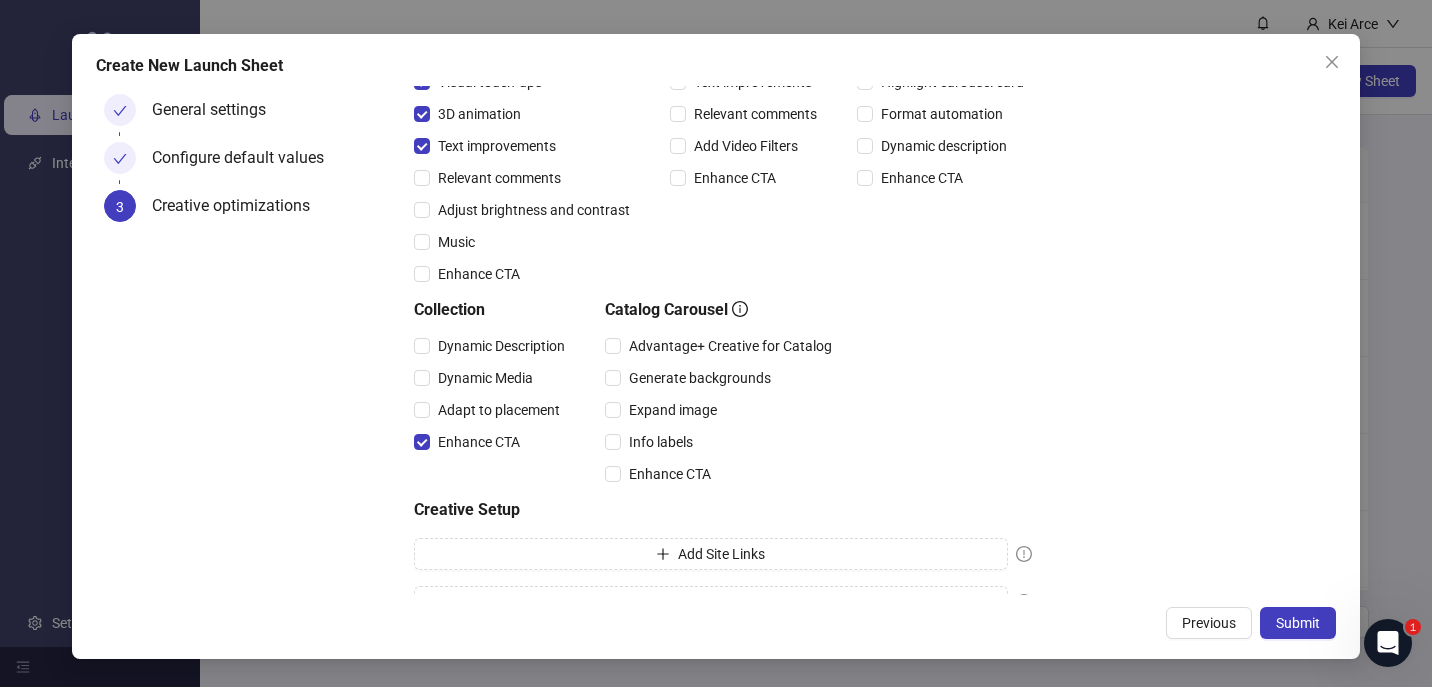 click on "Create New Launch Sheet General settings Configure default values 3 Creative optimizations Creative optimizations Choose your default Advantage+ Creative and Multi-Advertiser Ads settings. Per default, all of Meta's suggested optimizations will be turned off. Multi-Advertiser Ads Settings Multi-Advertiser Ads Advantage+ Creative Settings Images Add overlays Visual touch-ups 3D animation Text improvements Relevant comments Adjust brightness and contrast Music Enhance CTA Videos Visual touch-ups Text improvements Relevant comments Add Video Filters Enhance CTA Regular Carousel Profile end card Highlight carousel card Format automation Dynamic description Enhance CTA Collection Dynamic Description Dynamic Media Adapt to placement Enhance CTA Catalog Carousel   Advantage+ Creative for Catalog Generate backgrounds Expand image Info labels Enhance CTA Creative Setup Add Site Links Add Catalog Items Previous Submit" at bounding box center (716, 346) 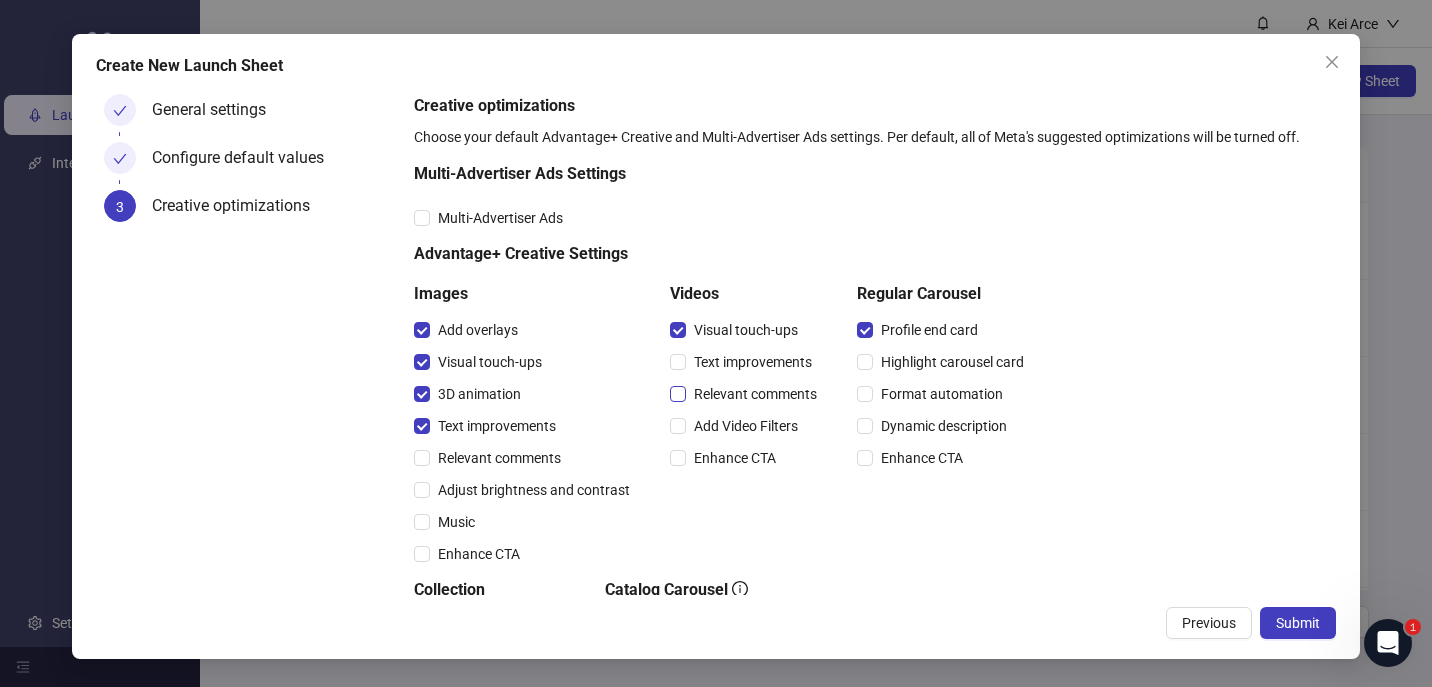 scroll, scrollTop: 319, scrollLeft: 0, axis: vertical 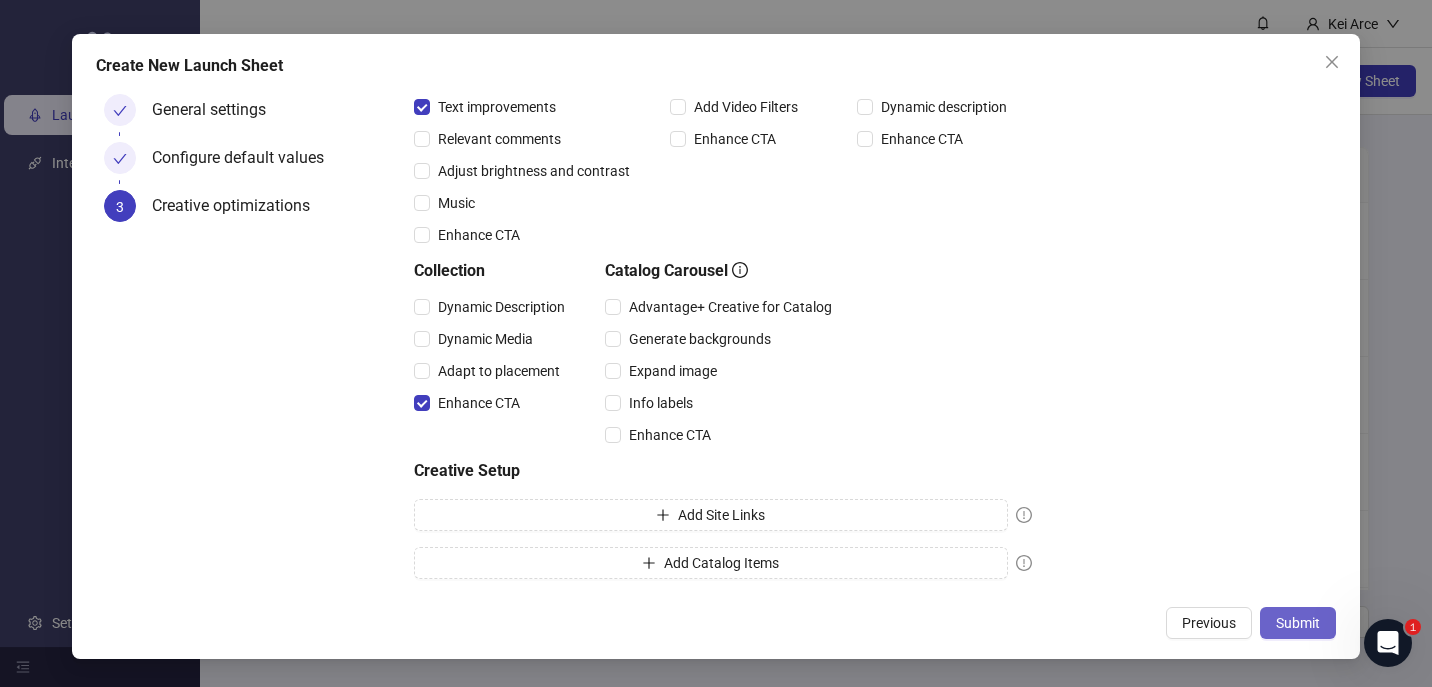 click on "Submit" at bounding box center [1298, 623] 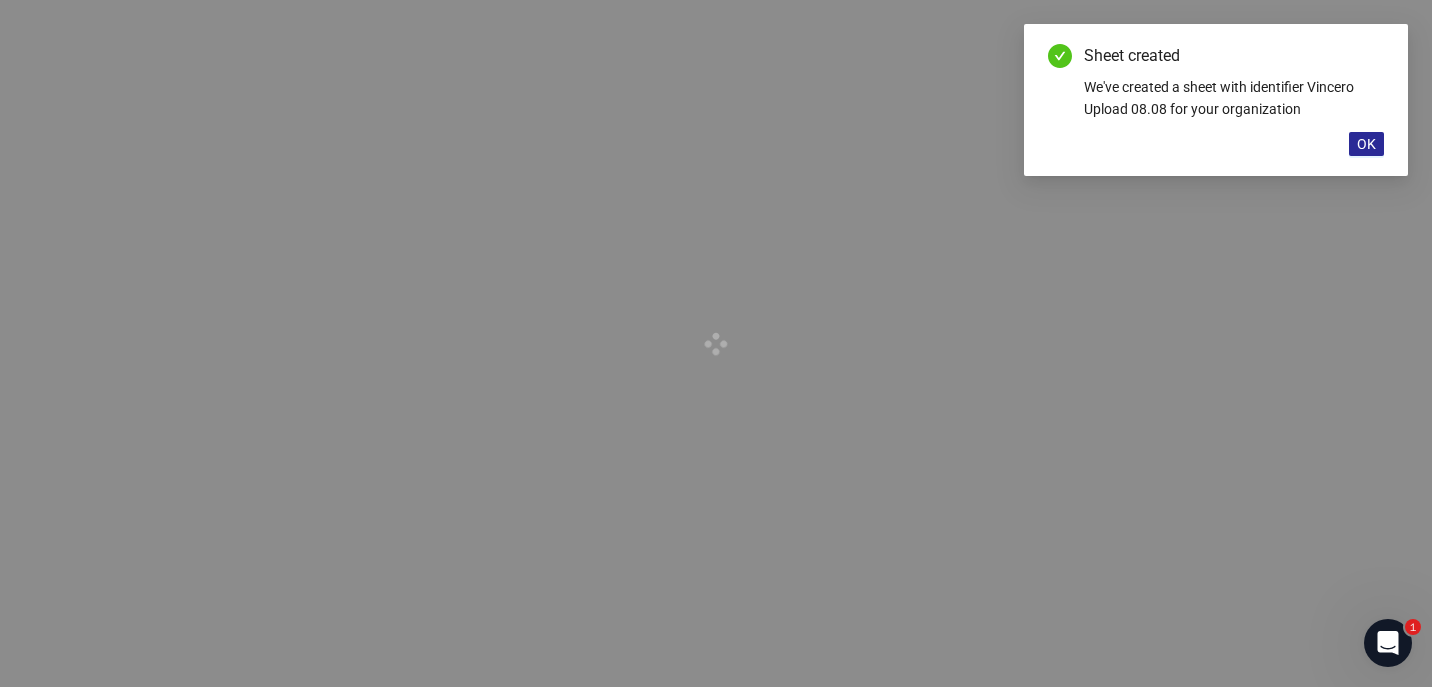 click on "OK" at bounding box center [1366, 144] 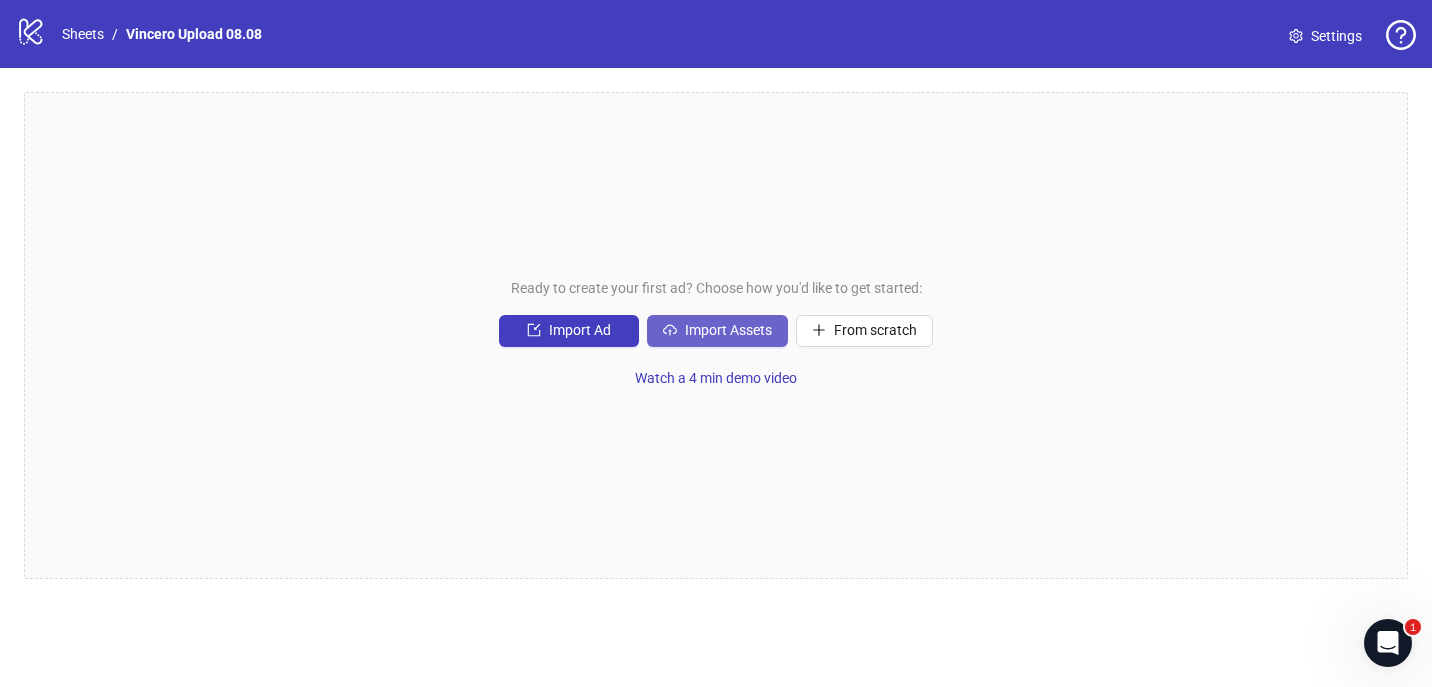 click on "Import Assets" at bounding box center (717, 331) 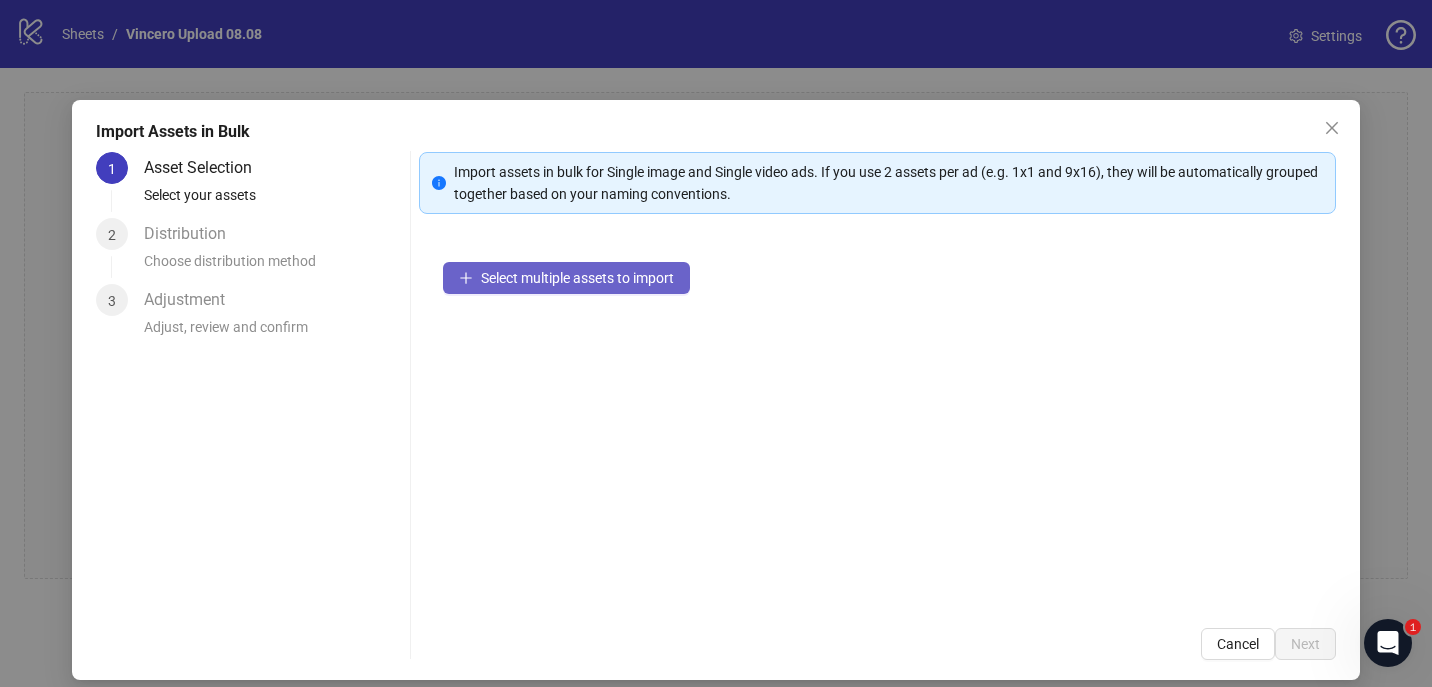 click on "Select multiple assets to import" at bounding box center (577, 278) 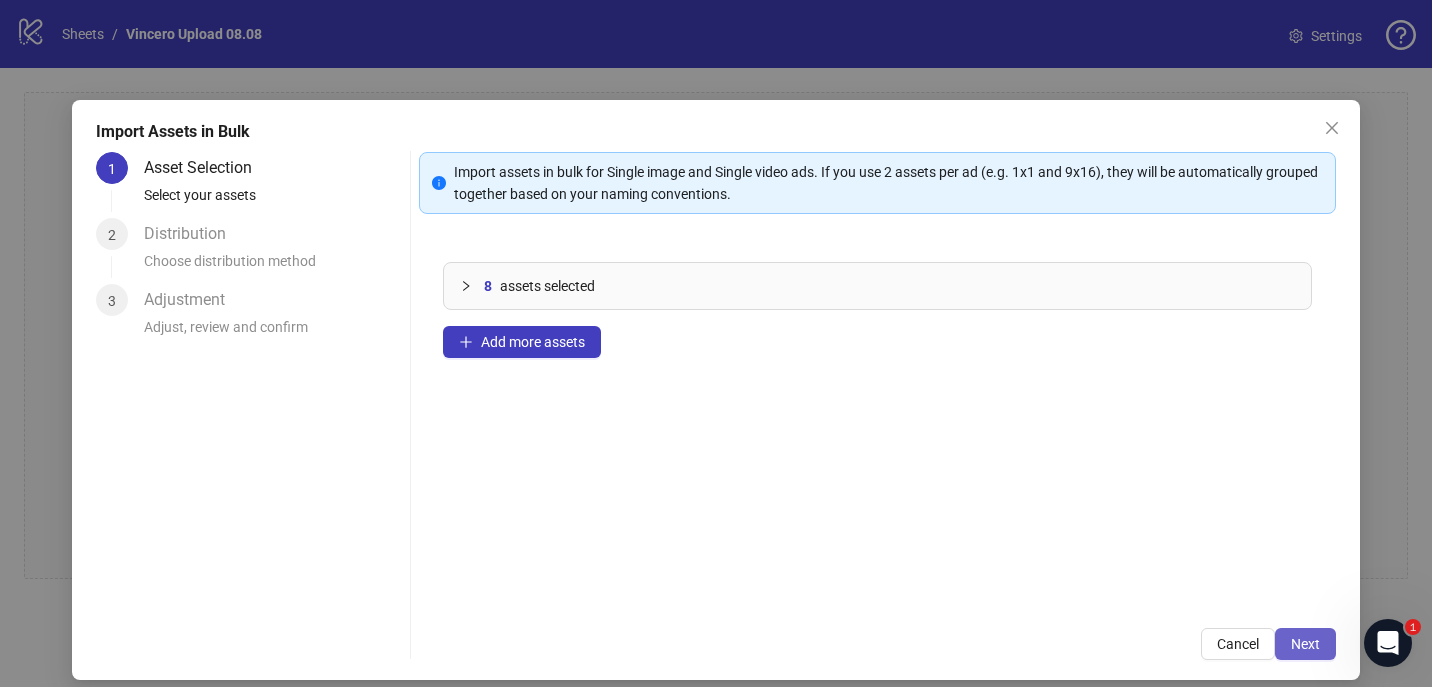 click on "Next" at bounding box center [1305, 644] 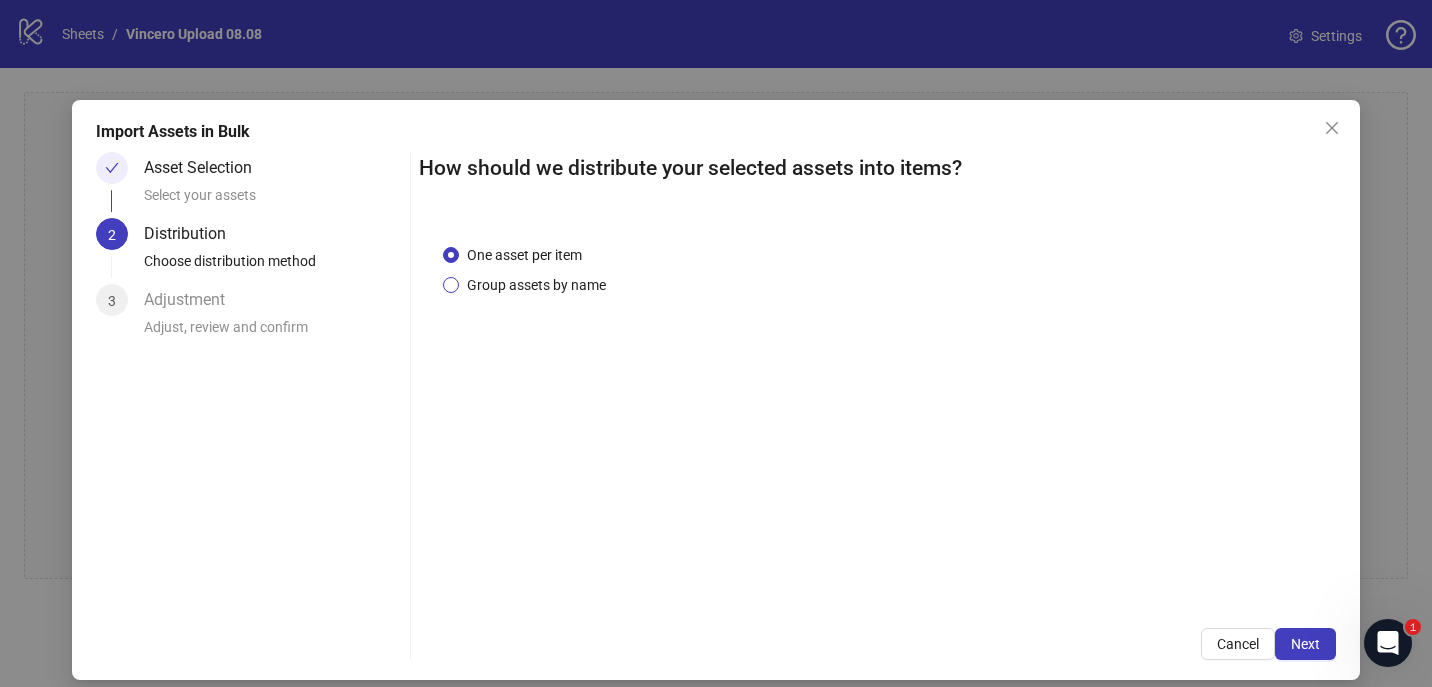 click on "Group assets by name" at bounding box center [536, 285] 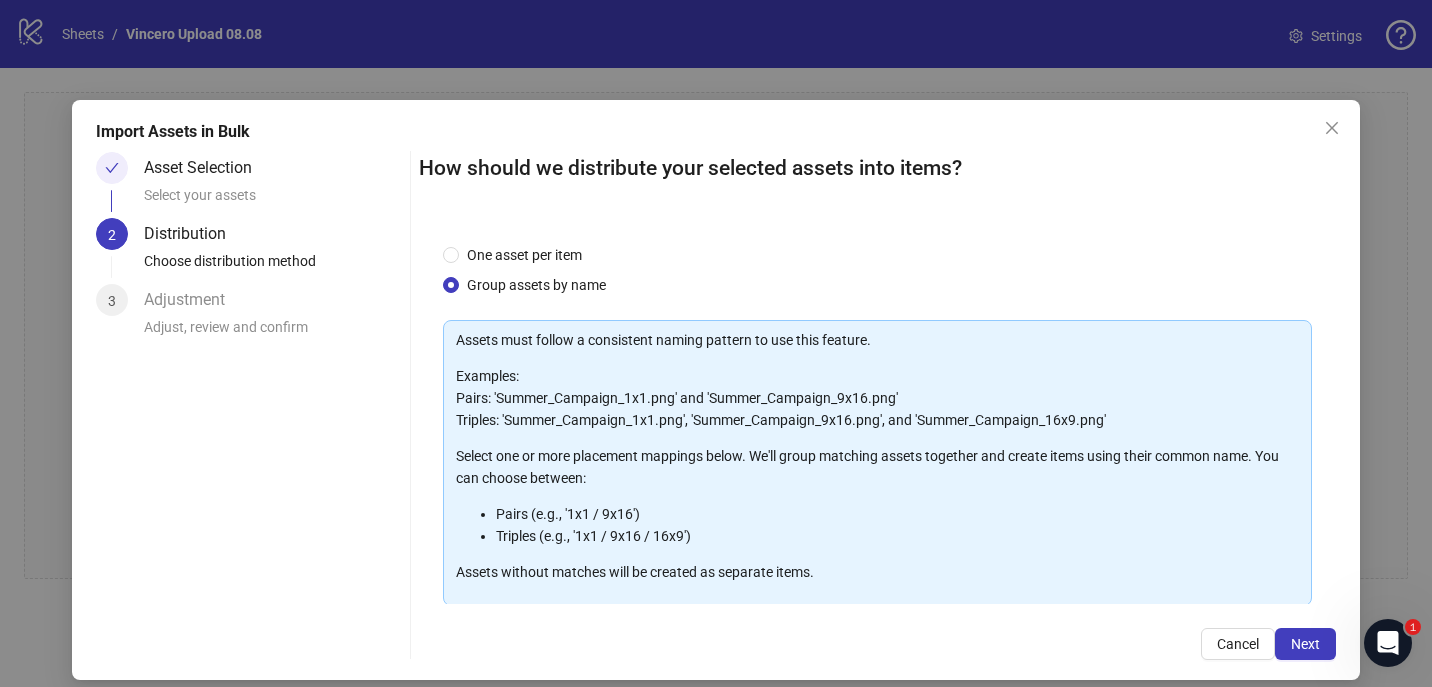 scroll, scrollTop: 201, scrollLeft: 0, axis: vertical 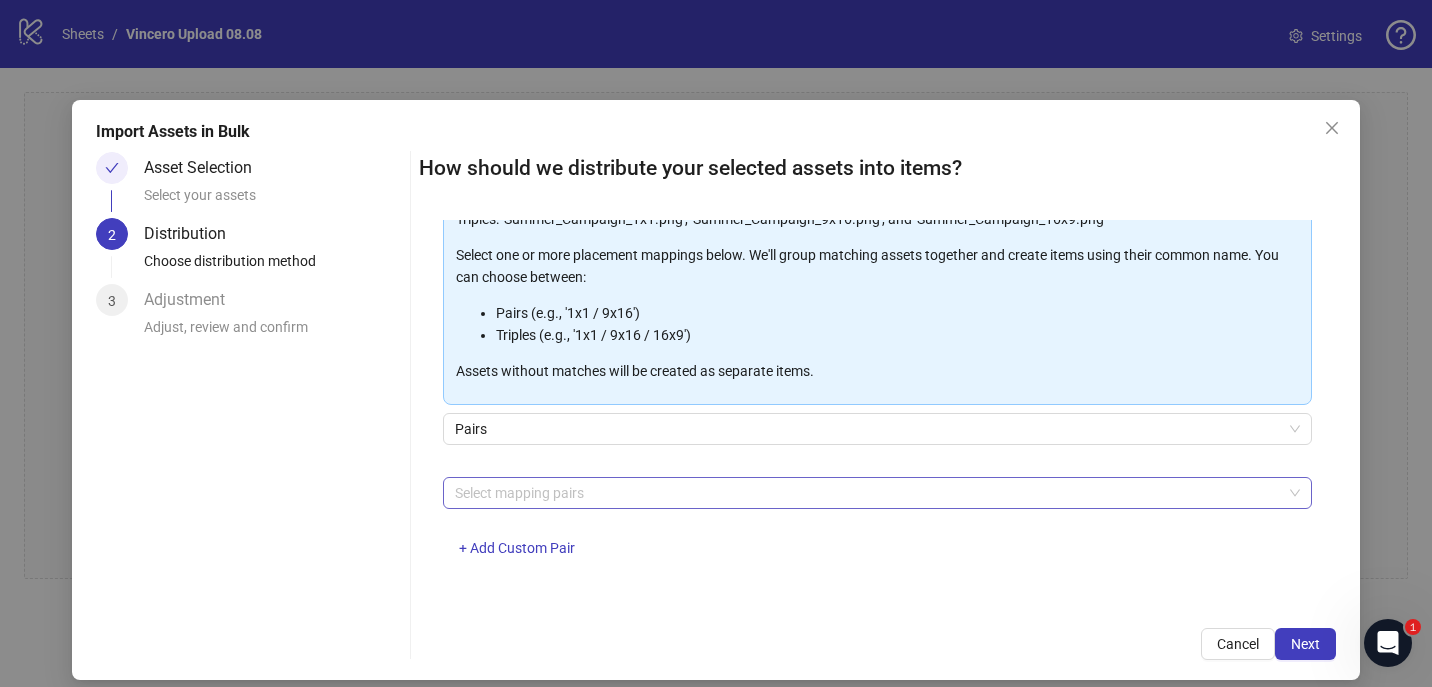 click at bounding box center [867, 493] 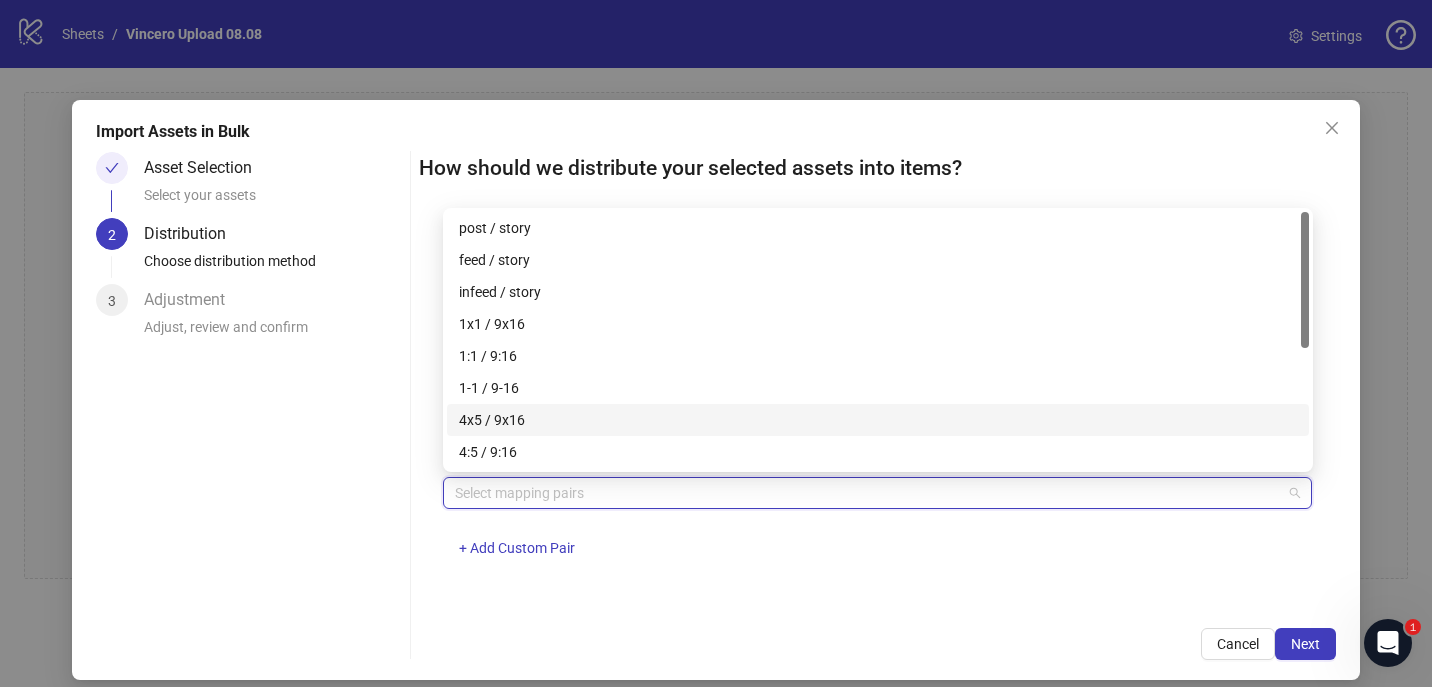 click on "4x5 / 9x16" at bounding box center [878, 420] 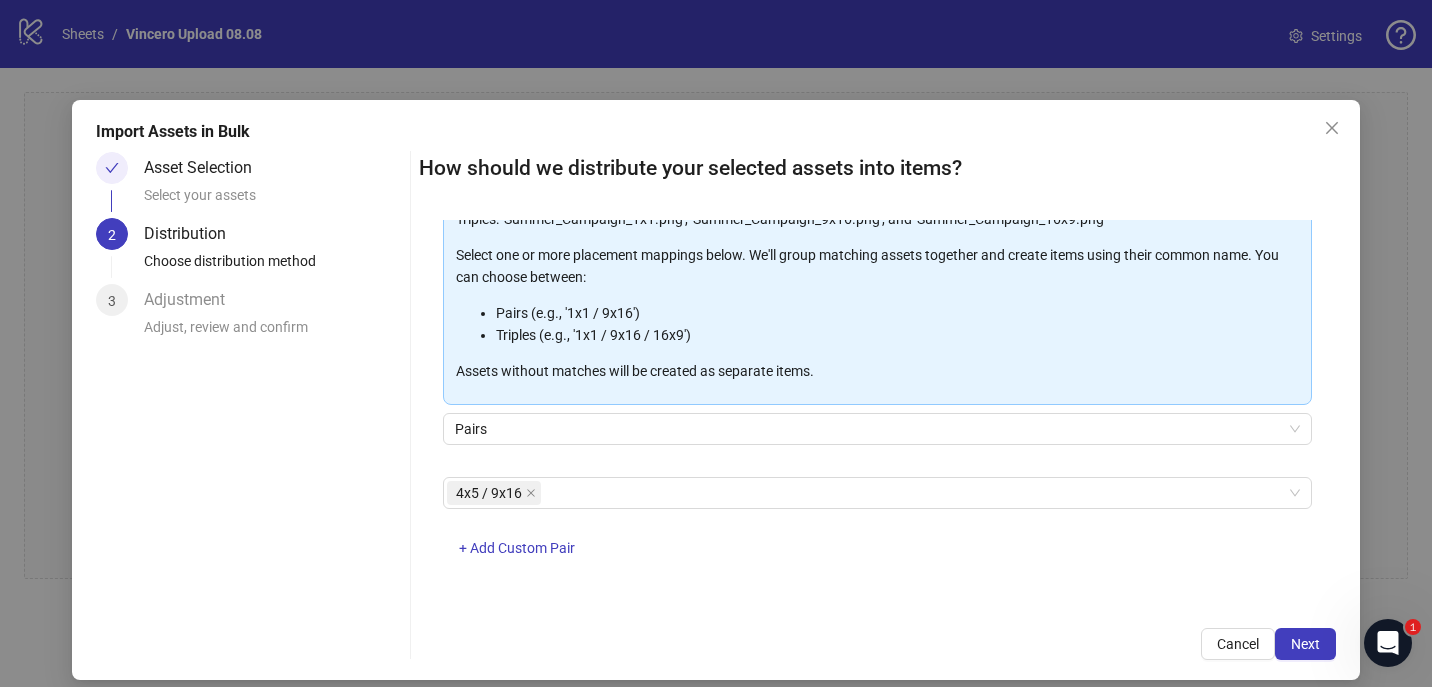 click on "4x5 / 9x16   + Add Custom Pair" at bounding box center (878, 529) 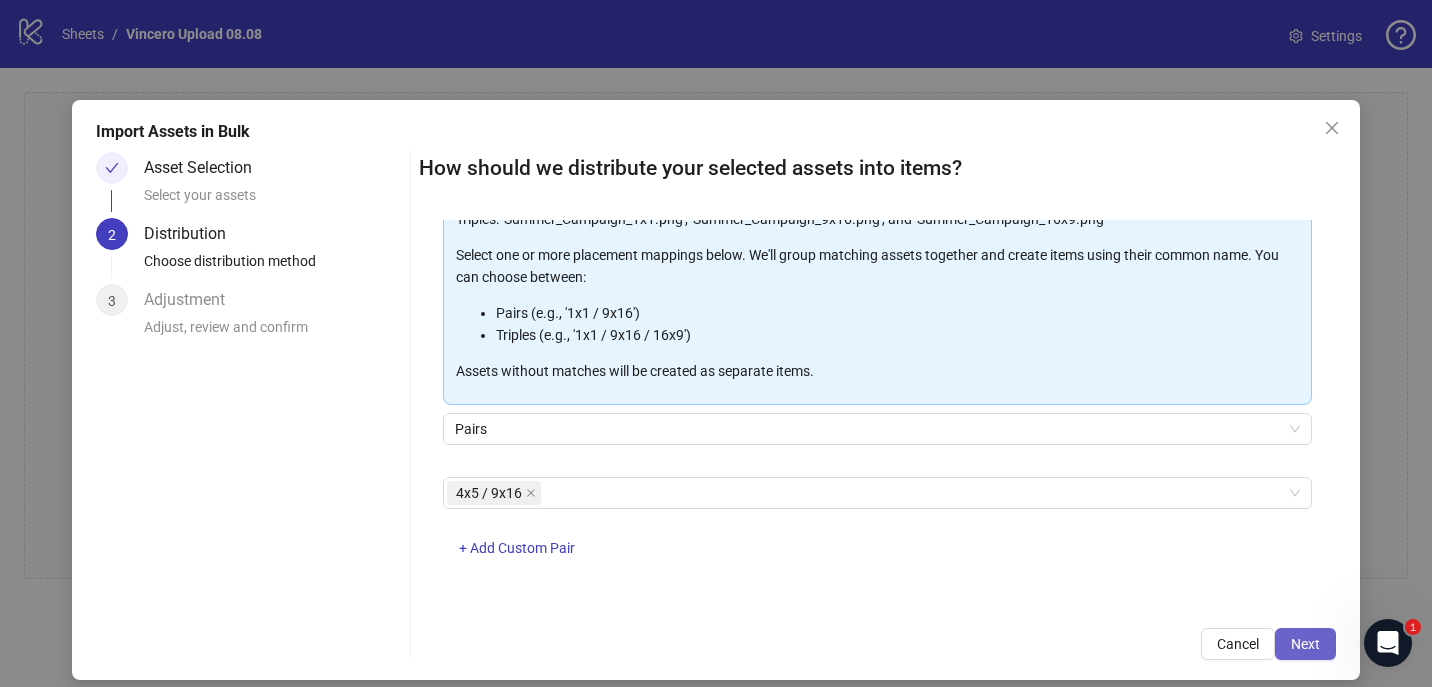 click on "Next" at bounding box center (1305, 644) 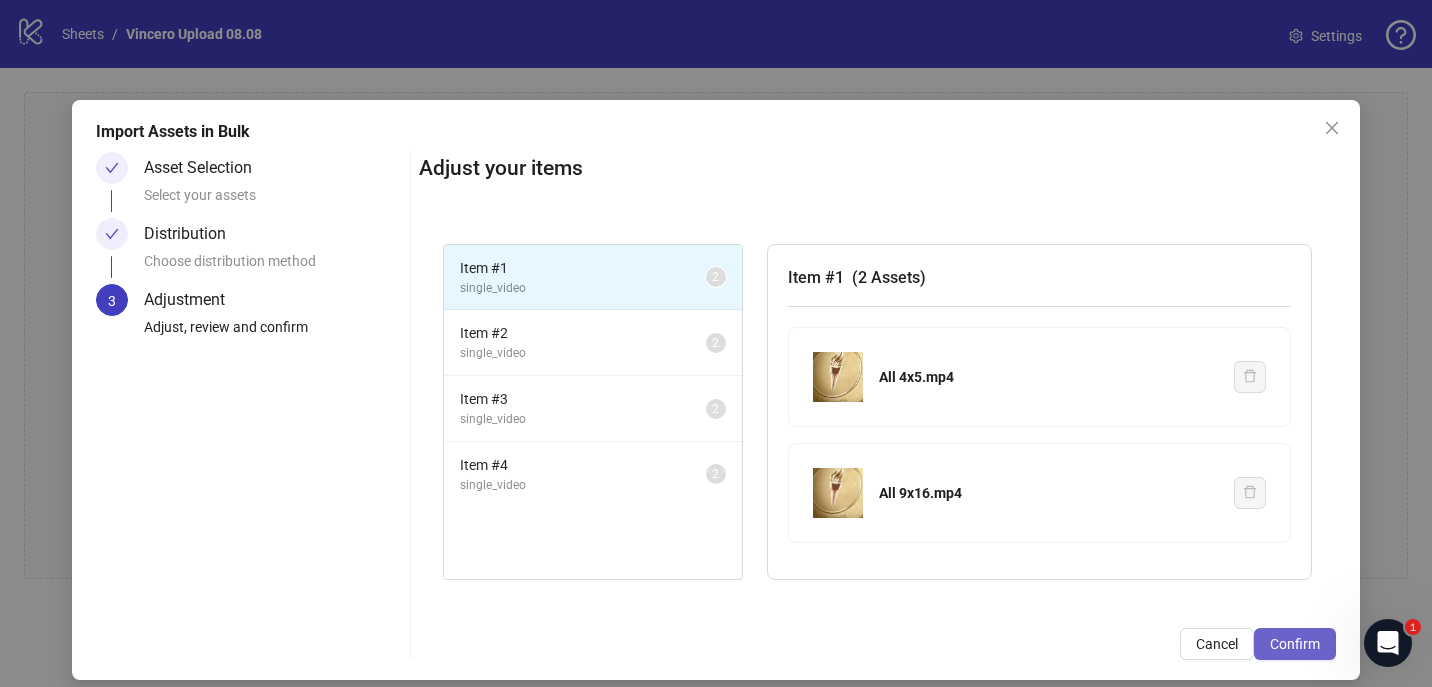 click on "Confirm" at bounding box center [1295, 644] 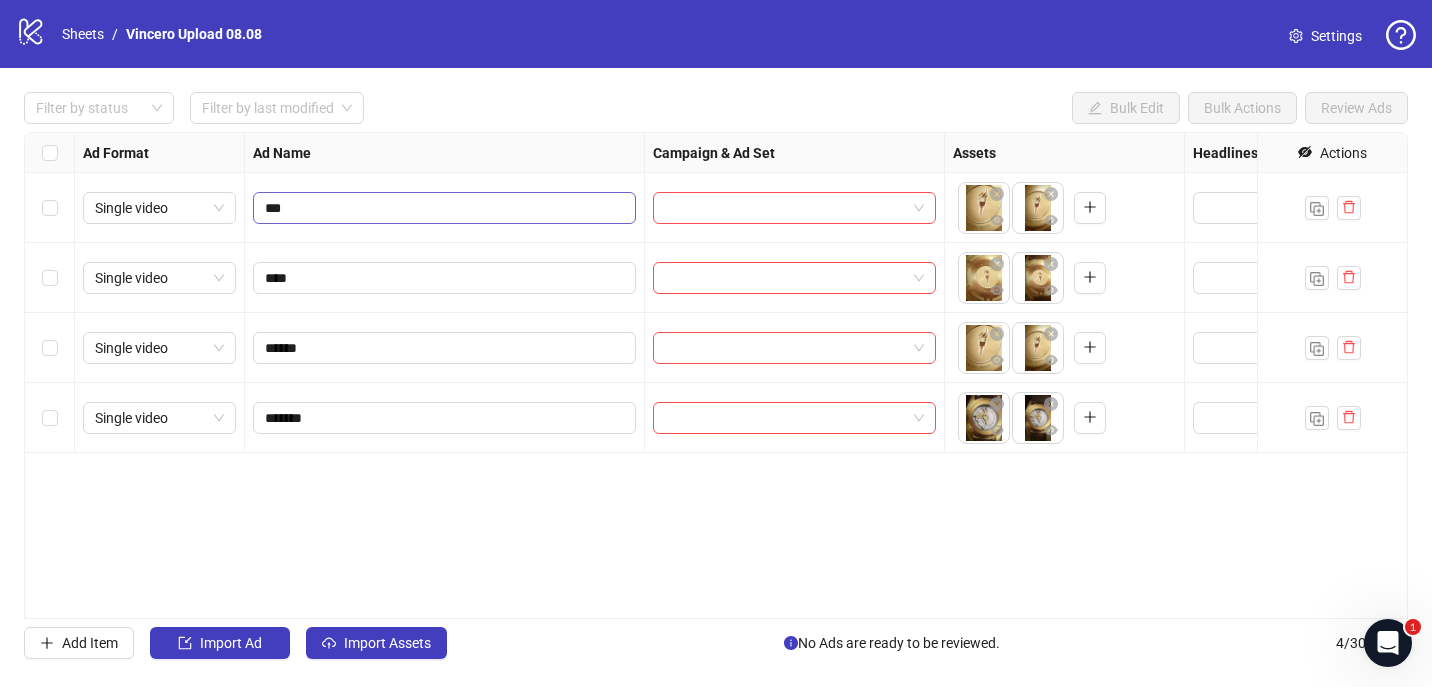 click on "***" at bounding box center [444, 208] 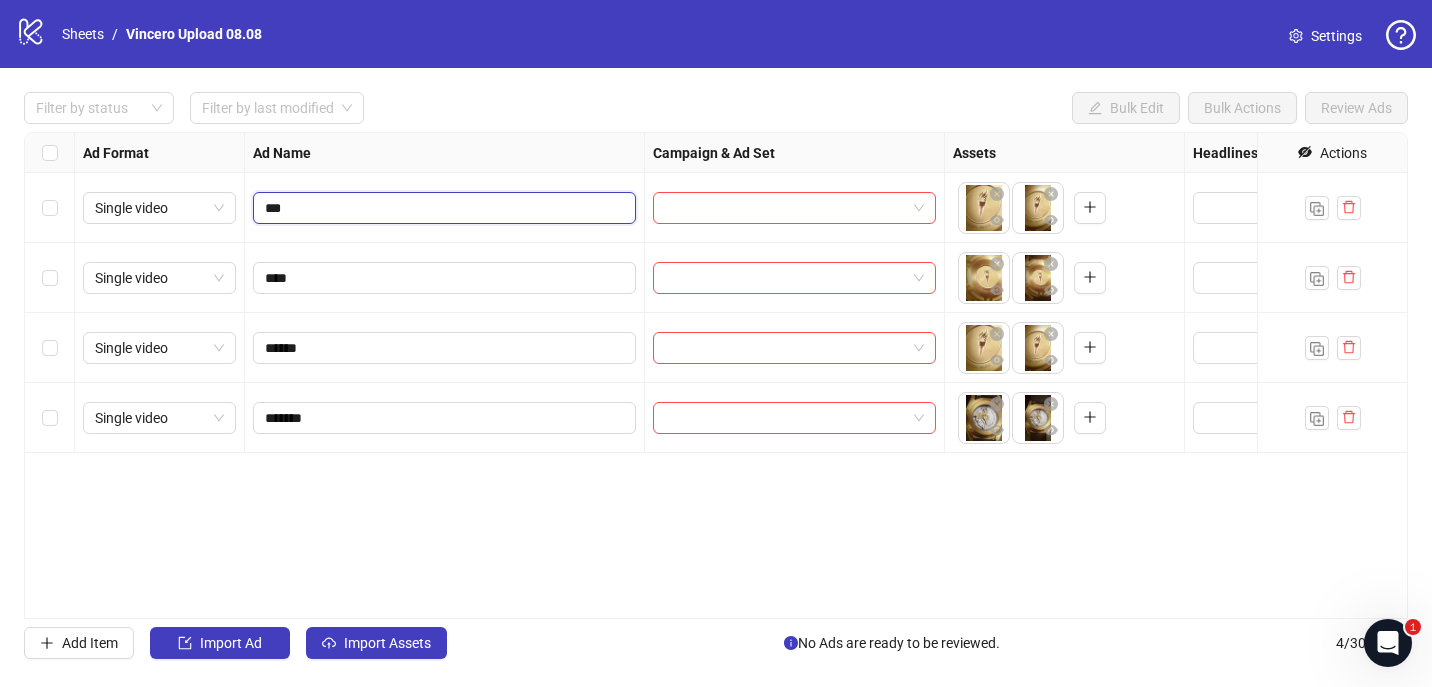click on "***" at bounding box center [442, 208] 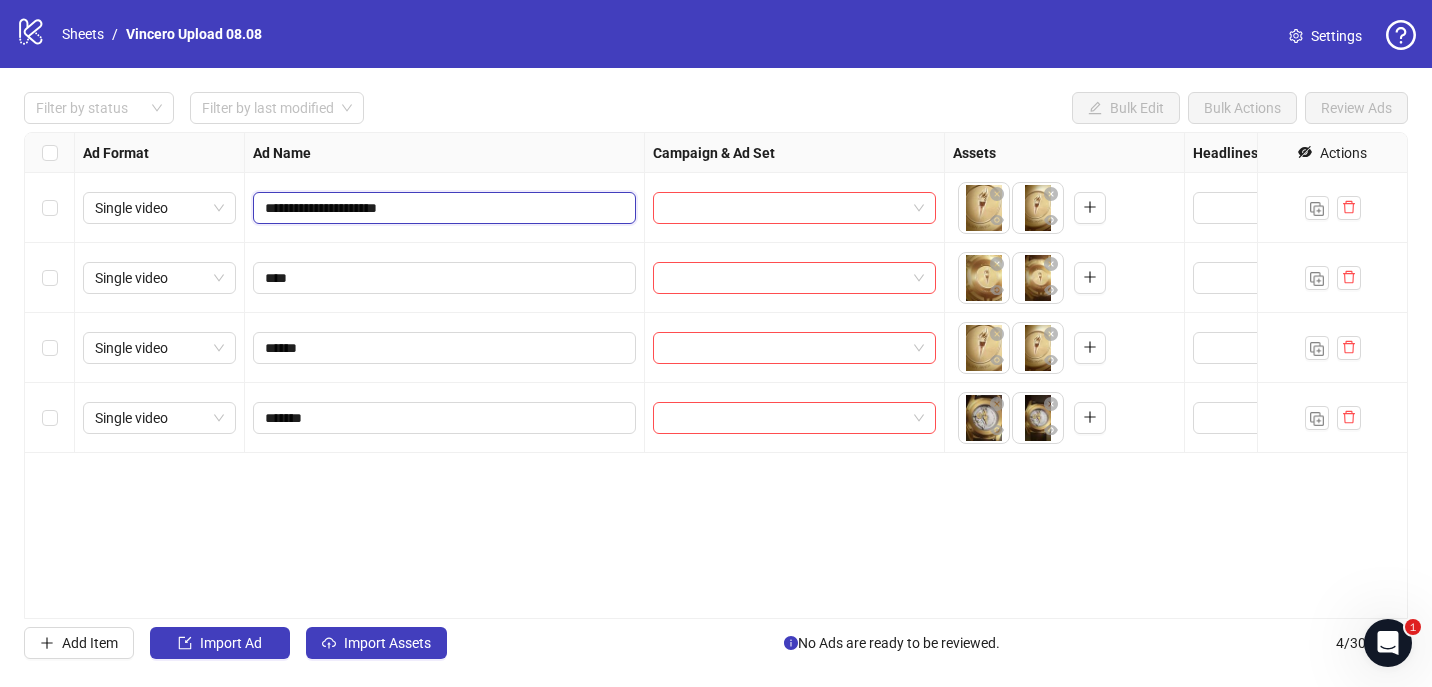 type on "**********" 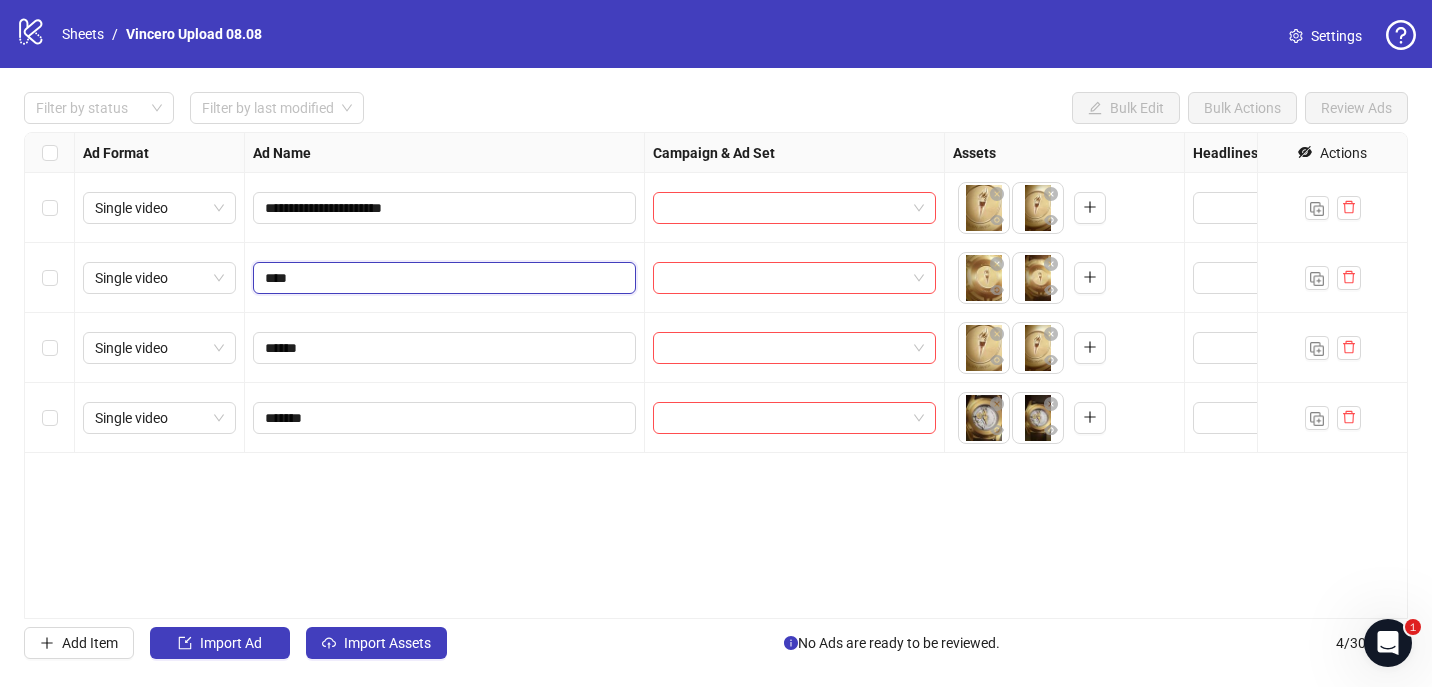click on "****" at bounding box center (442, 278) 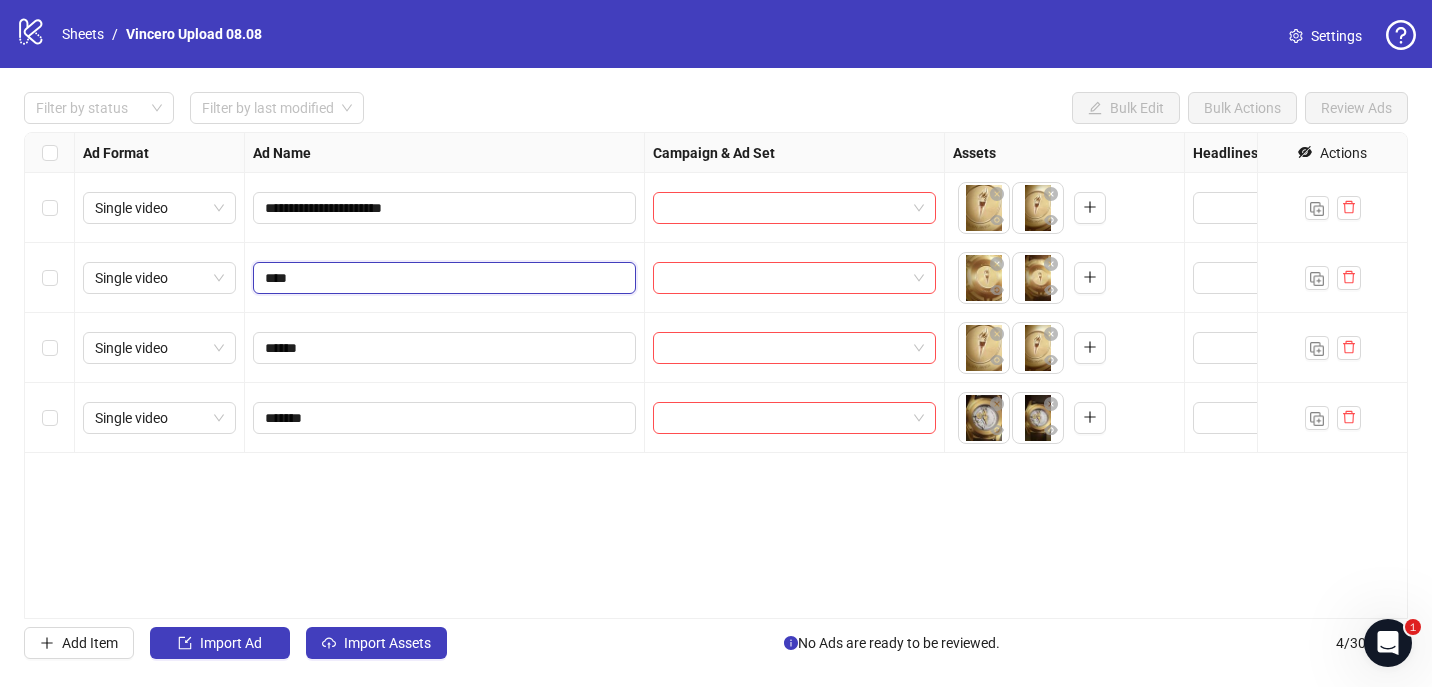 paste on "**********" 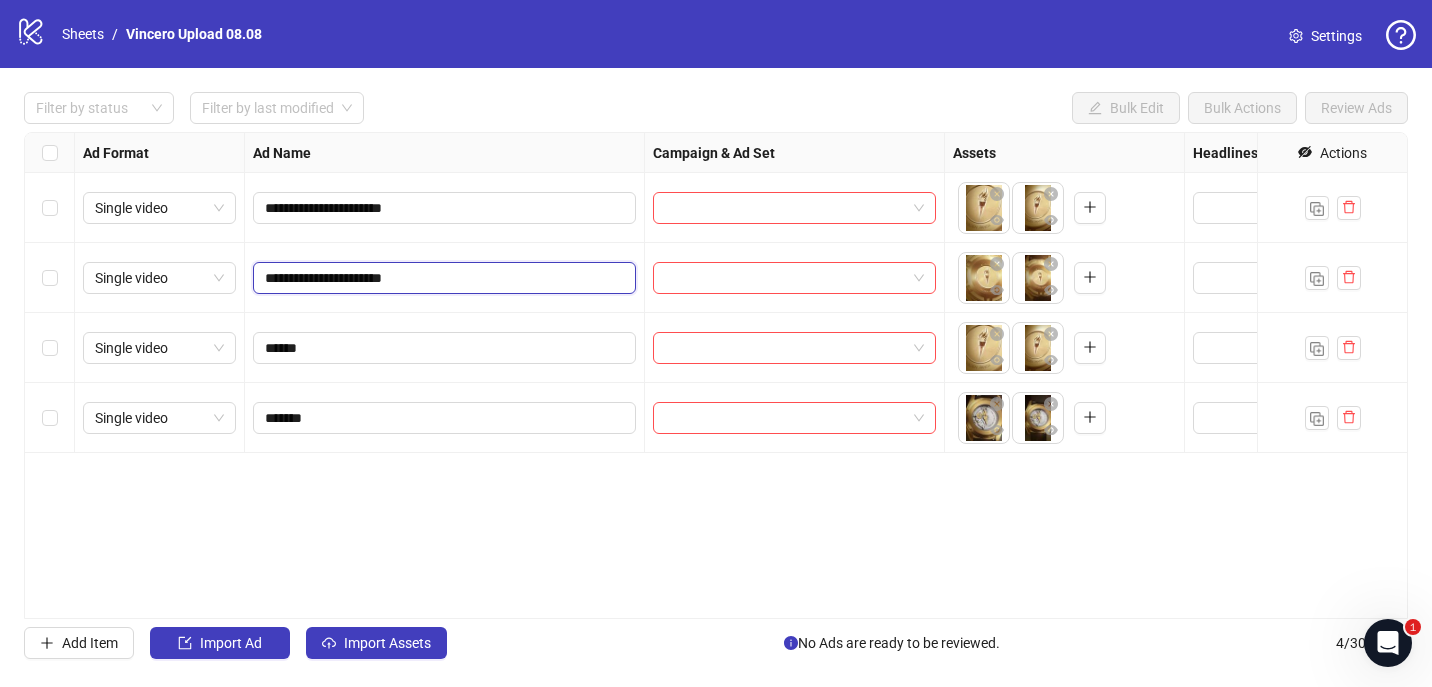 type on "**********" 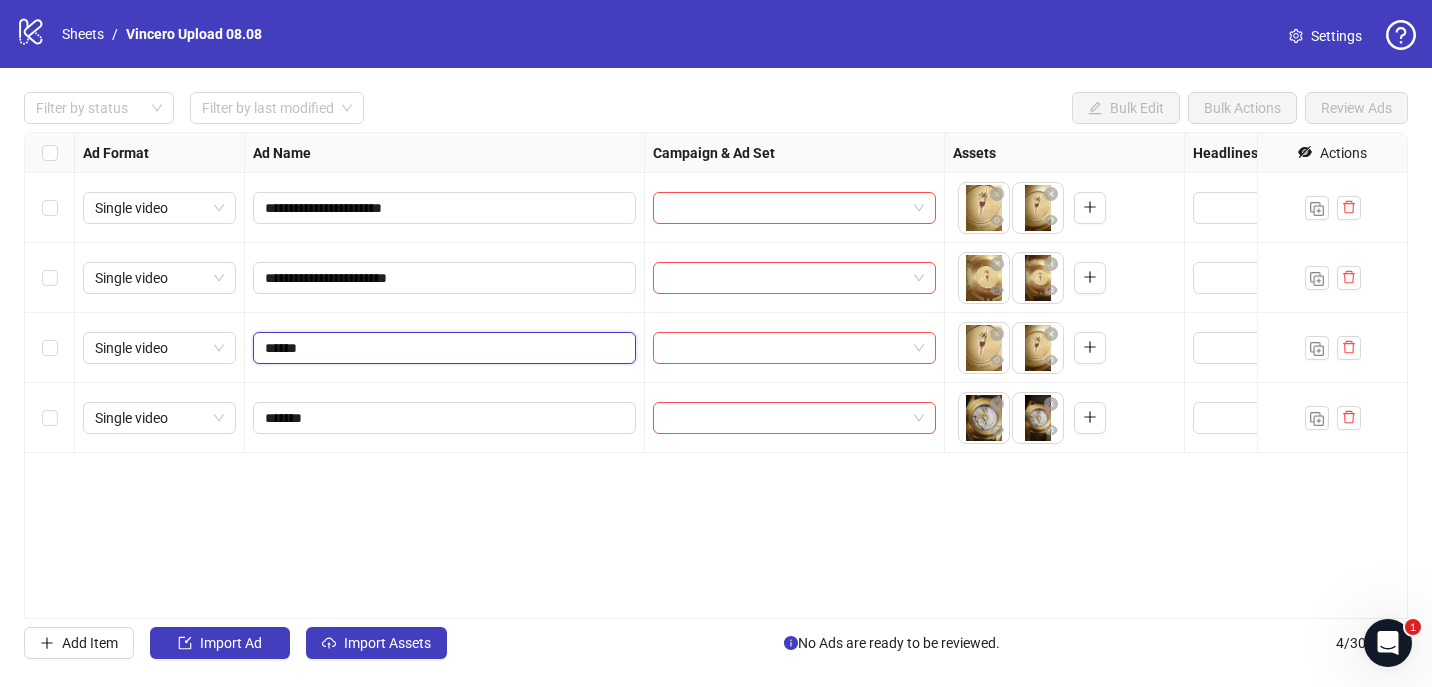 click on "******" at bounding box center [442, 348] 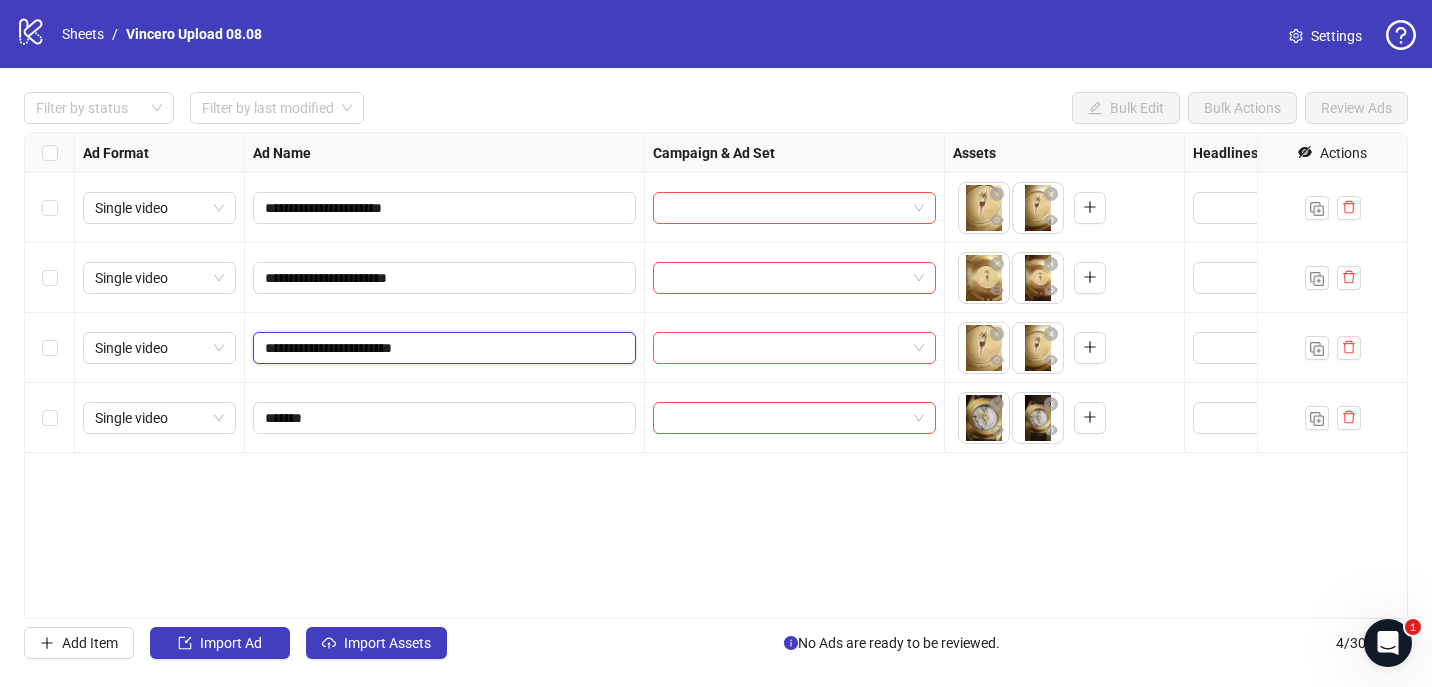 type on "**********" 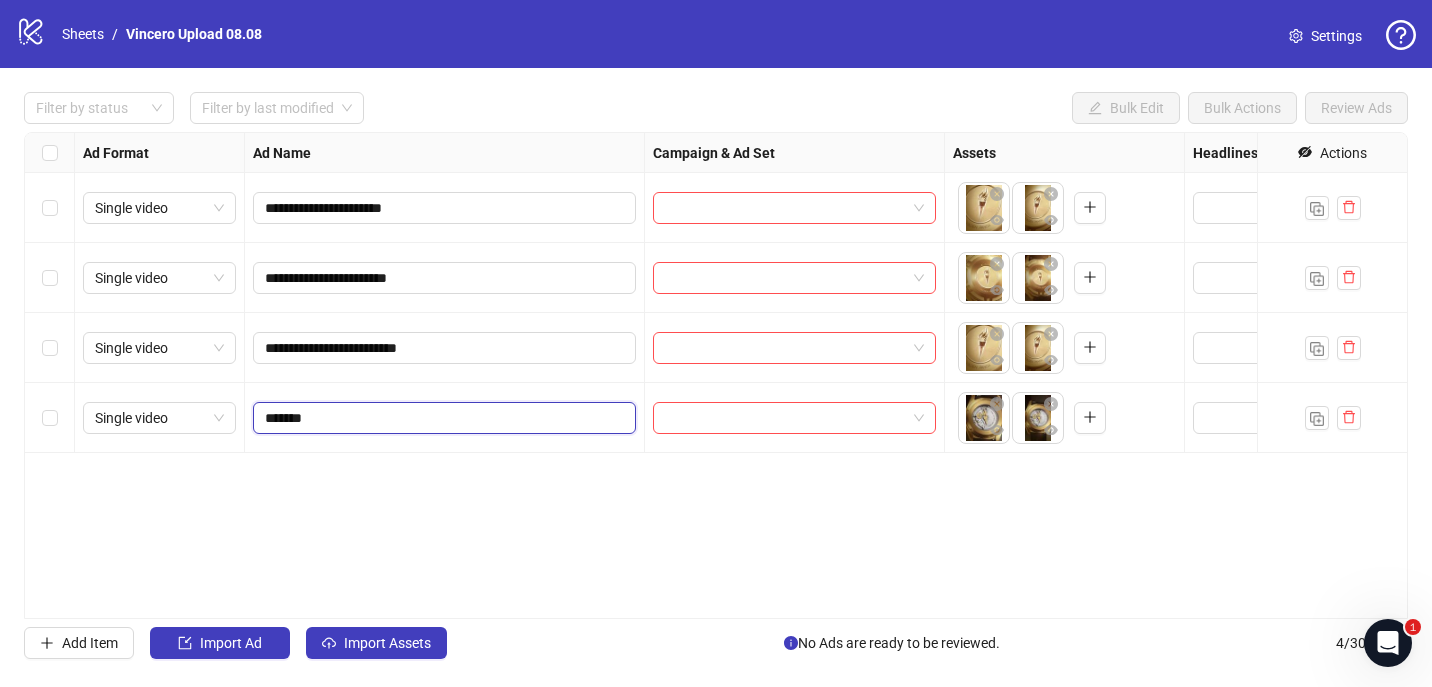 click on "*******" at bounding box center (442, 418) 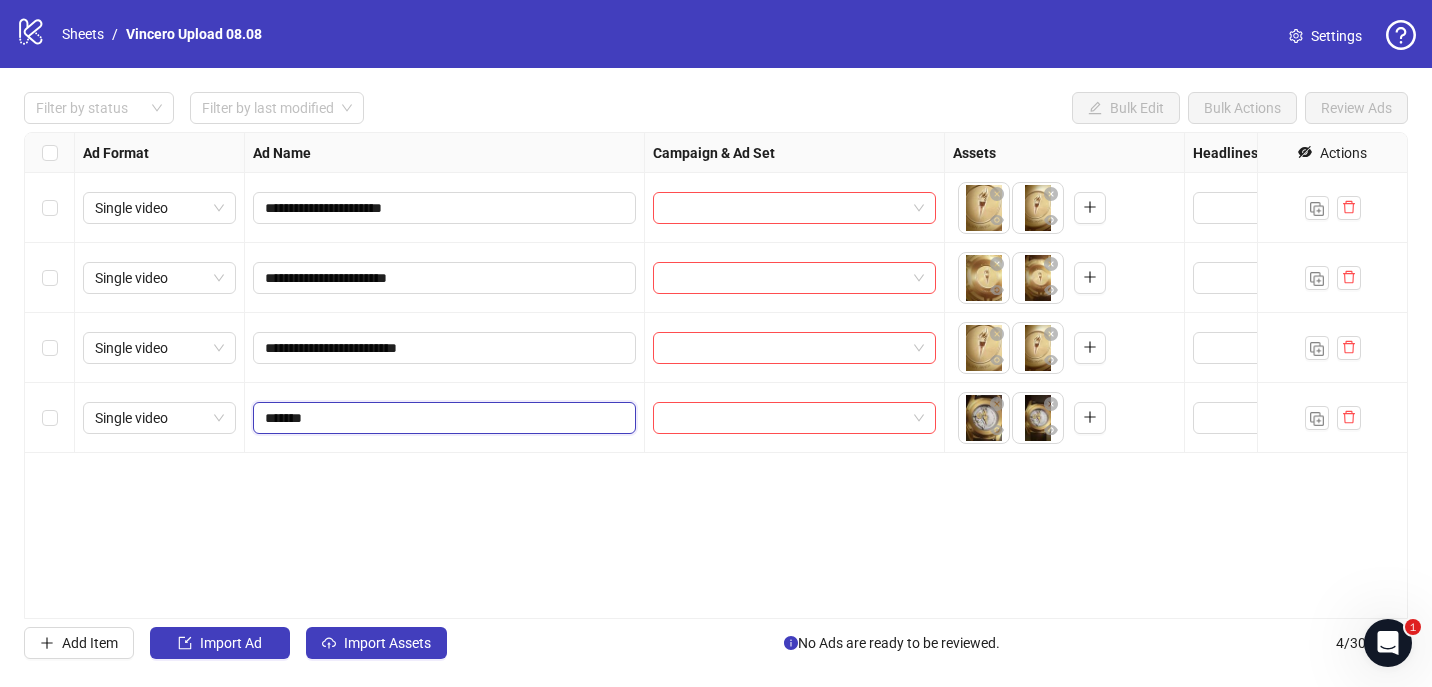 paste on "**********" 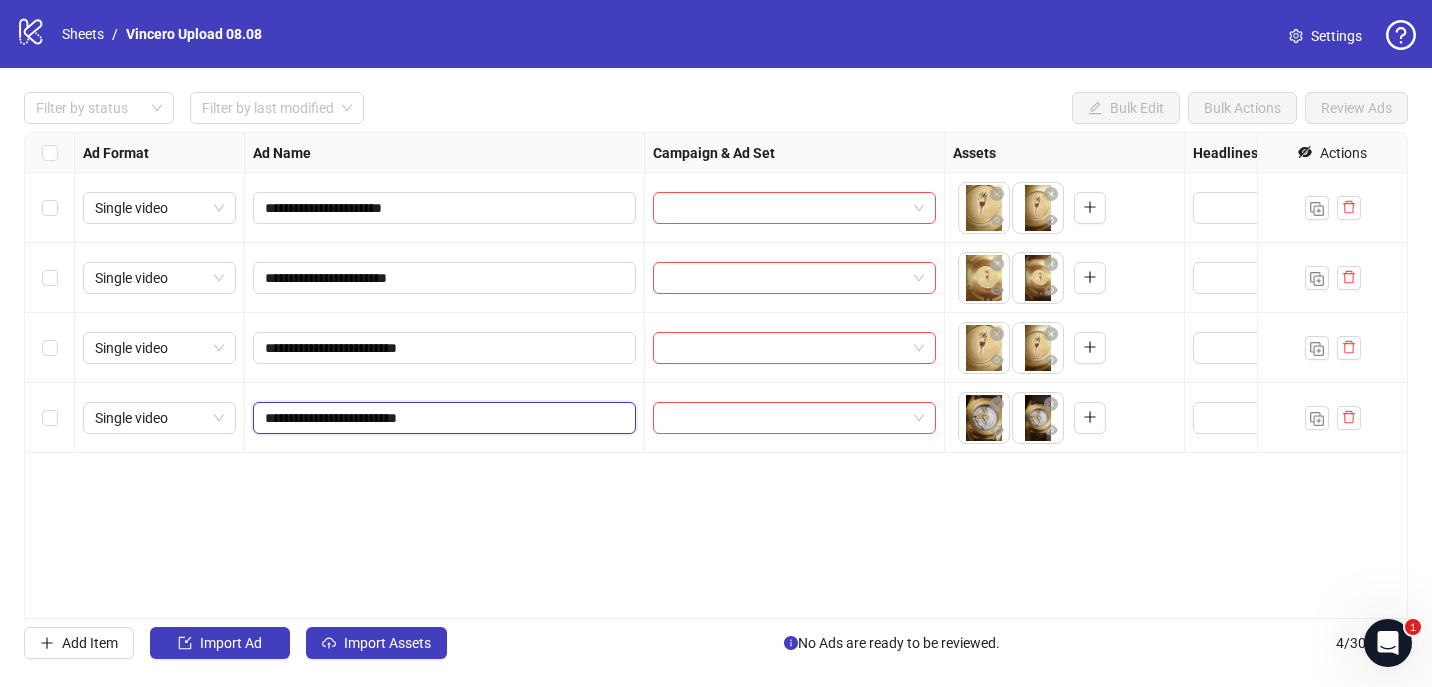 type on "**********" 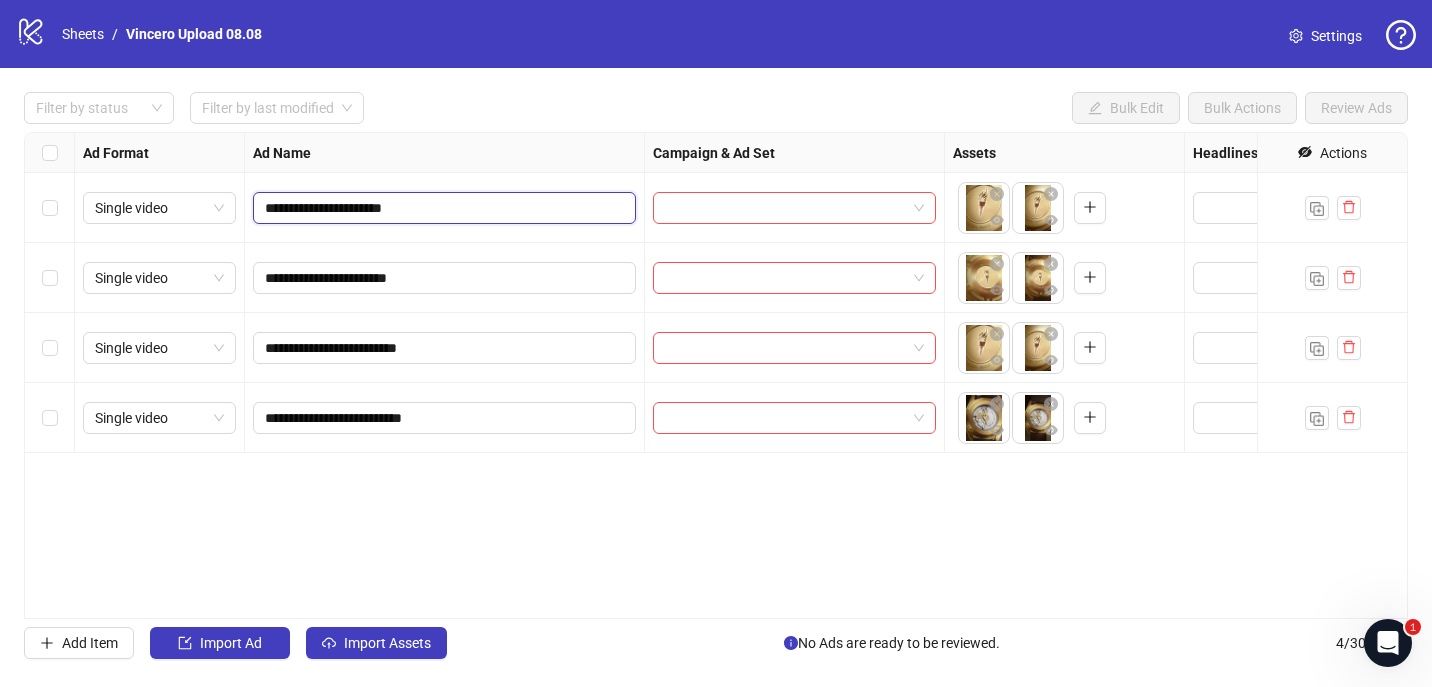 click on "**********" at bounding box center [442, 208] 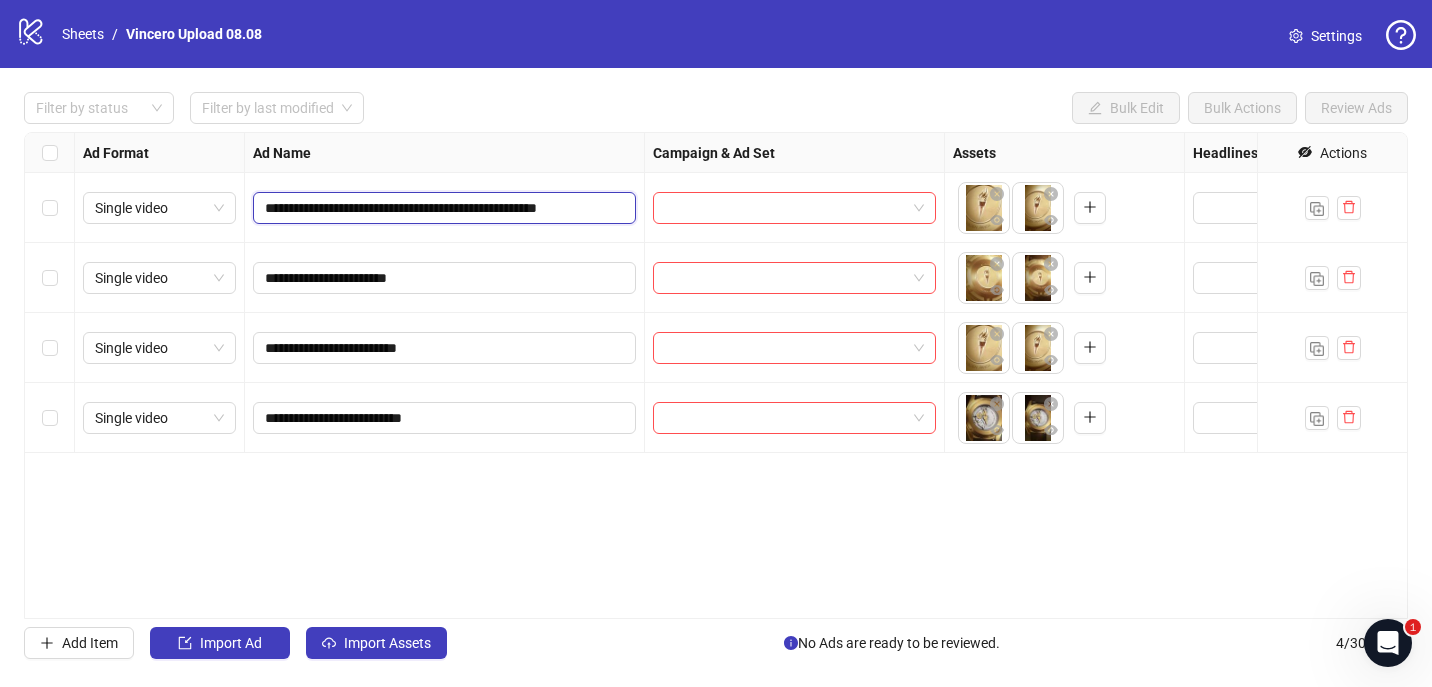 scroll, scrollTop: 0, scrollLeft: 23, axis: horizontal 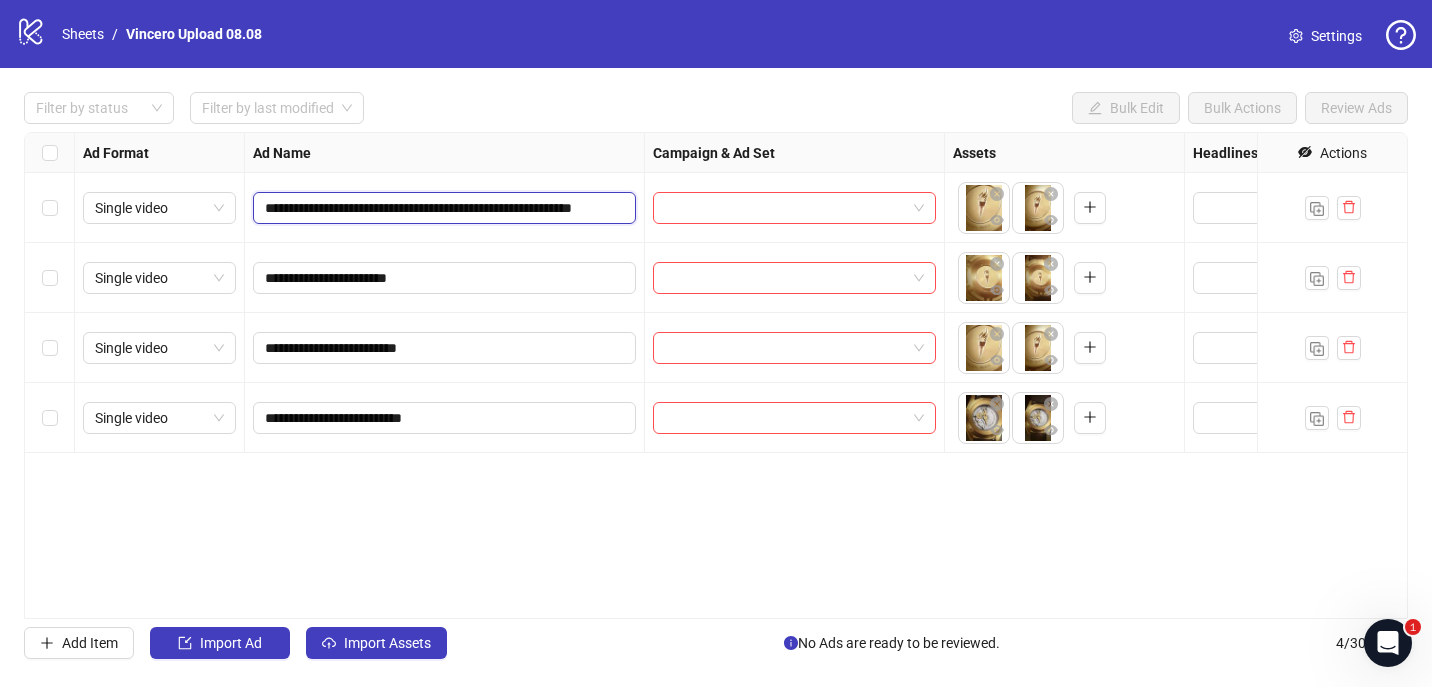 type on "**********" 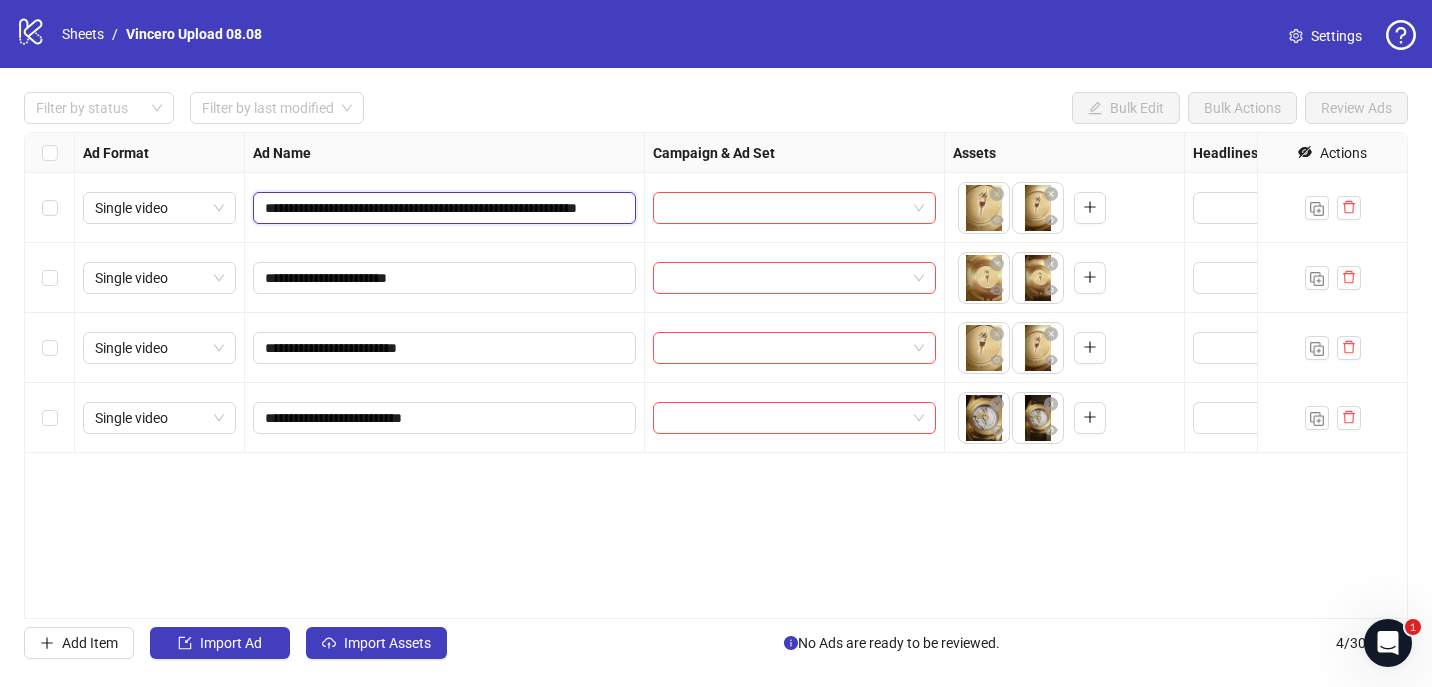 scroll, scrollTop: 0, scrollLeft: 78, axis: horizontal 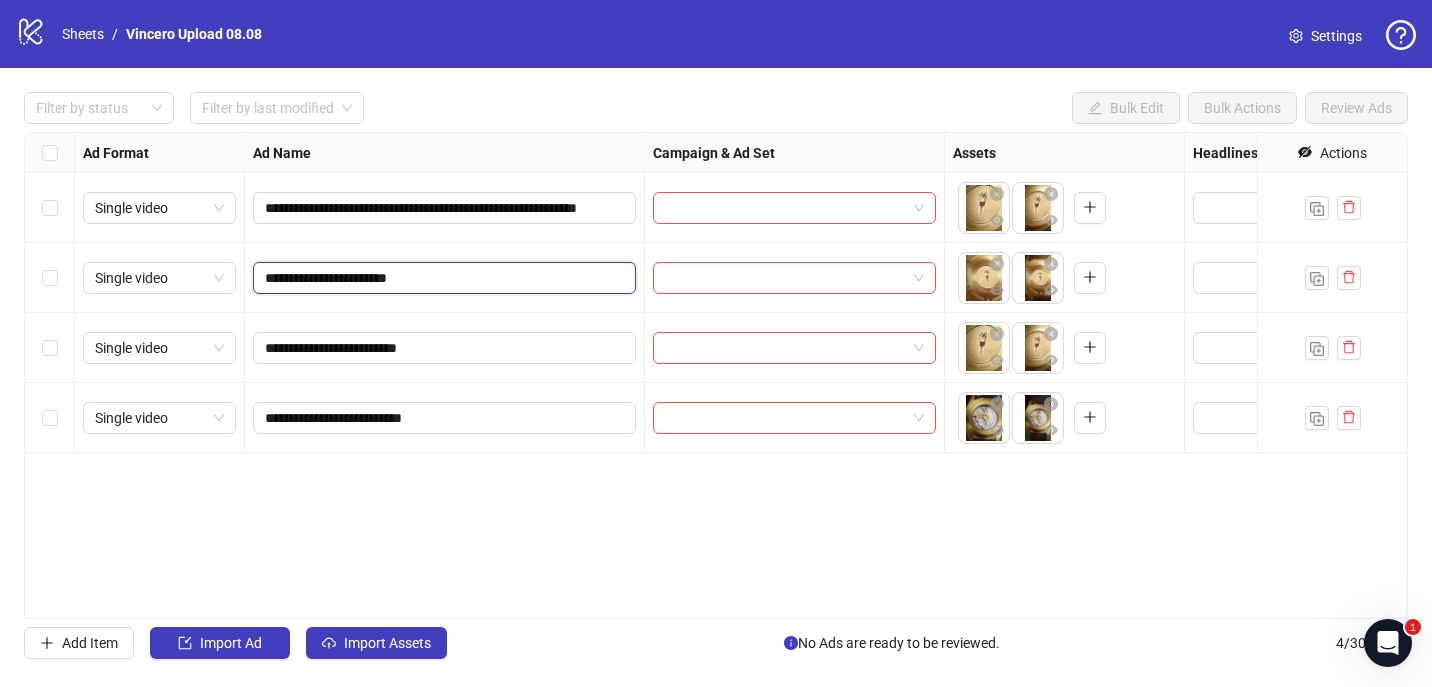 click on "**********" at bounding box center [442, 278] 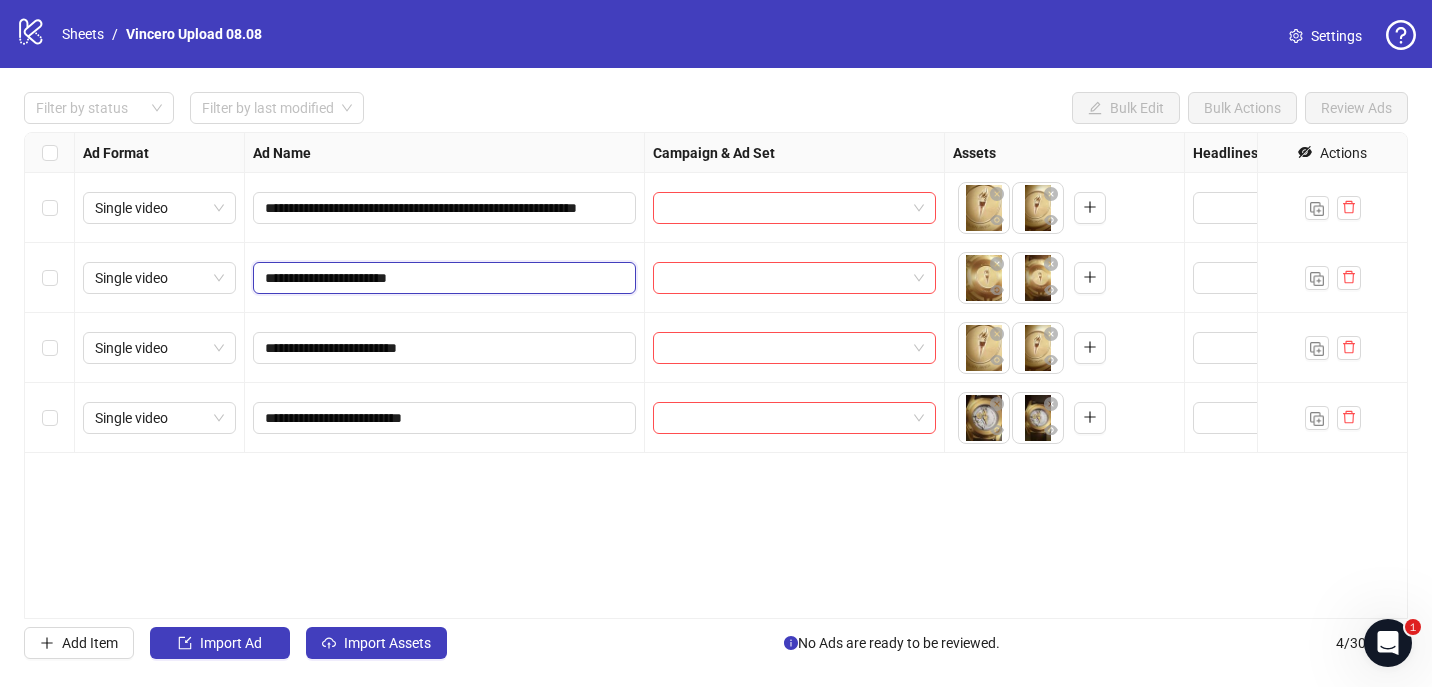 paste on "**********" 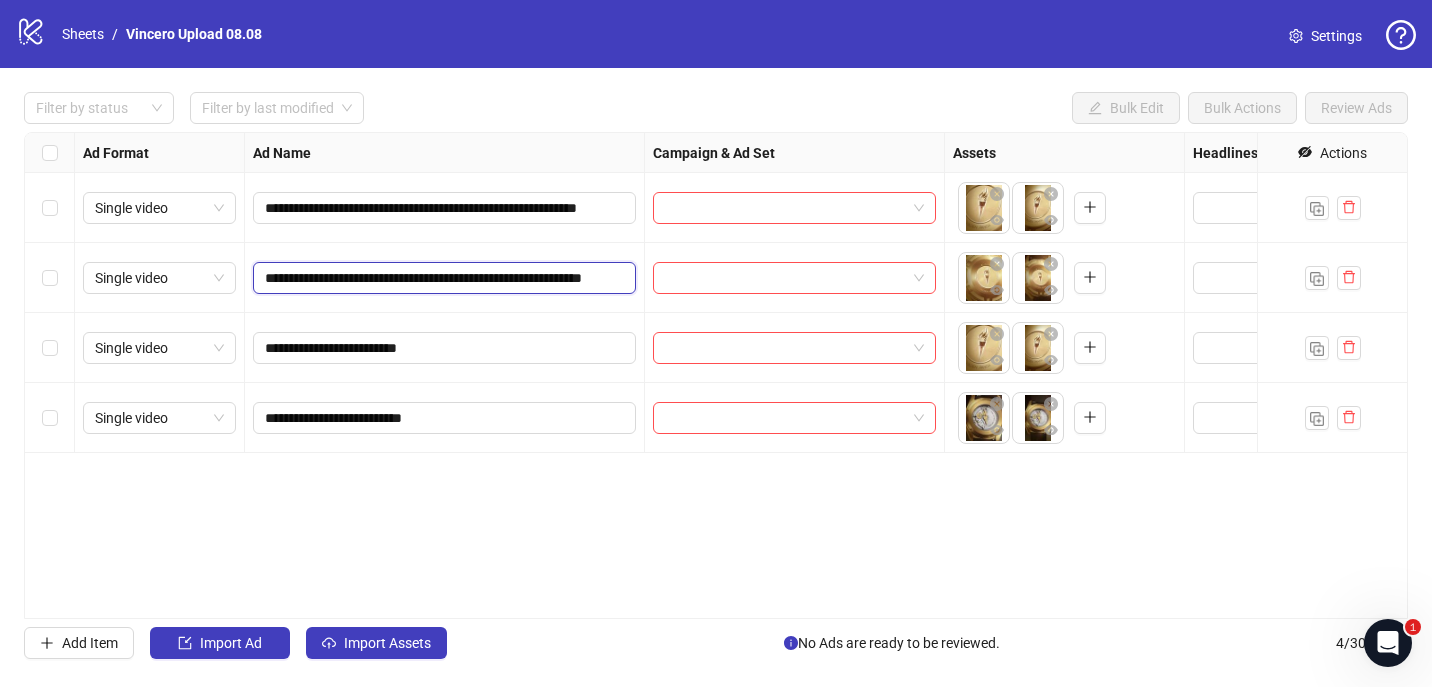 scroll, scrollTop: 0, scrollLeft: 93, axis: horizontal 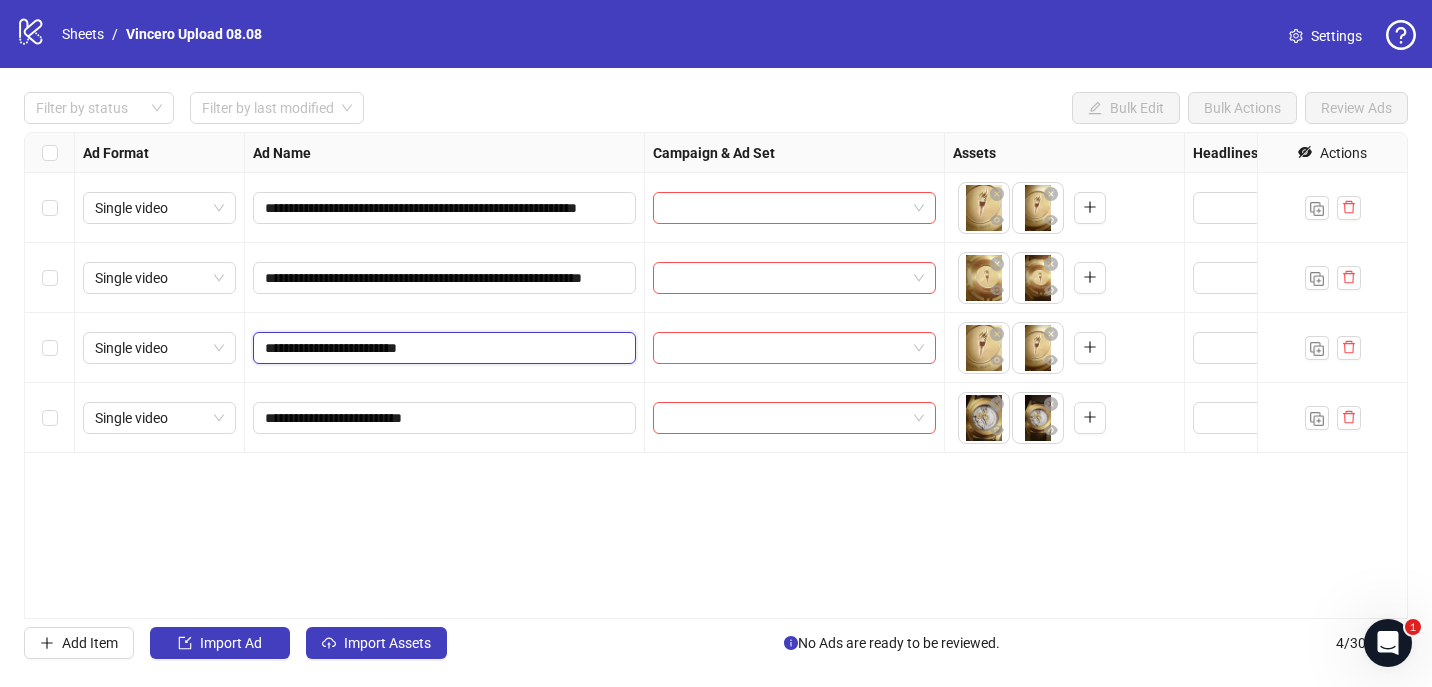 click on "**********" at bounding box center (442, 348) 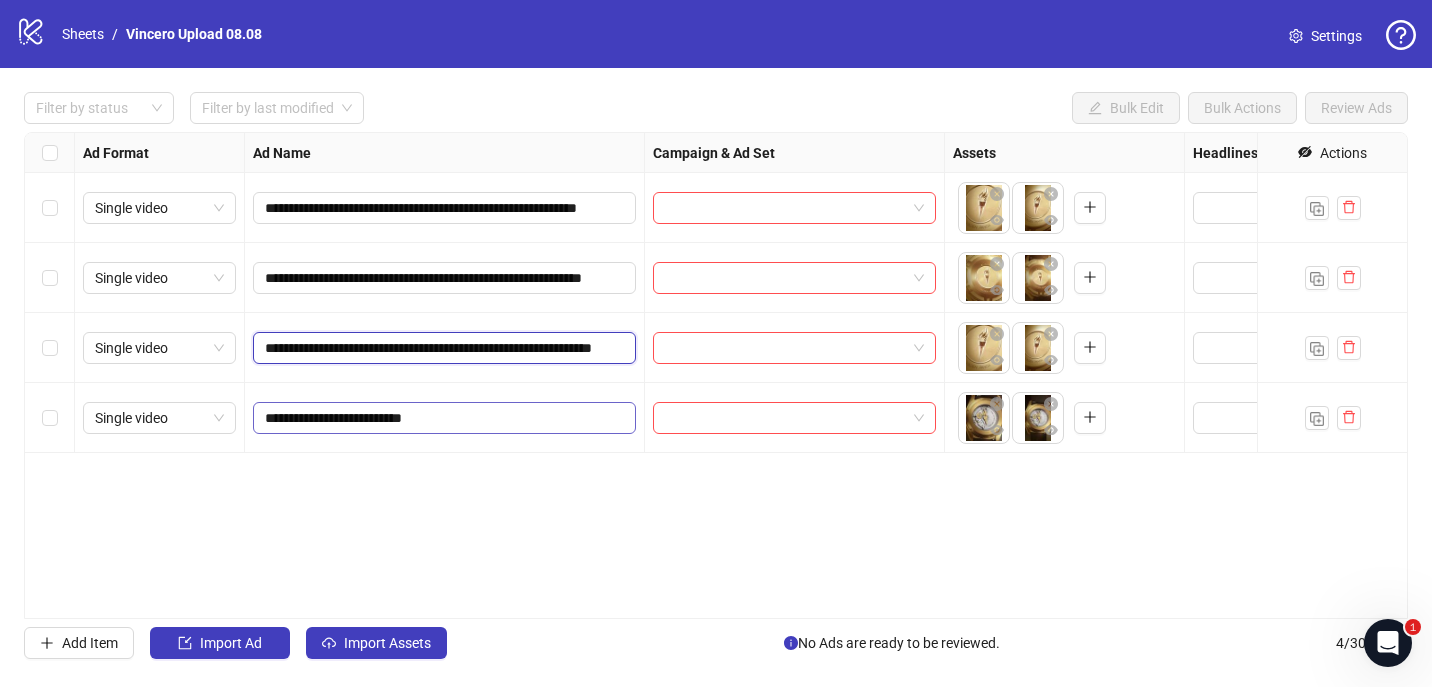 scroll, scrollTop: 0, scrollLeft: 107, axis: horizontal 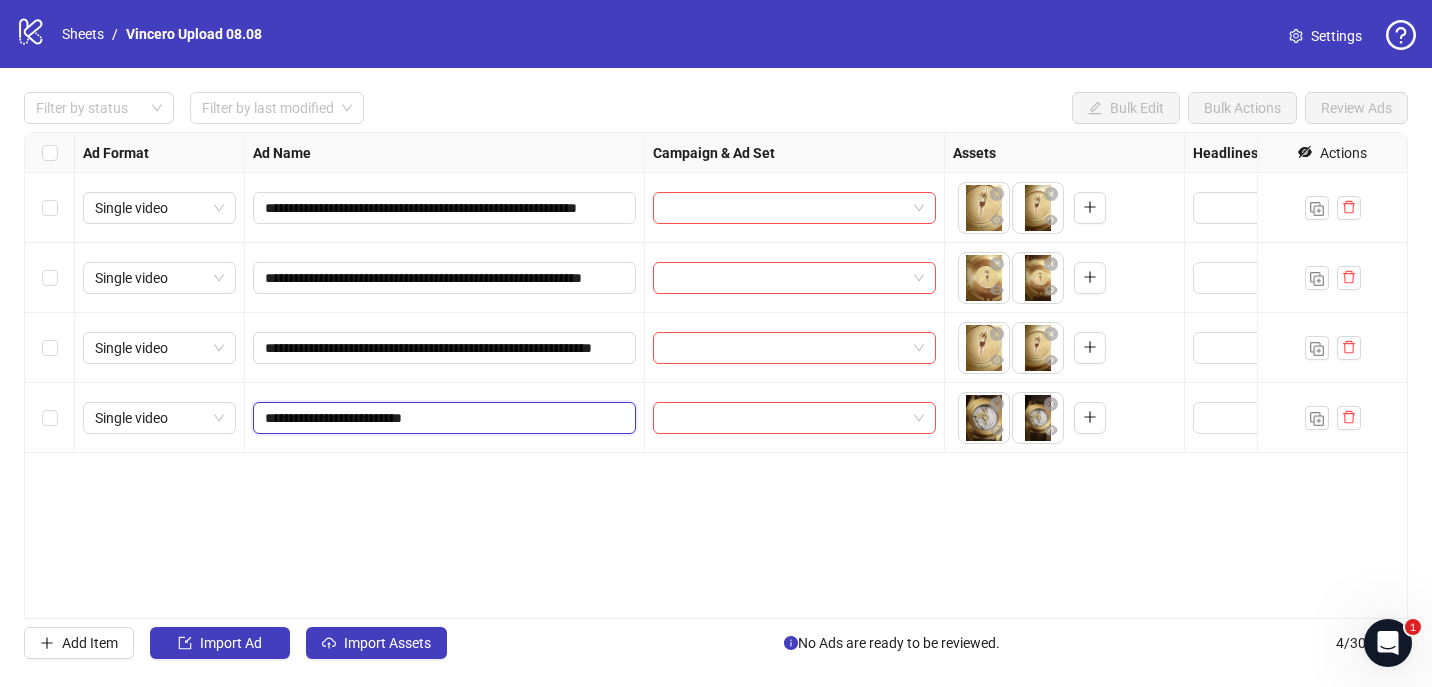 click on "**********" at bounding box center [442, 418] 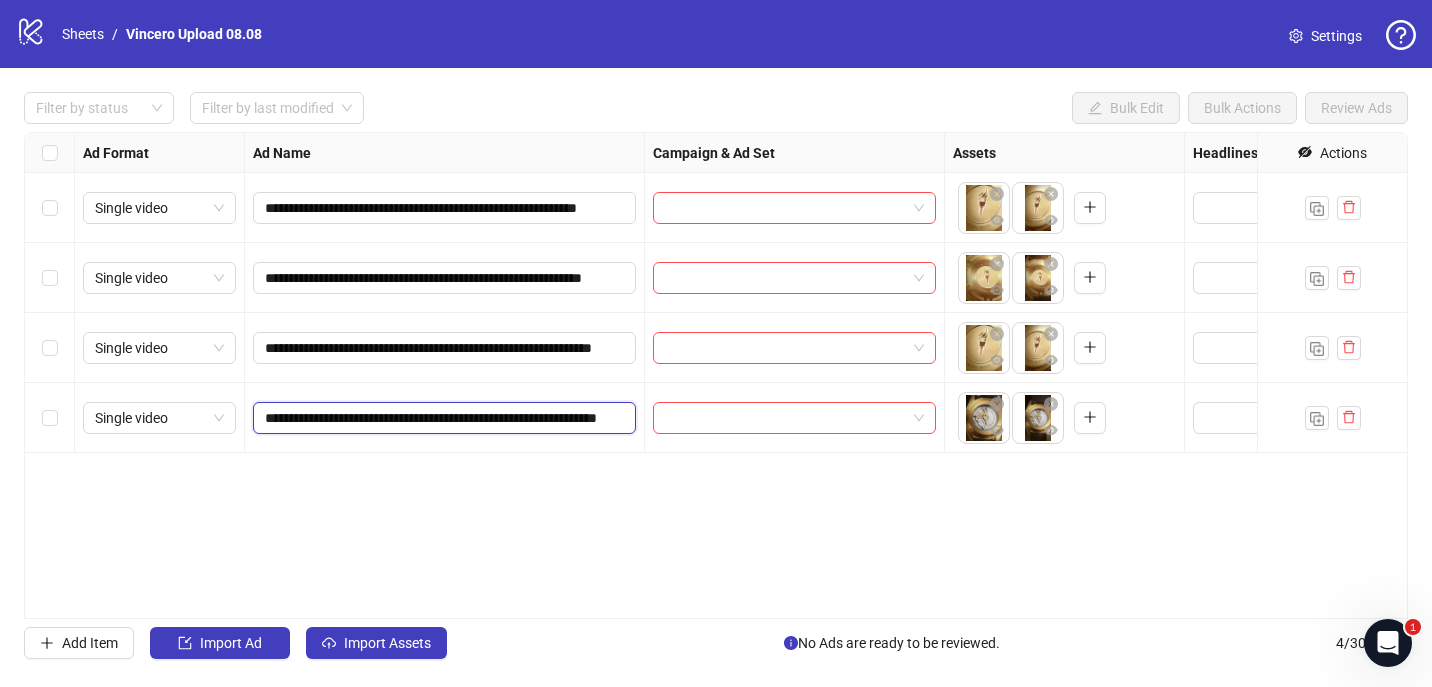 scroll, scrollTop: 0, scrollLeft: 112, axis: horizontal 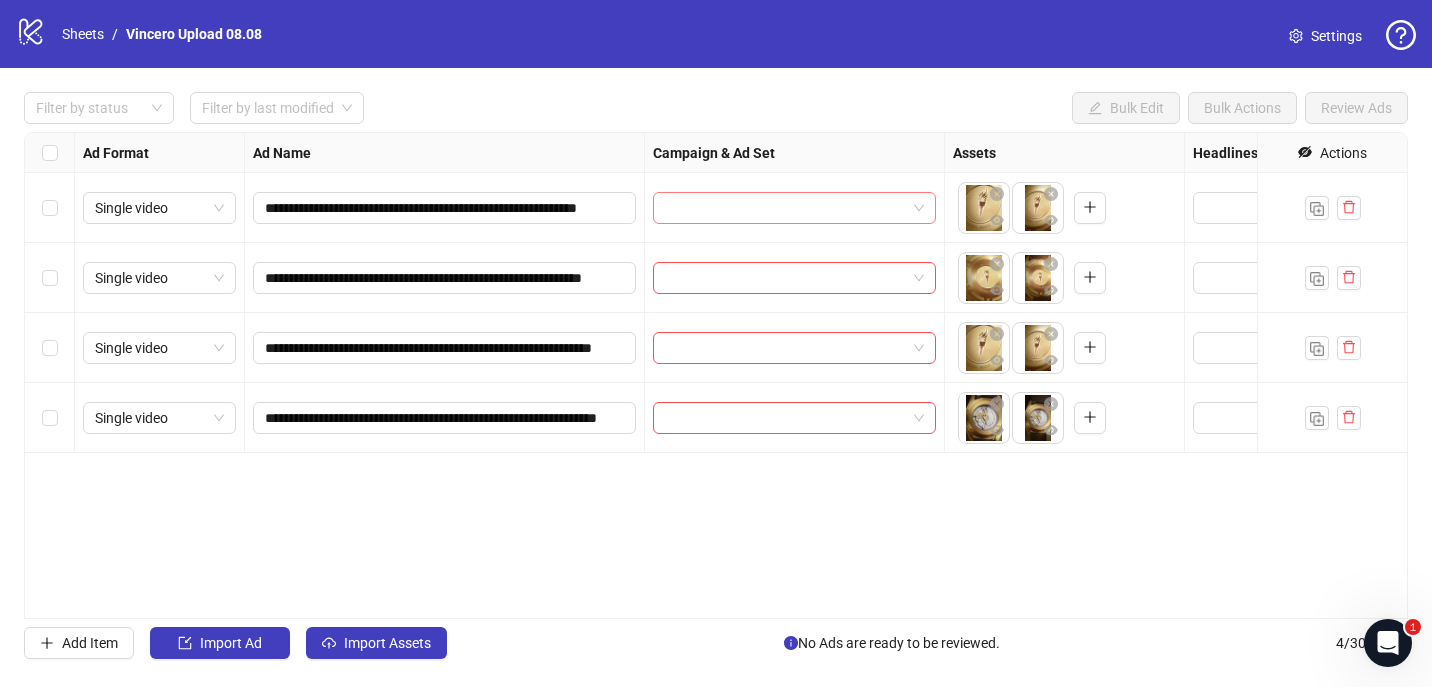 click at bounding box center (785, 208) 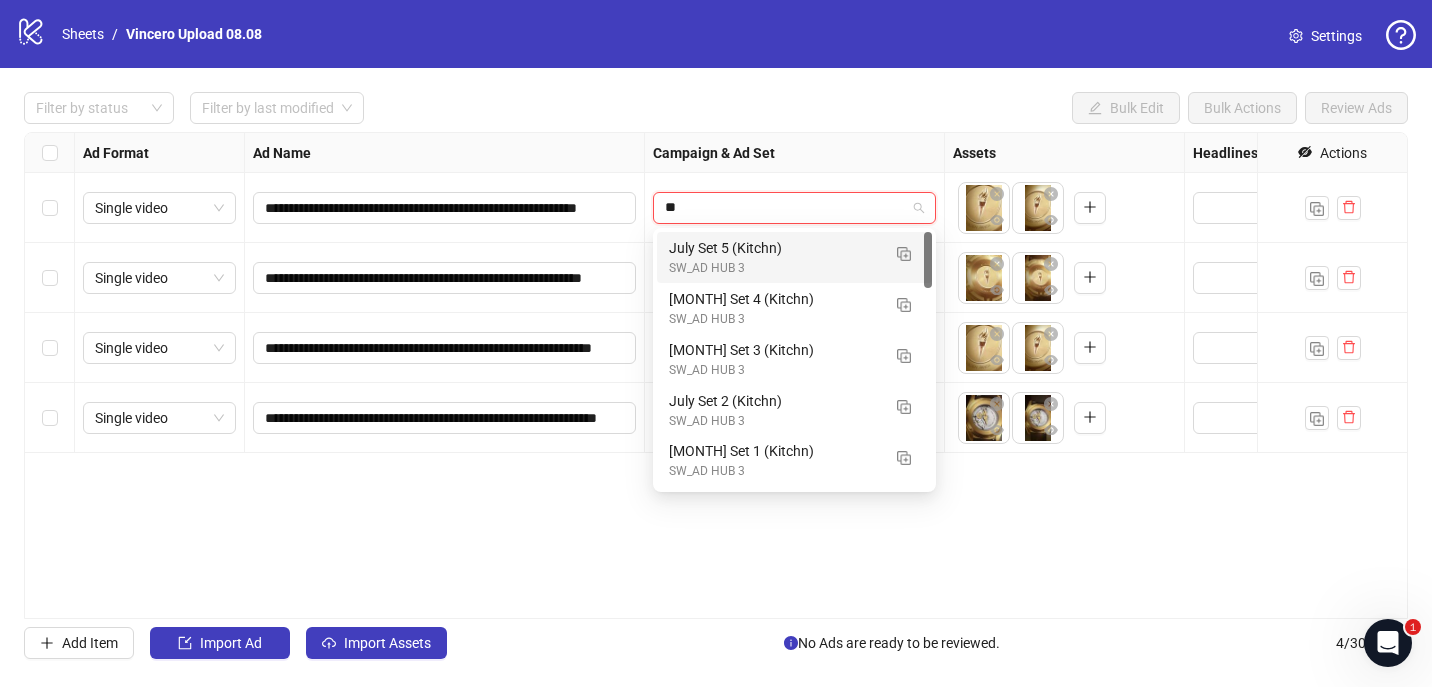 type on "**" 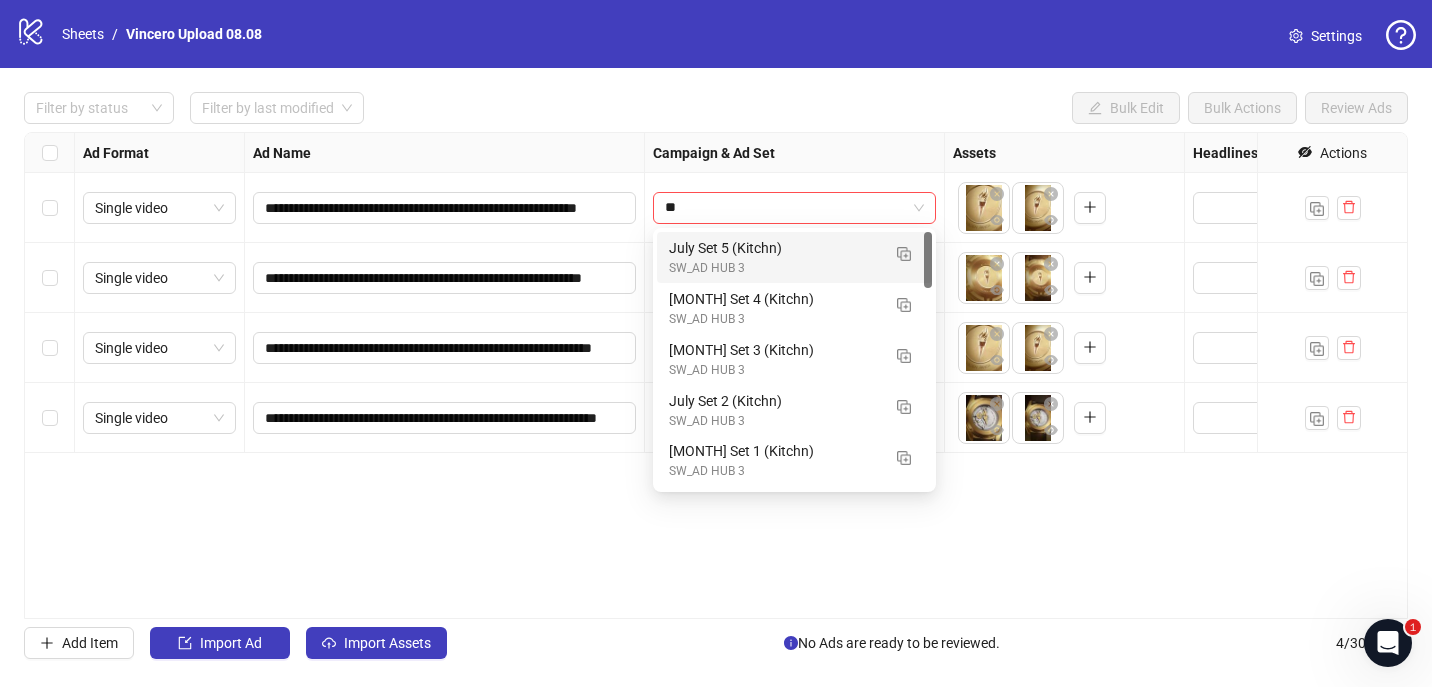 type 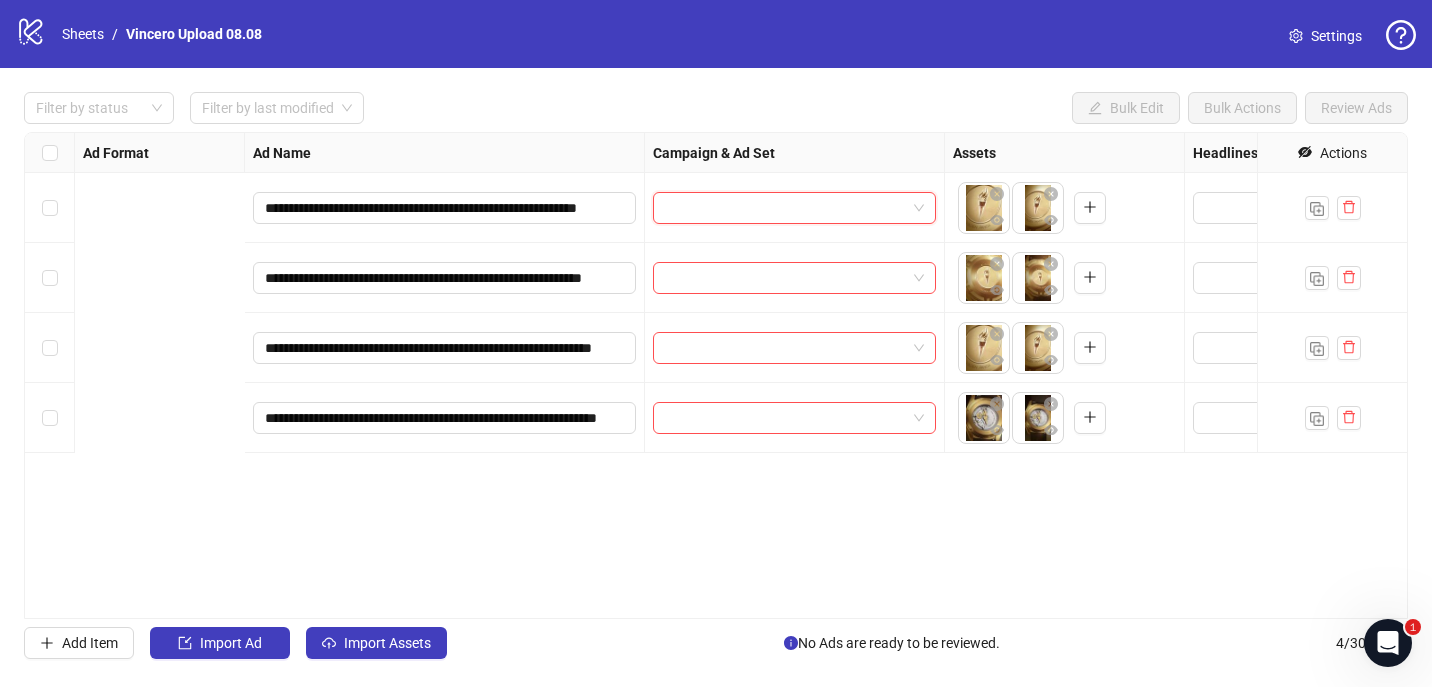 scroll, scrollTop: 0, scrollLeft: 747, axis: horizontal 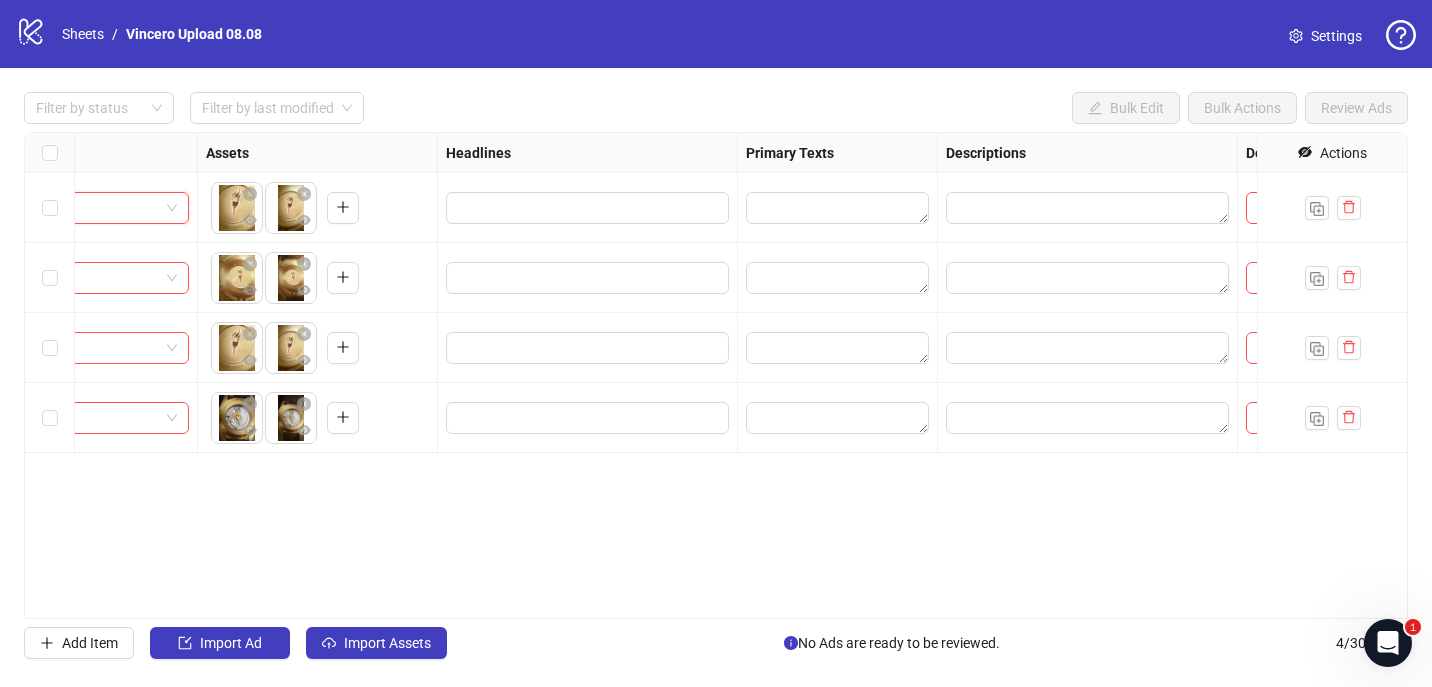 click at bounding box center [588, 208] 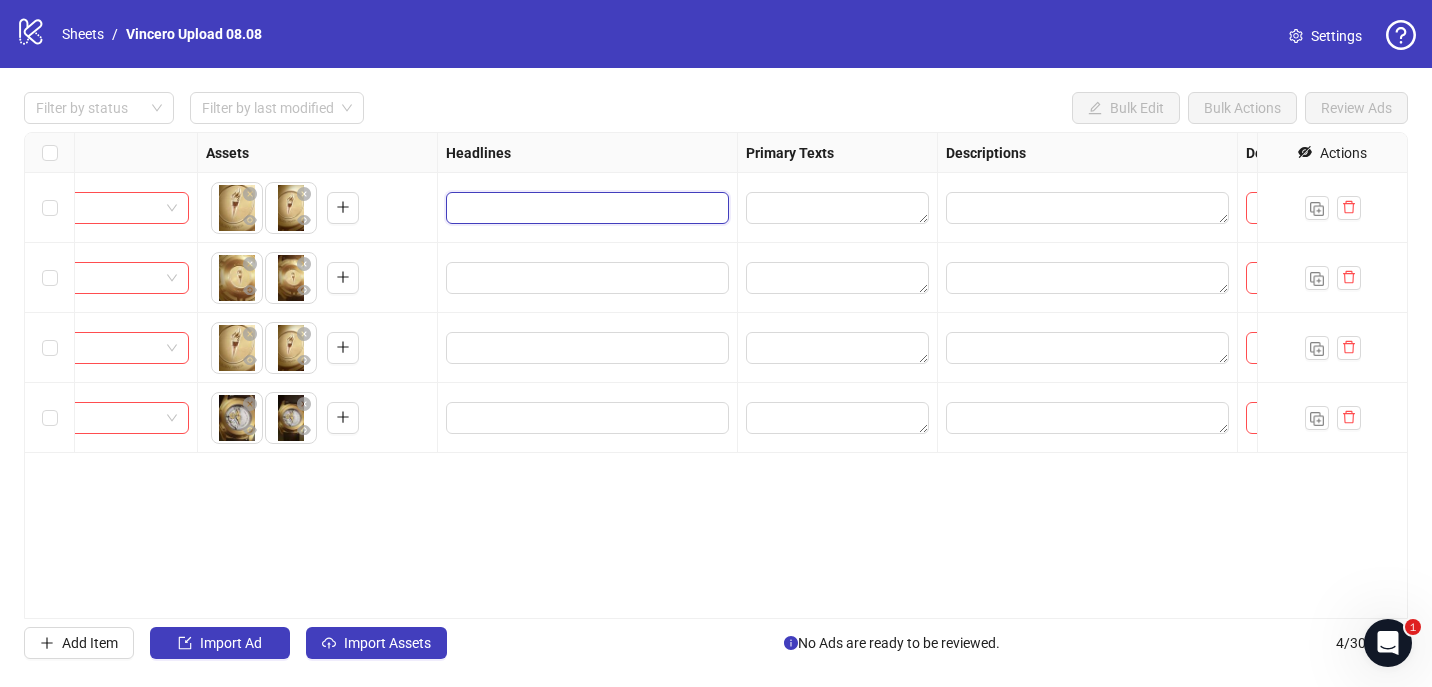 click at bounding box center [585, 208] 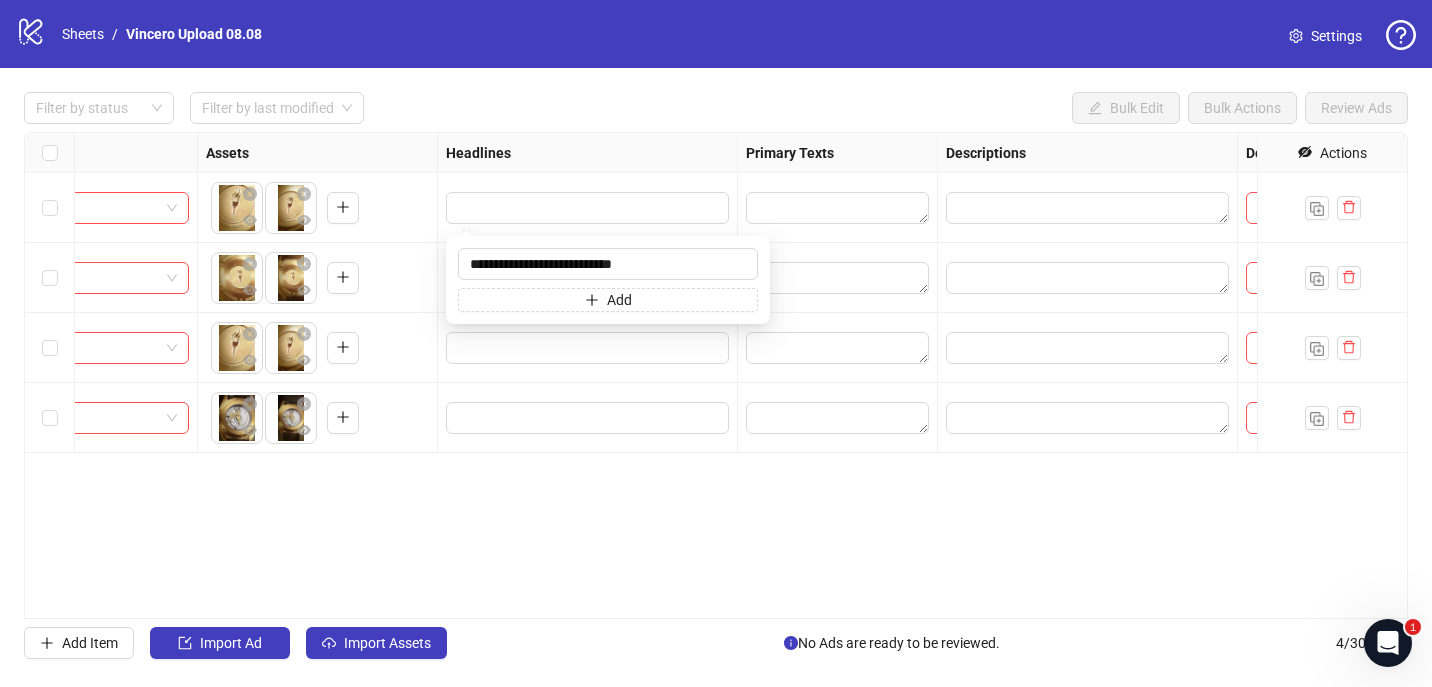 click on "Headlines" at bounding box center [588, 153] 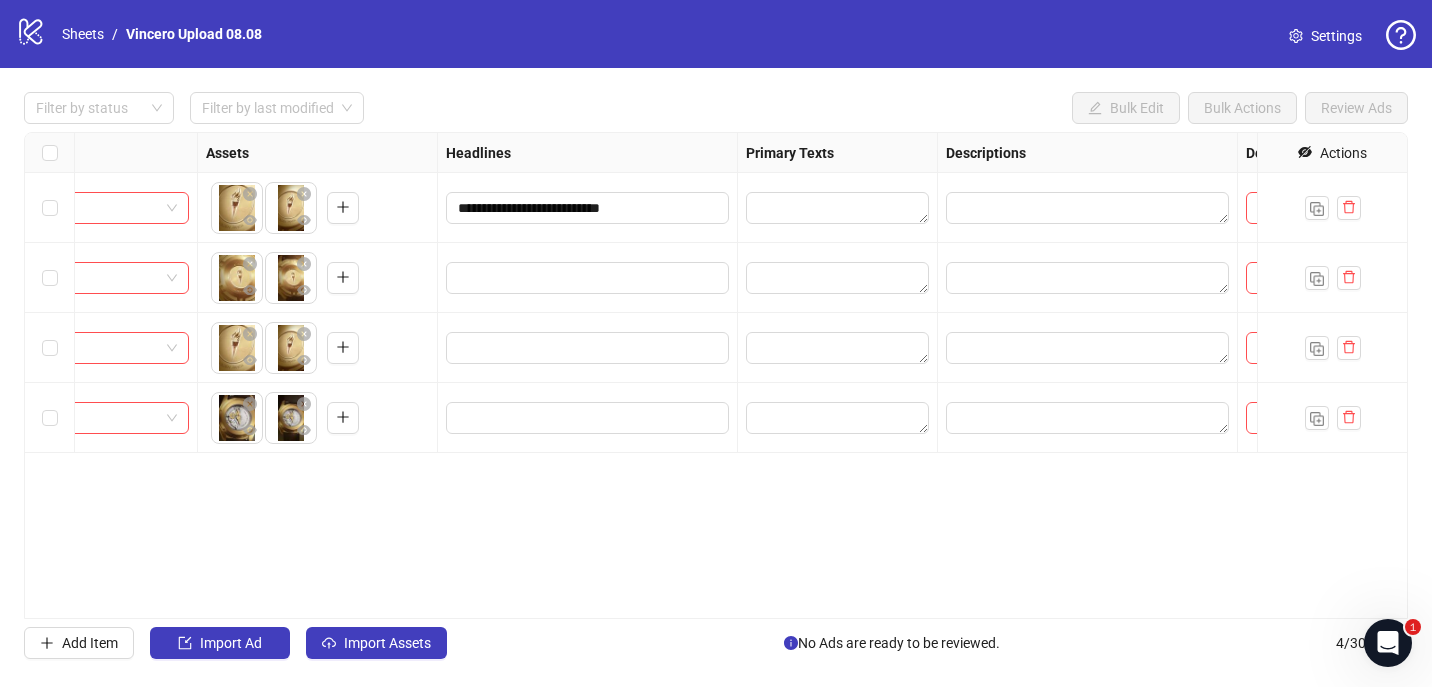 click at bounding box center [588, 278] 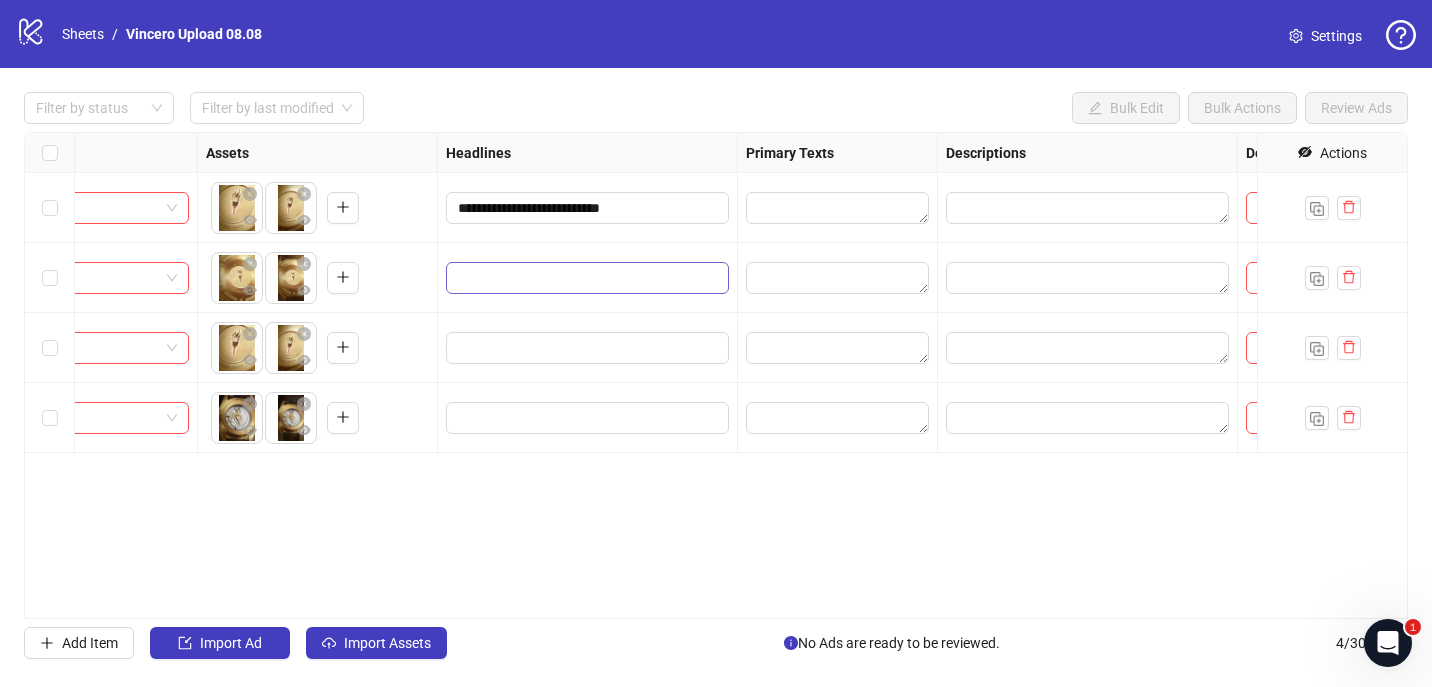 click at bounding box center (587, 278) 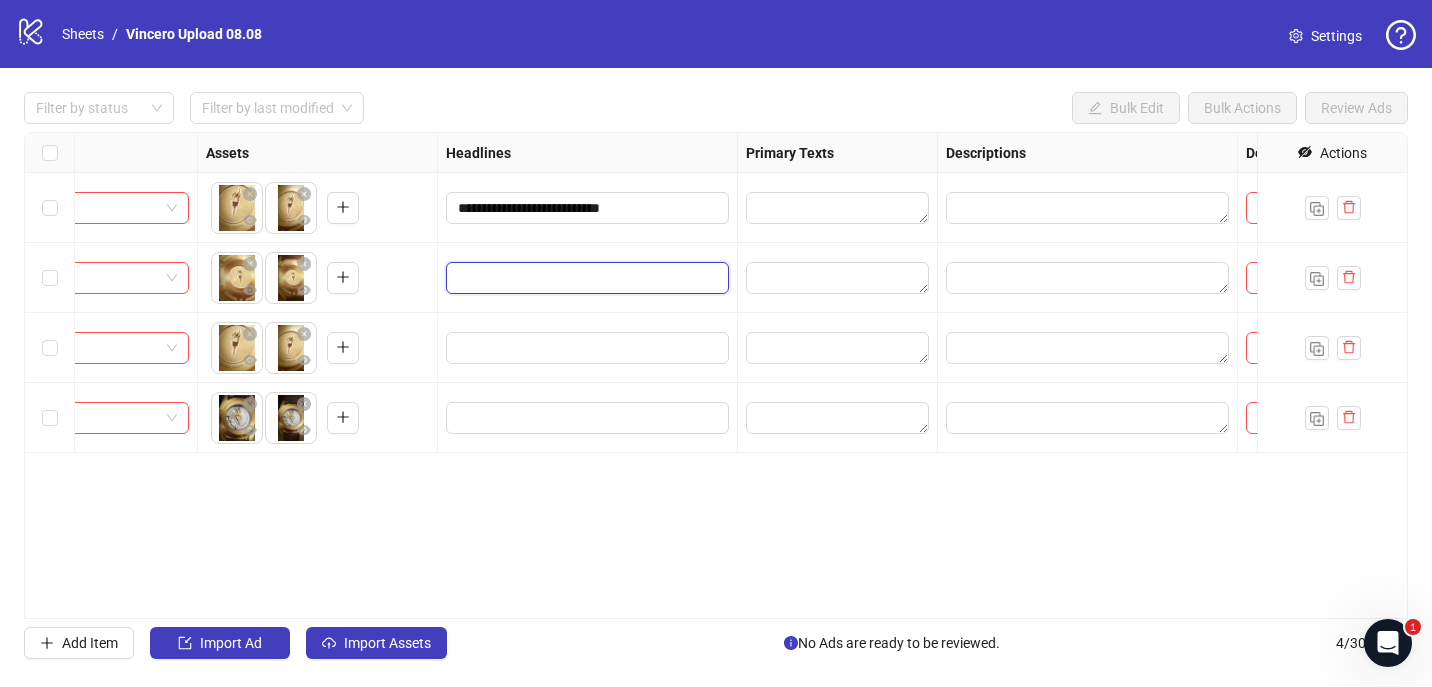 click at bounding box center (585, 278) 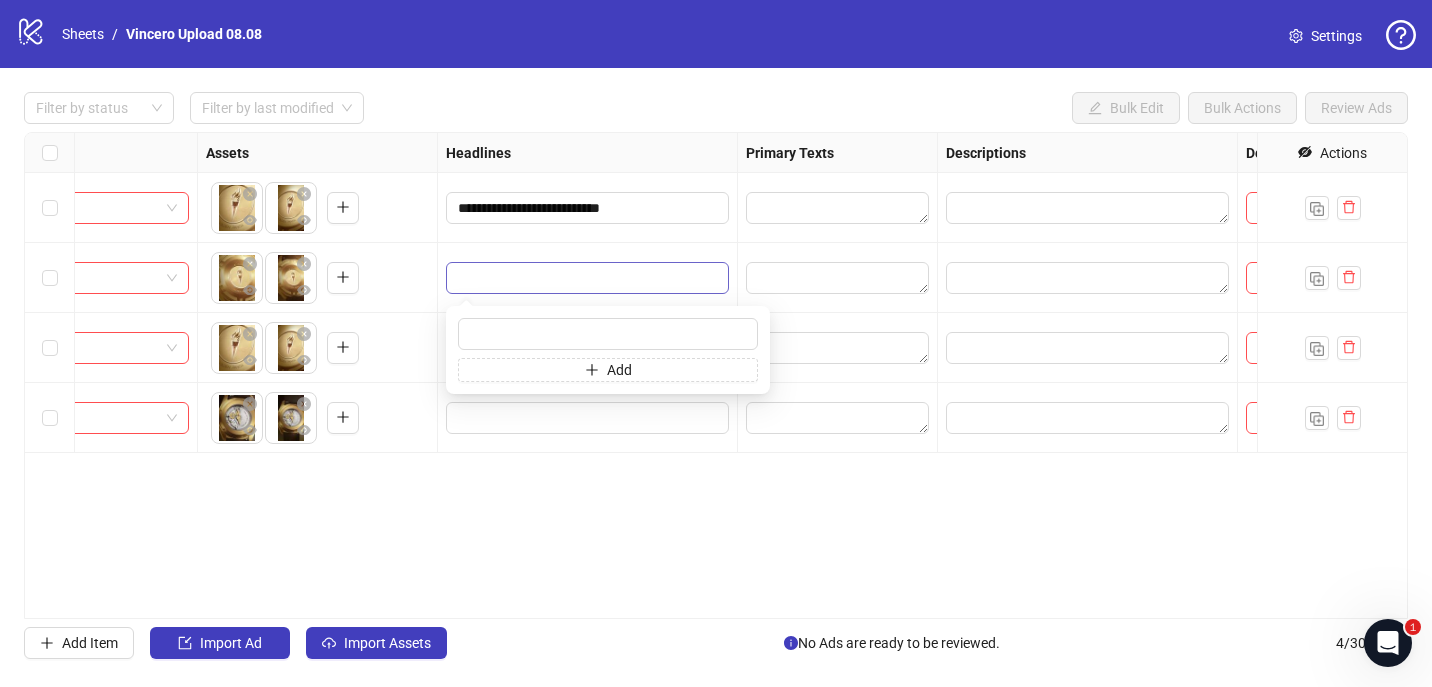 type on "**********" 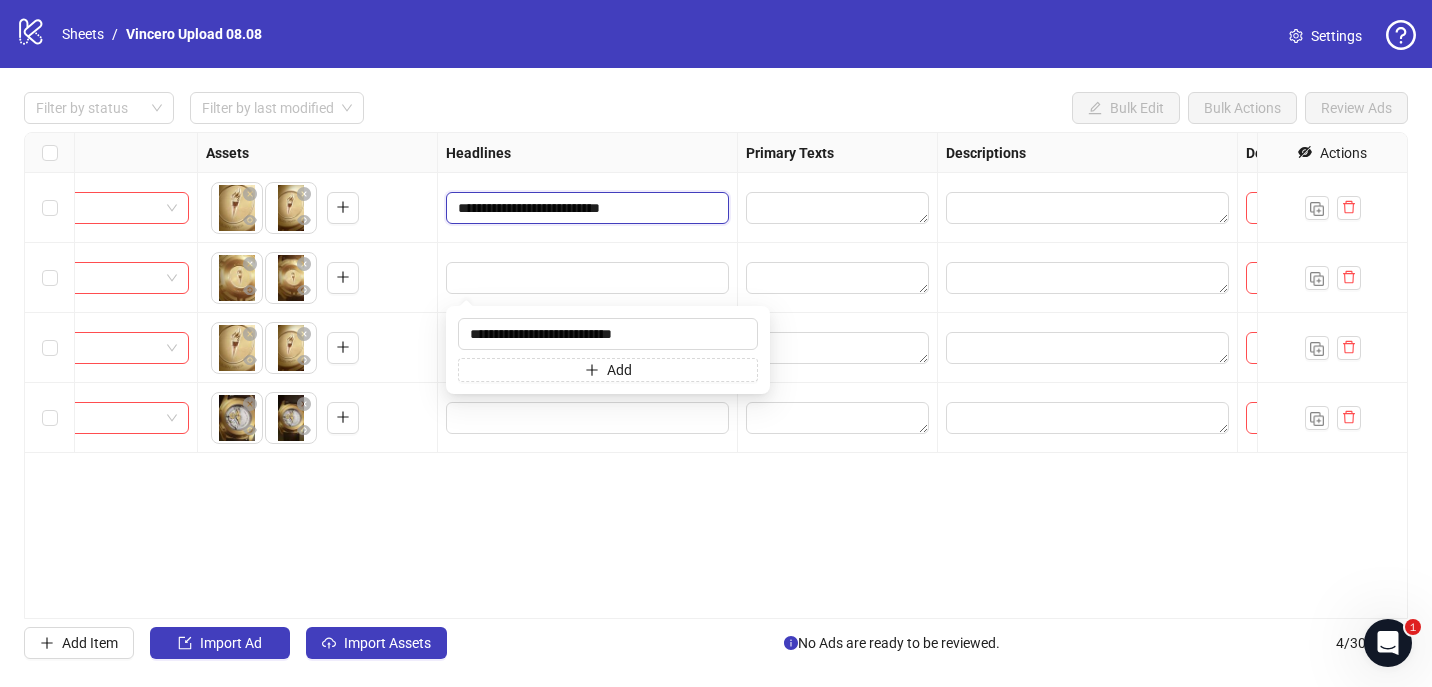 click on "**********" at bounding box center (585, 208) 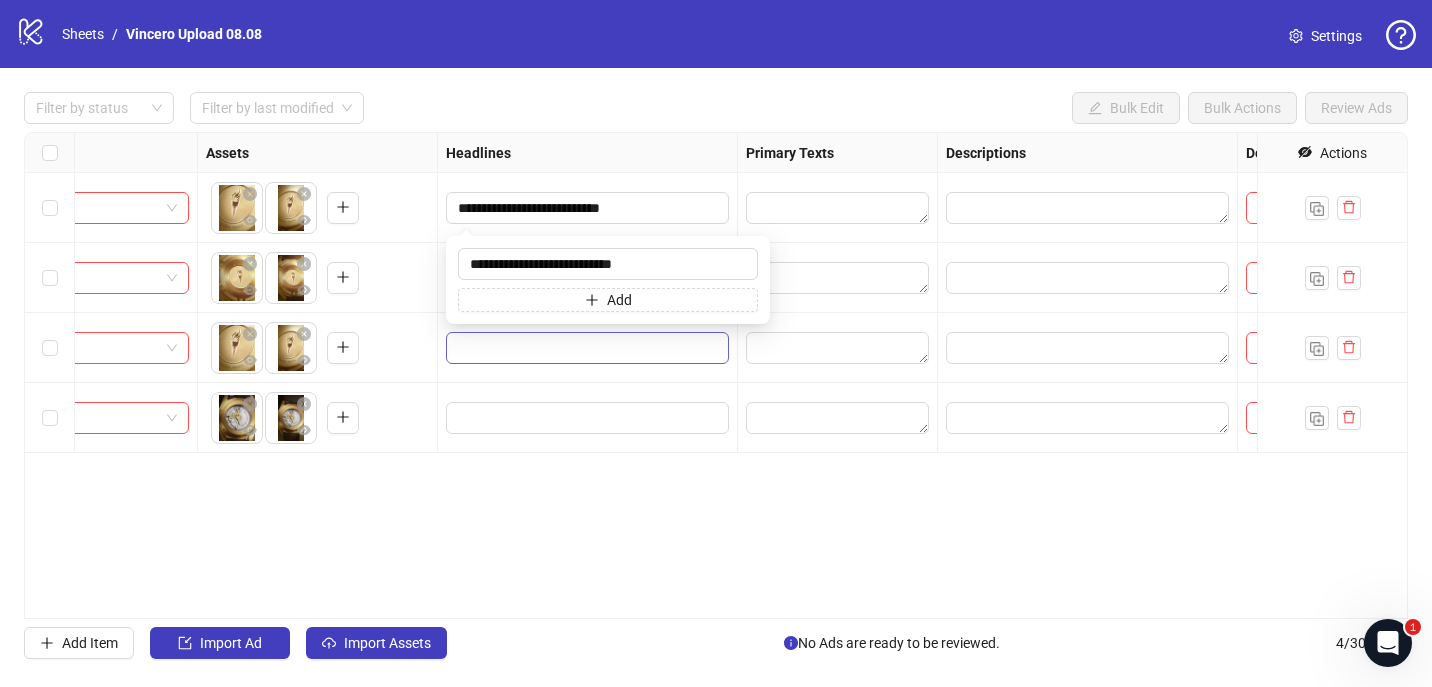 click at bounding box center (585, 348) 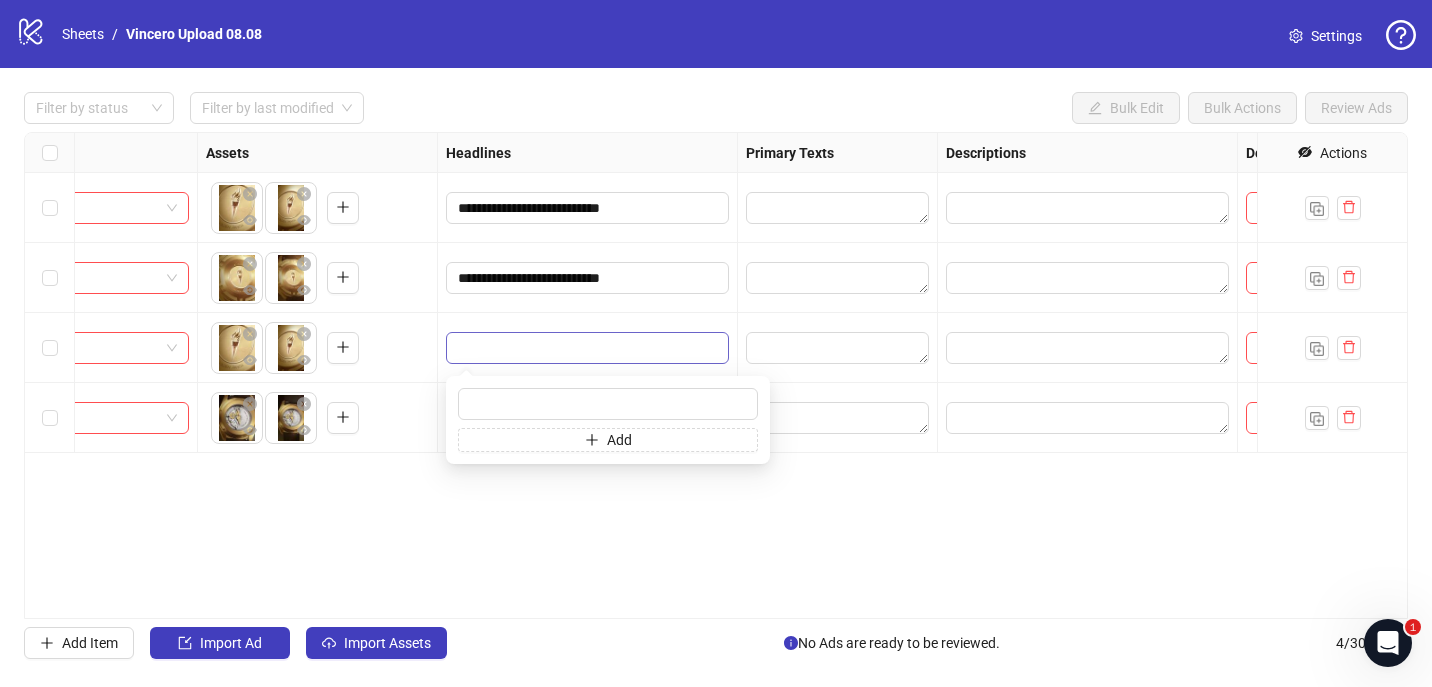 type on "**********" 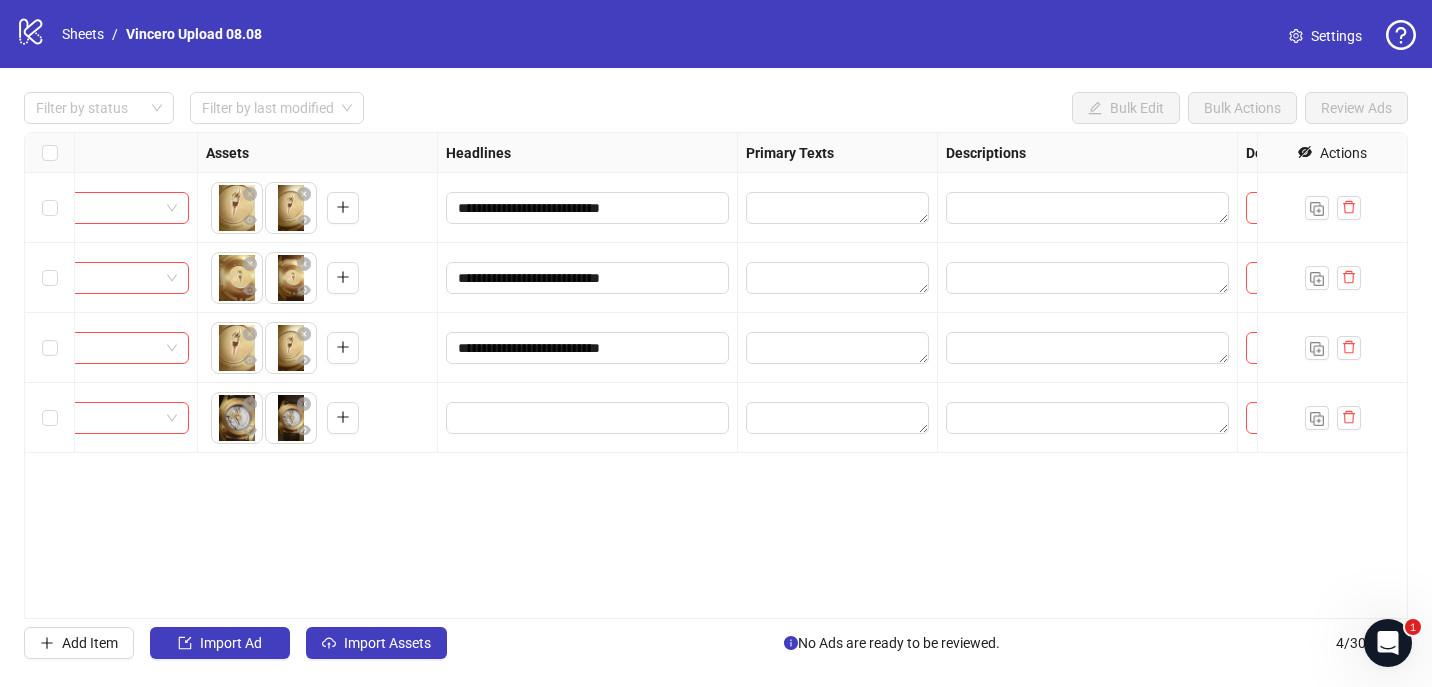 click on "**********" at bounding box center [588, 348] 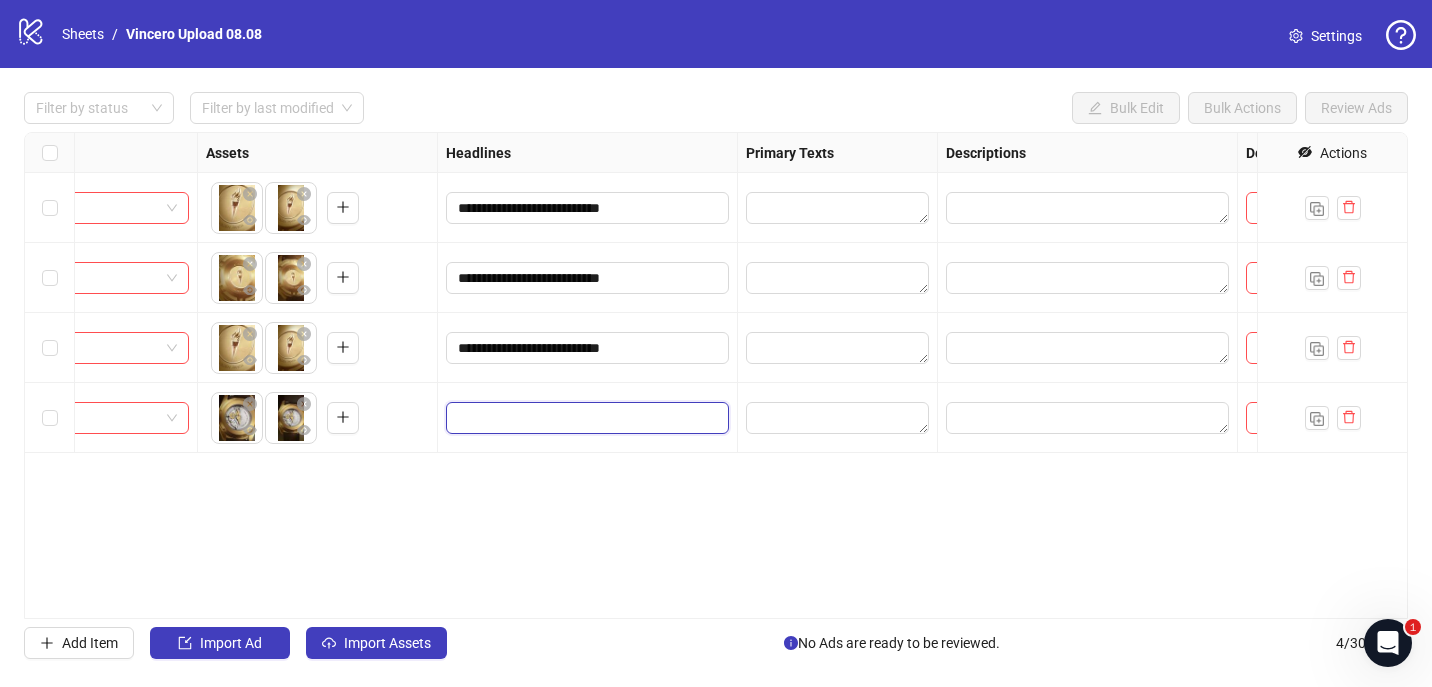 click at bounding box center [585, 418] 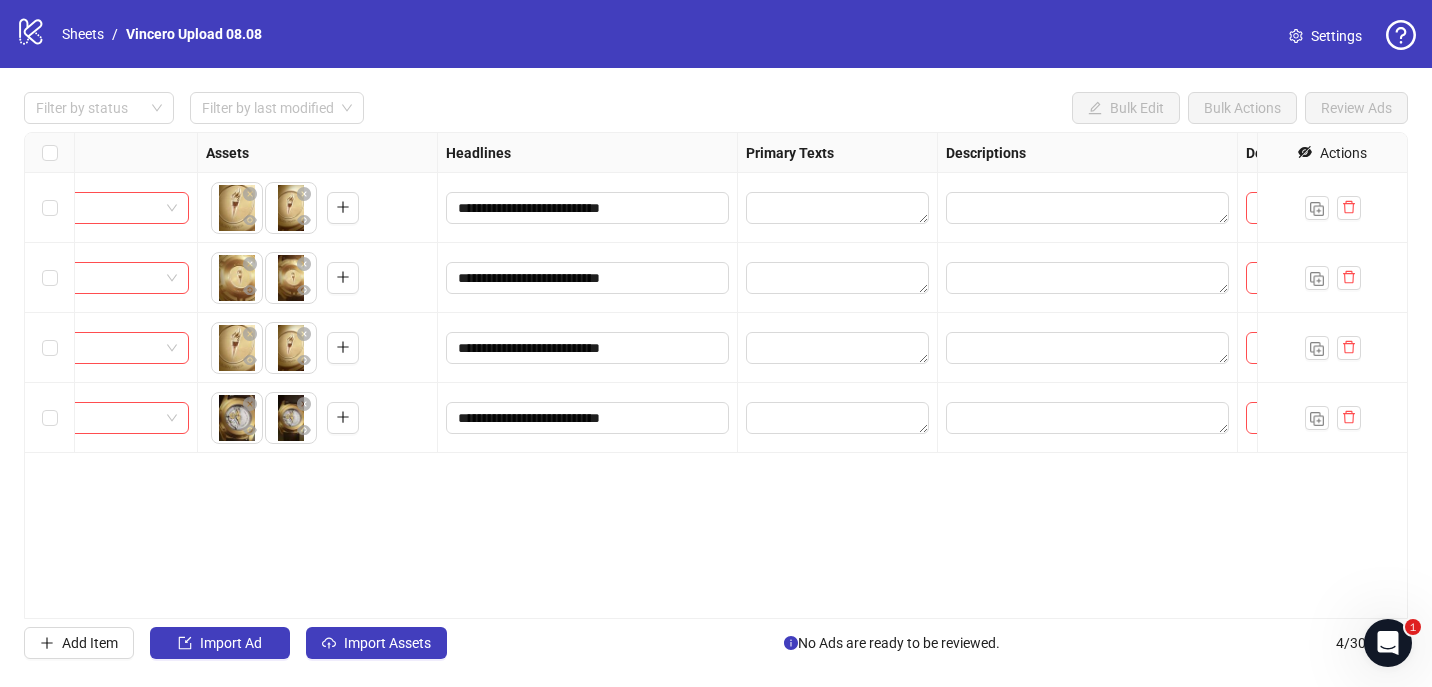click on "**********" at bounding box center [716, 375] 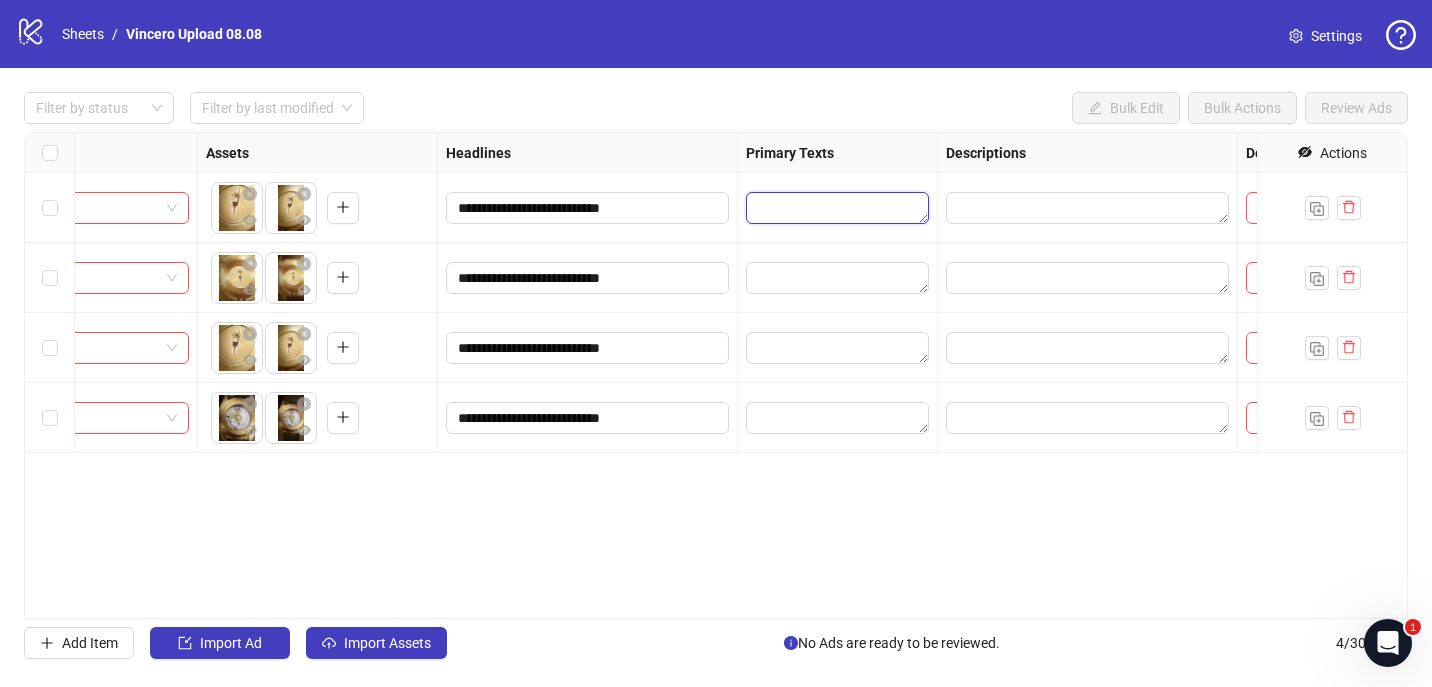click at bounding box center (837, 208) 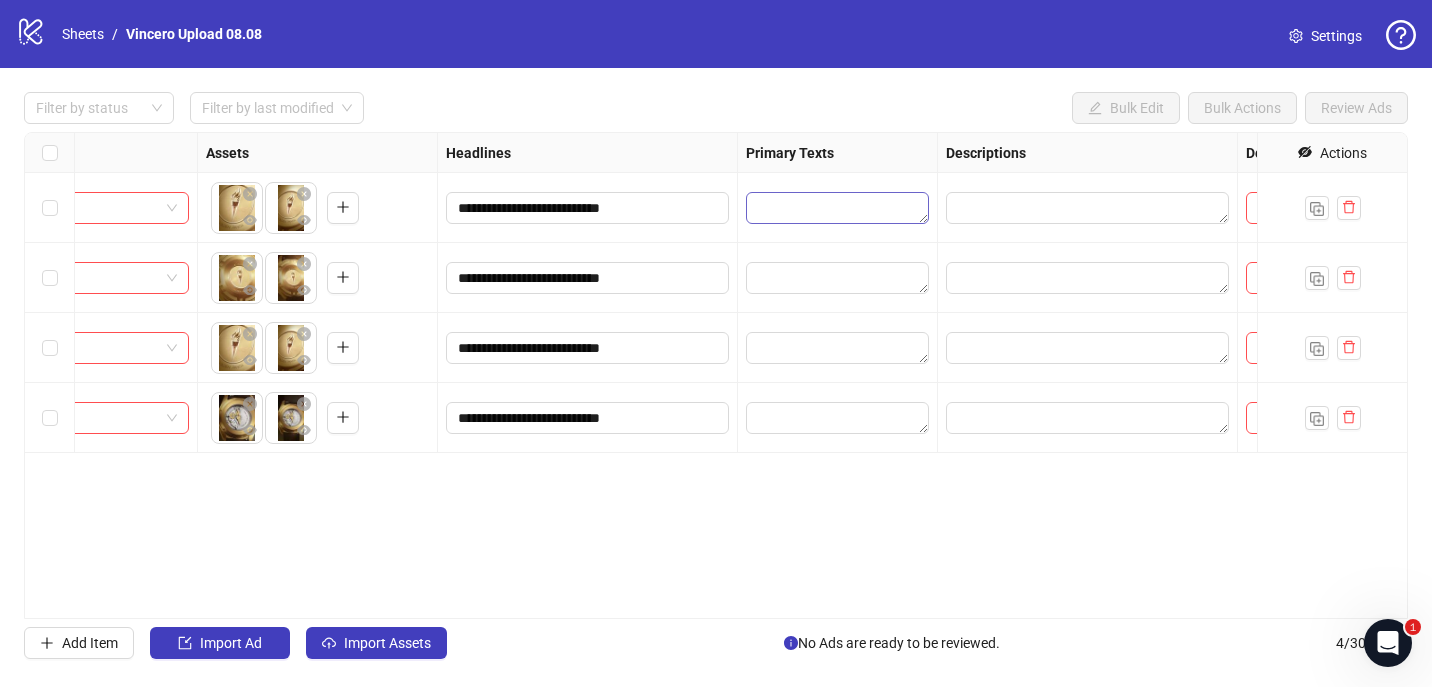 type on "**********" 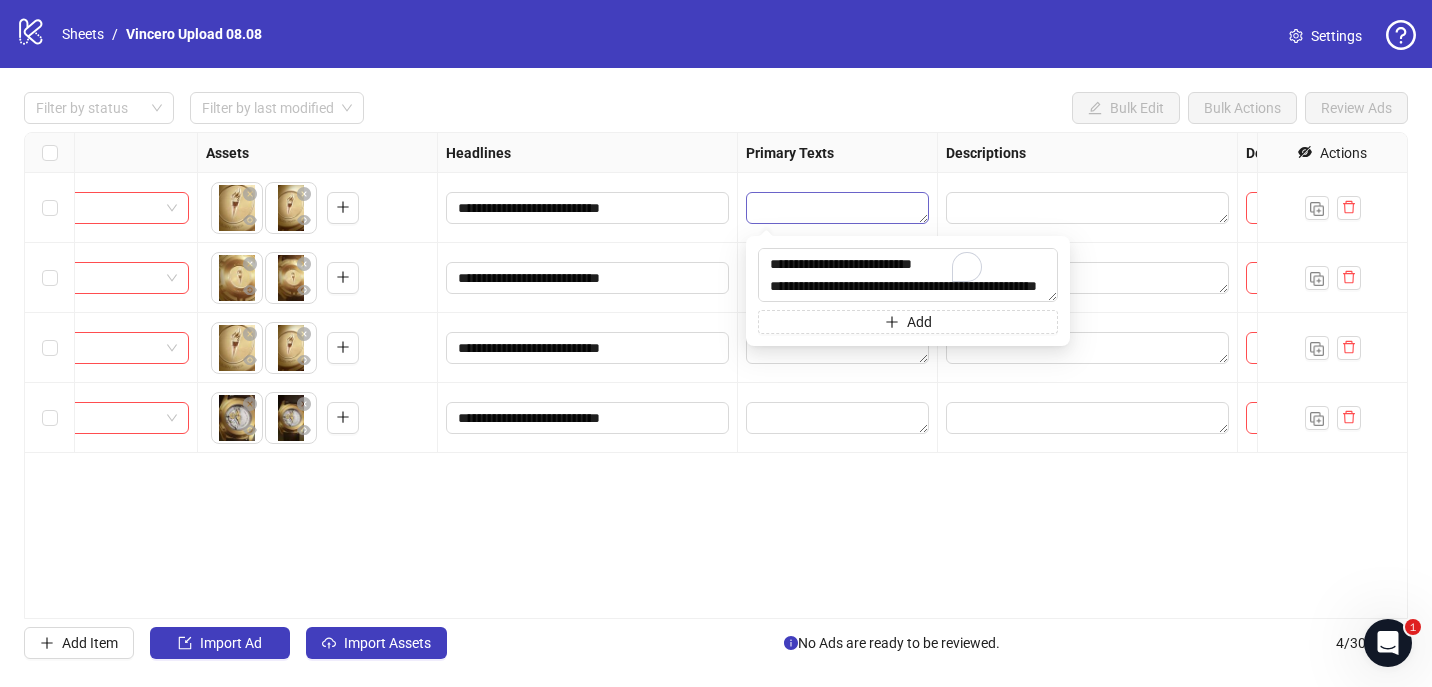 scroll, scrollTop: 44, scrollLeft: 0, axis: vertical 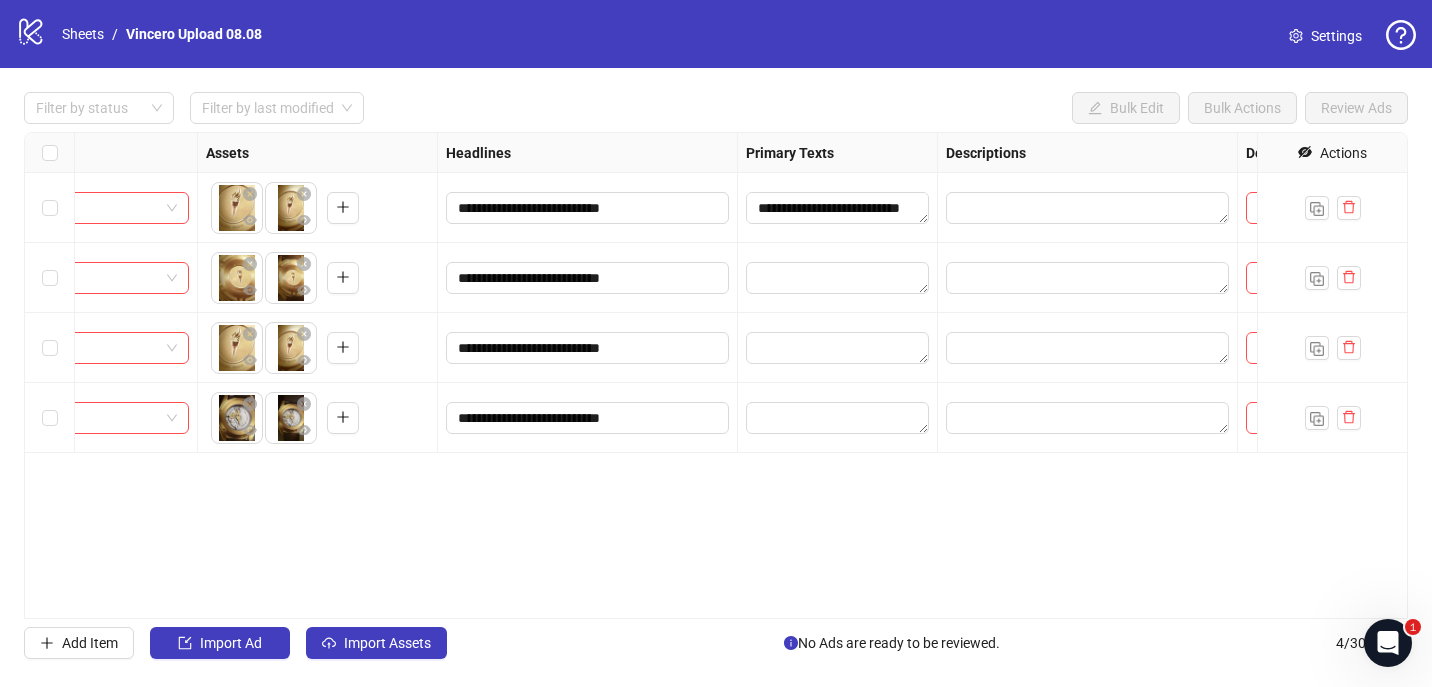 click at bounding box center [838, 278] 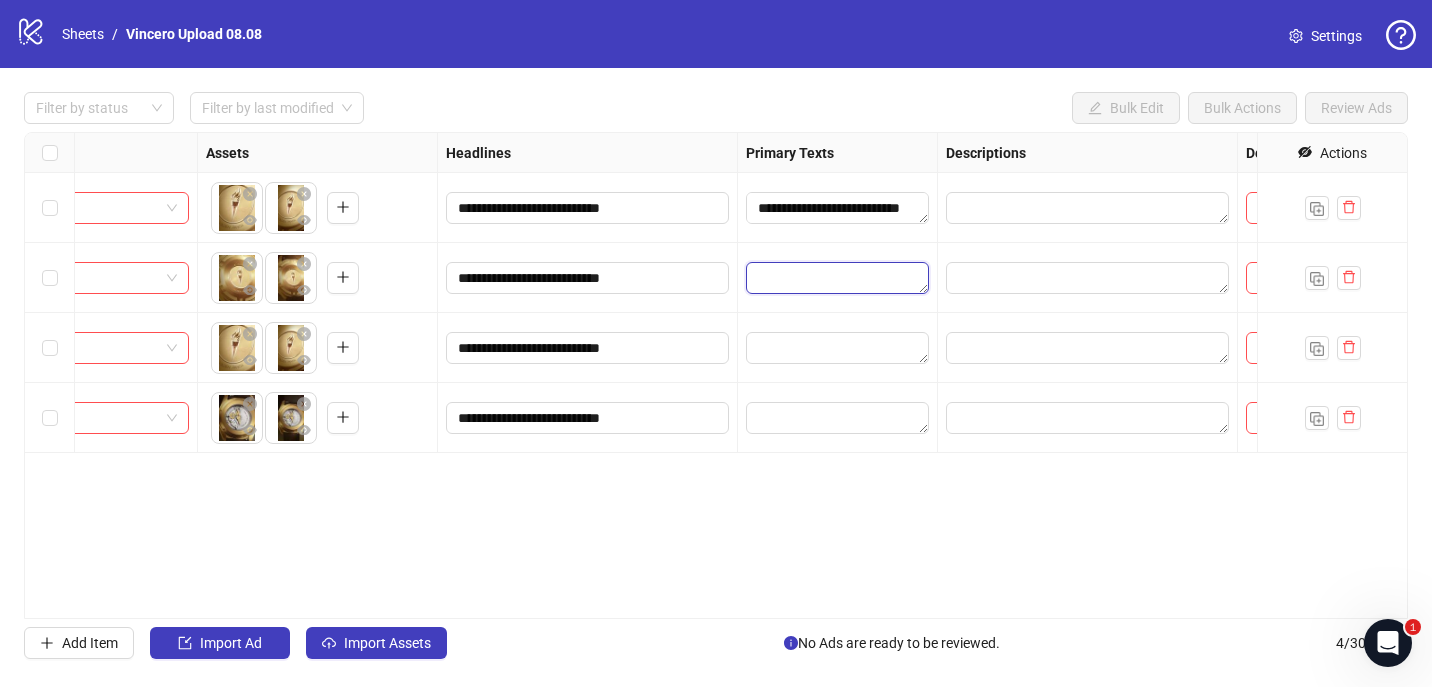 click at bounding box center (837, 278) 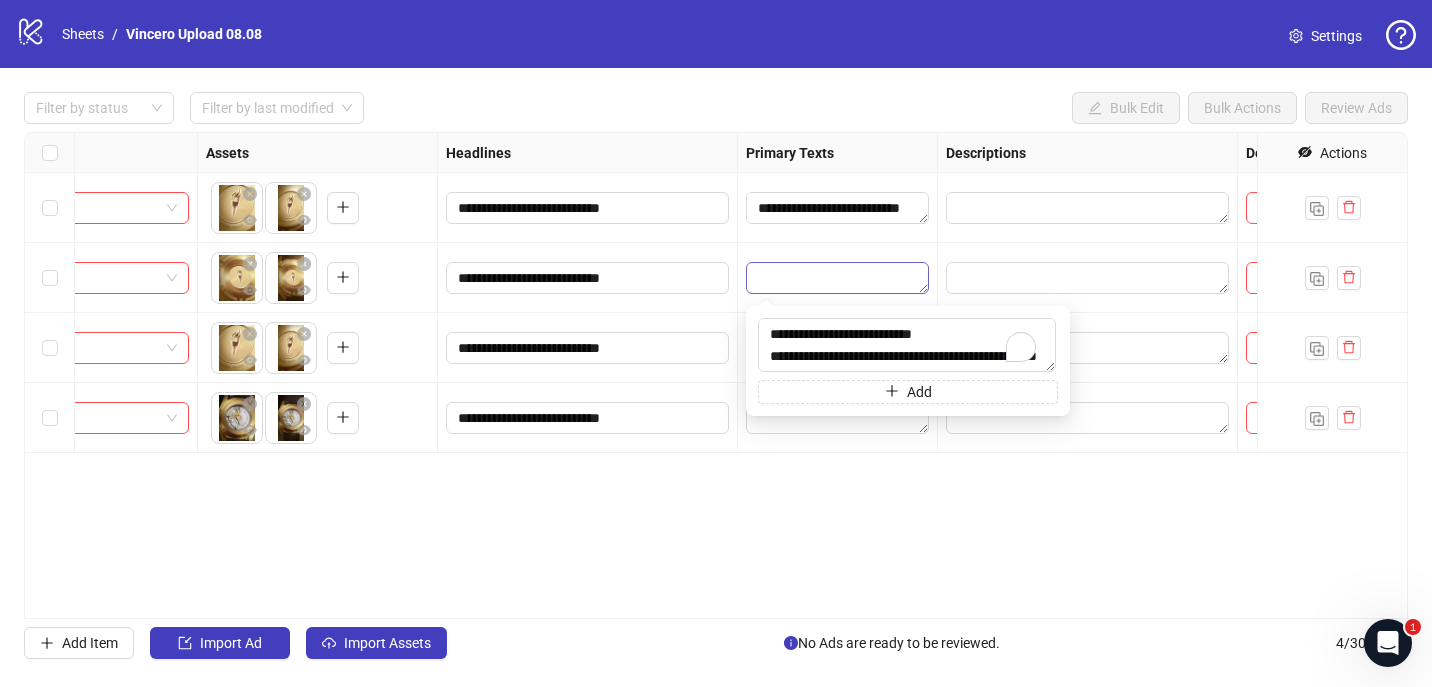 scroll, scrollTop: 37, scrollLeft: 0, axis: vertical 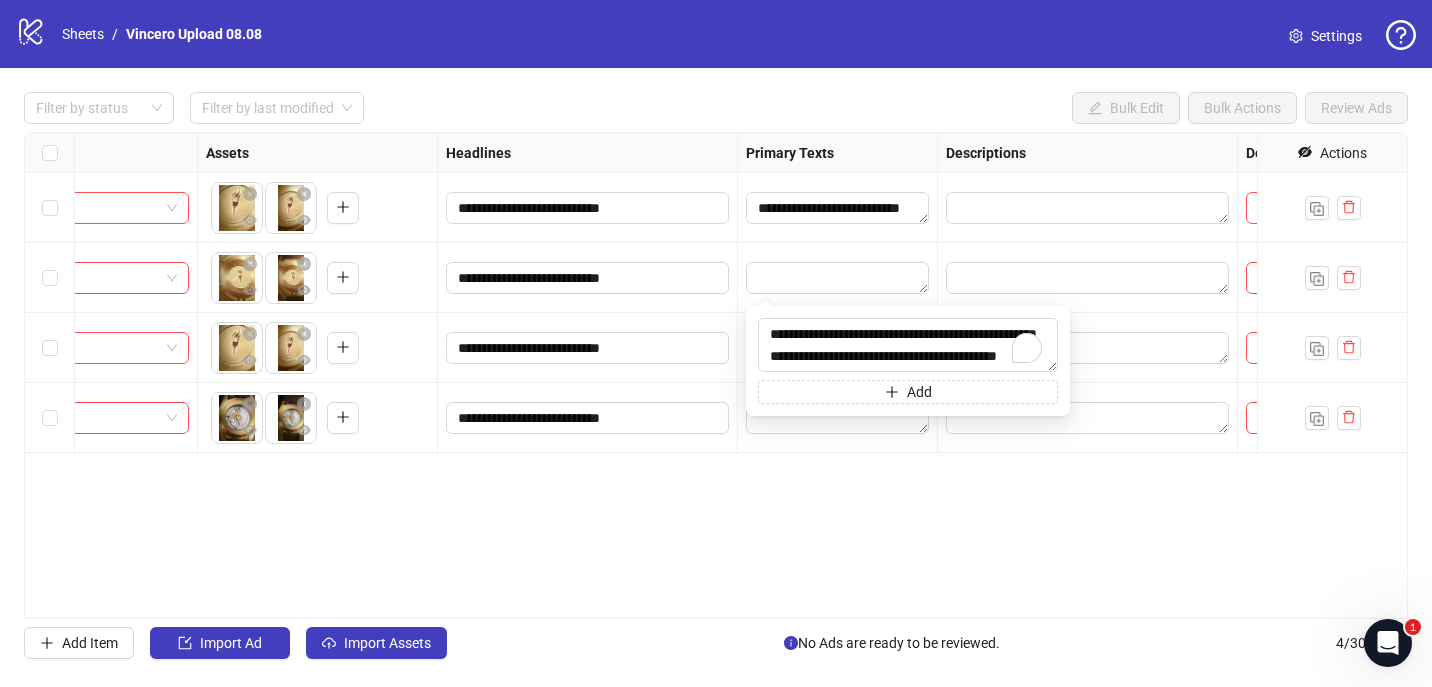 click at bounding box center [838, 278] 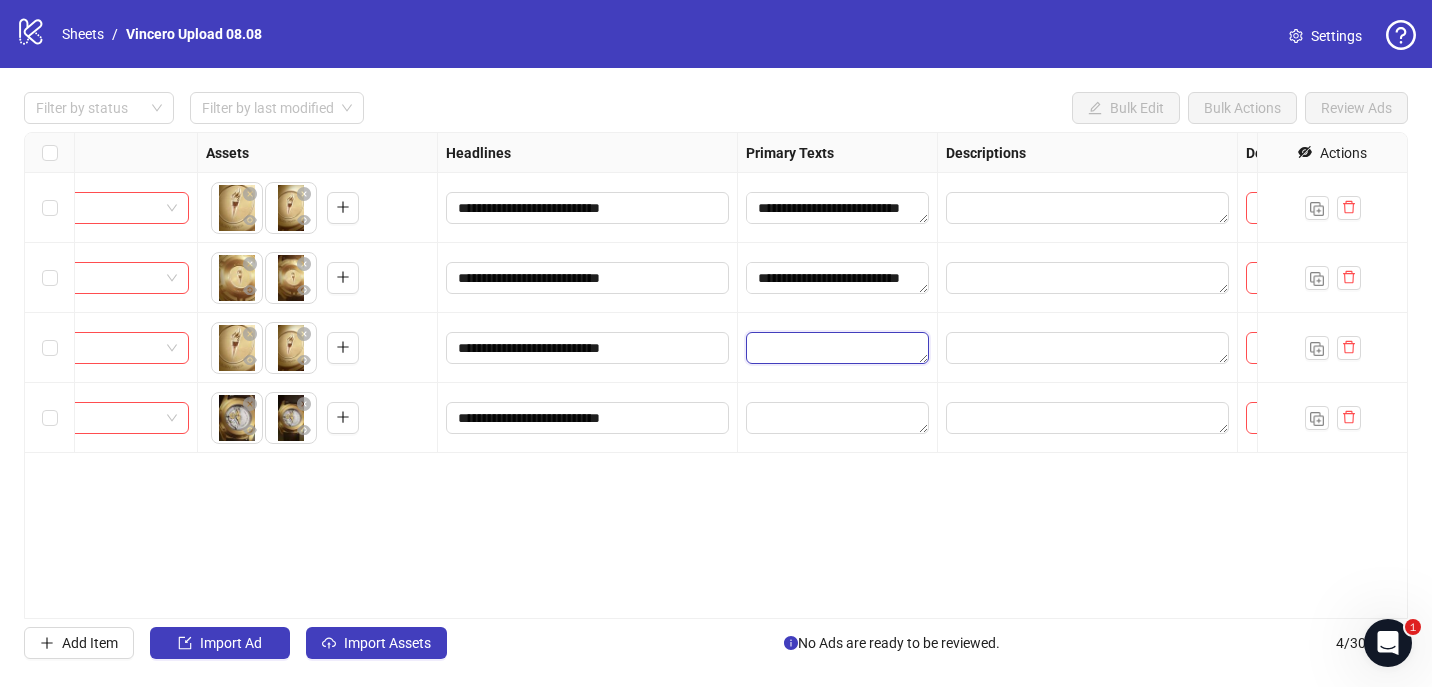 click at bounding box center [837, 348] 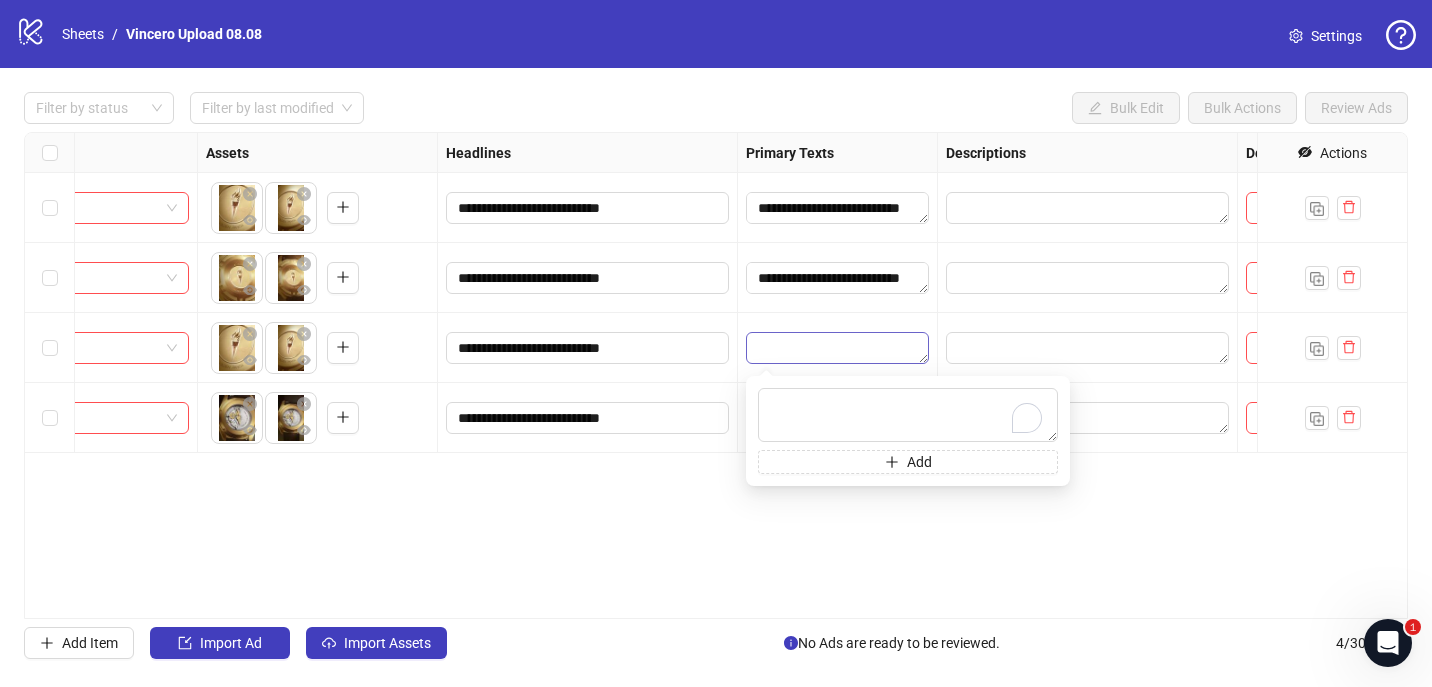 type on "**********" 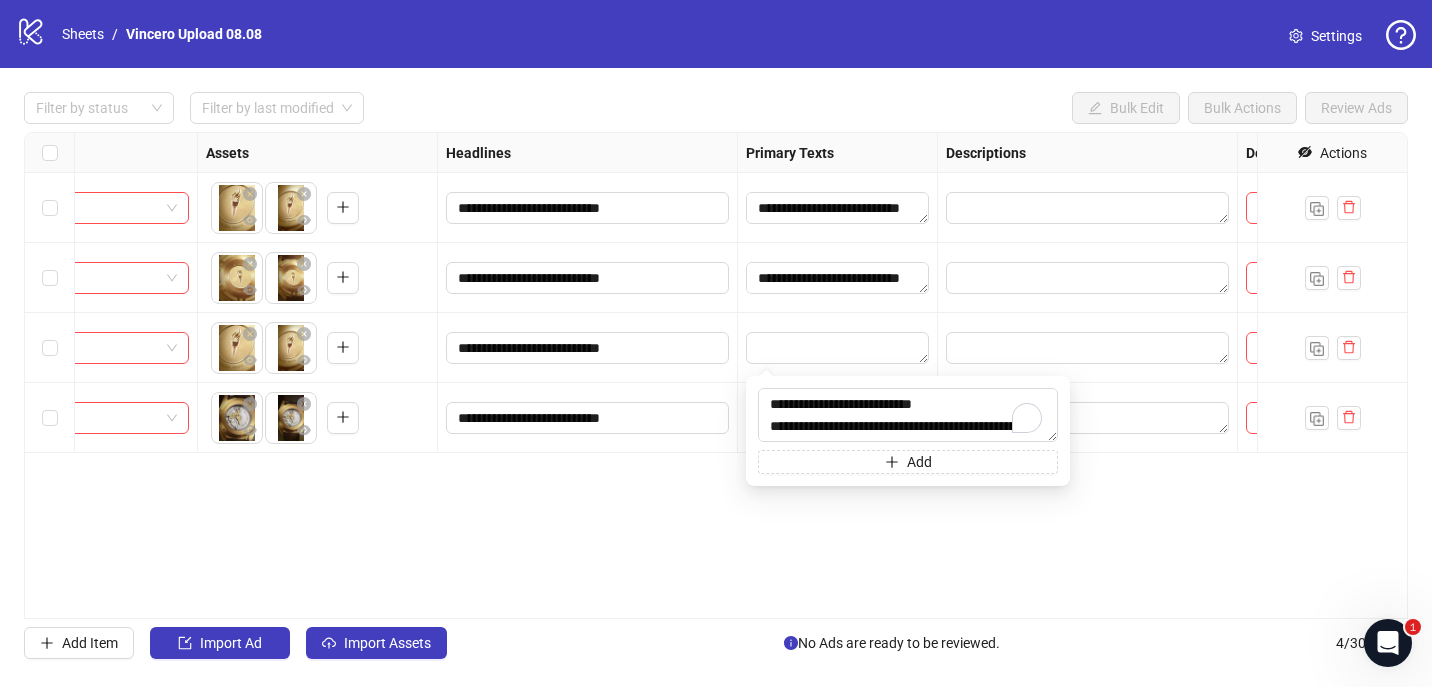scroll, scrollTop: 37, scrollLeft: 0, axis: vertical 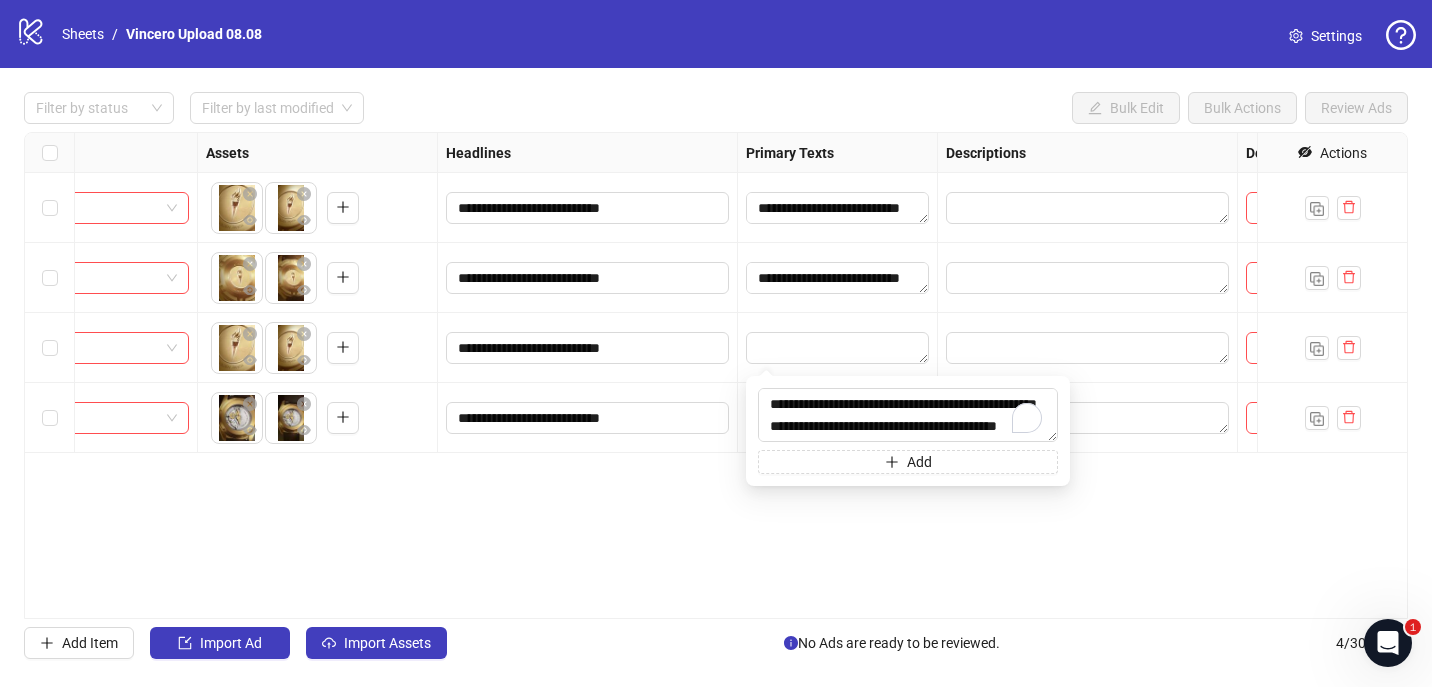 click at bounding box center (838, 348) 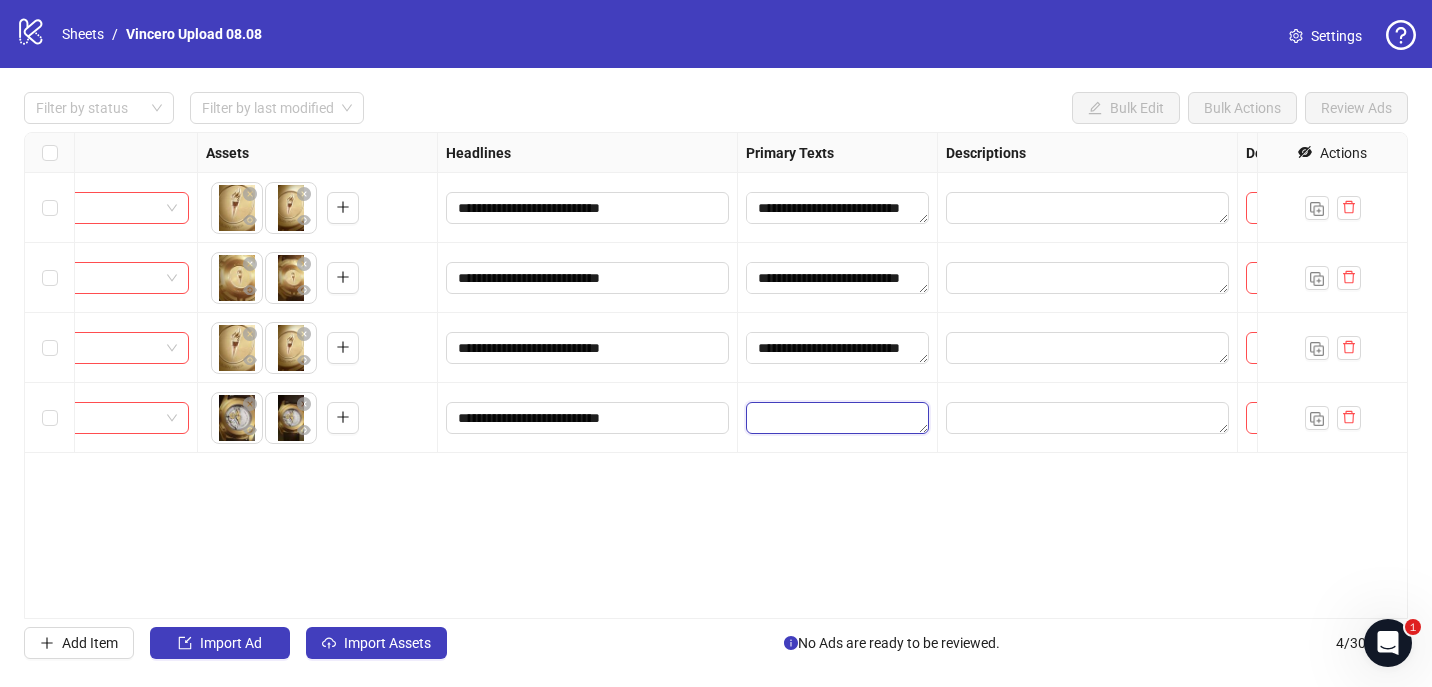 click at bounding box center [837, 418] 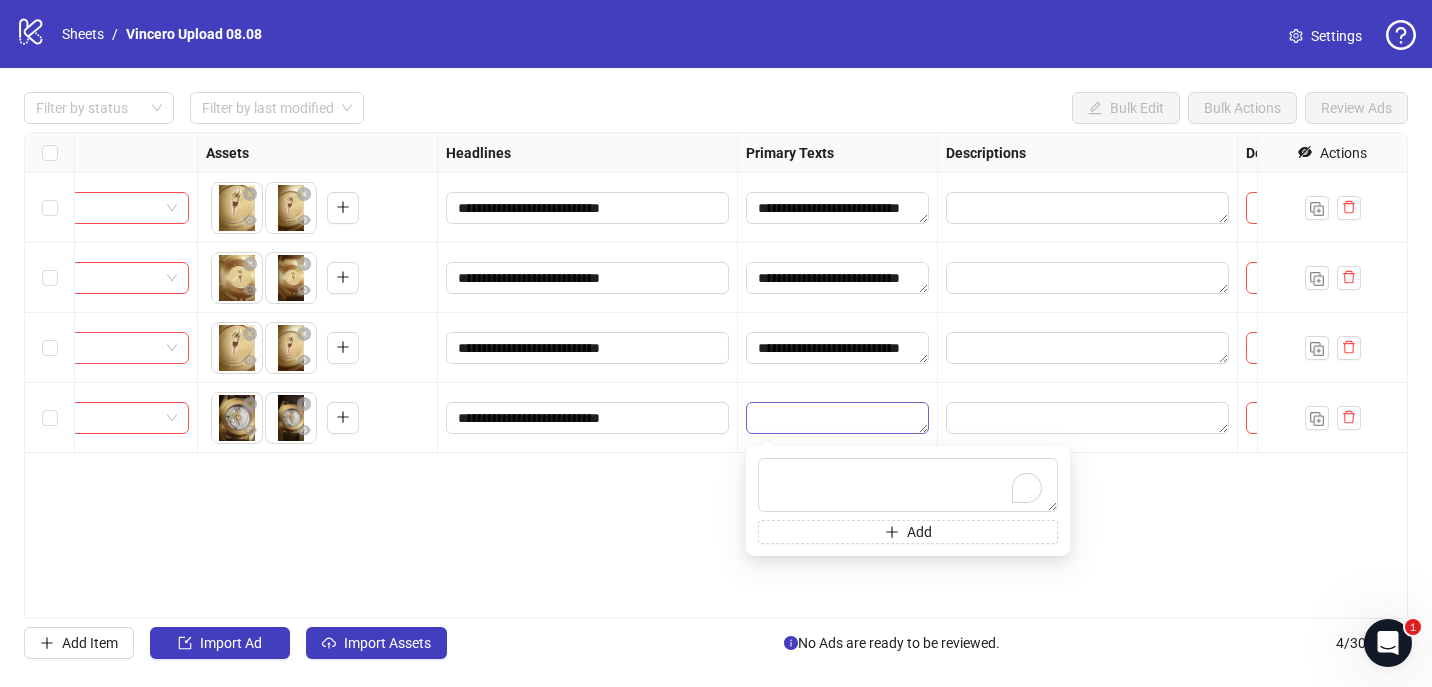 type on "**********" 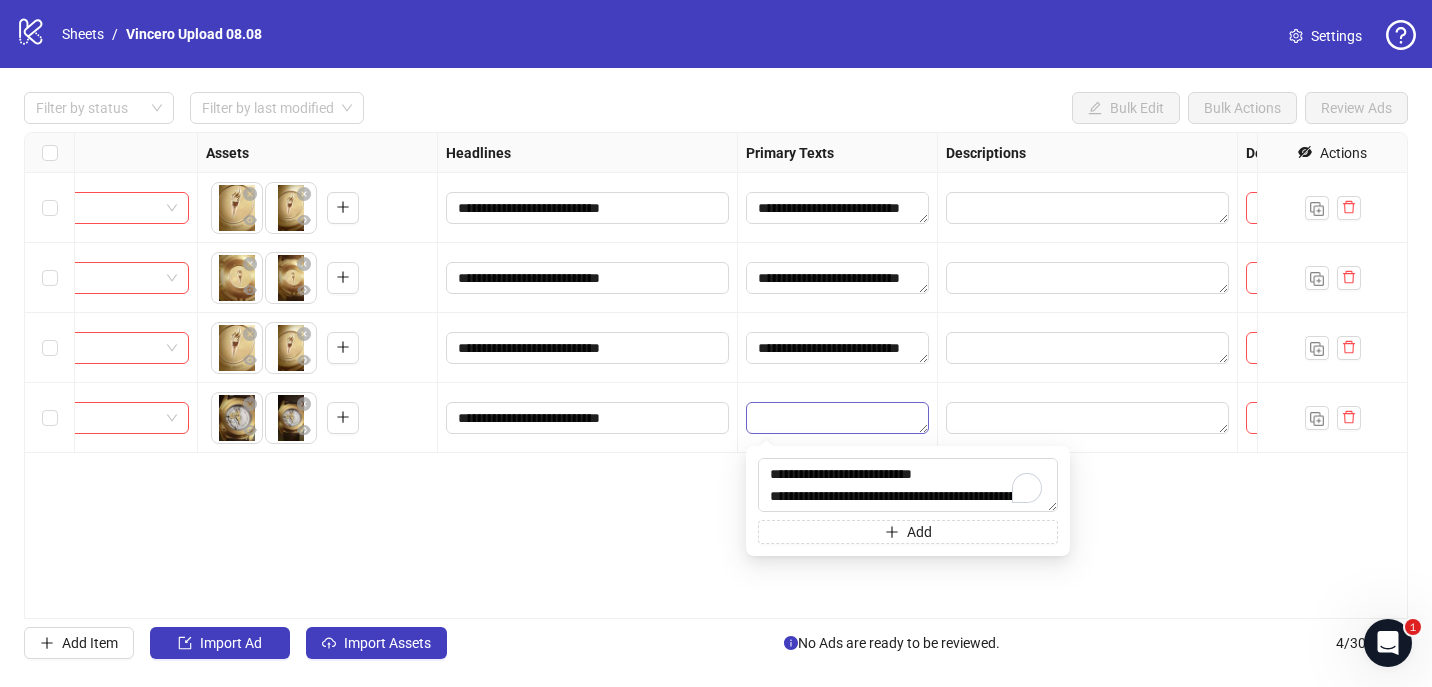 scroll, scrollTop: 37, scrollLeft: 0, axis: vertical 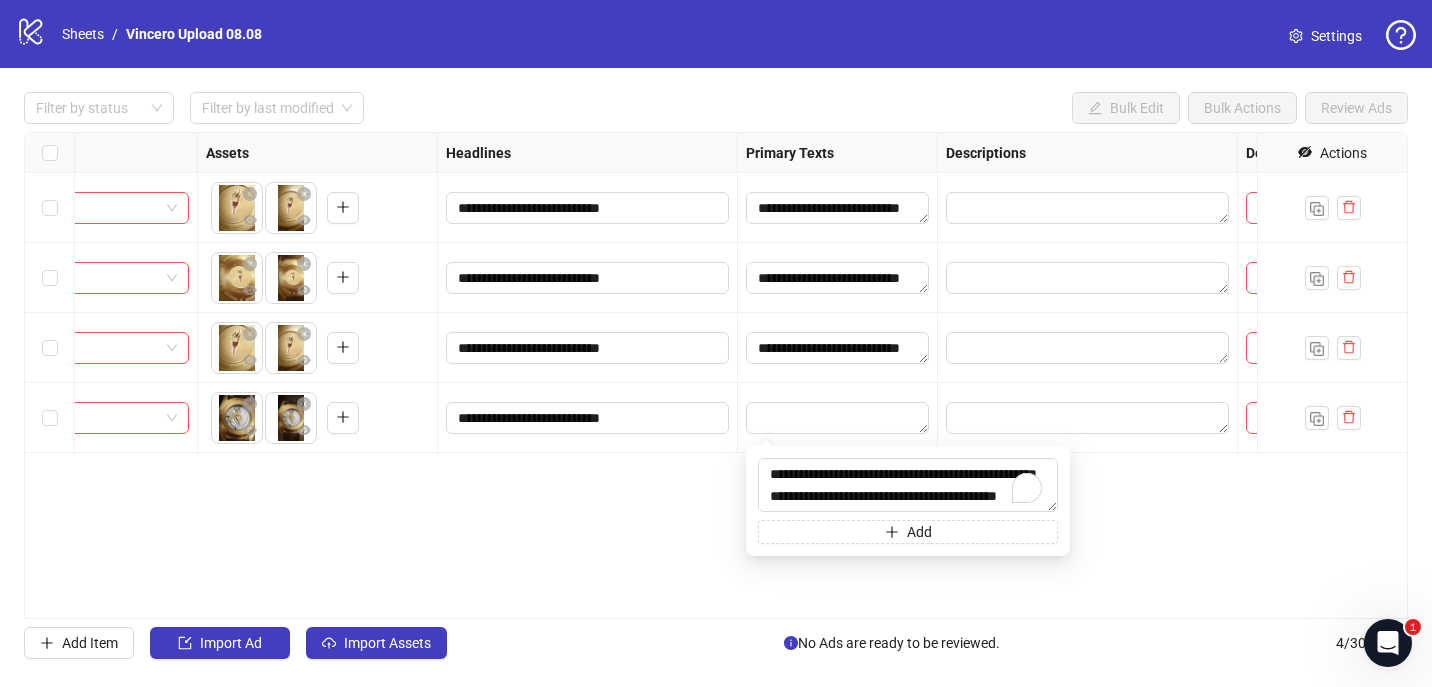 click on "**********" at bounding box center (716, 375) 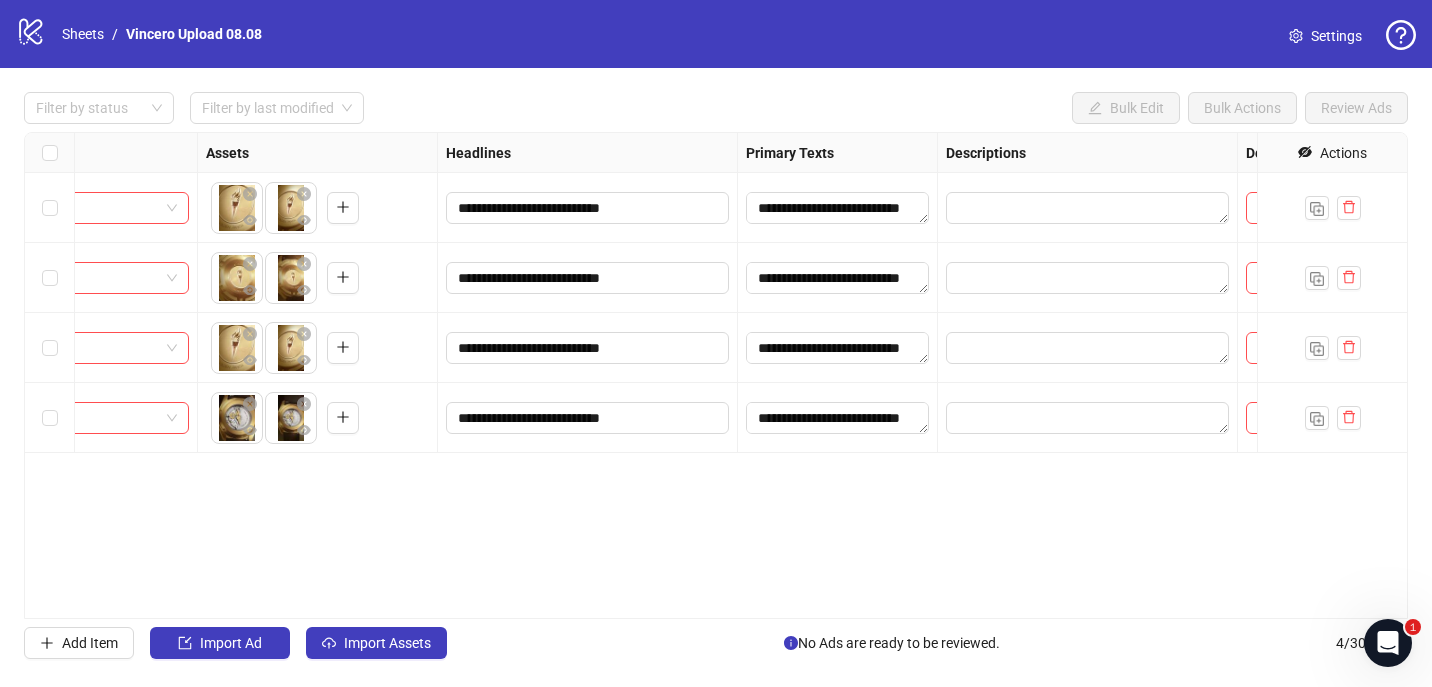 click 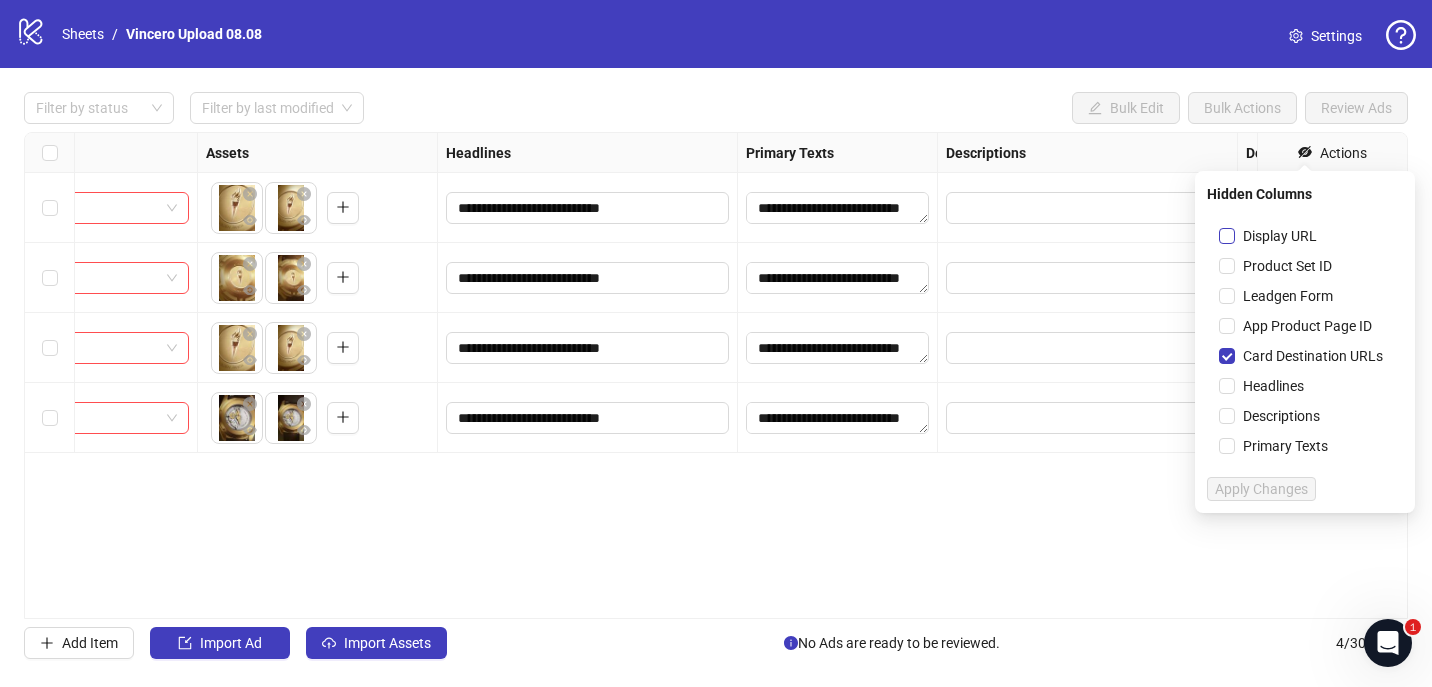 click on "Display URL" at bounding box center [1280, 236] 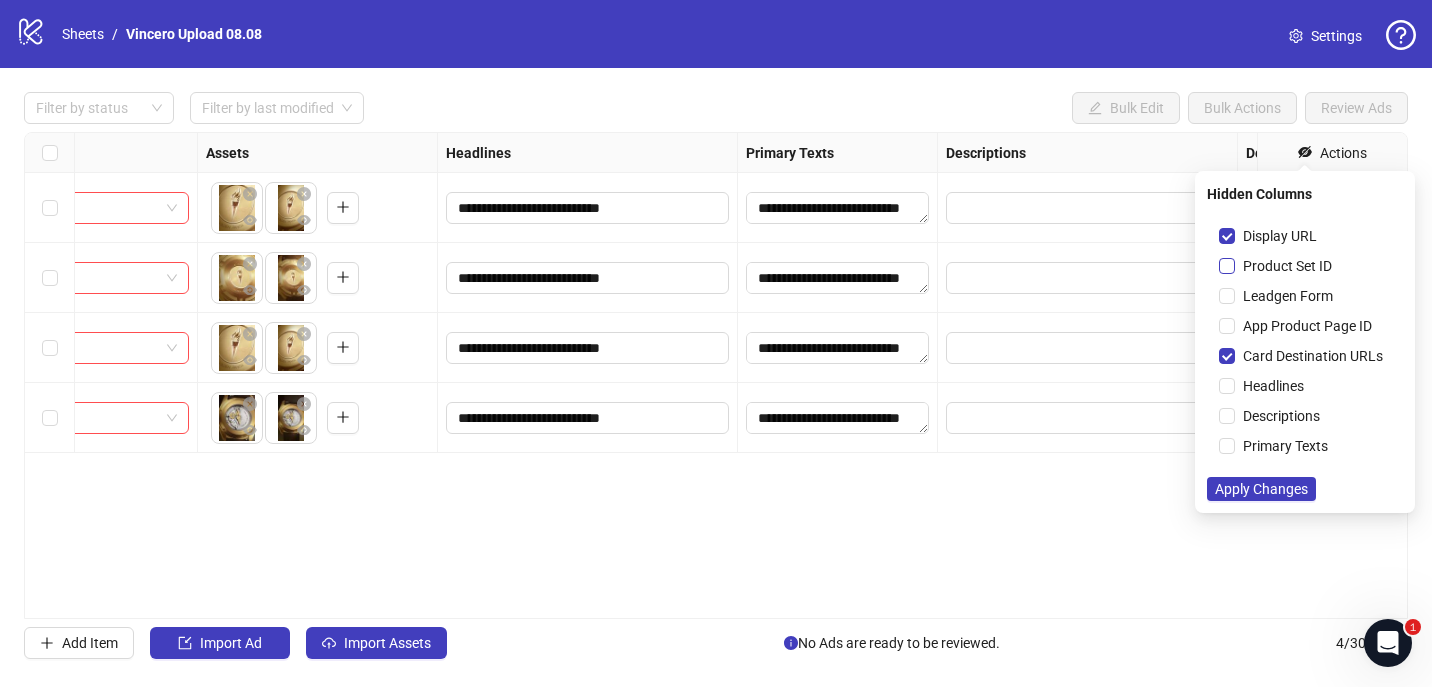click on "Product Set ID" at bounding box center (1287, 266) 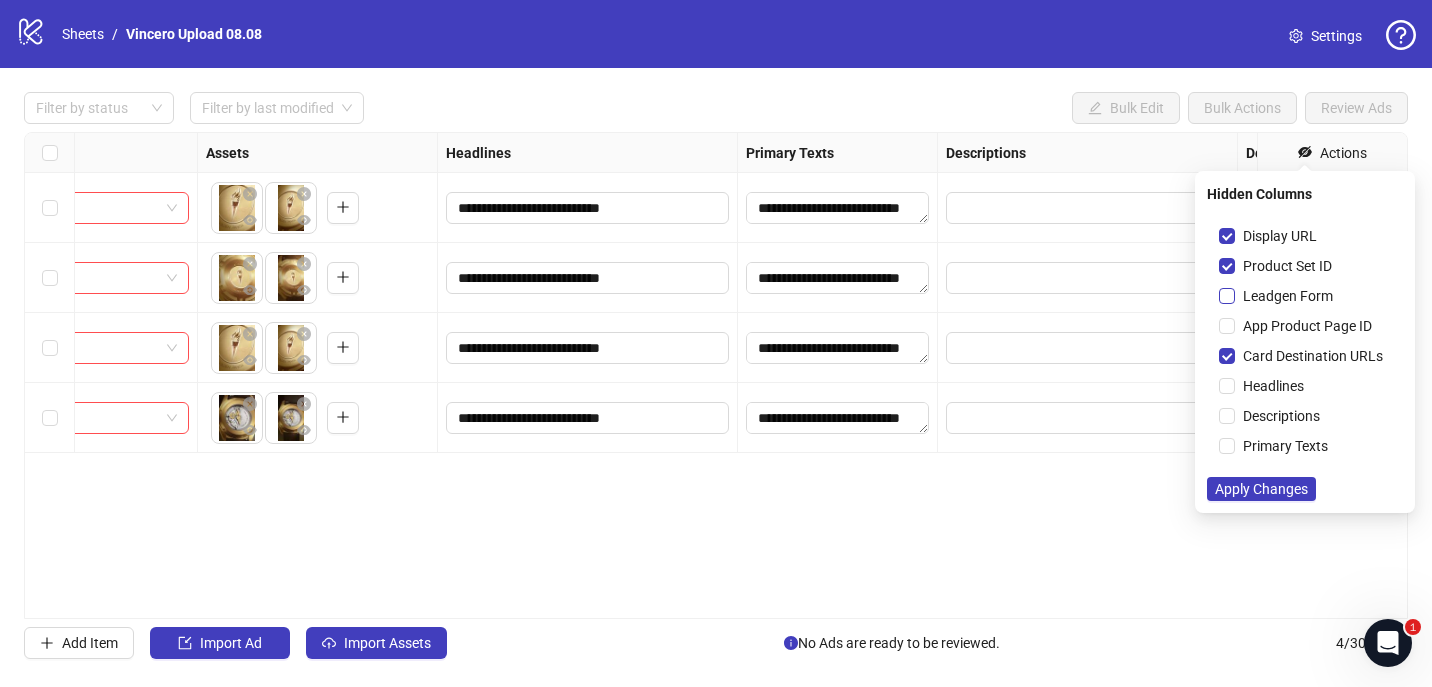 click on "Leadgen Form" at bounding box center [1288, 296] 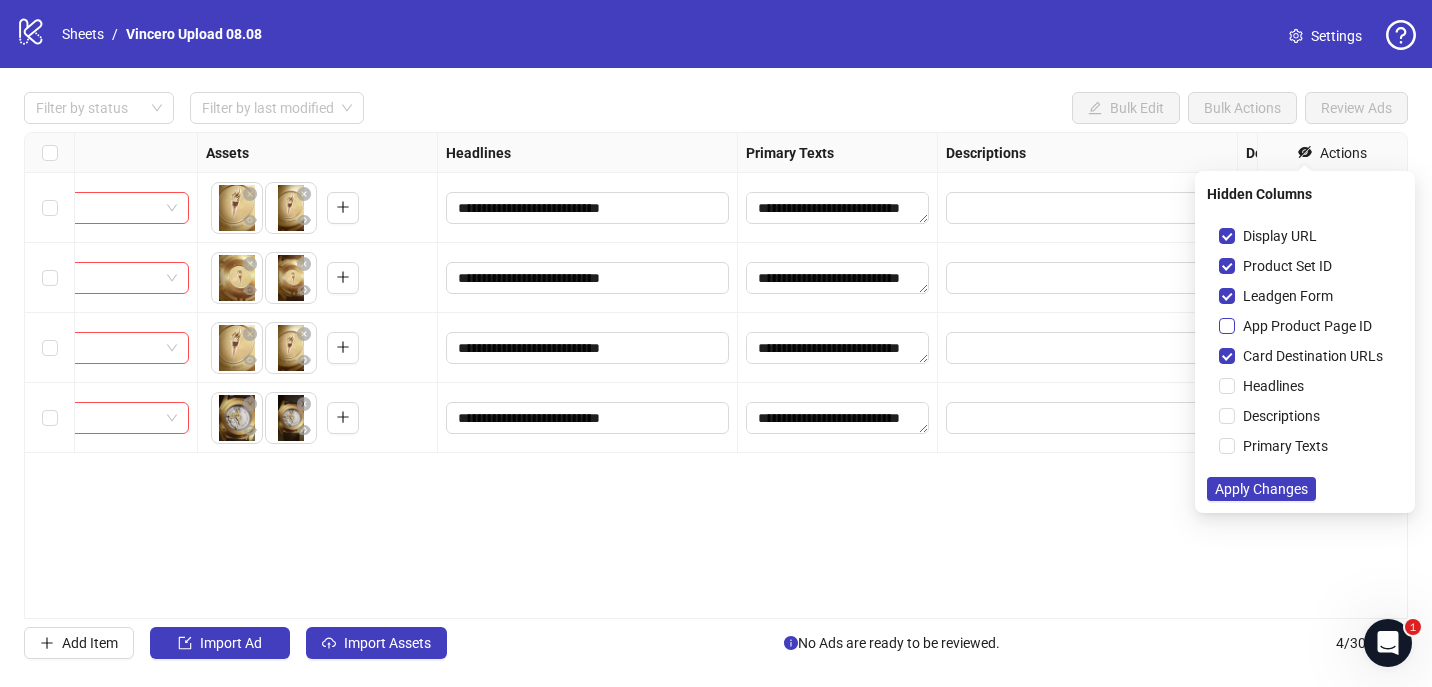 click on "App Product Page ID" at bounding box center [1307, 326] 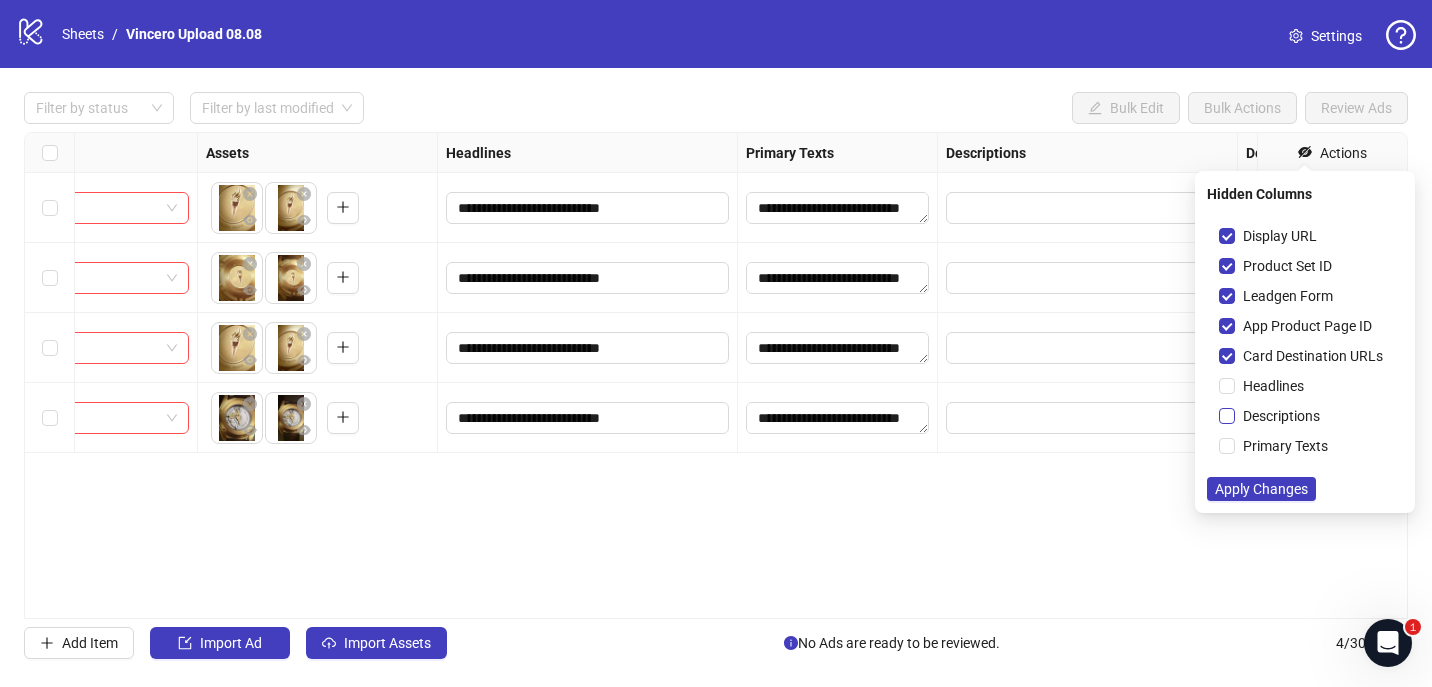 click on "Descriptions" at bounding box center (1281, 416) 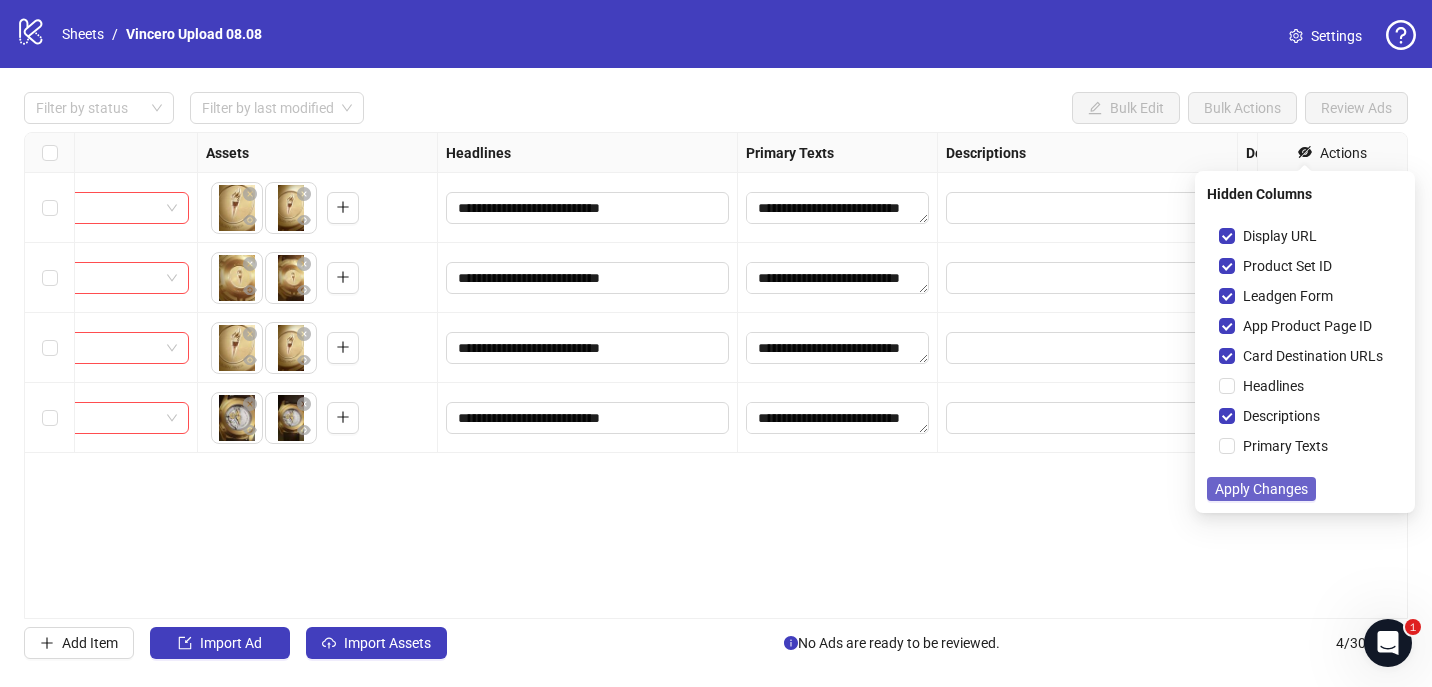 click on "Apply Changes" at bounding box center [1261, 489] 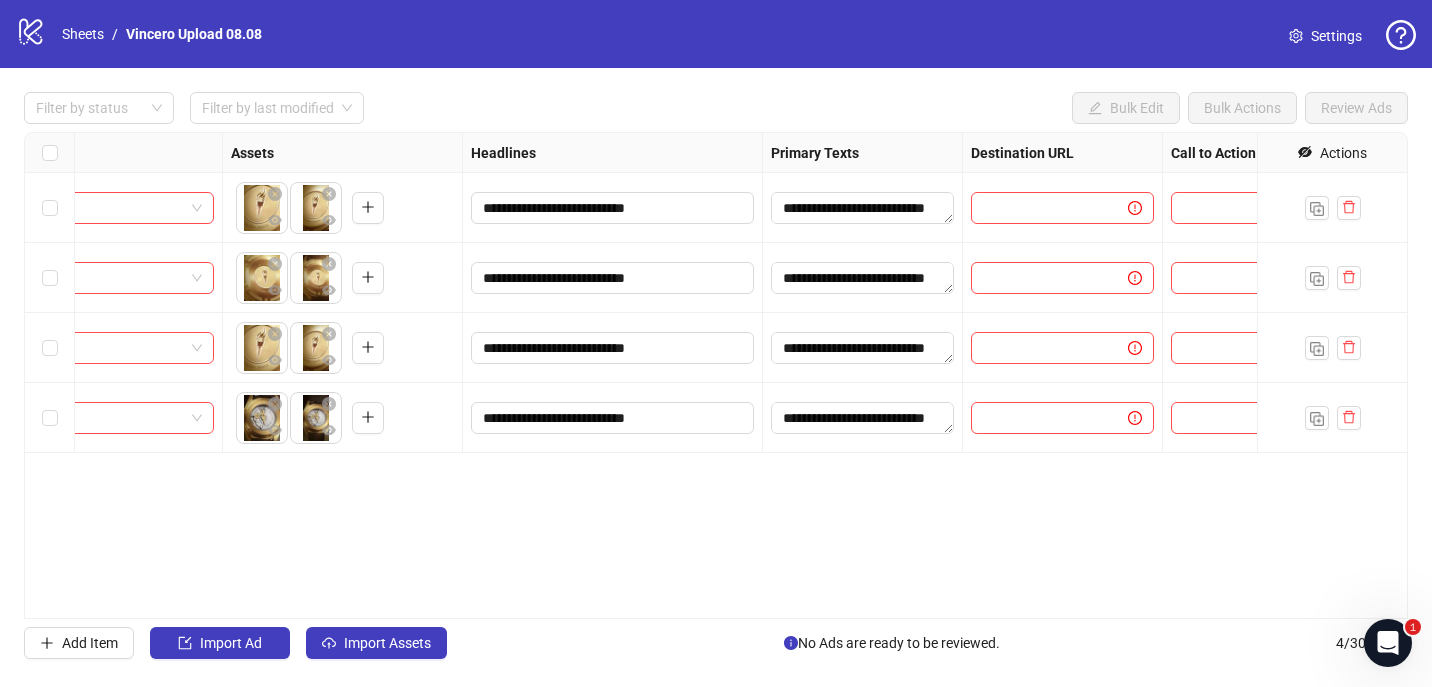 scroll, scrollTop: 0, scrollLeft: 788, axis: horizontal 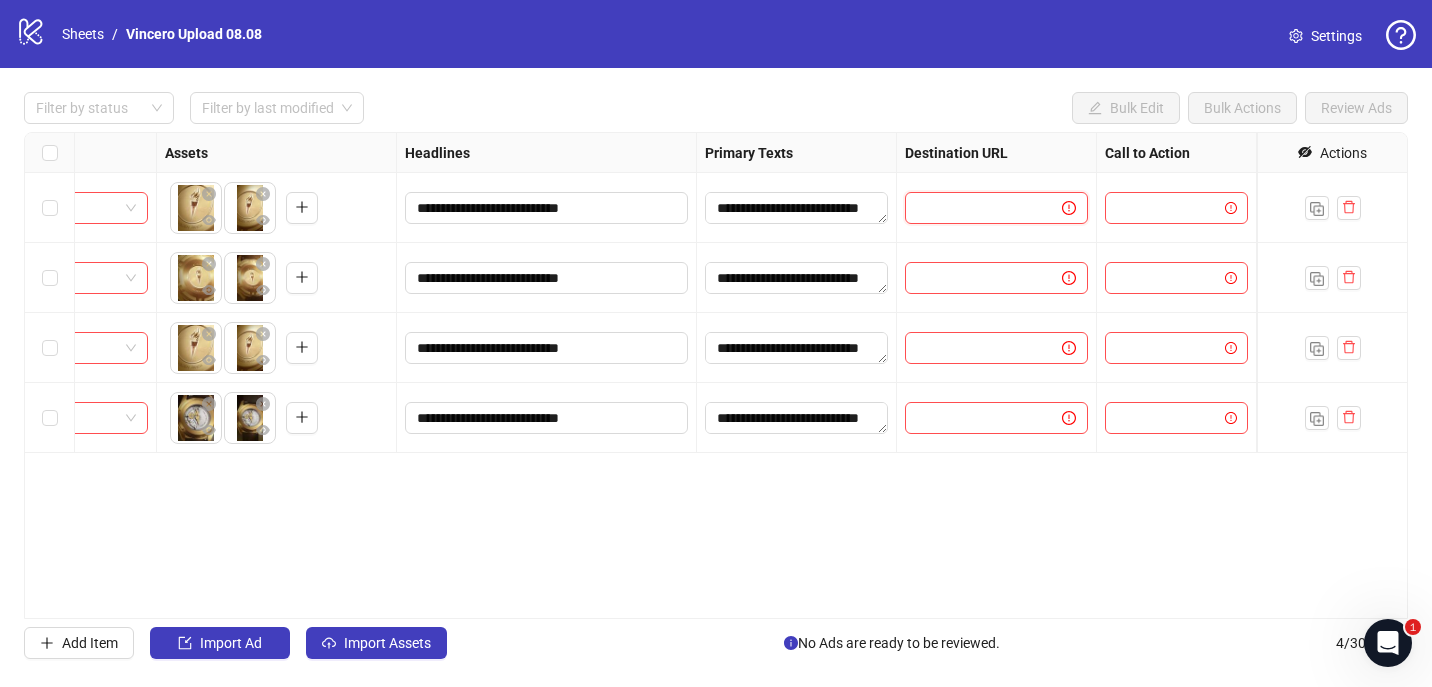 click at bounding box center (975, 208) 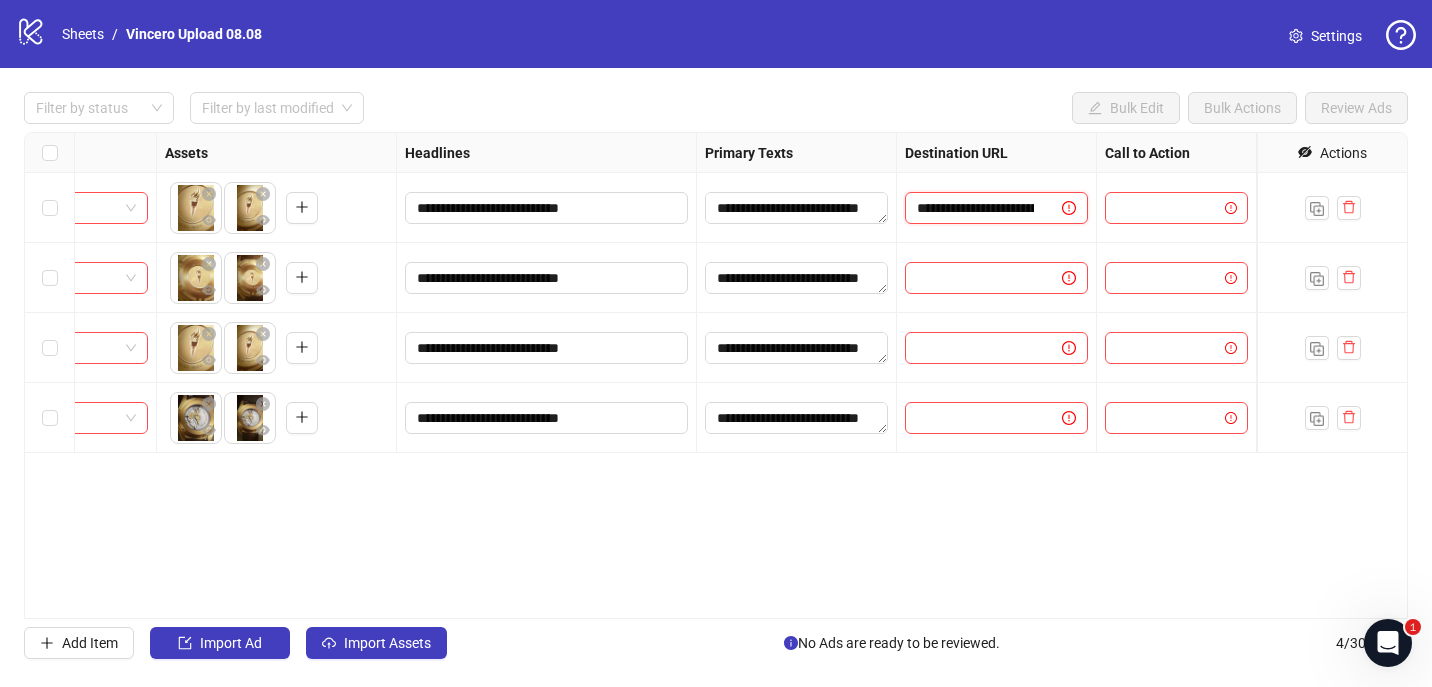 scroll, scrollTop: 0, scrollLeft: 236, axis: horizontal 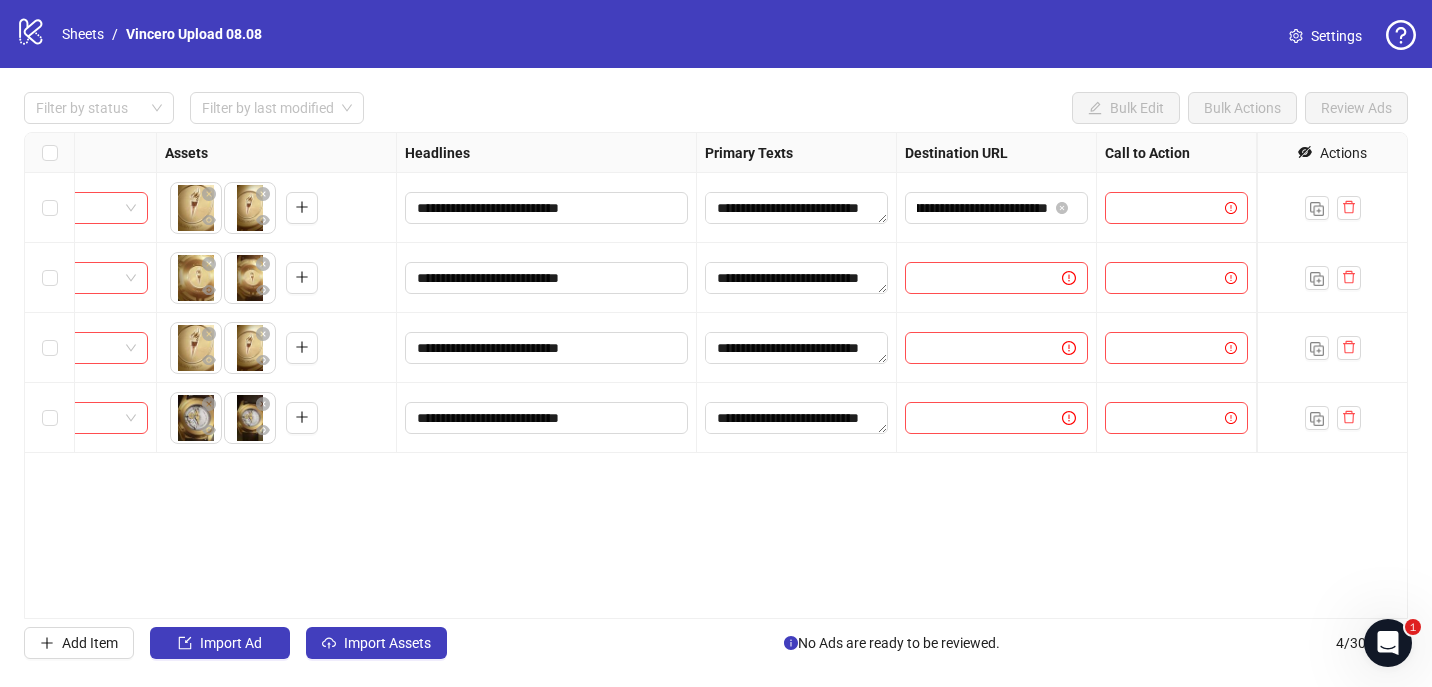 click on "**********" at bounding box center (997, 208) 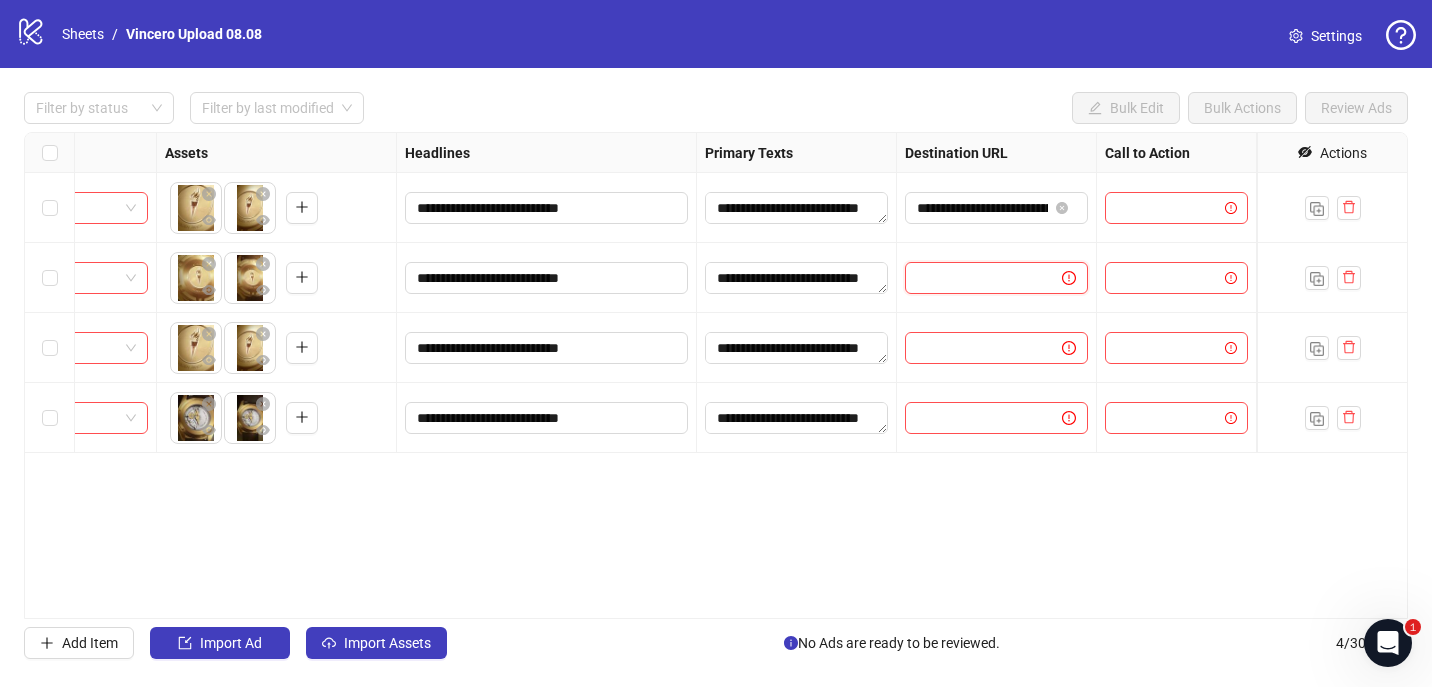 click at bounding box center (975, 278) 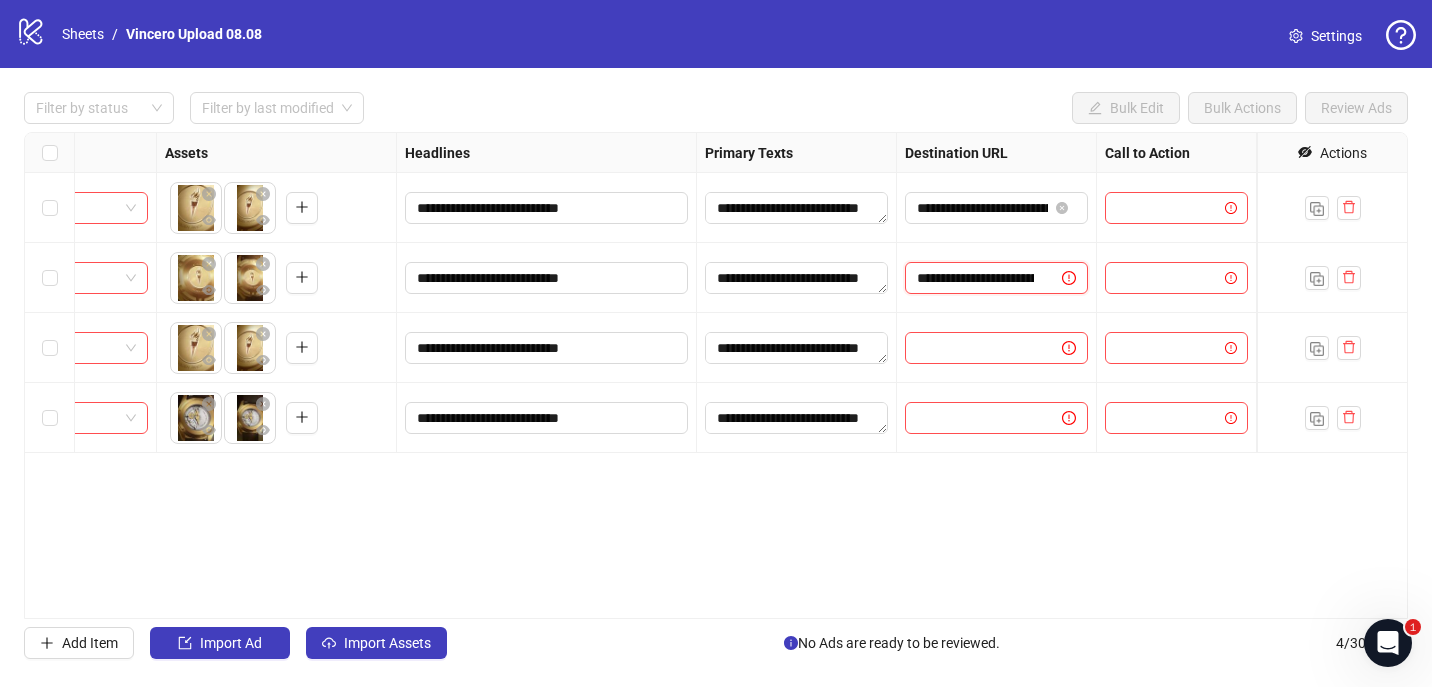 scroll, scrollTop: 0, scrollLeft: 236, axis: horizontal 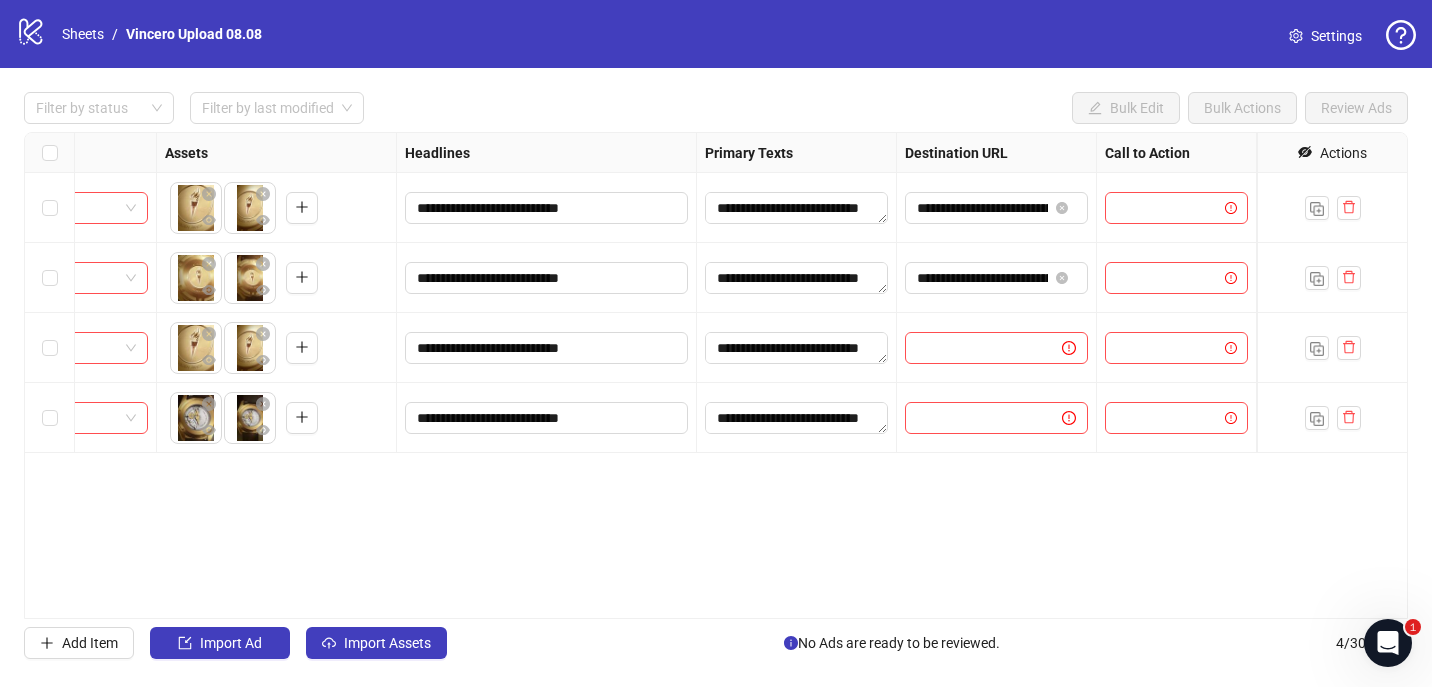 click on "**********" at bounding box center [997, 278] 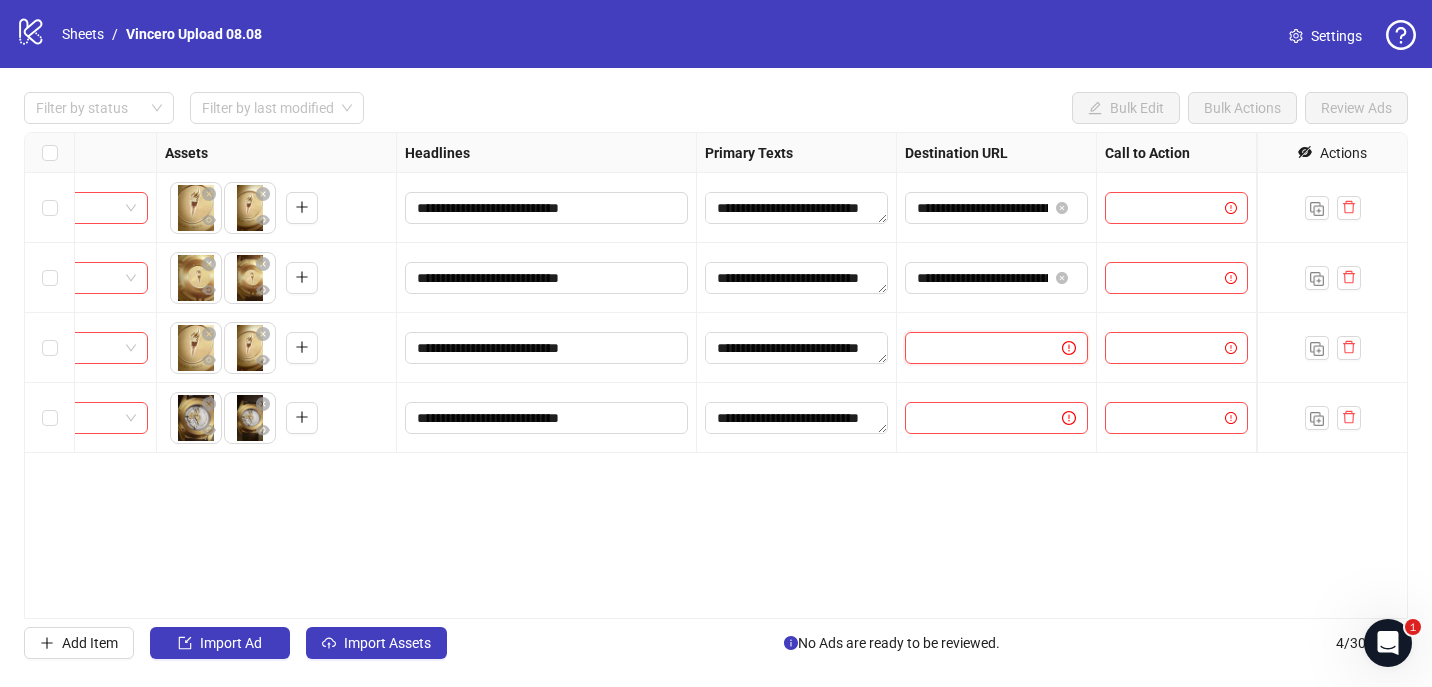 click at bounding box center [975, 348] 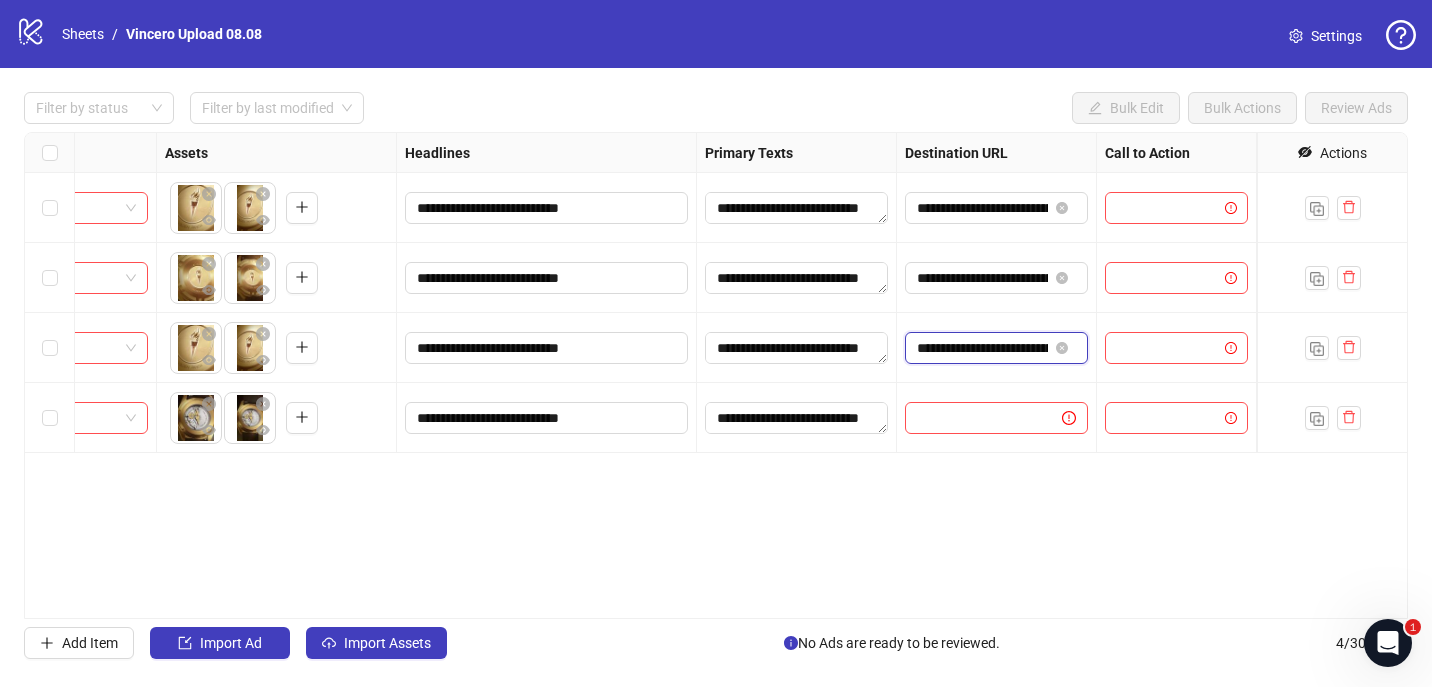 scroll, scrollTop: 0, scrollLeft: 236, axis: horizontal 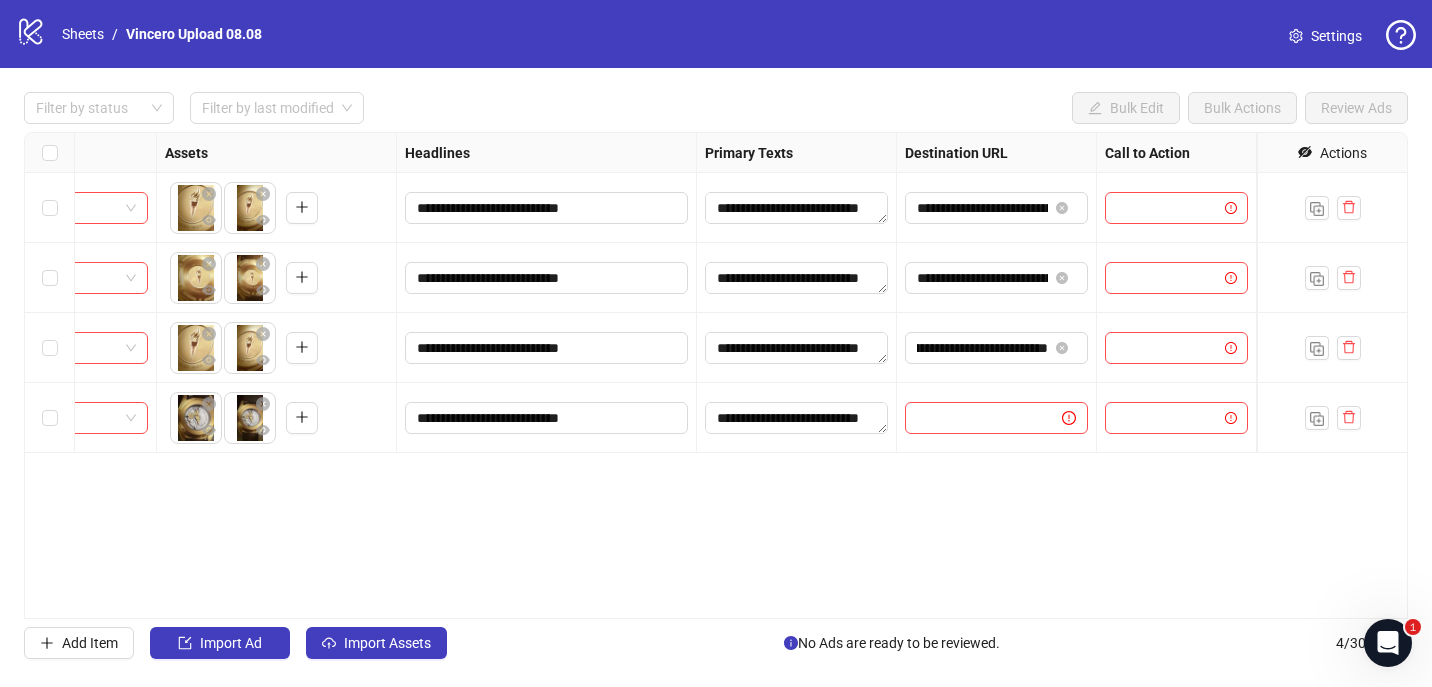 click on "**********" at bounding box center [997, 278] 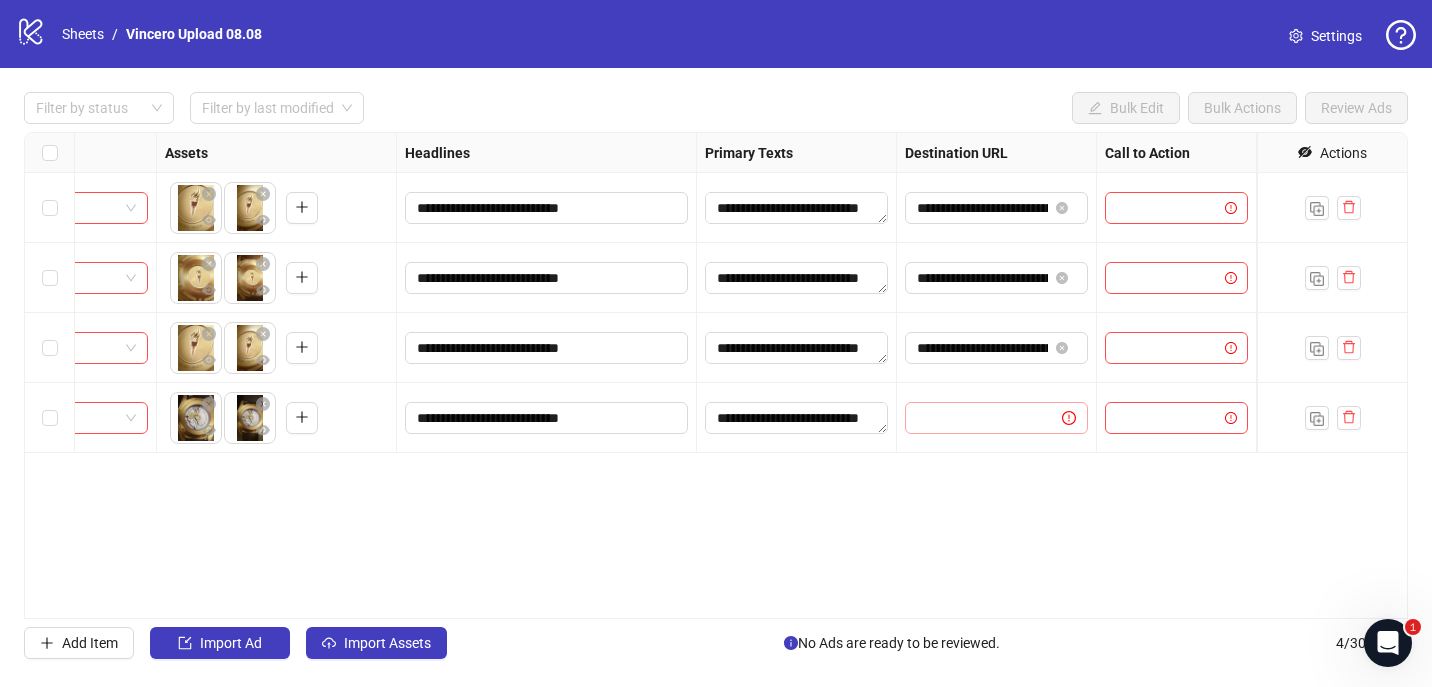 click at bounding box center [996, 418] 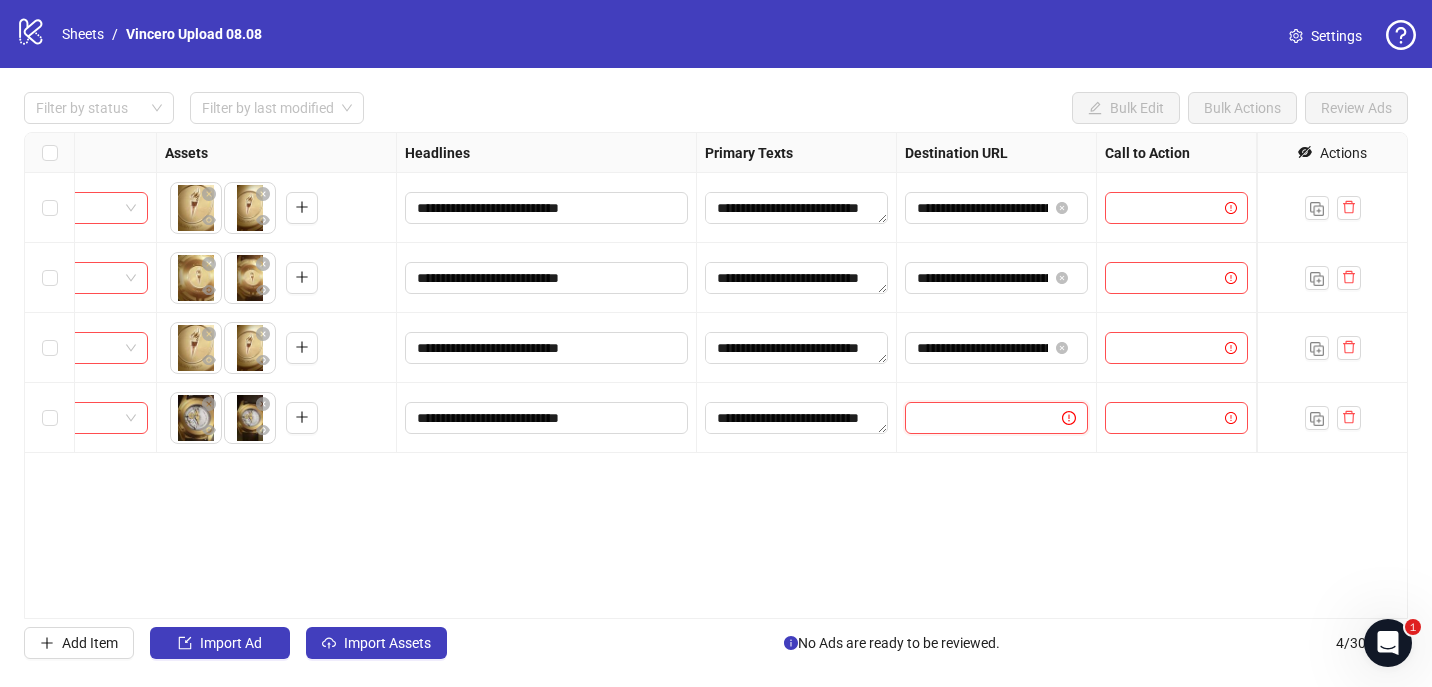click at bounding box center [975, 418] 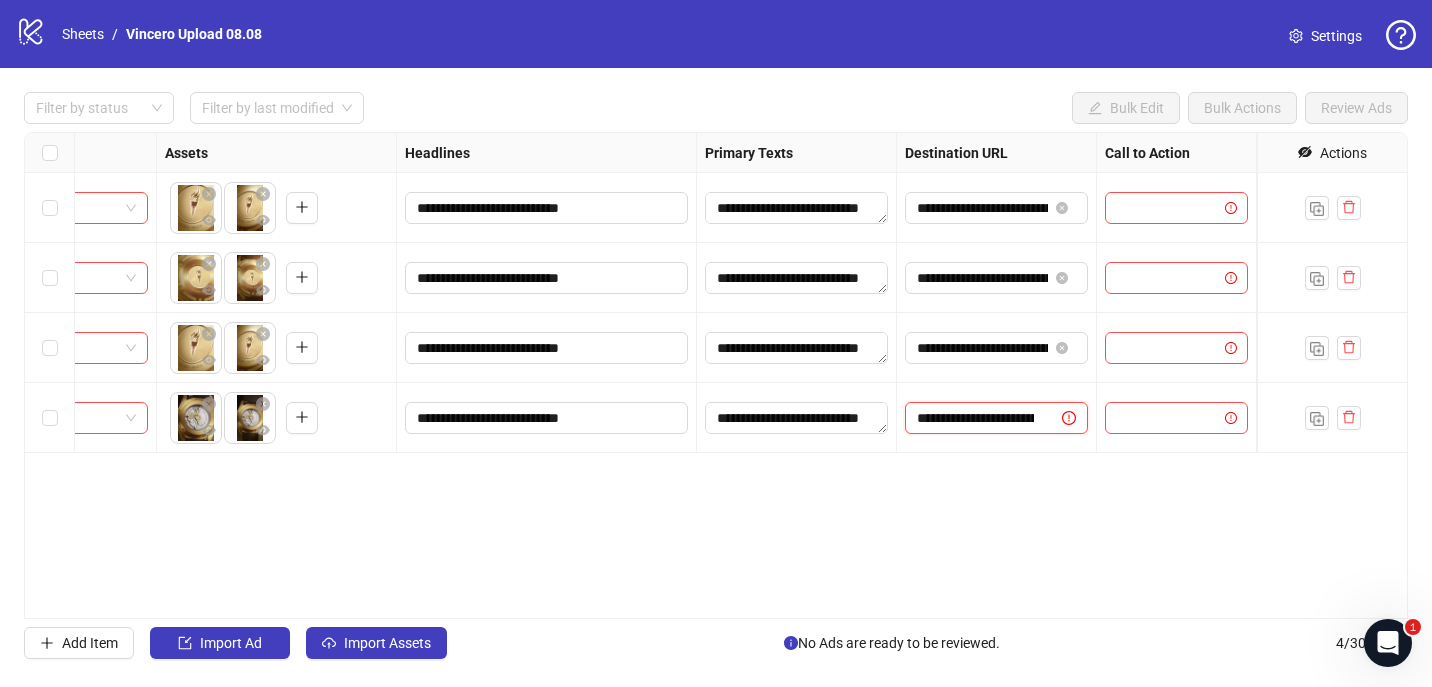 scroll, scrollTop: 0, scrollLeft: 236, axis: horizontal 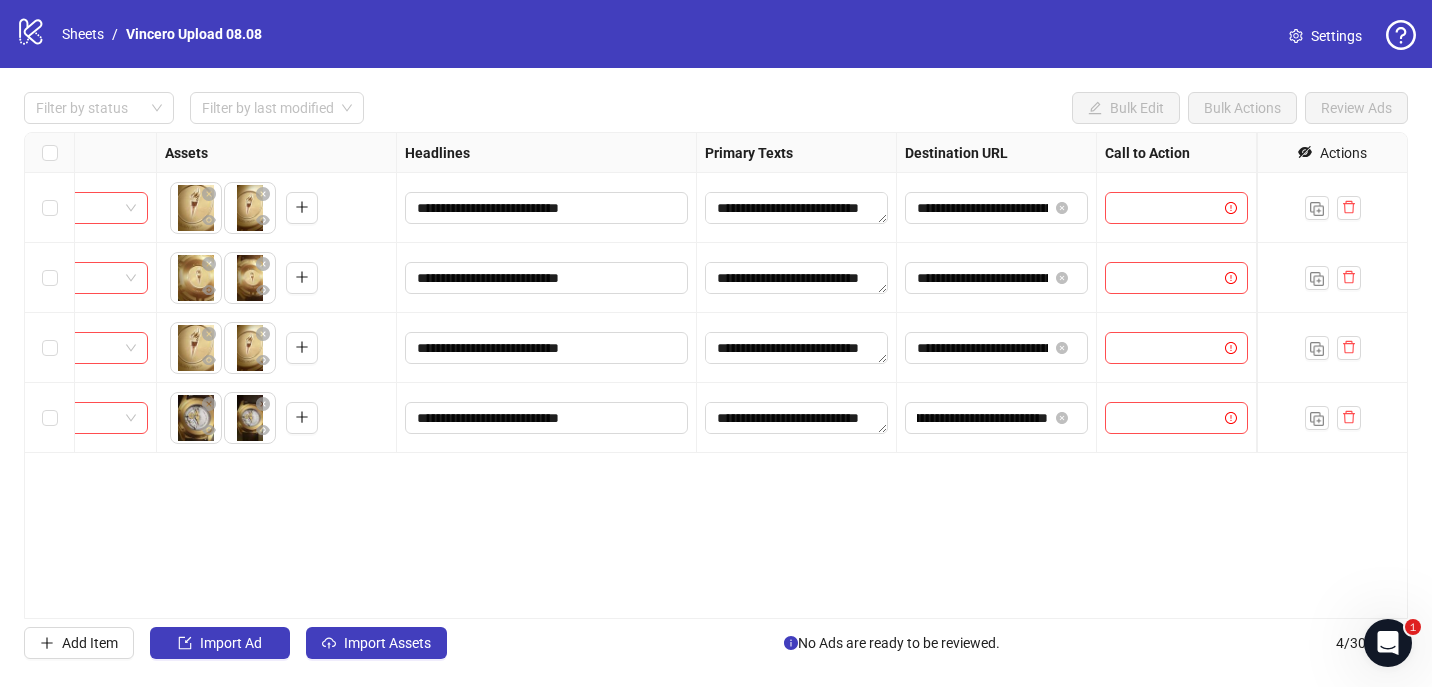 click on "**********" at bounding box center (716, 375) 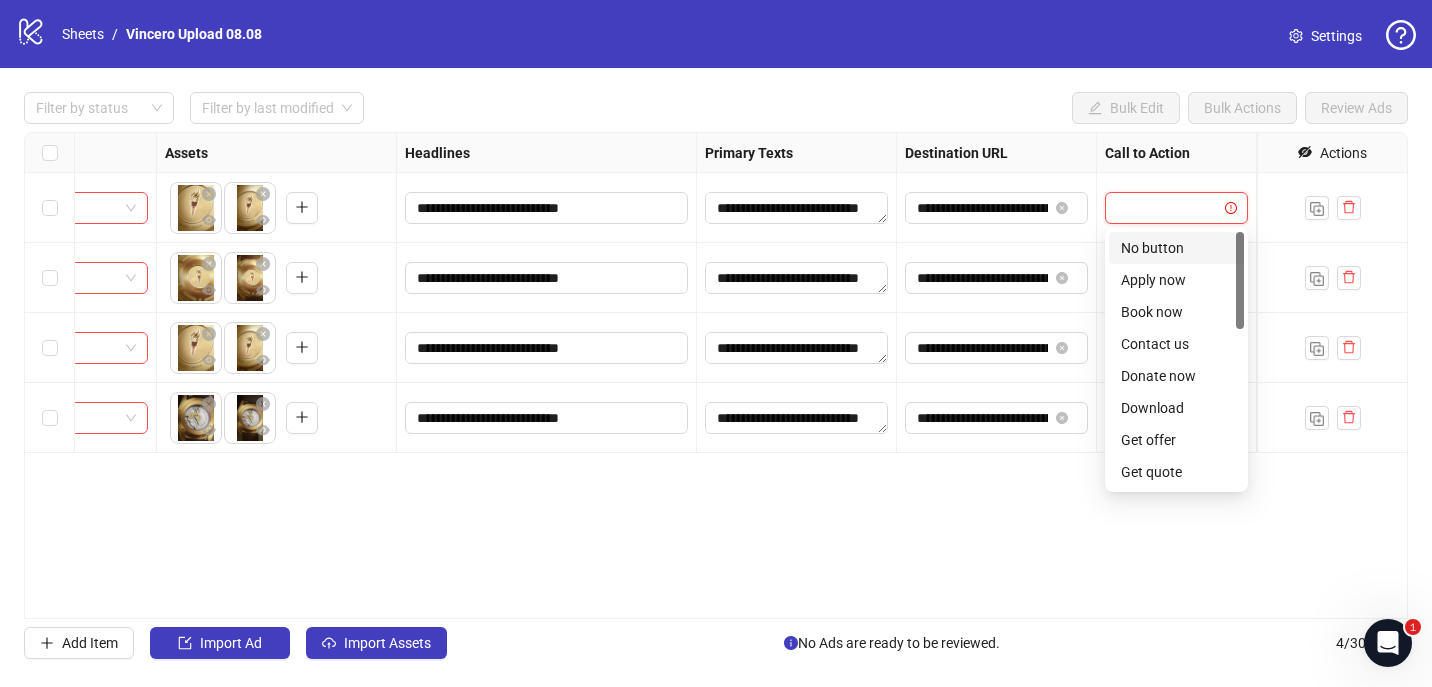click at bounding box center [1167, 208] 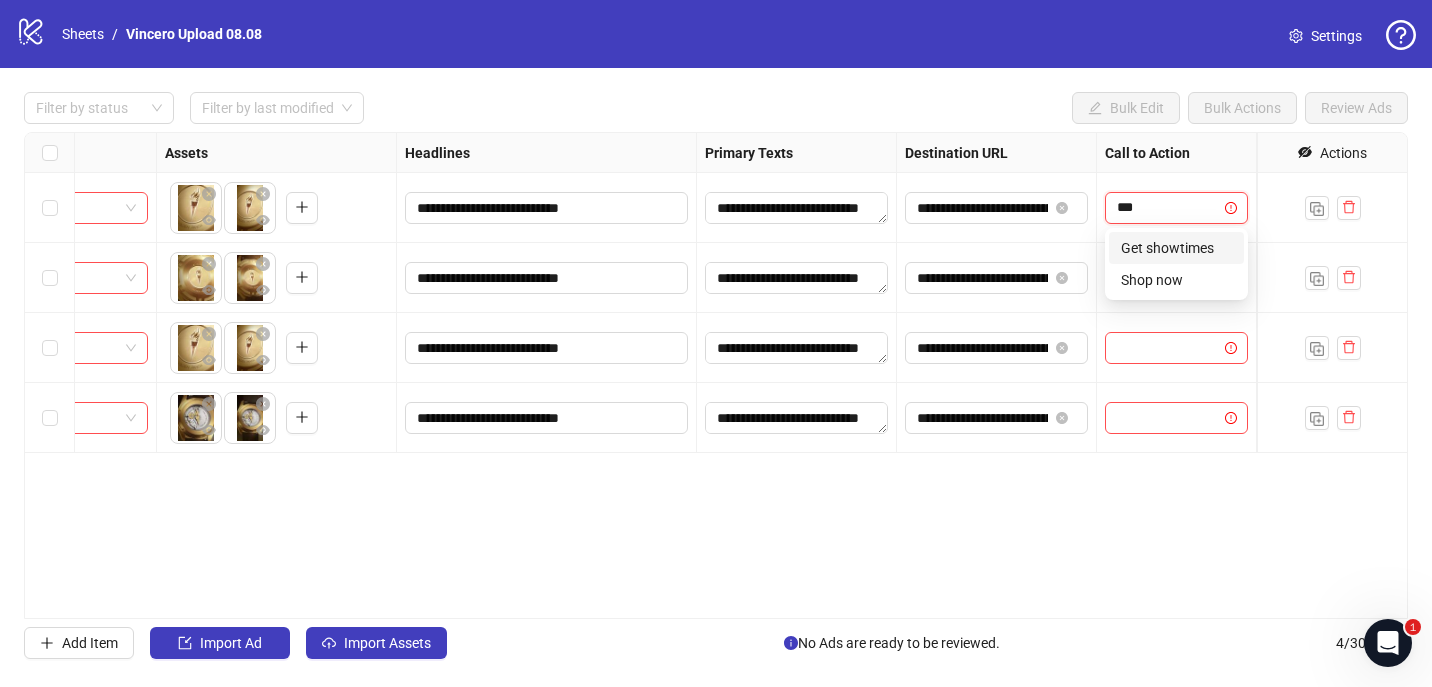 type on "****" 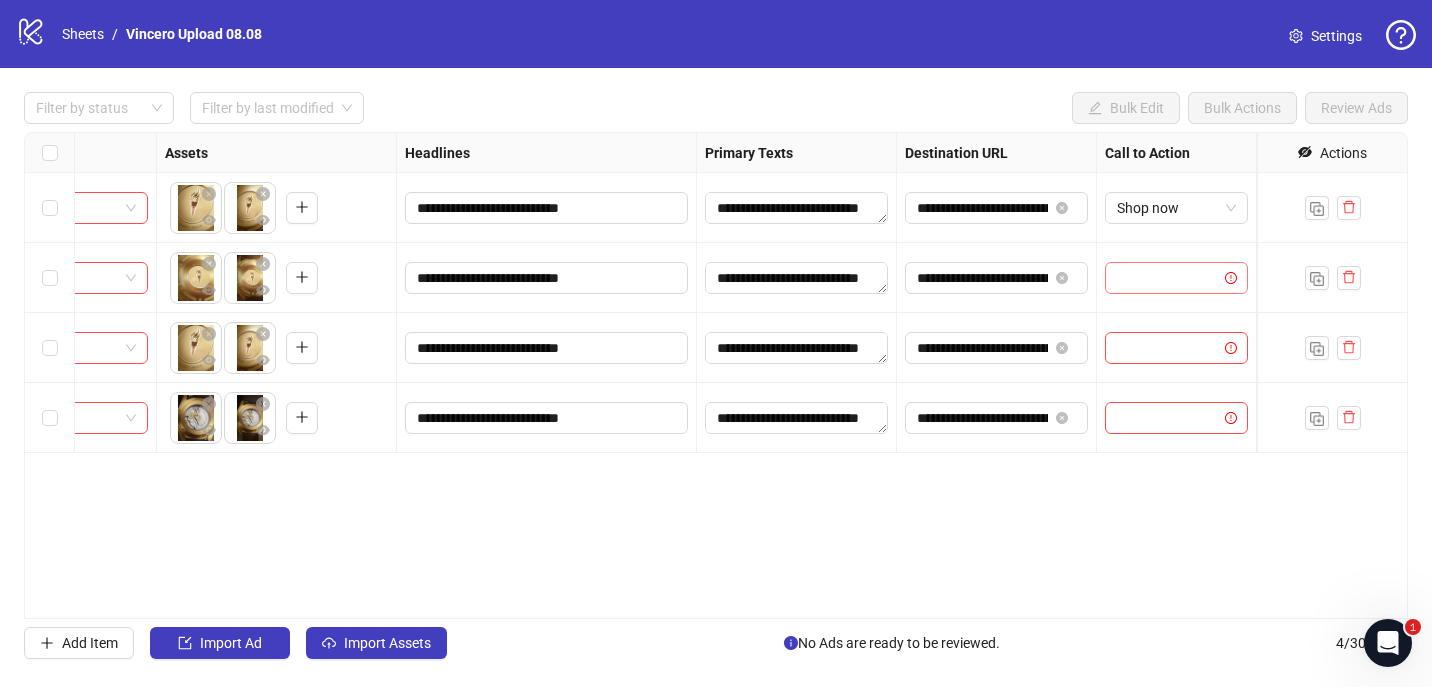 click at bounding box center (1167, 278) 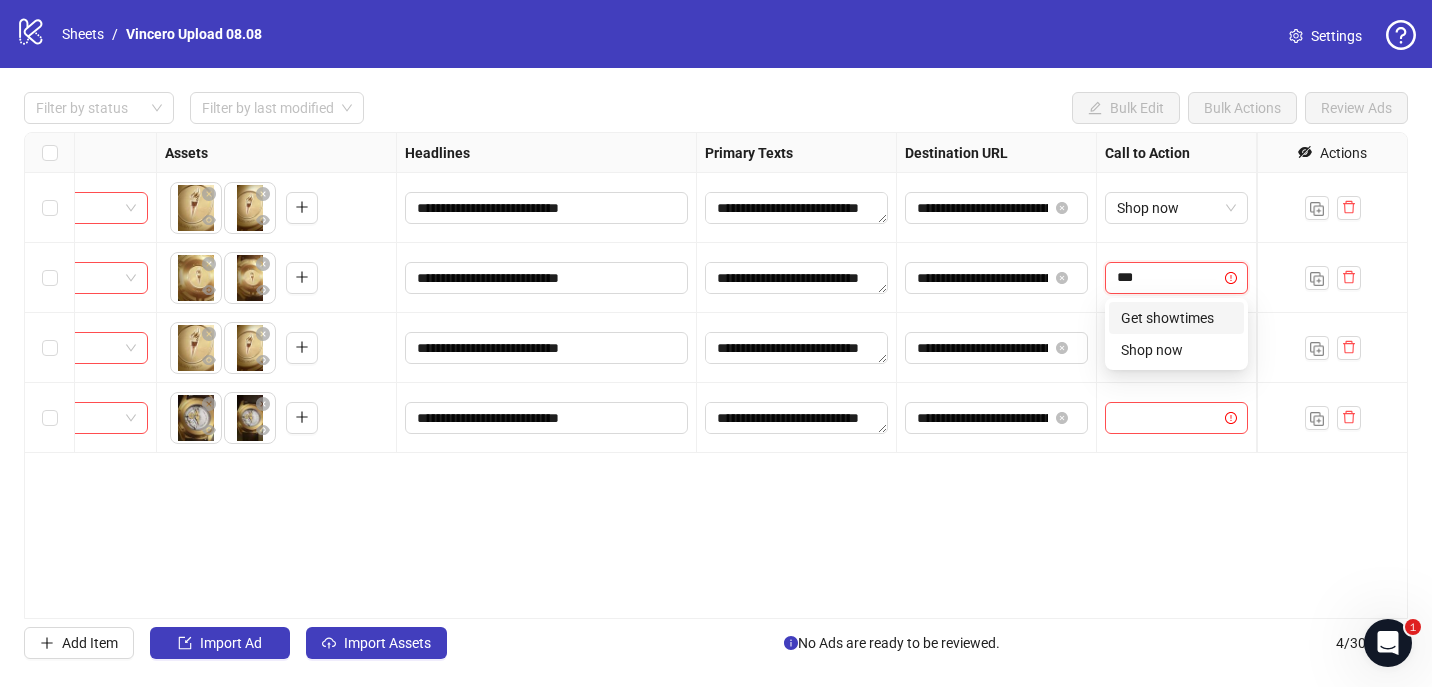 type on "****" 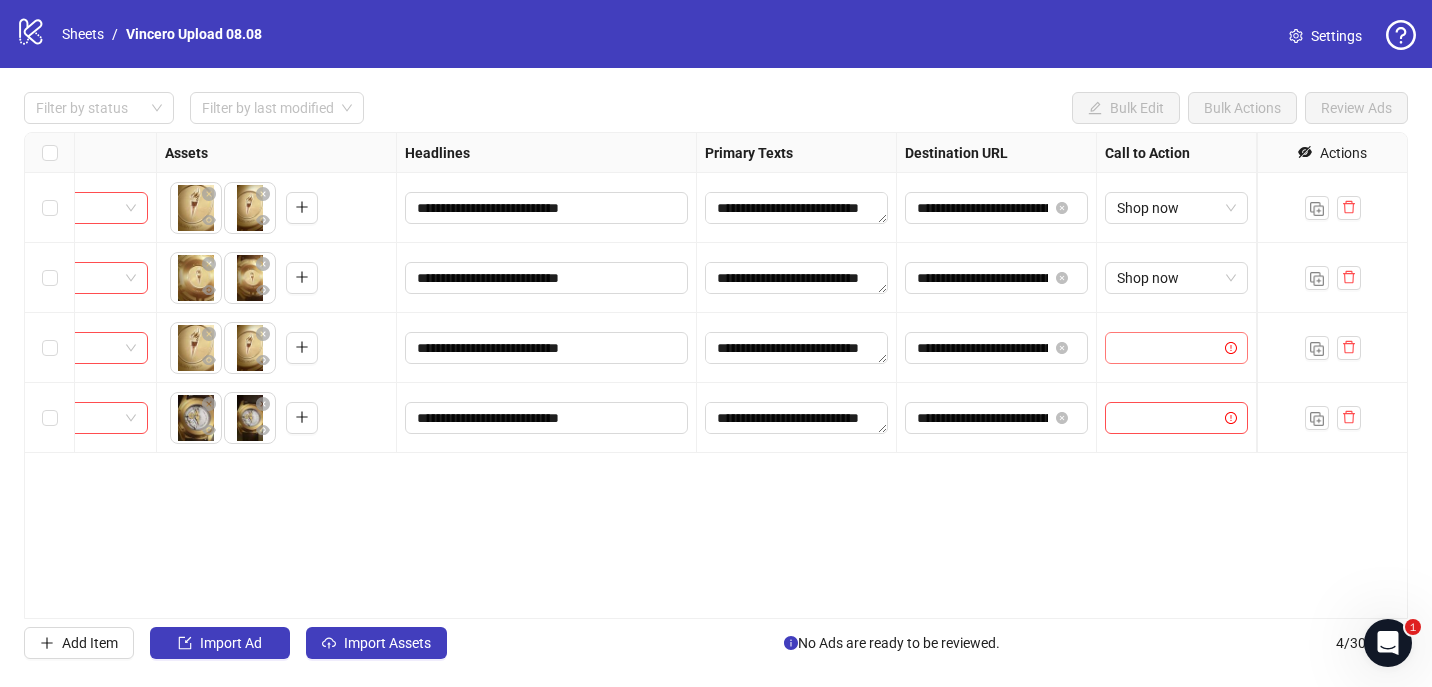 click at bounding box center (1167, 348) 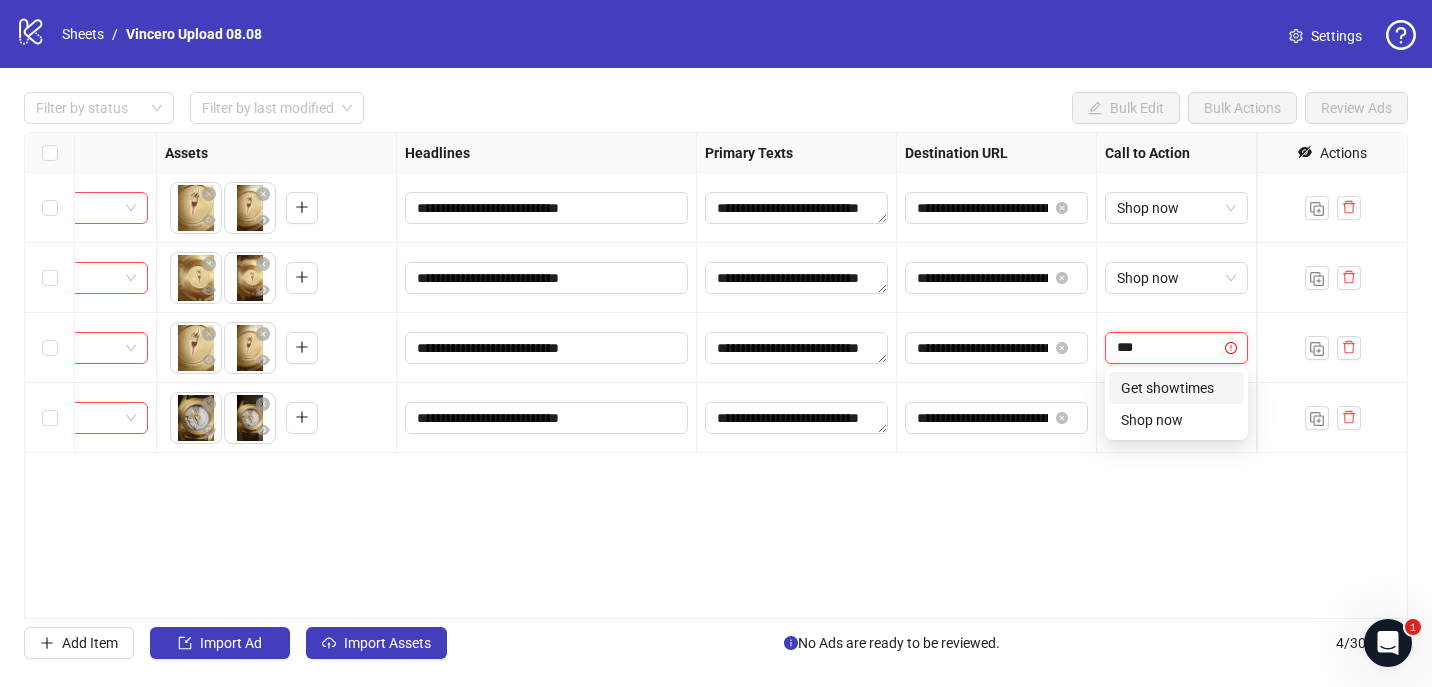 type on "****" 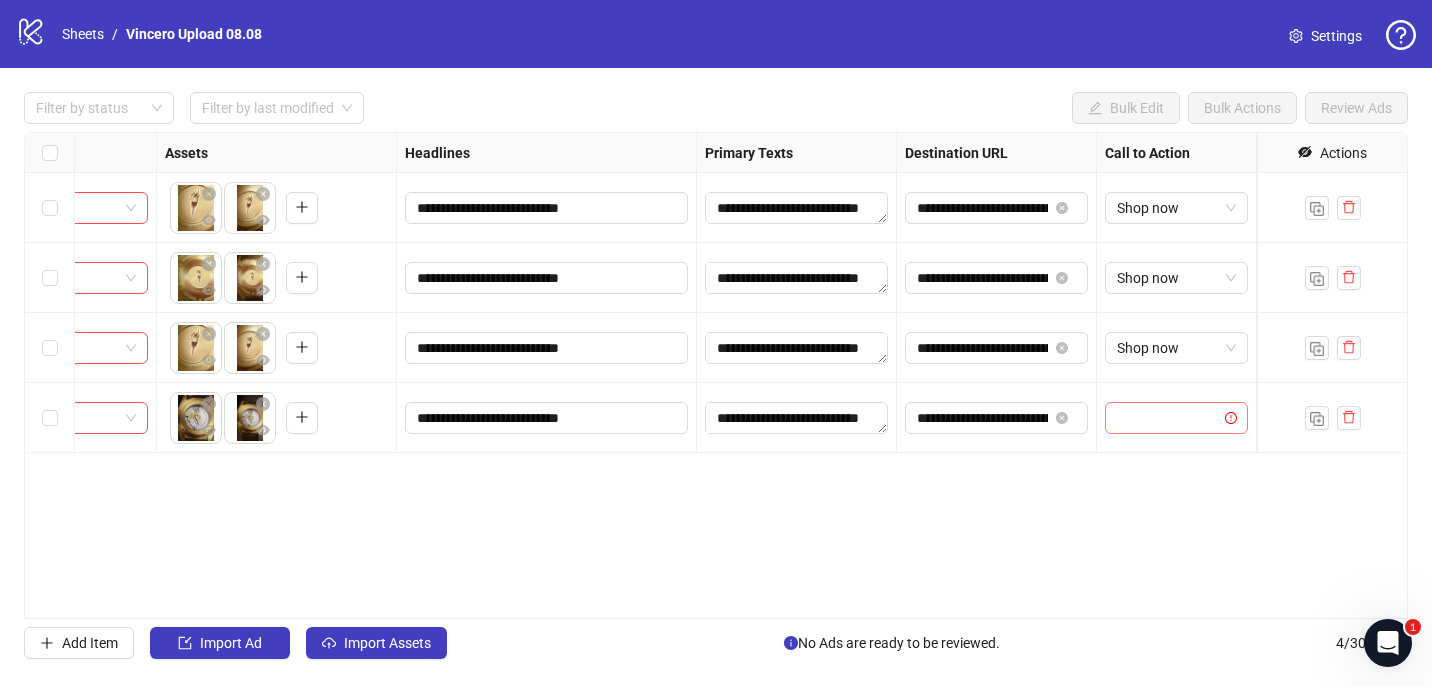 click at bounding box center (1167, 418) 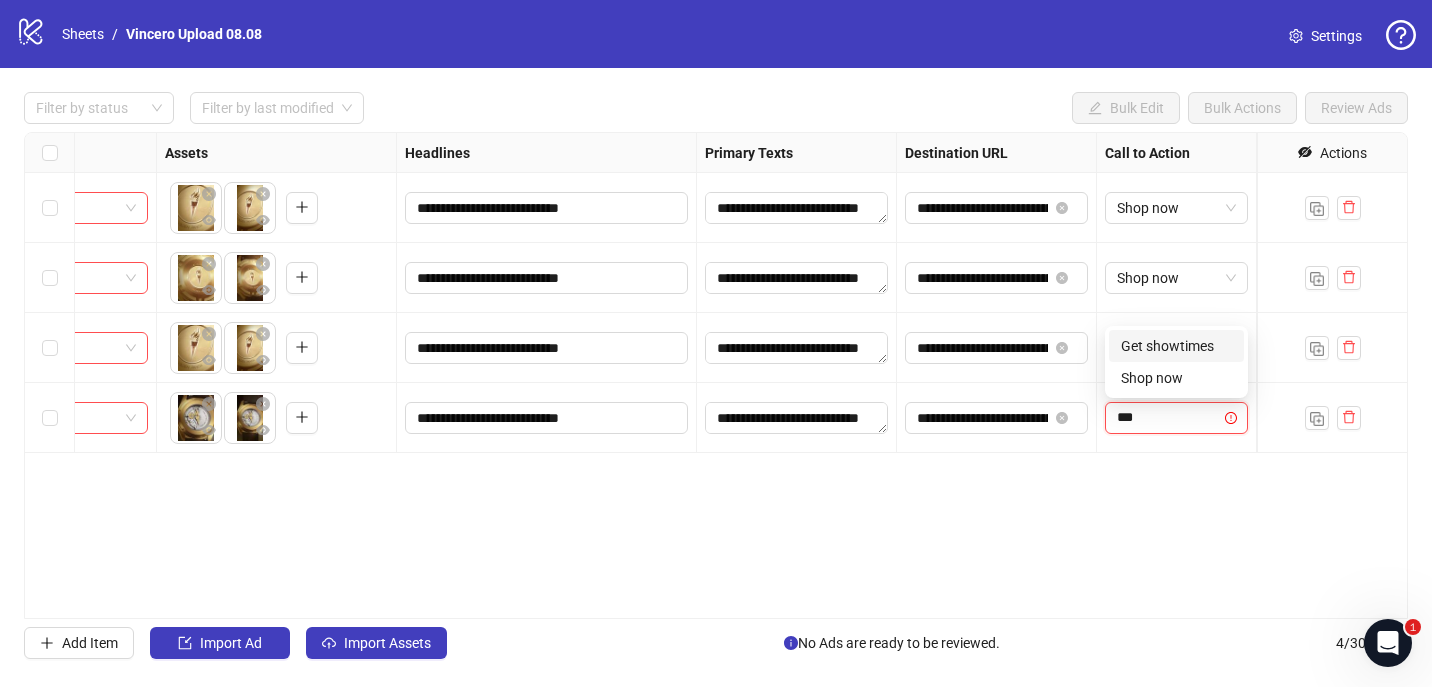 type on "****" 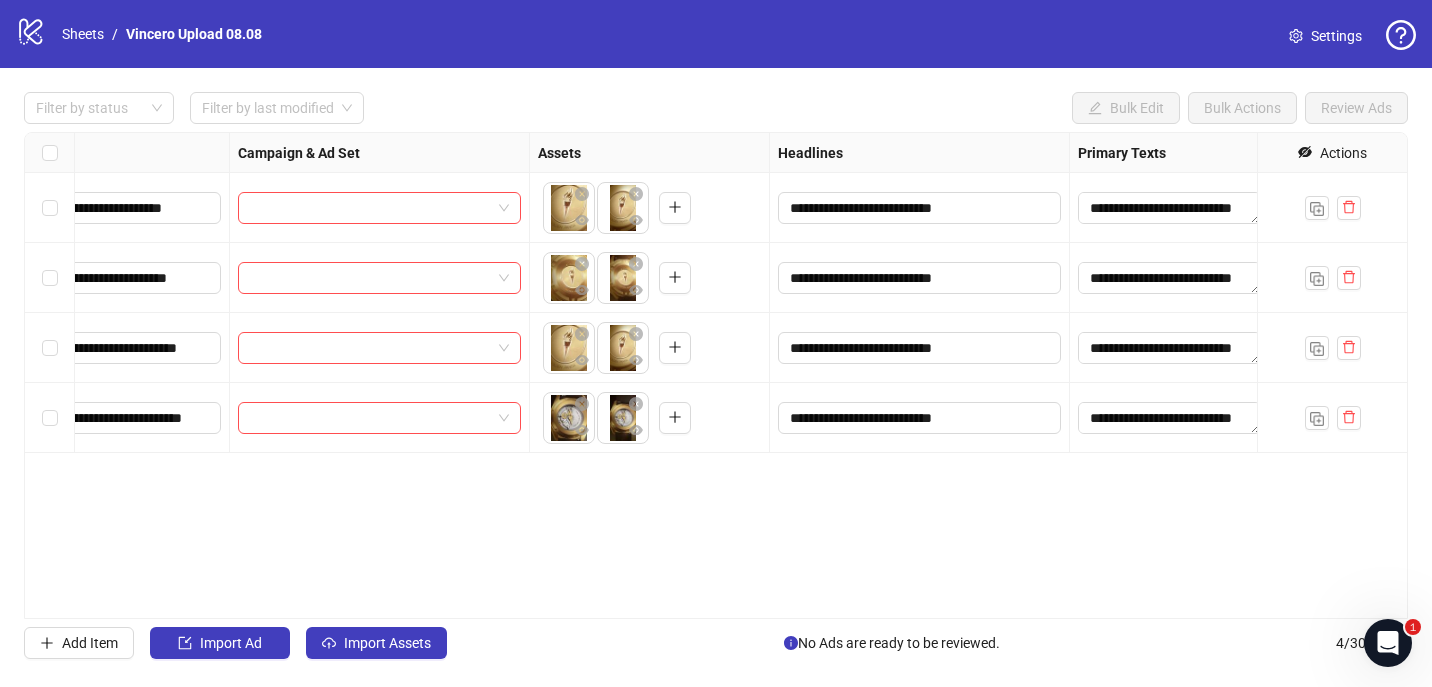 scroll, scrollTop: 0, scrollLeft: 0, axis: both 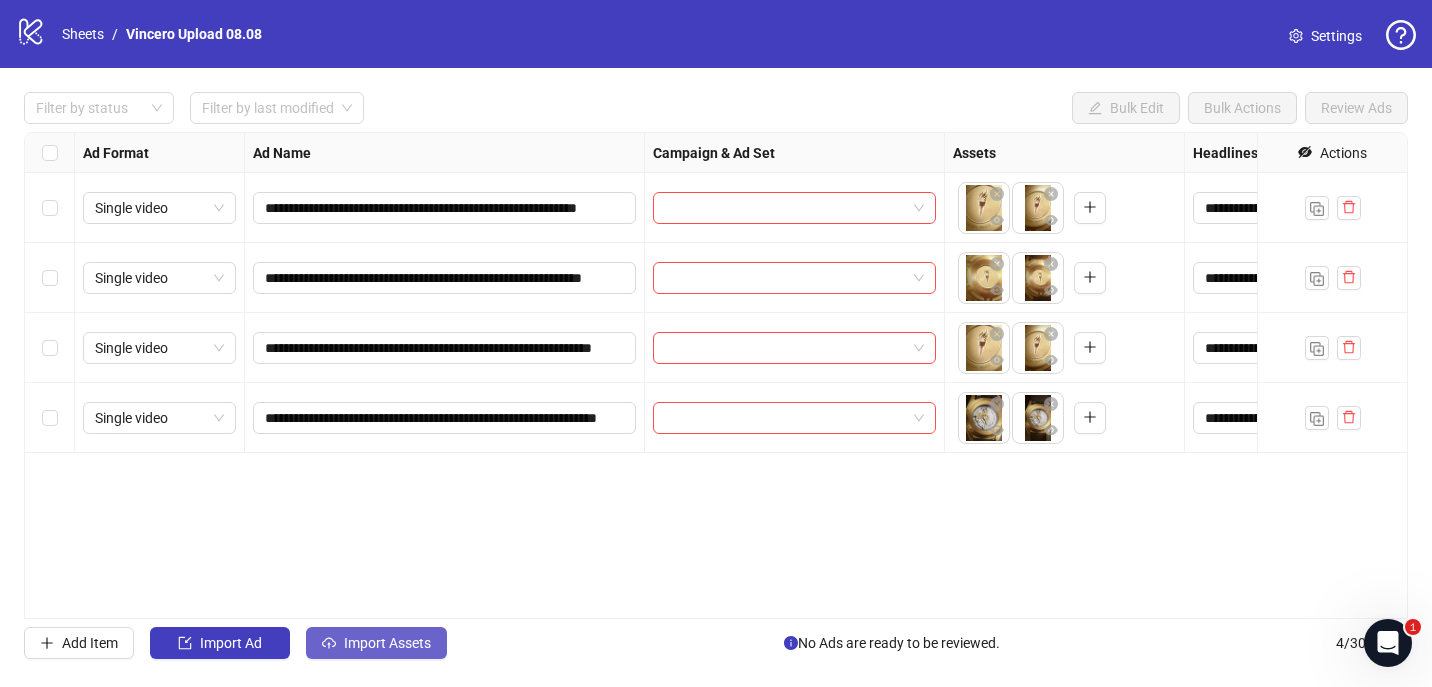 click on "Import Assets" at bounding box center [376, 643] 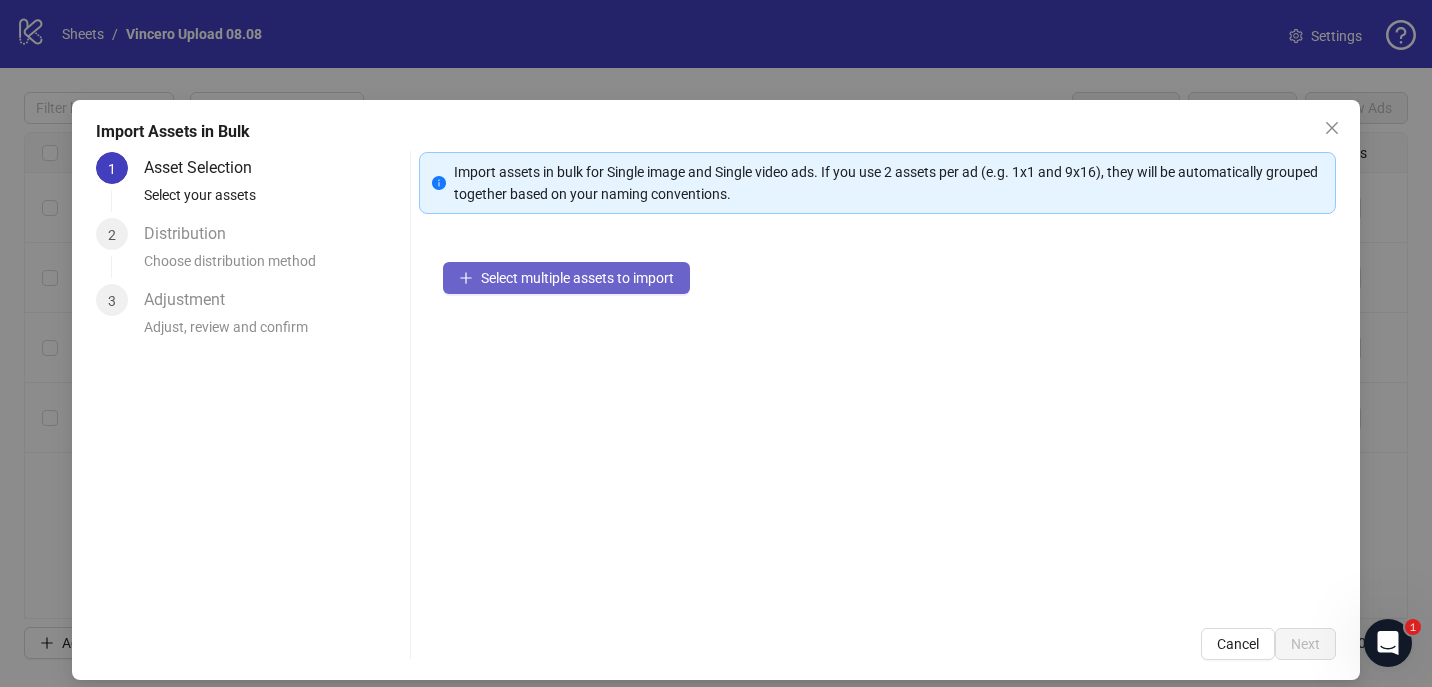 click on "Select multiple assets to import" at bounding box center [566, 278] 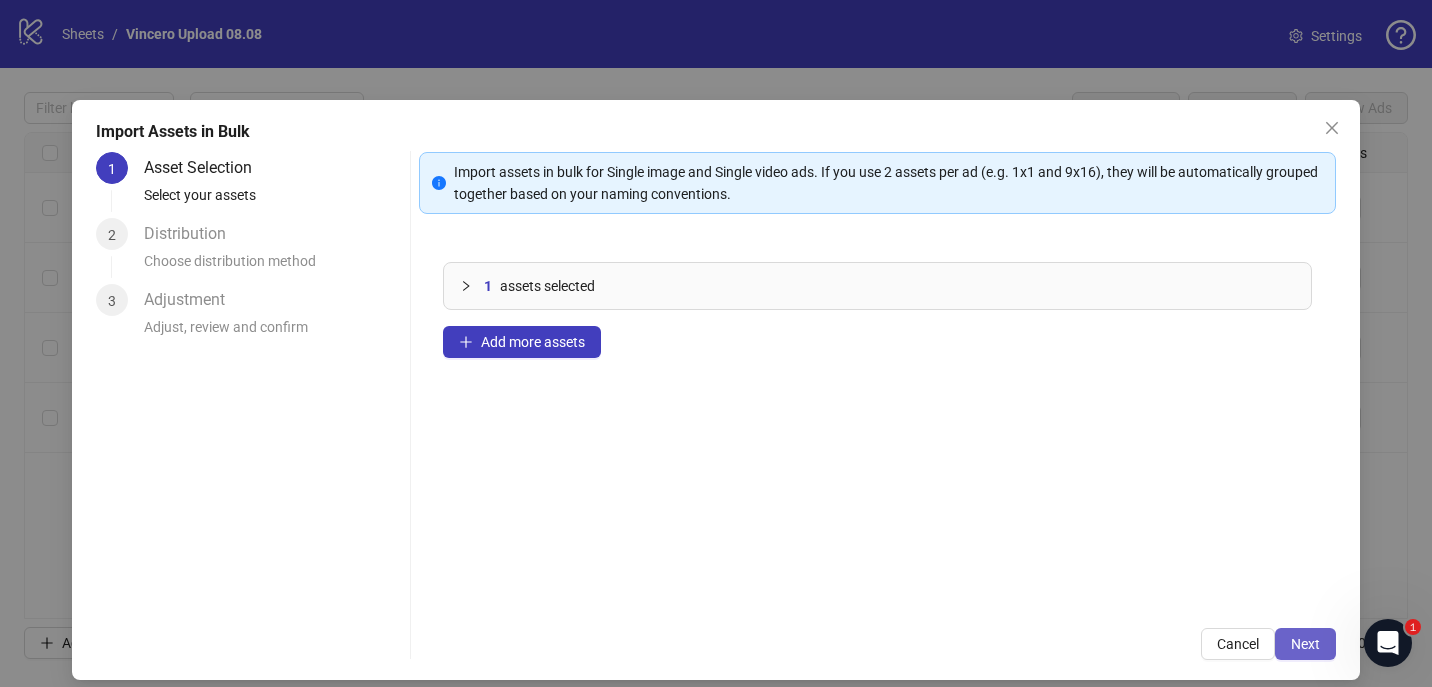 click on "Next" at bounding box center (1305, 644) 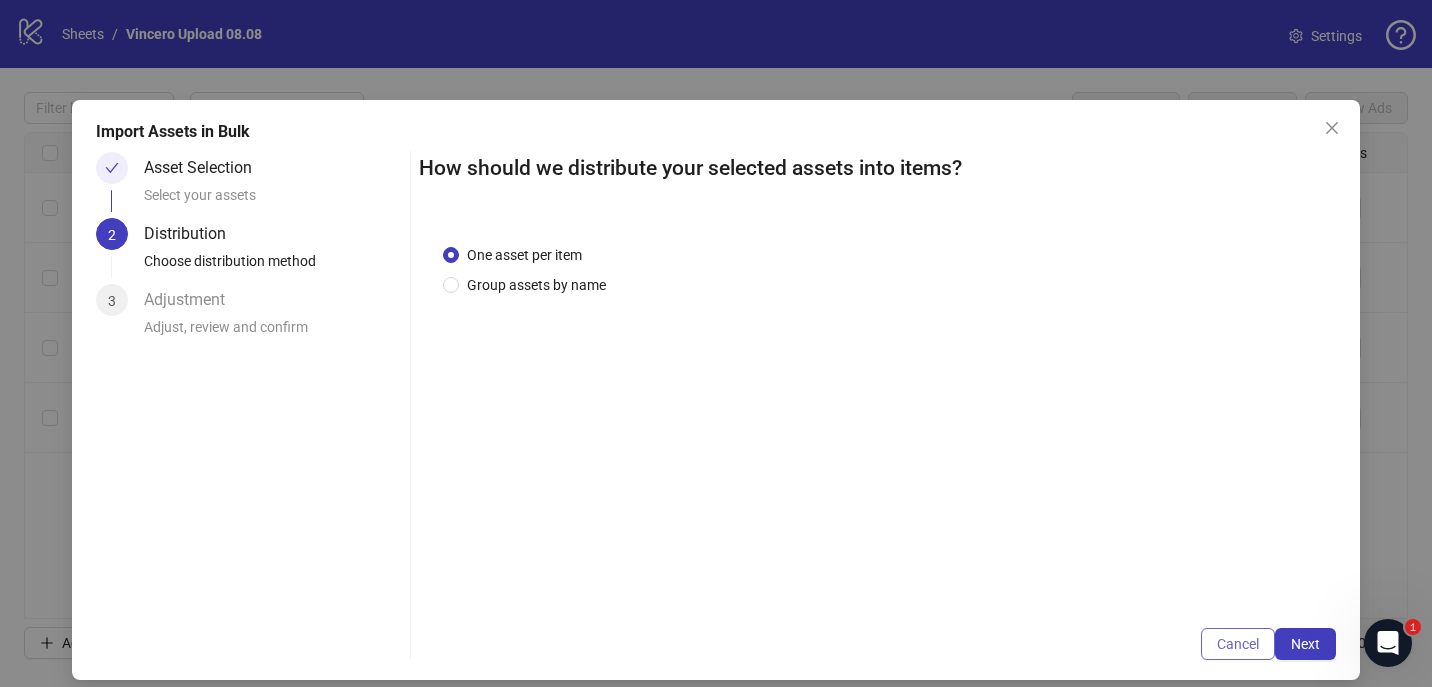 click on "Cancel" at bounding box center [1238, 644] 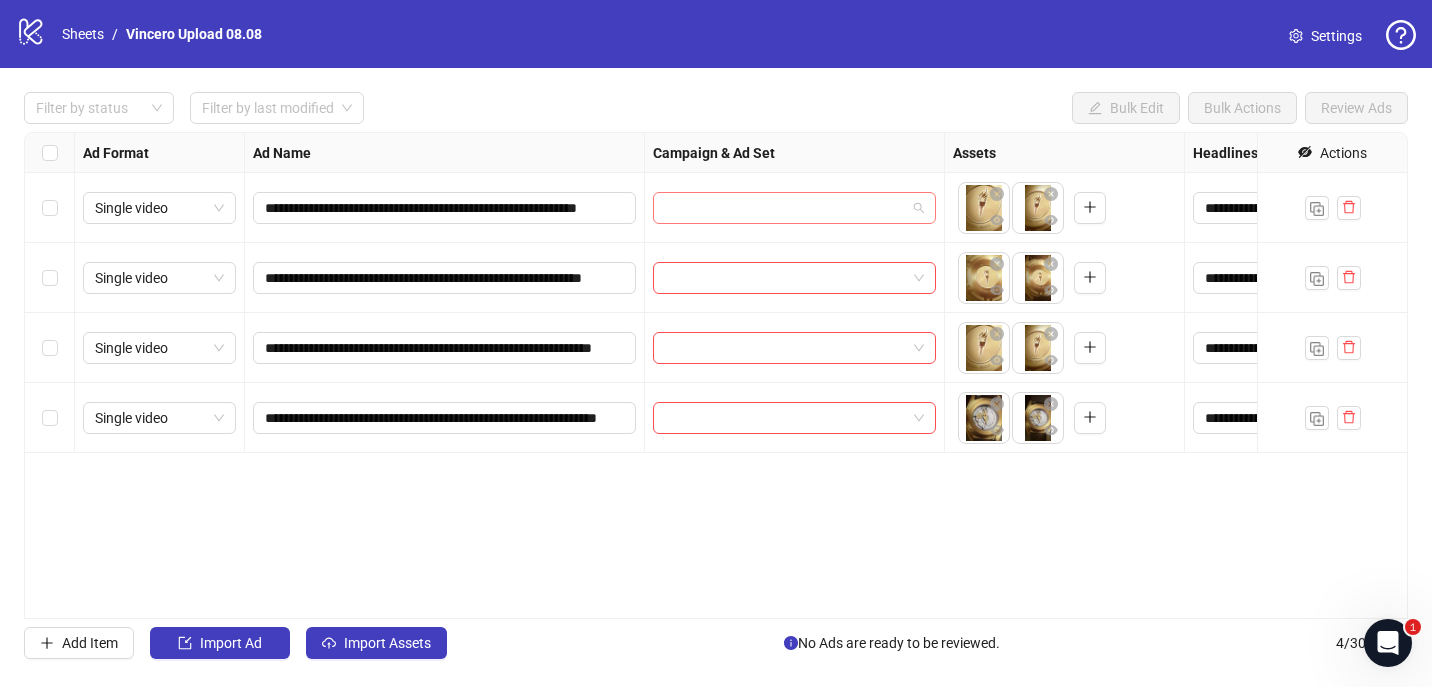 click at bounding box center [785, 208] 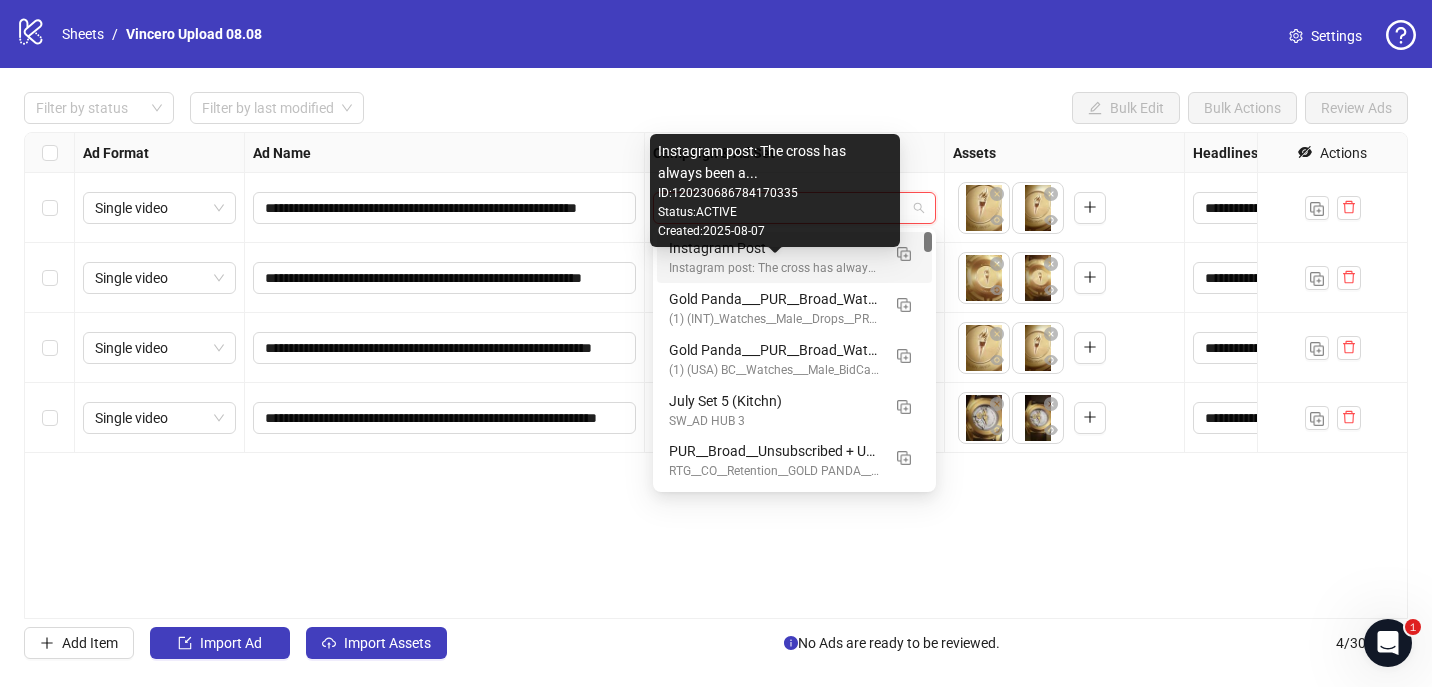 click on "Instagram post: The cross has always been a..." at bounding box center [775, 162] 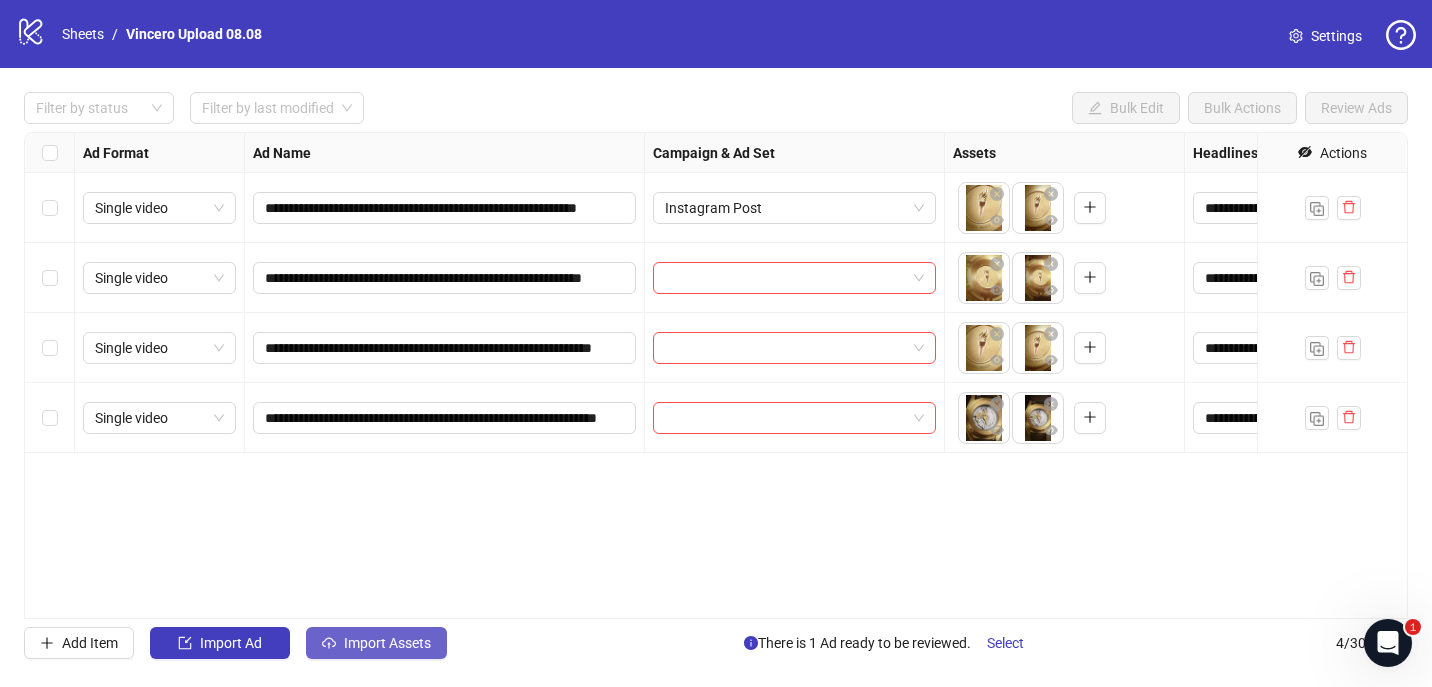 click on "Import Assets" at bounding box center [387, 643] 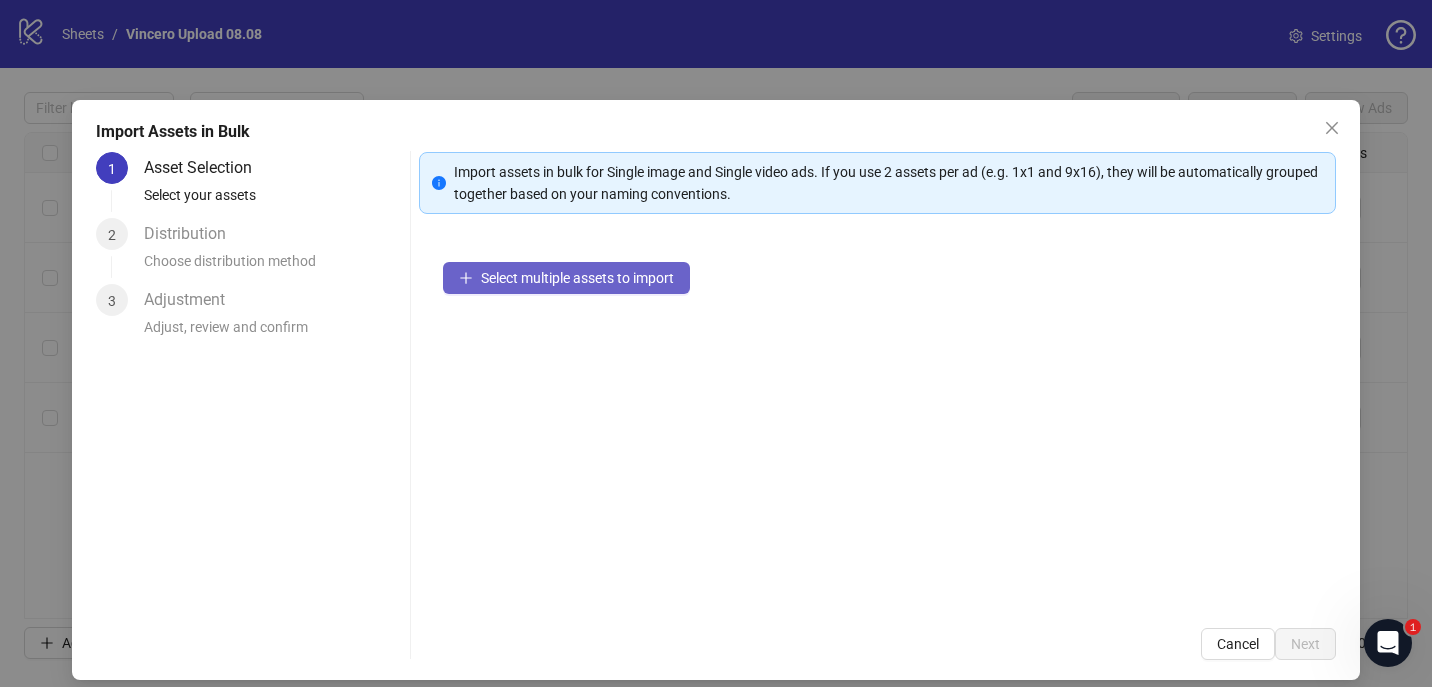 click on "Select multiple assets to import" at bounding box center [577, 278] 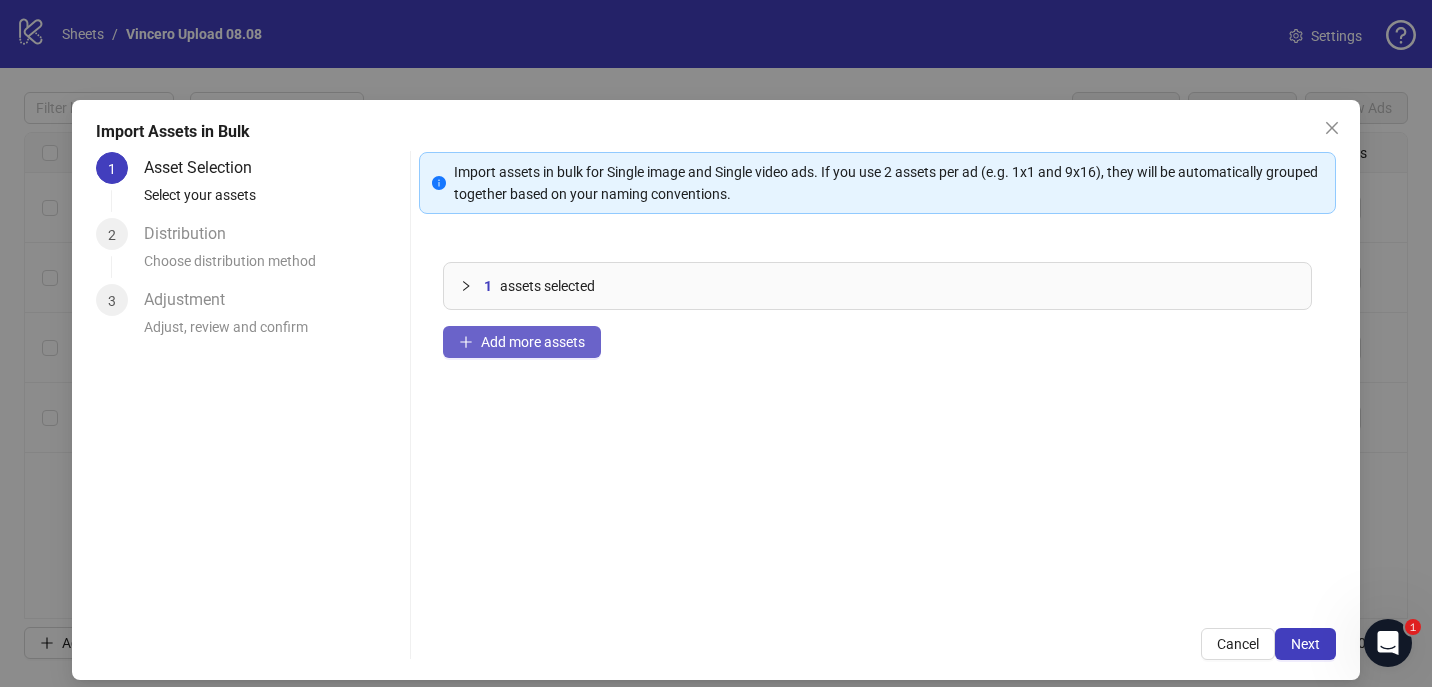 click on "Add more assets" at bounding box center (533, 342) 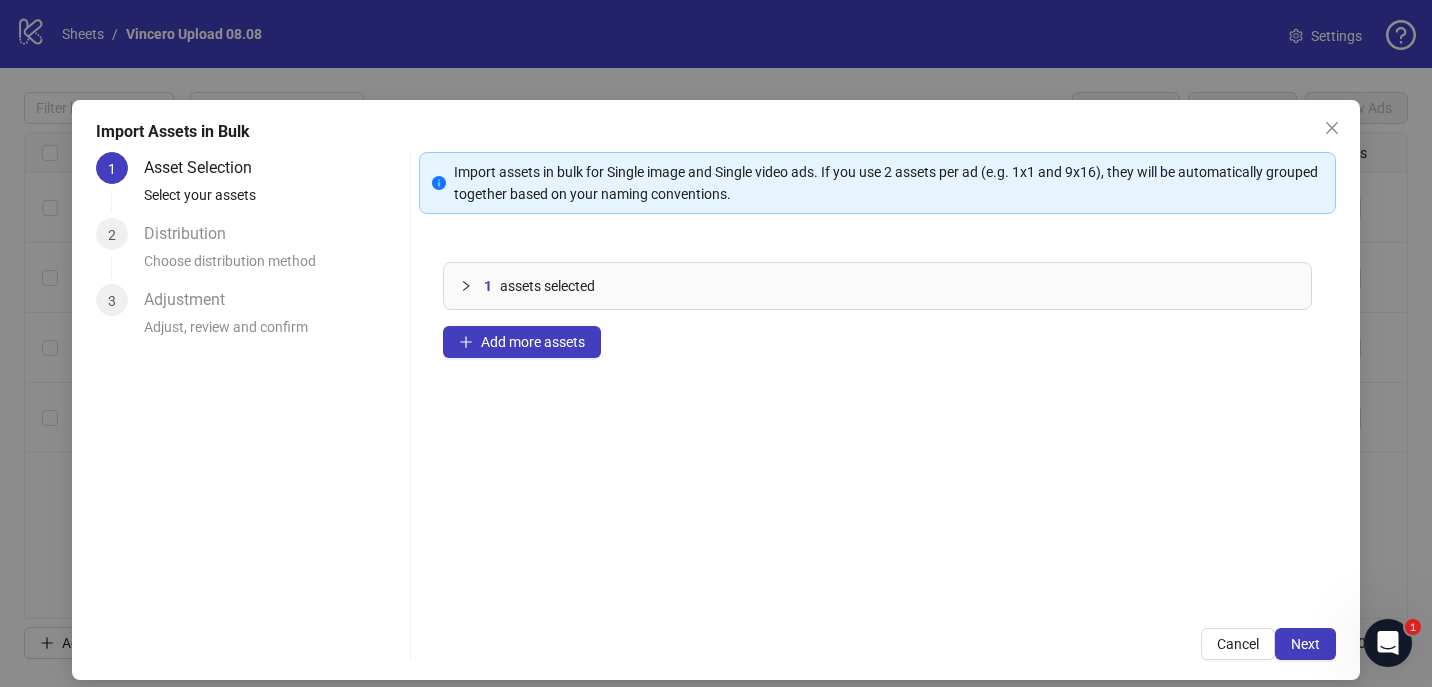 click at bounding box center [472, 286] 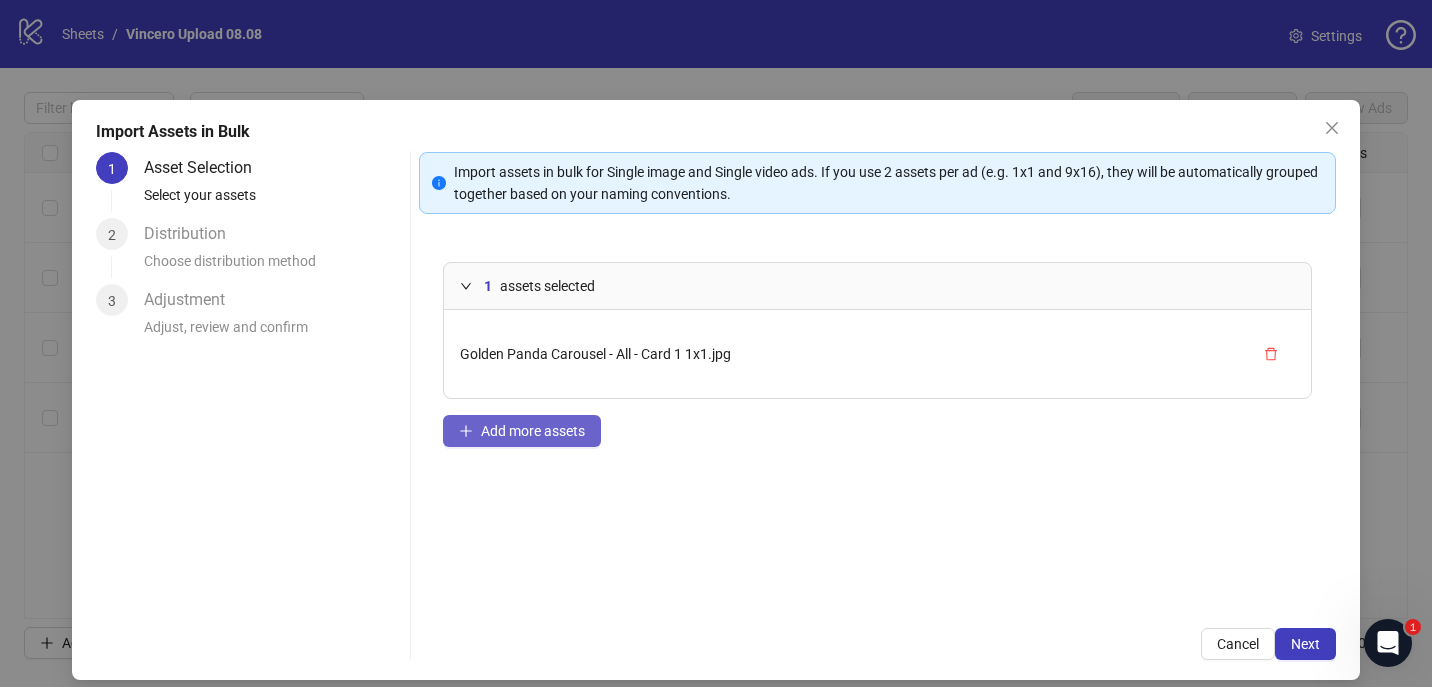 click on "Add more assets" at bounding box center (533, 431) 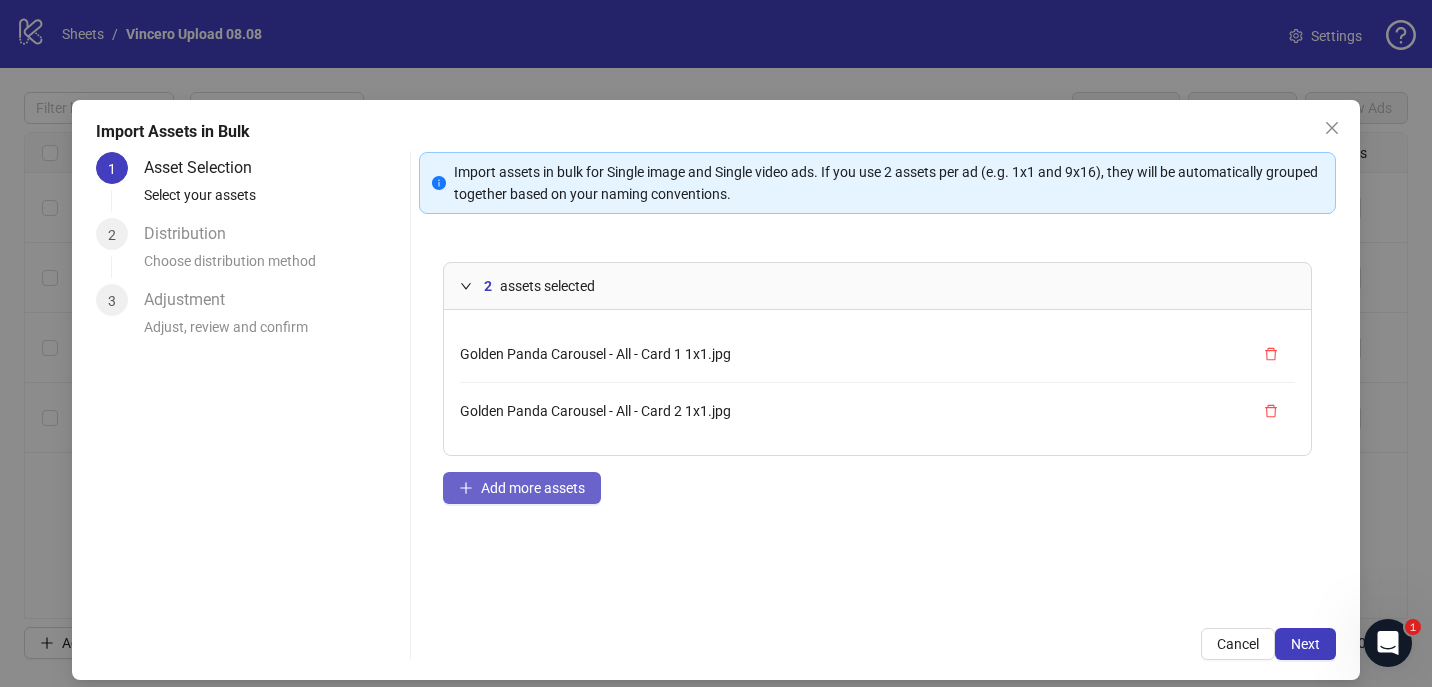 click on "Add more assets" at bounding box center (533, 488) 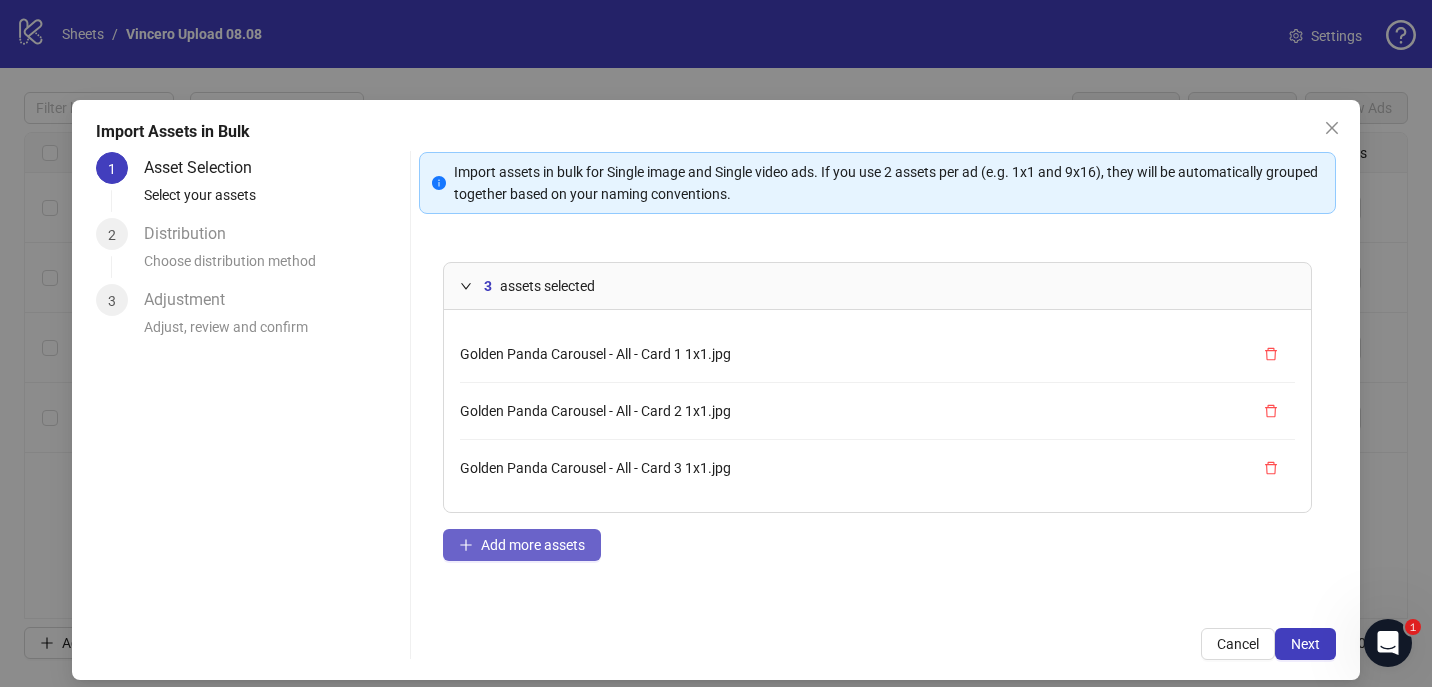 click on "Add more assets" at bounding box center (533, 545) 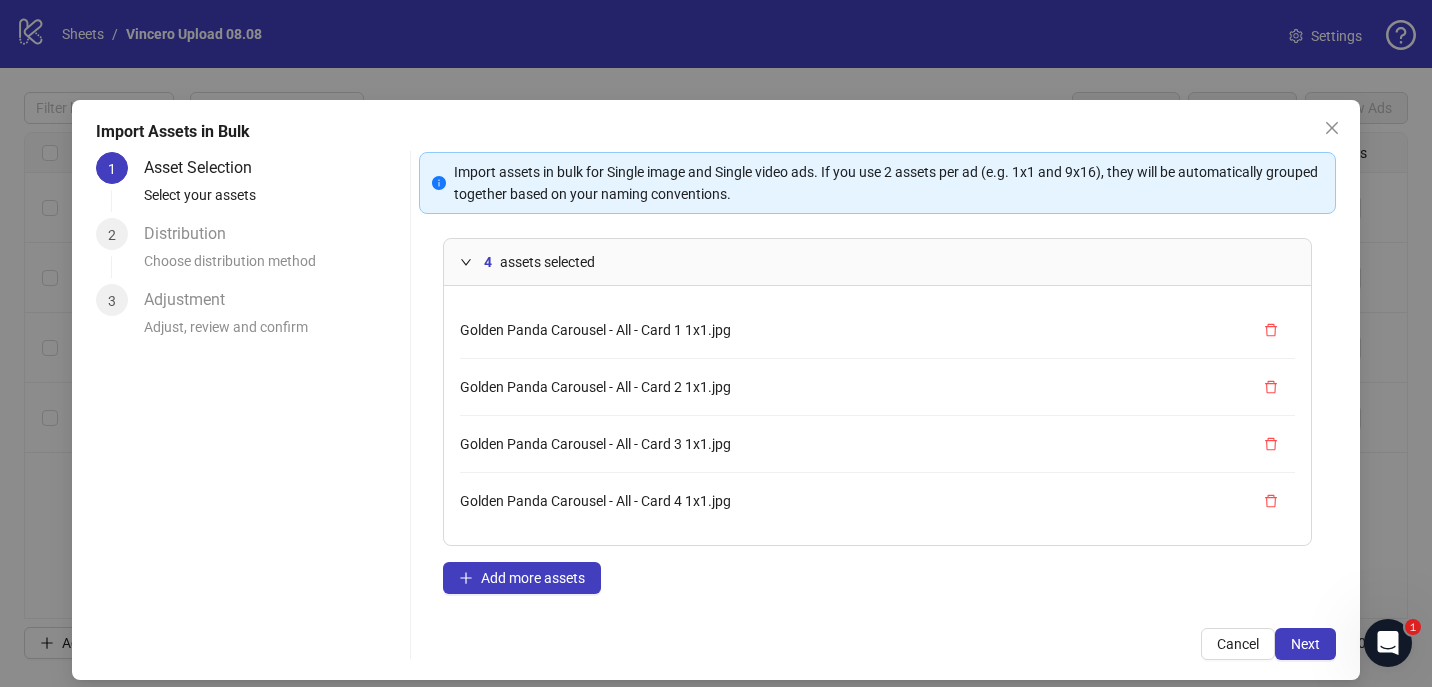 scroll, scrollTop: 37, scrollLeft: 0, axis: vertical 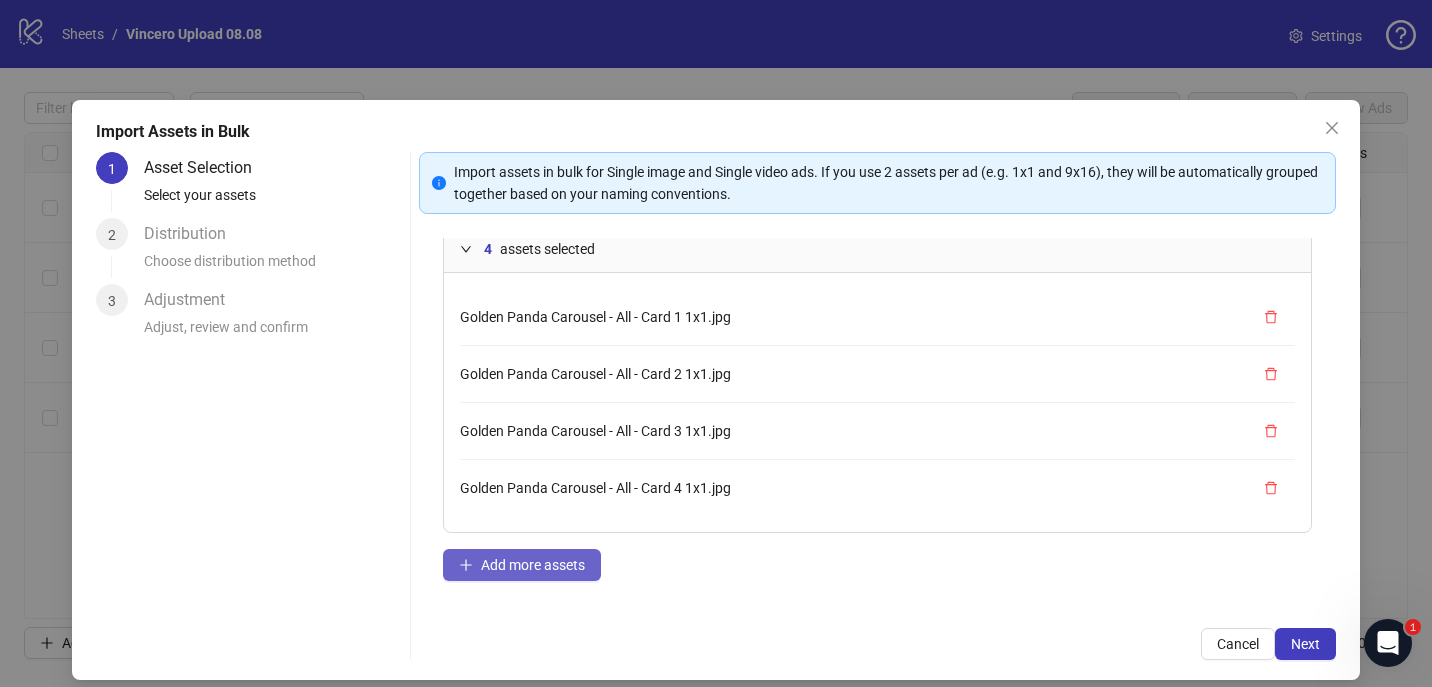 click on "Add more assets" at bounding box center [522, 565] 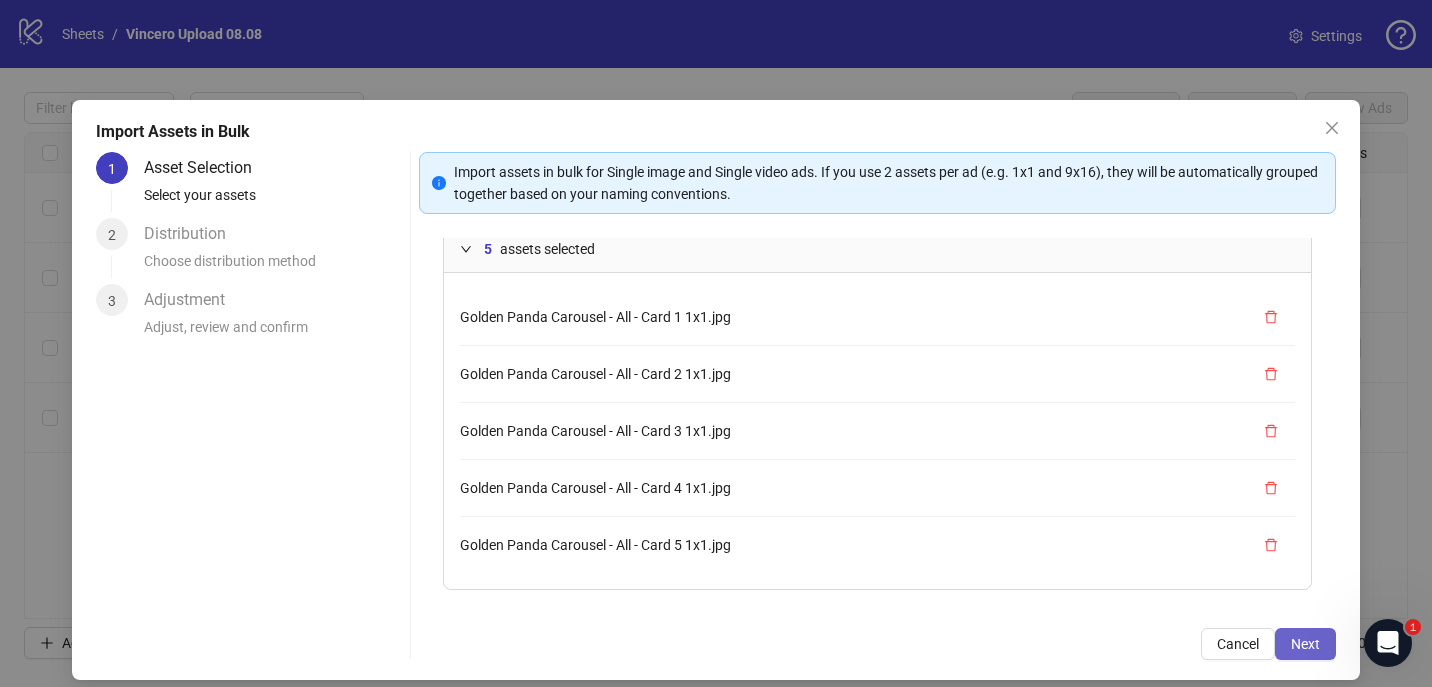 click on "Next" at bounding box center (1305, 644) 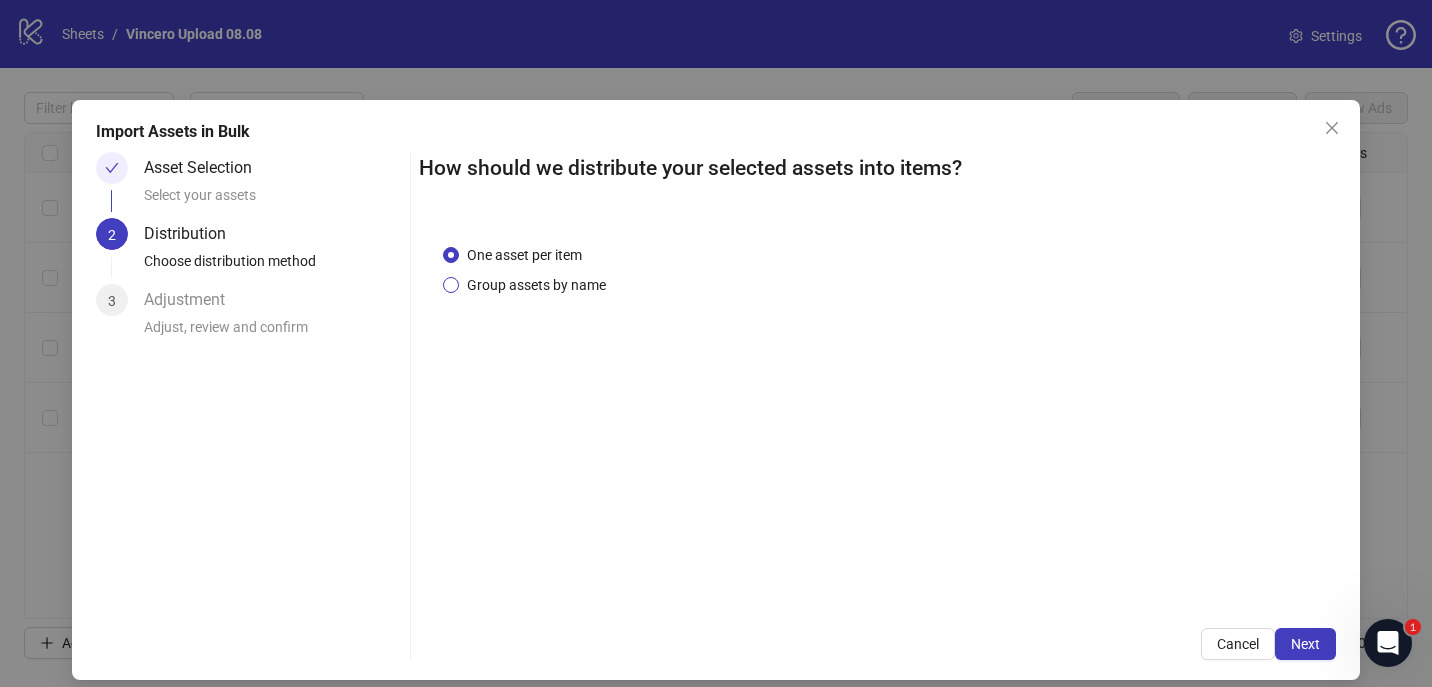 click on "Group assets by name" at bounding box center [536, 285] 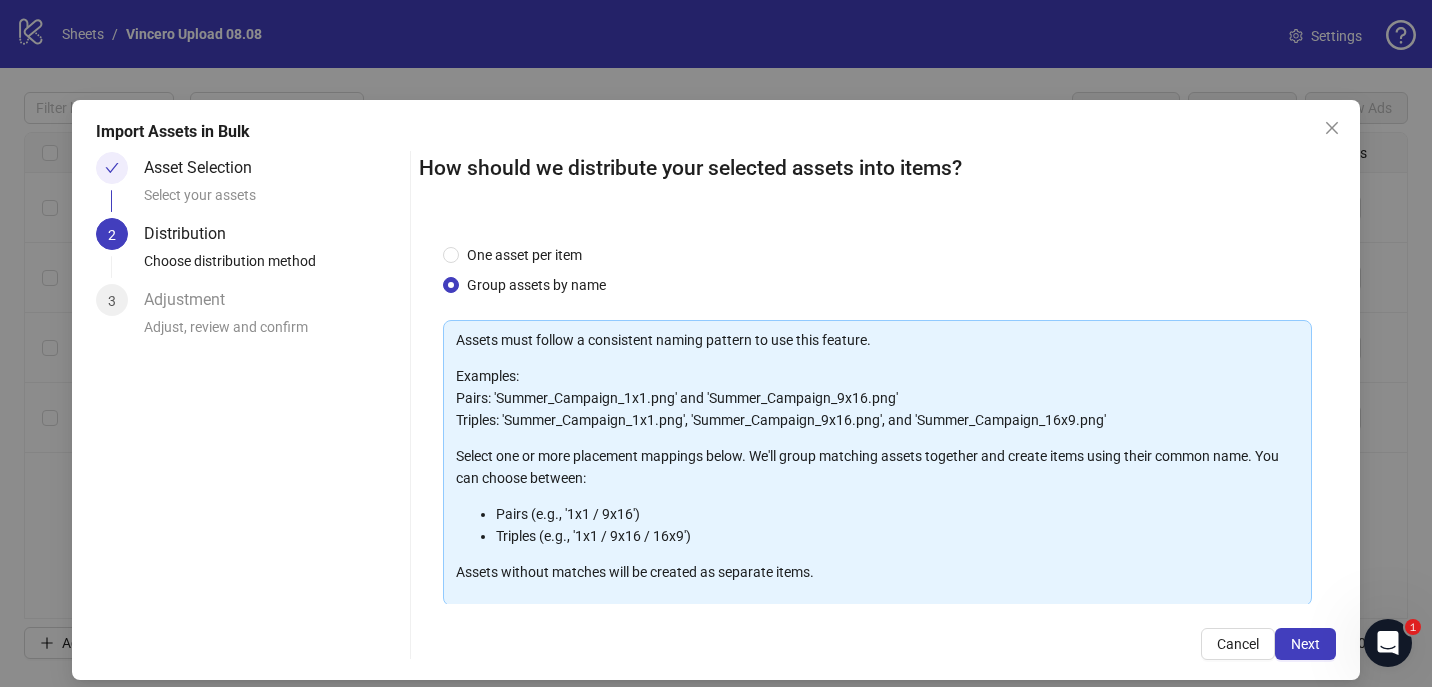scroll, scrollTop: 201, scrollLeft: 0, axis: vertical 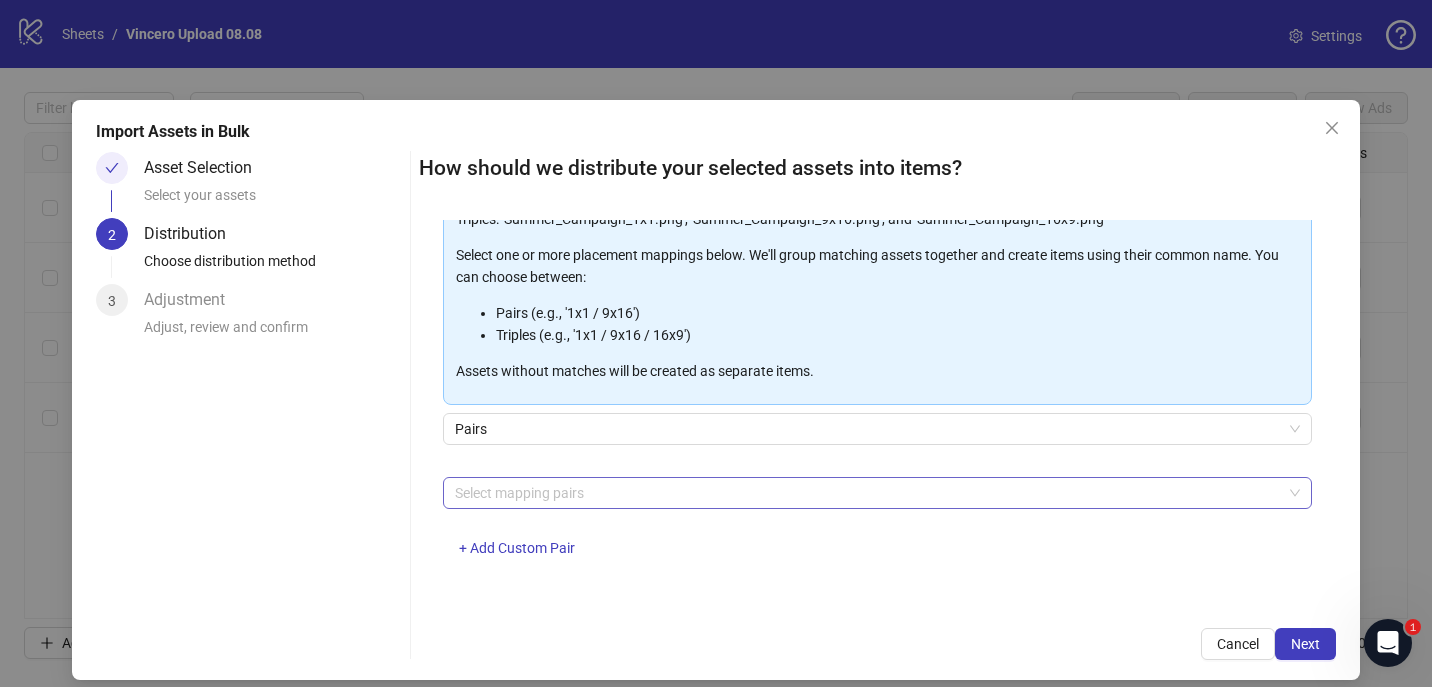 click at bounding box center (867, 493) 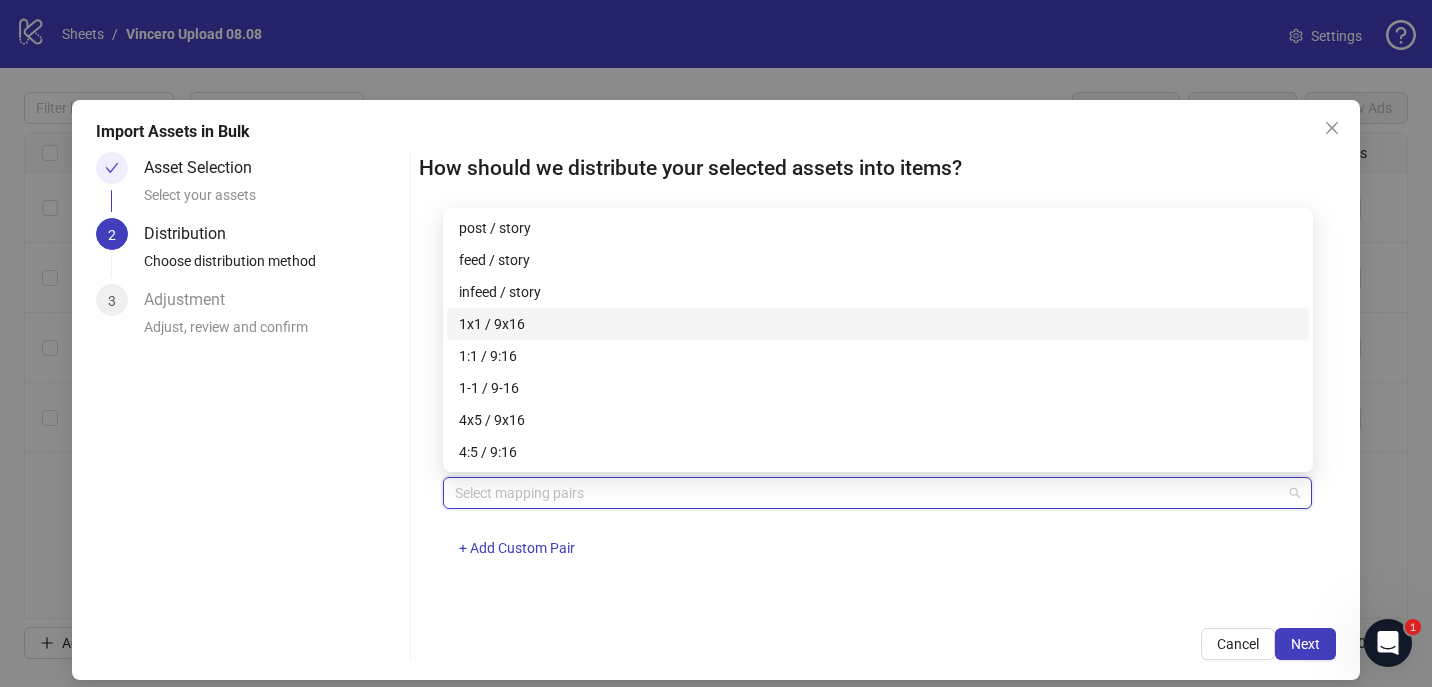 click on "1x1 / 9x16" at bounding box center [878, 324] 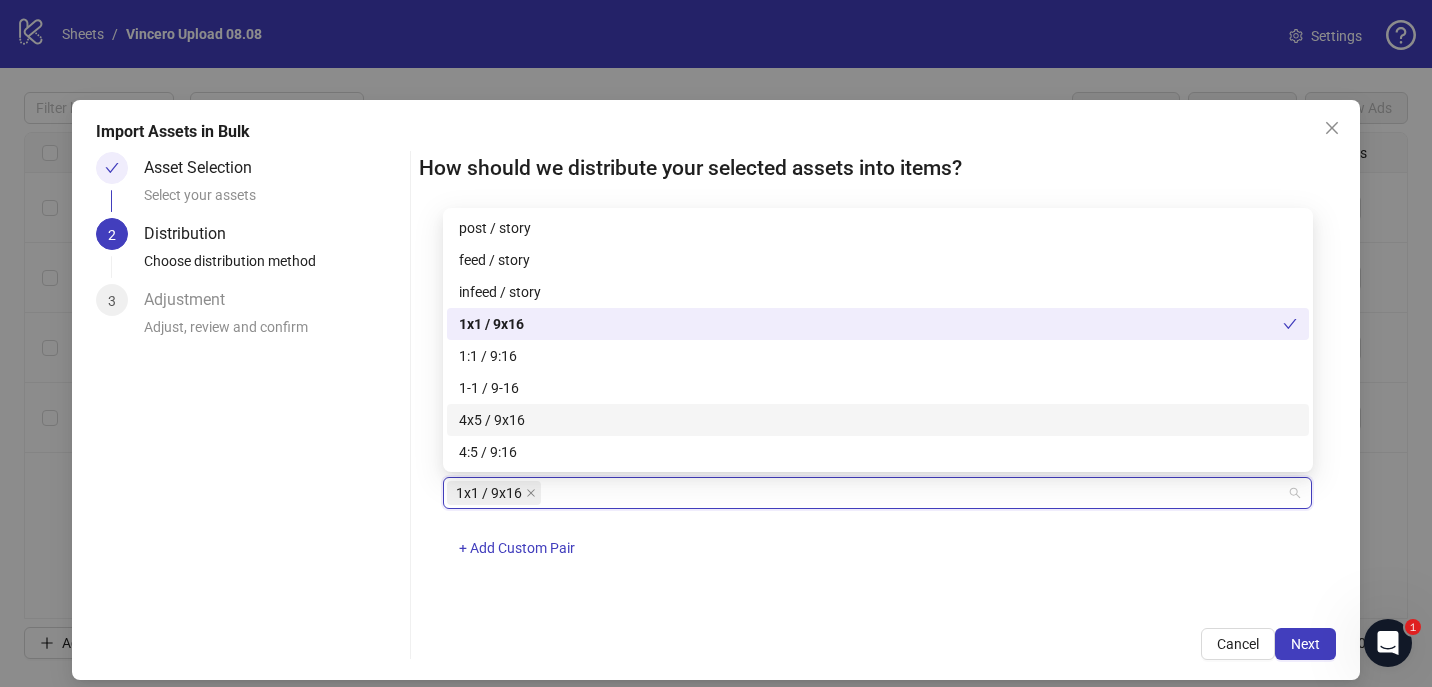 click on "Cancel Next" at bounding box center (878, 644) 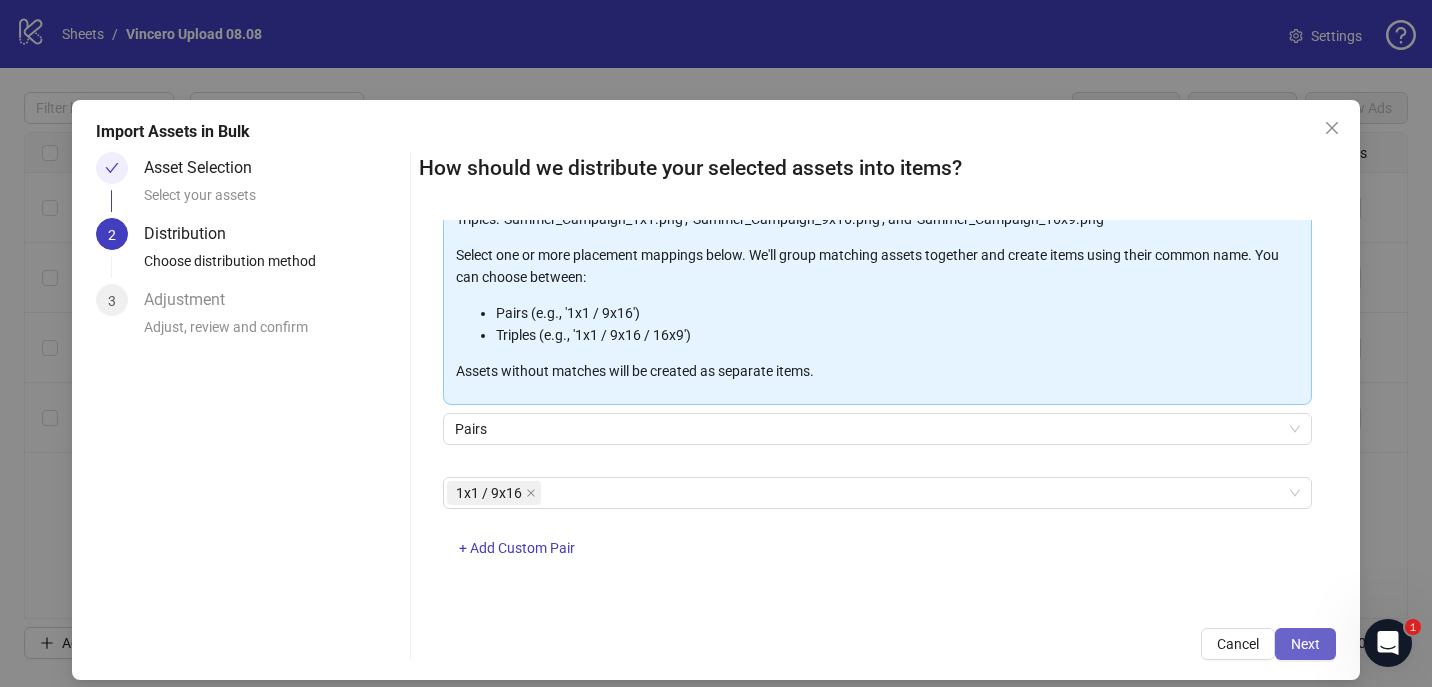 click on "Next" at bounding box center [1305, 644] 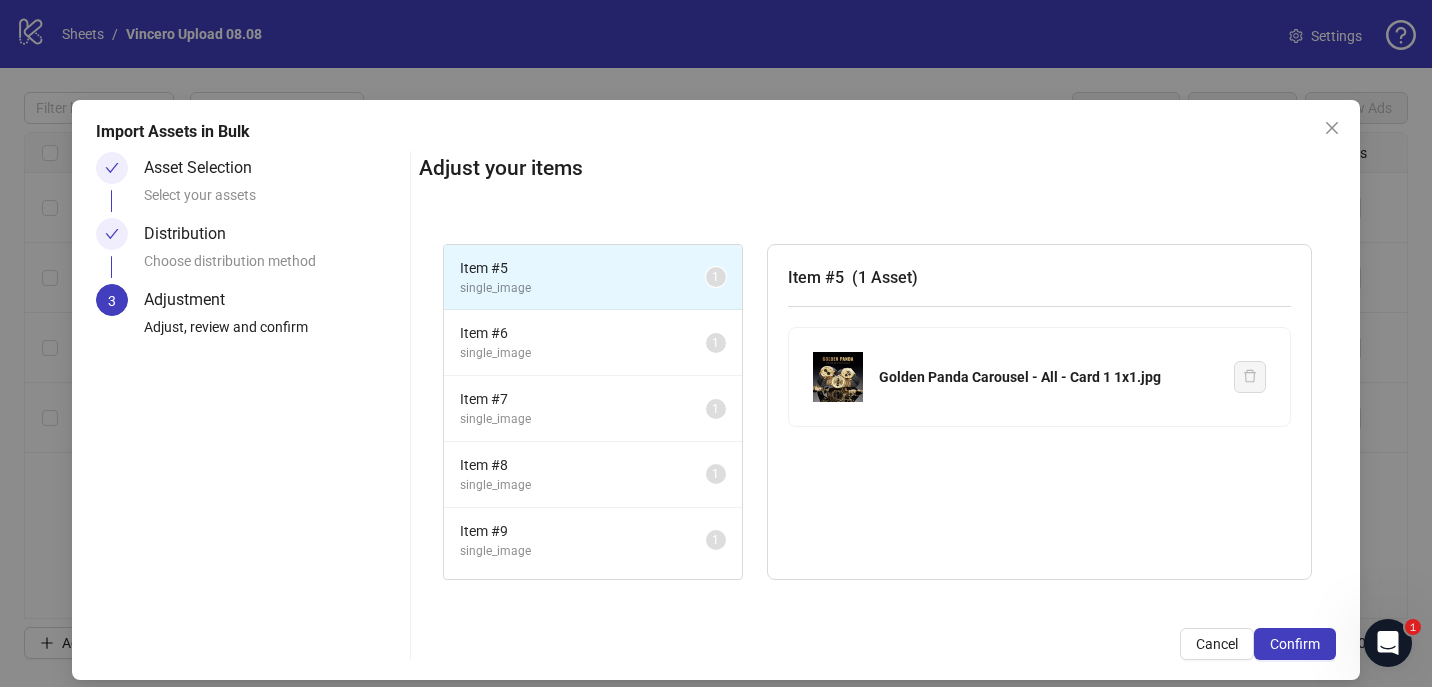 click on "single_image" at bounding box center [583, 288] 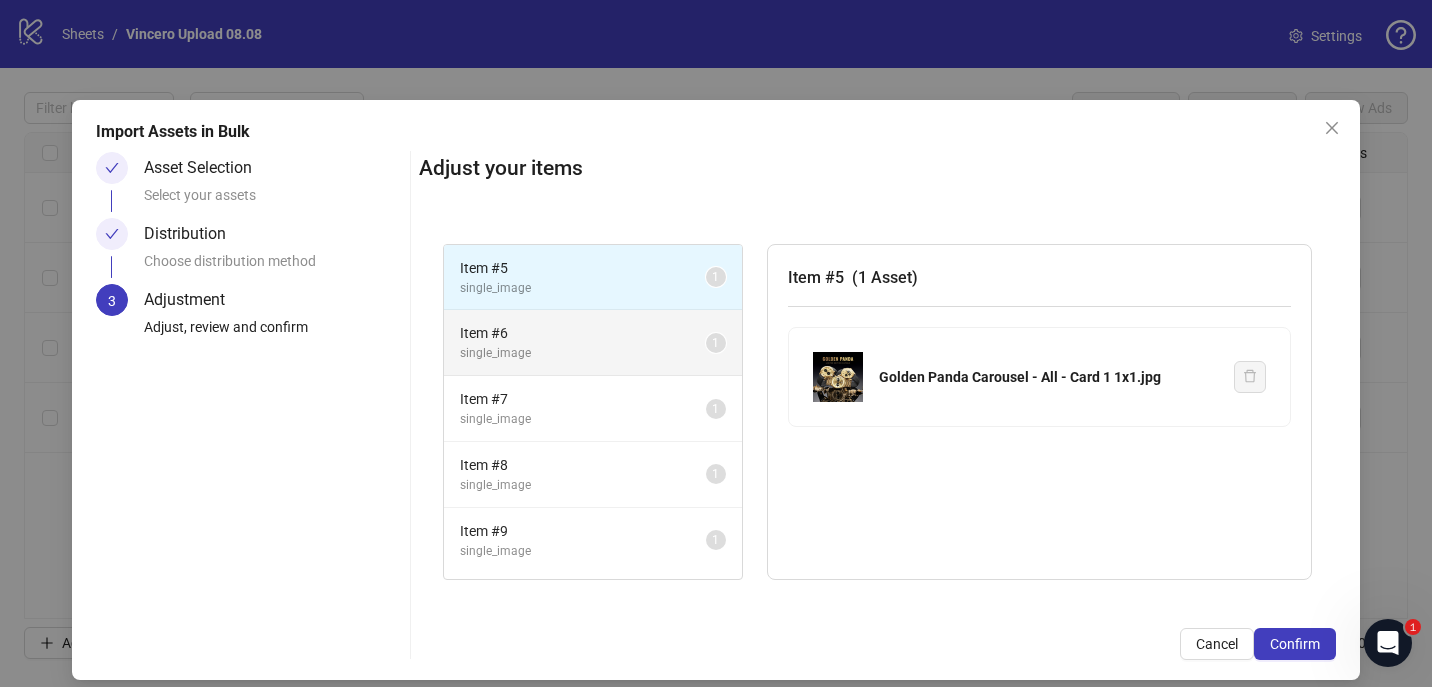 click on "Item # 6 single_image 1" at bounding box center [593, 343] 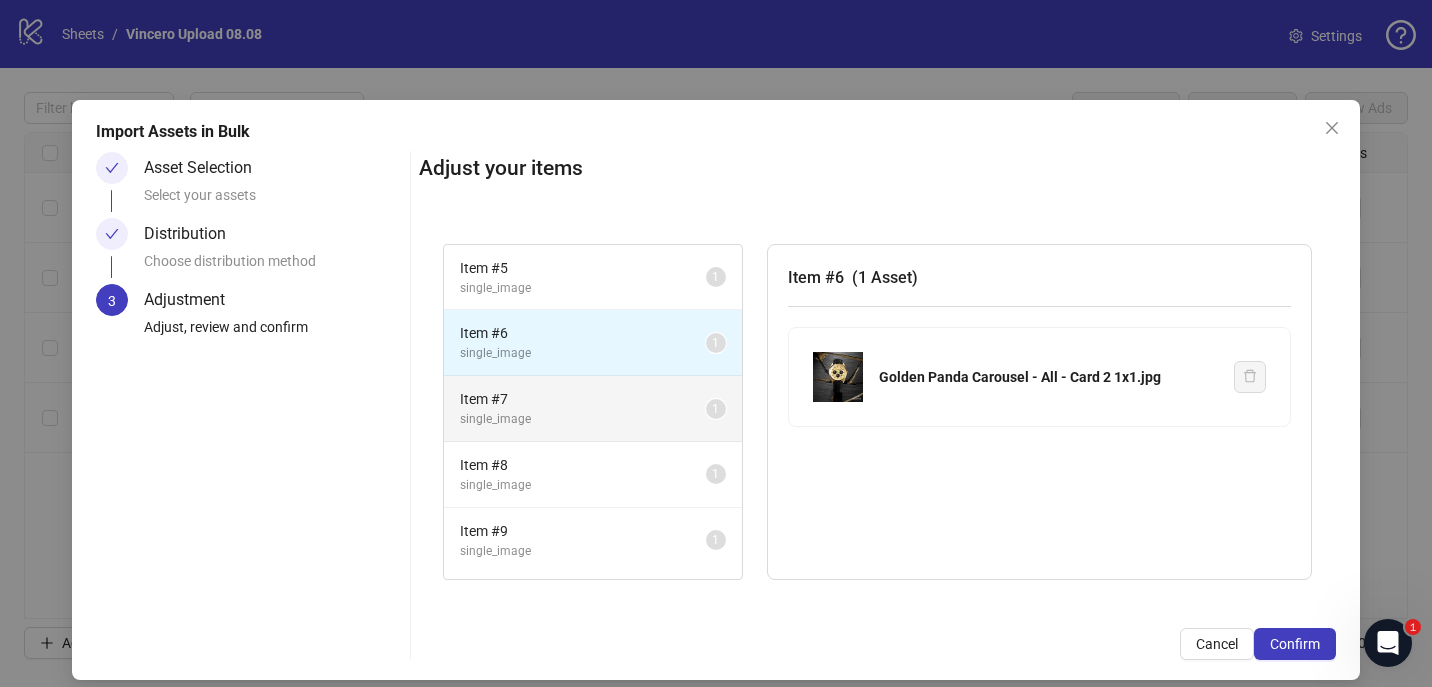 click on "single_image" at bounding box center [583, 419] 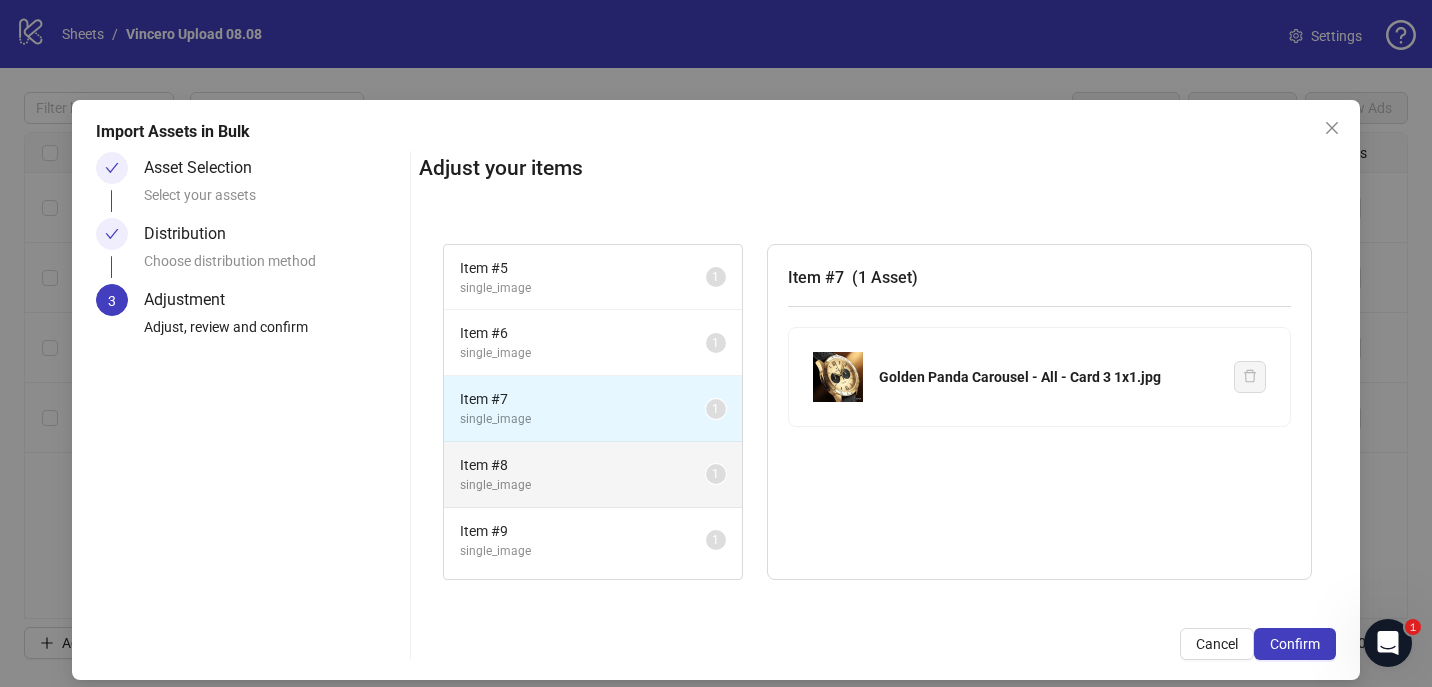 click on "Item # 8" at bounding box center (583, 465) 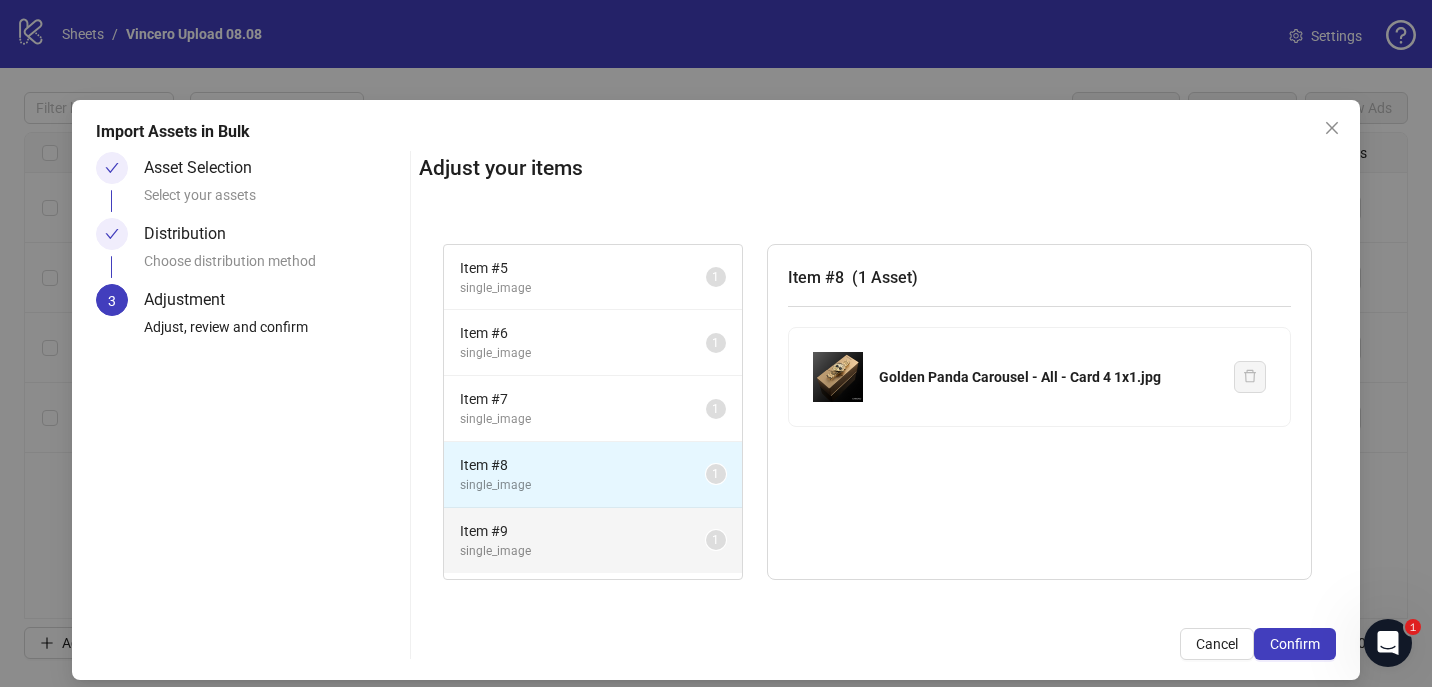 click on "Item # 9" at bounding box center [583, 531] 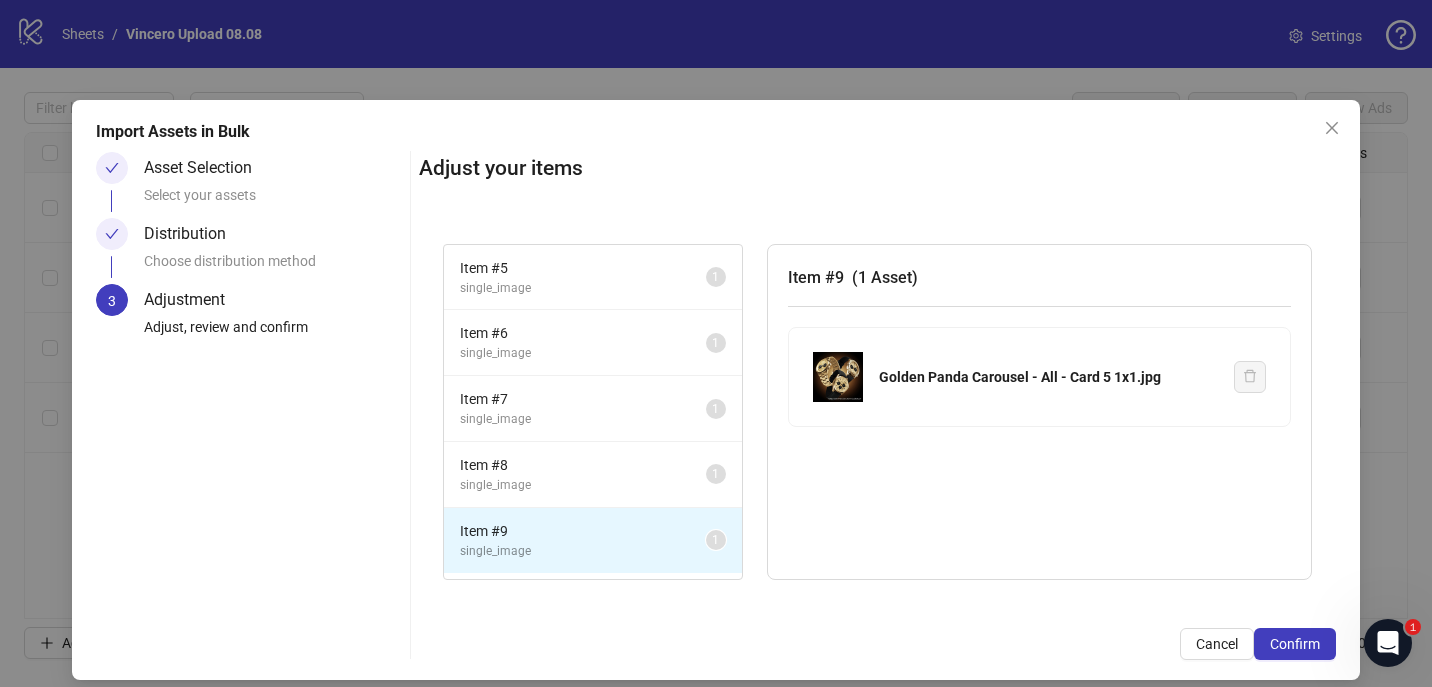 click on "Distribution" at bounding box center [193, 234] 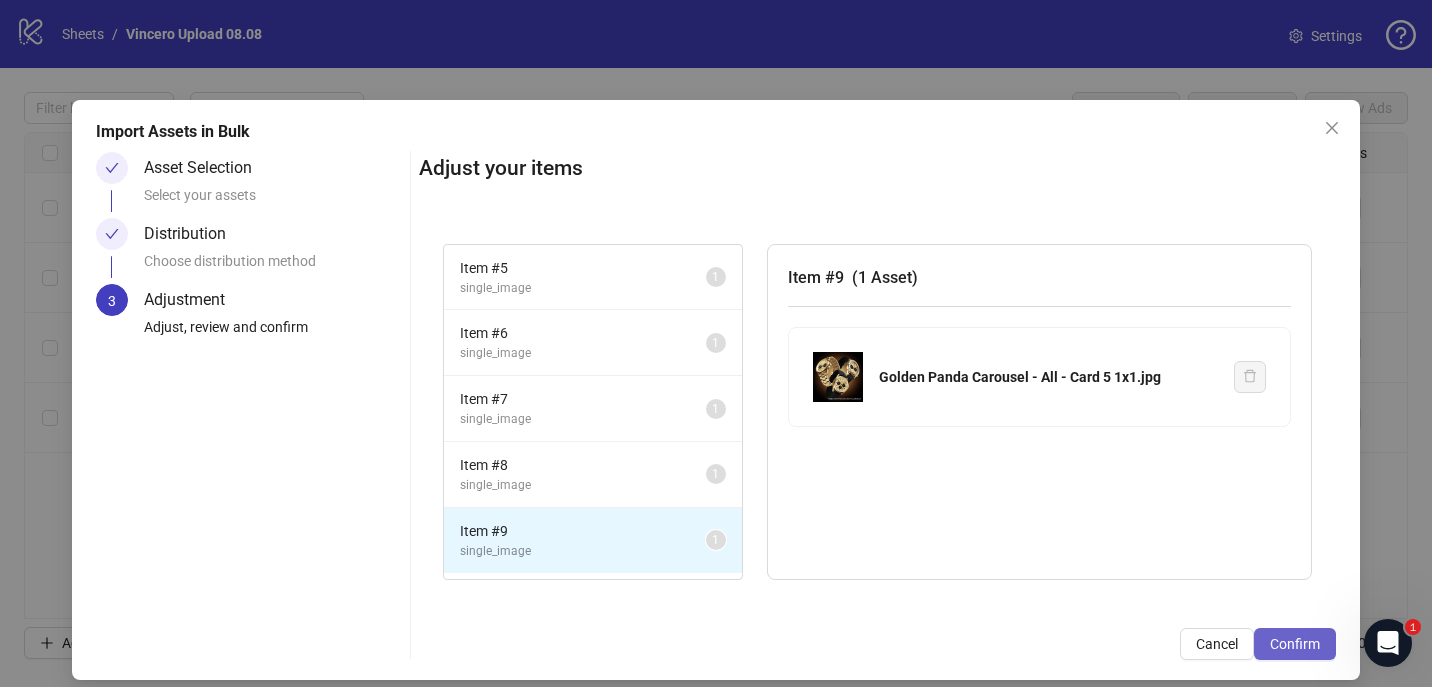 click on "Confirm" at bounding box center [1295, 644] 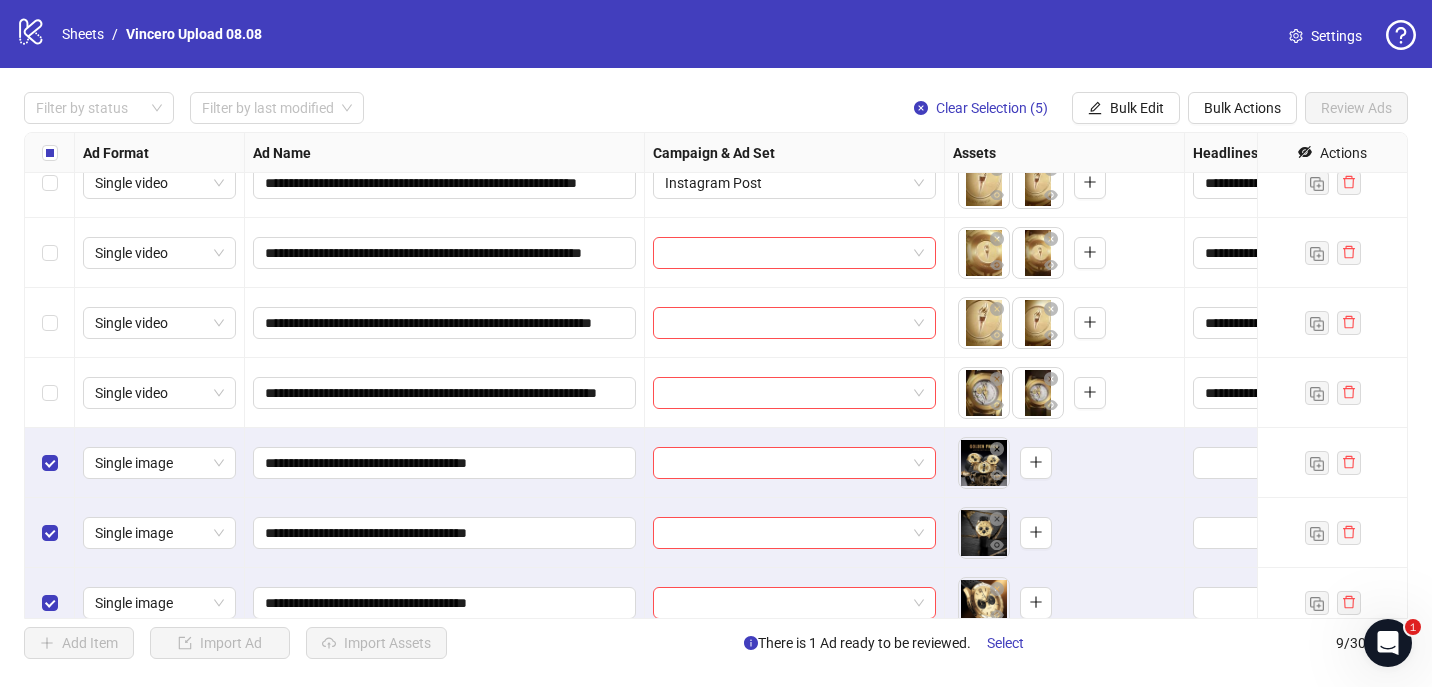 scroll, scrollTop: 185, scrollLeft: 0, axis: vertical 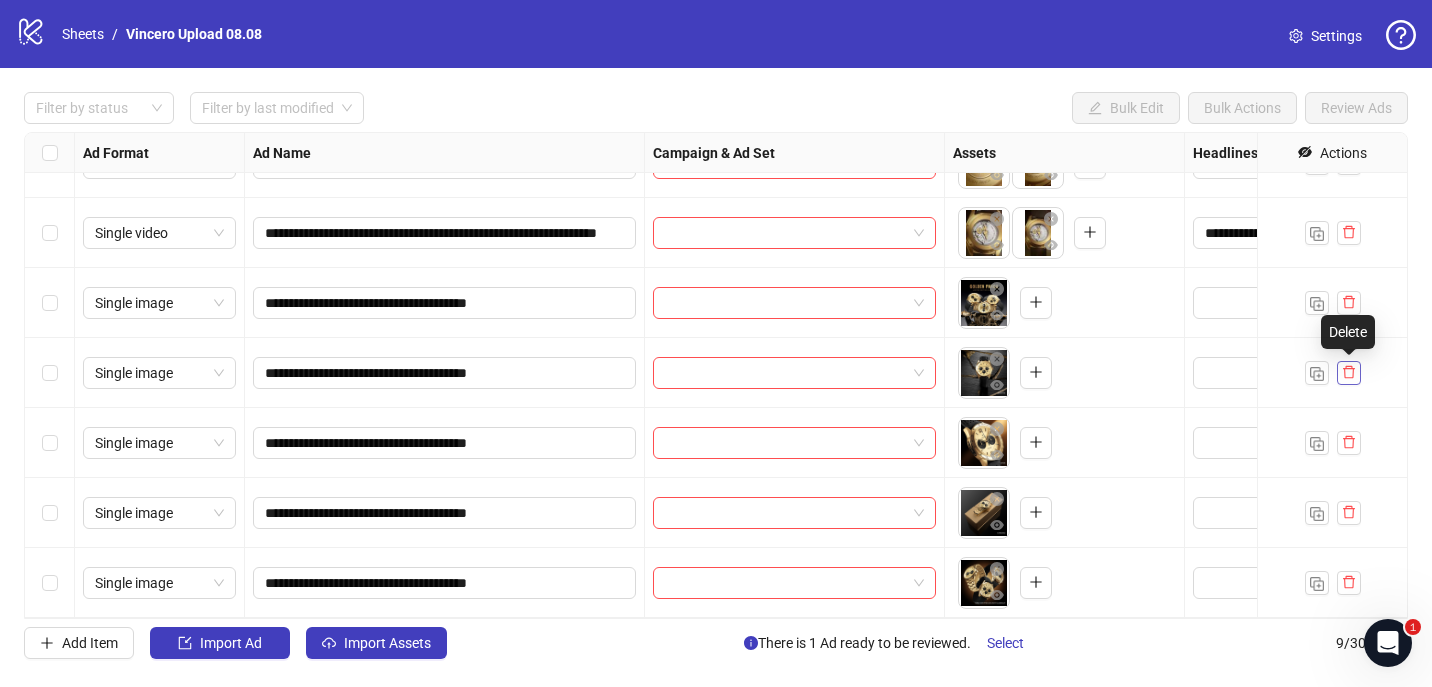 click 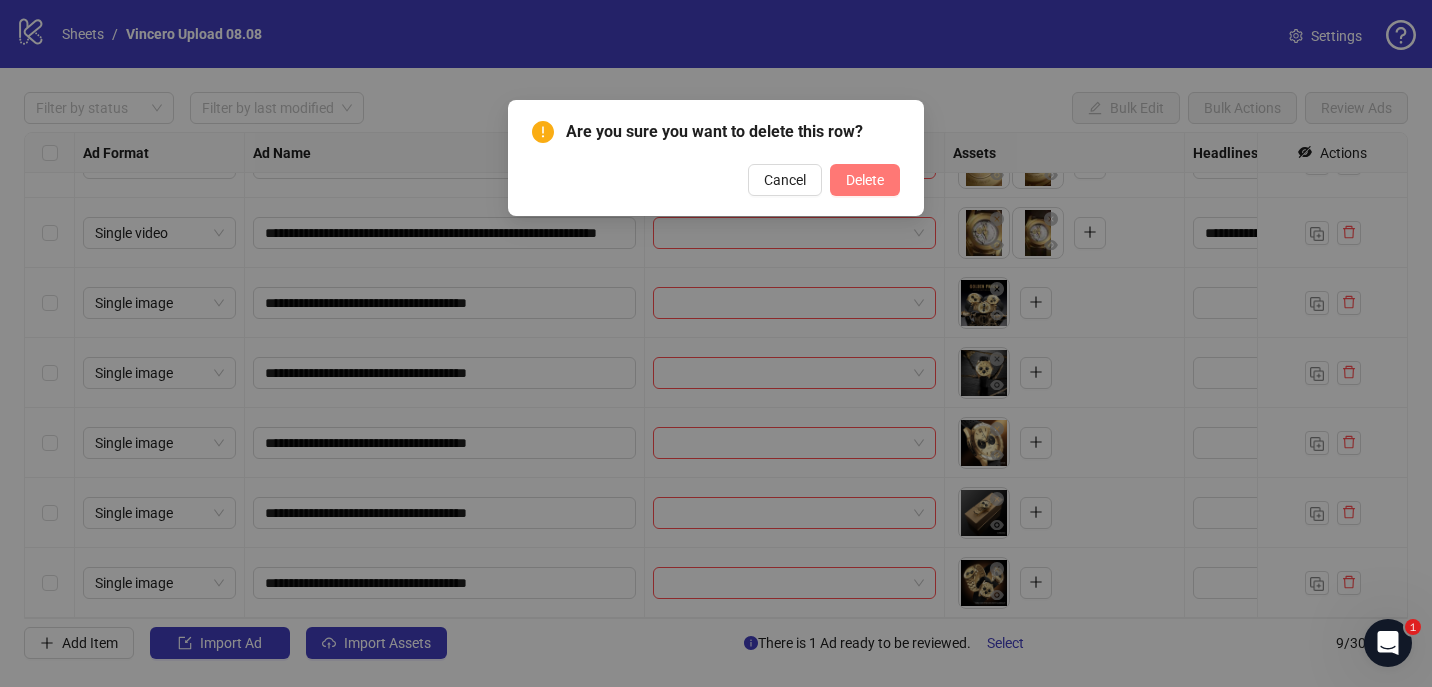 click on "Delete" at bounding box center (865, 180) 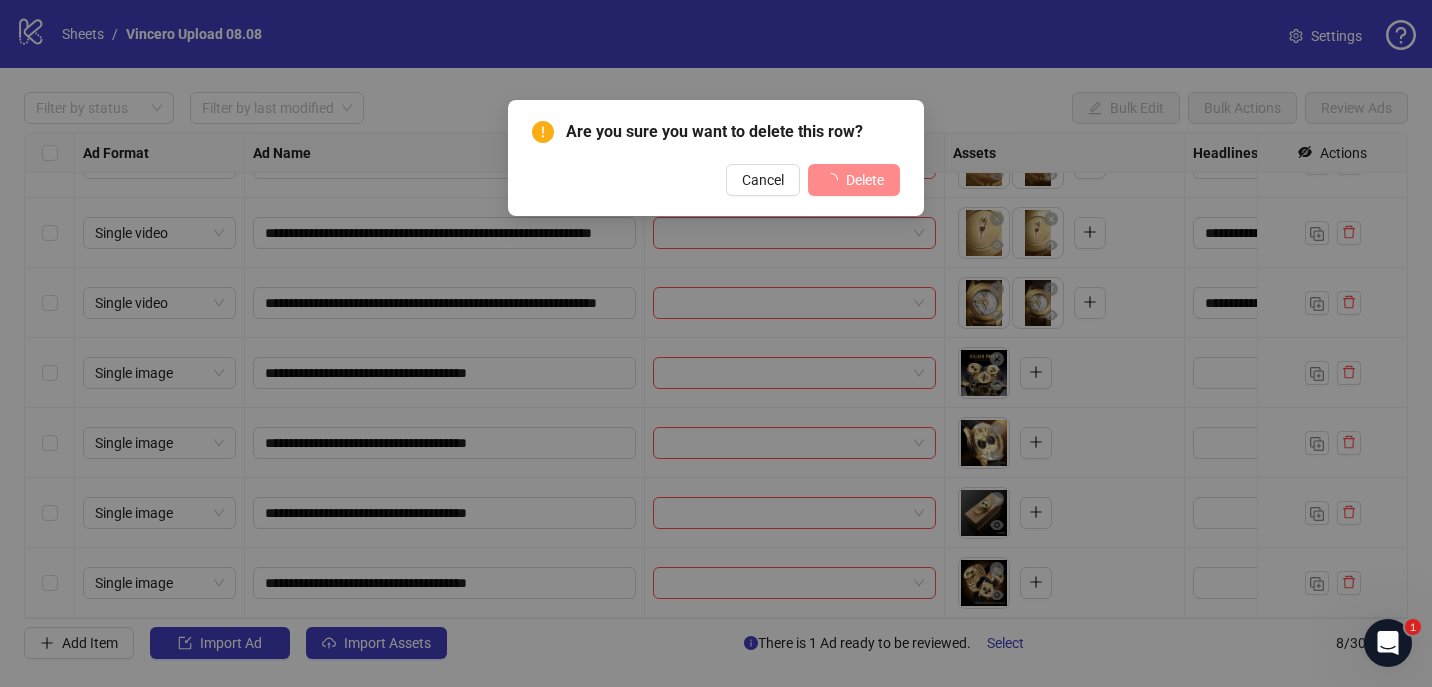 scroll, scrollTop: 115, scrollLeft: 0, axis: vertical 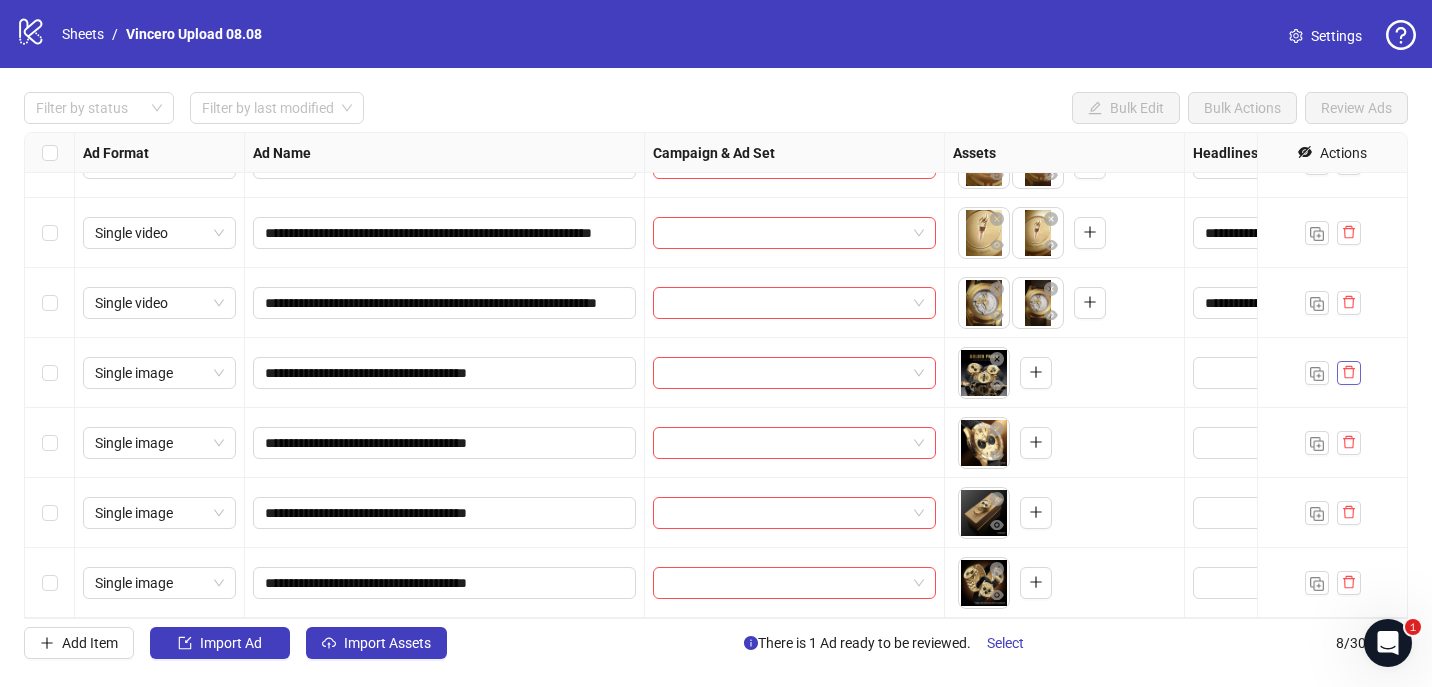 click at bounding box center (1349, 373) 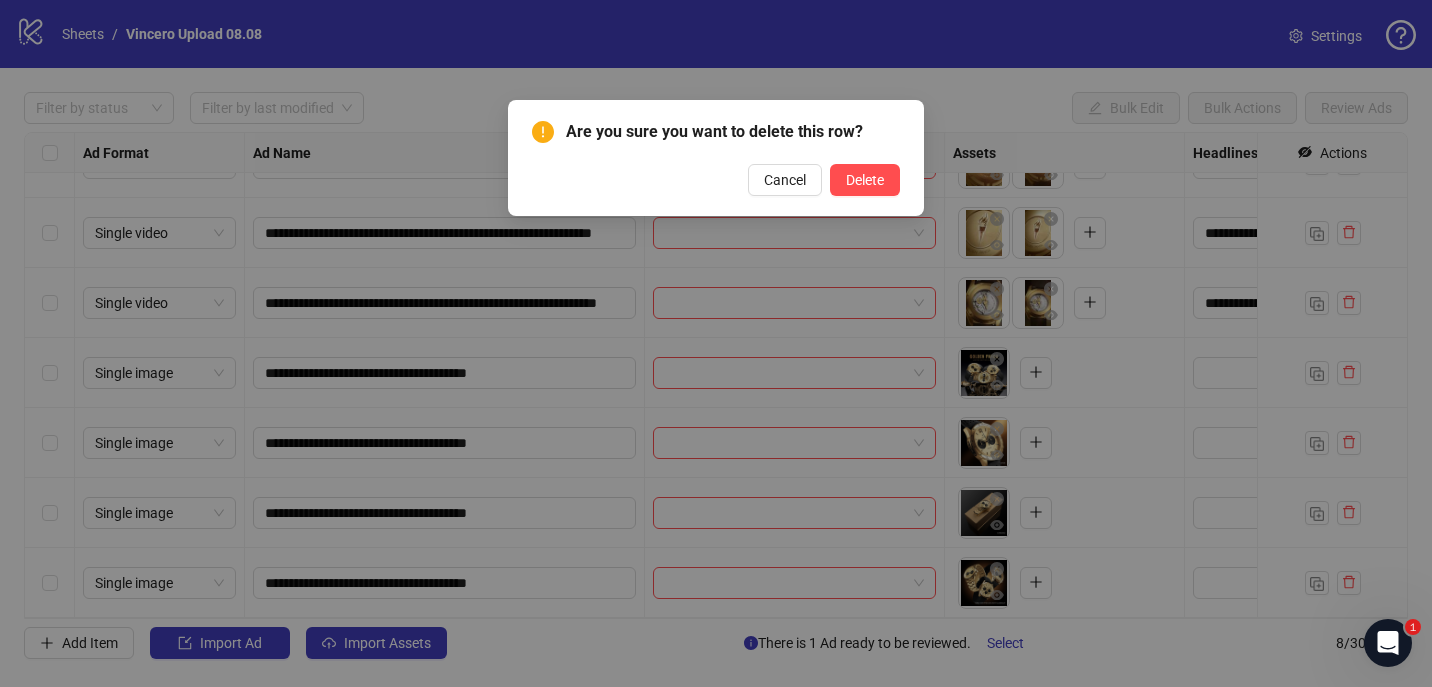 click on "Are you sure you want to delete this row? Cancel Delete" at bounding box center (716, 158) 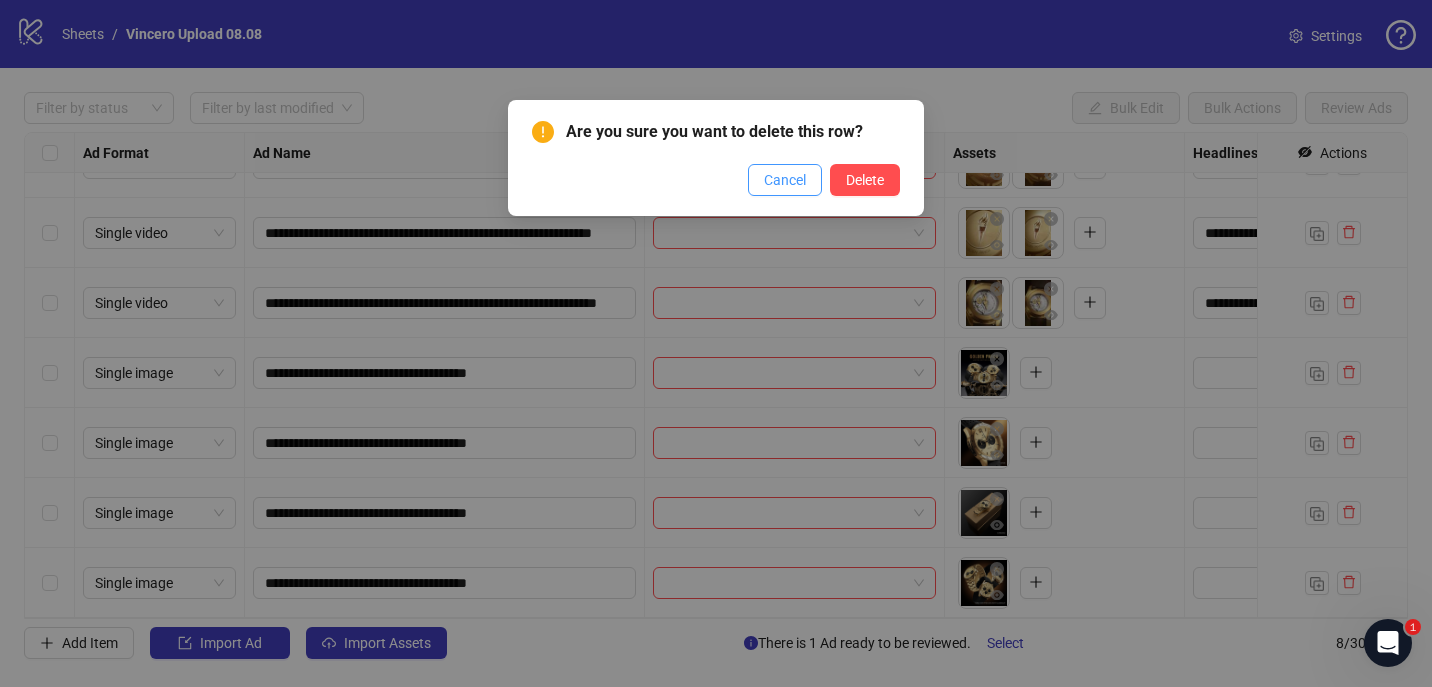 click on "Cancel" at bounding box center [785, 180] 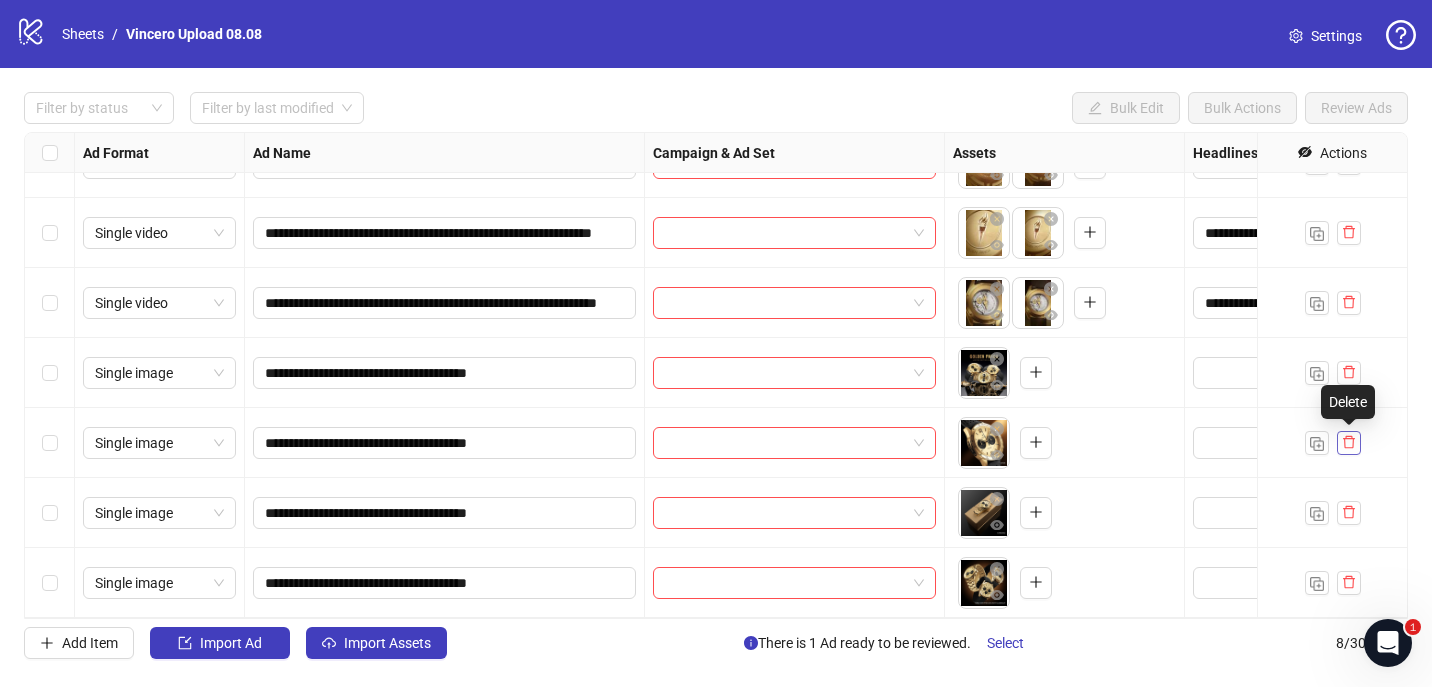 click at bounding box center (1349, 443) 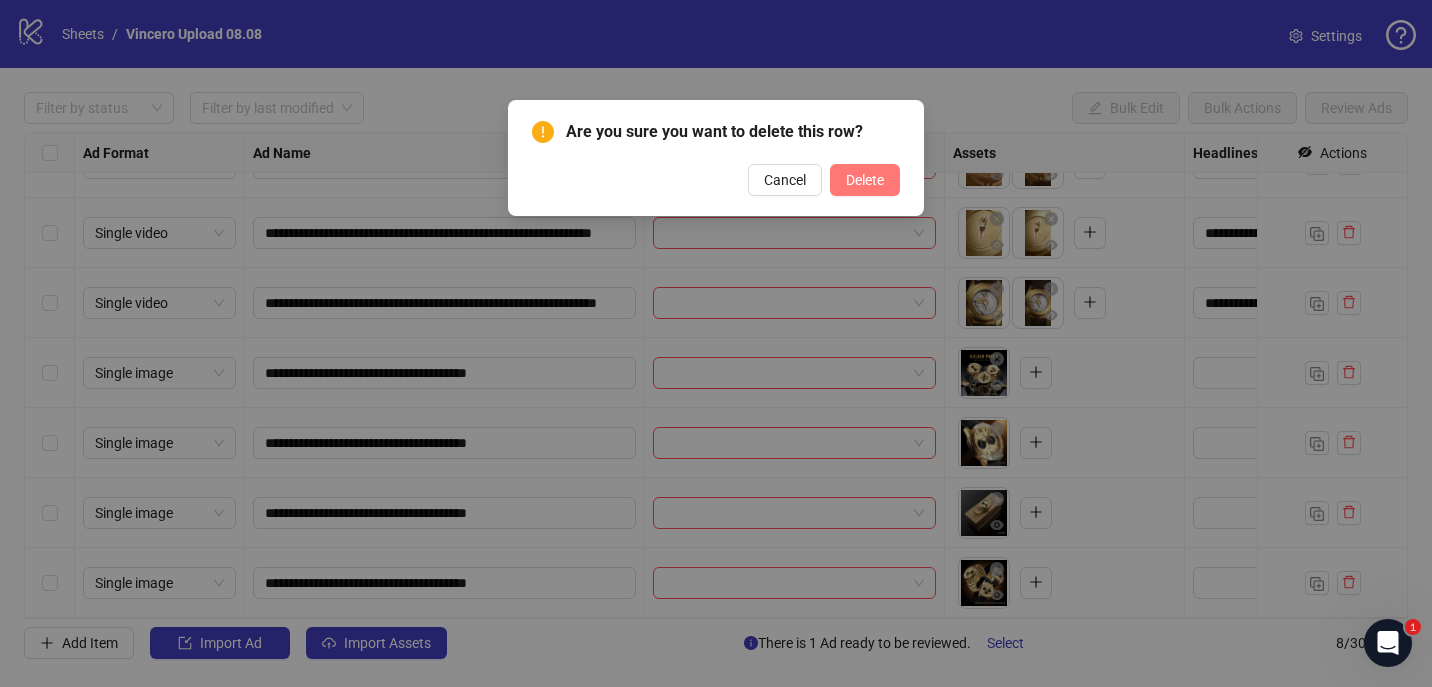 click on "Delete" at bounding box center [865, 180] 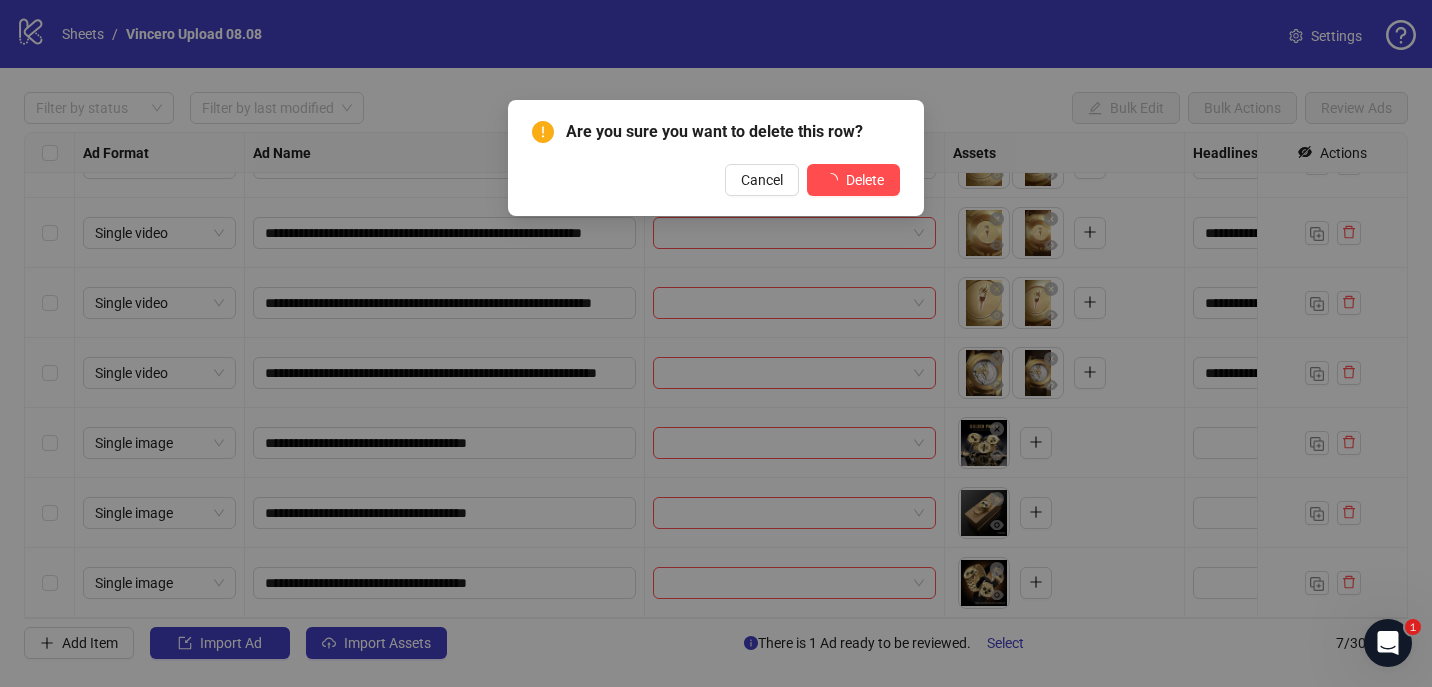 scroll, scrollTop: 45, scrollLeft: 0, axis: vertical 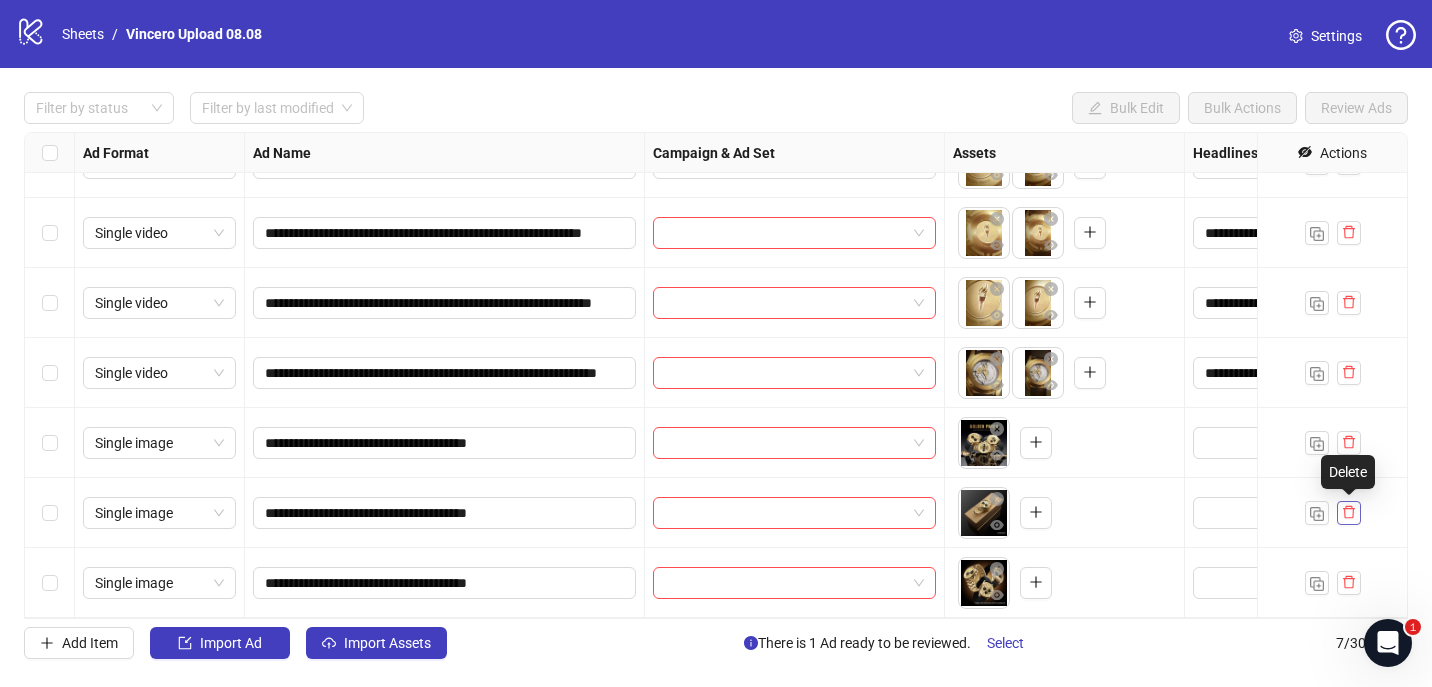 click 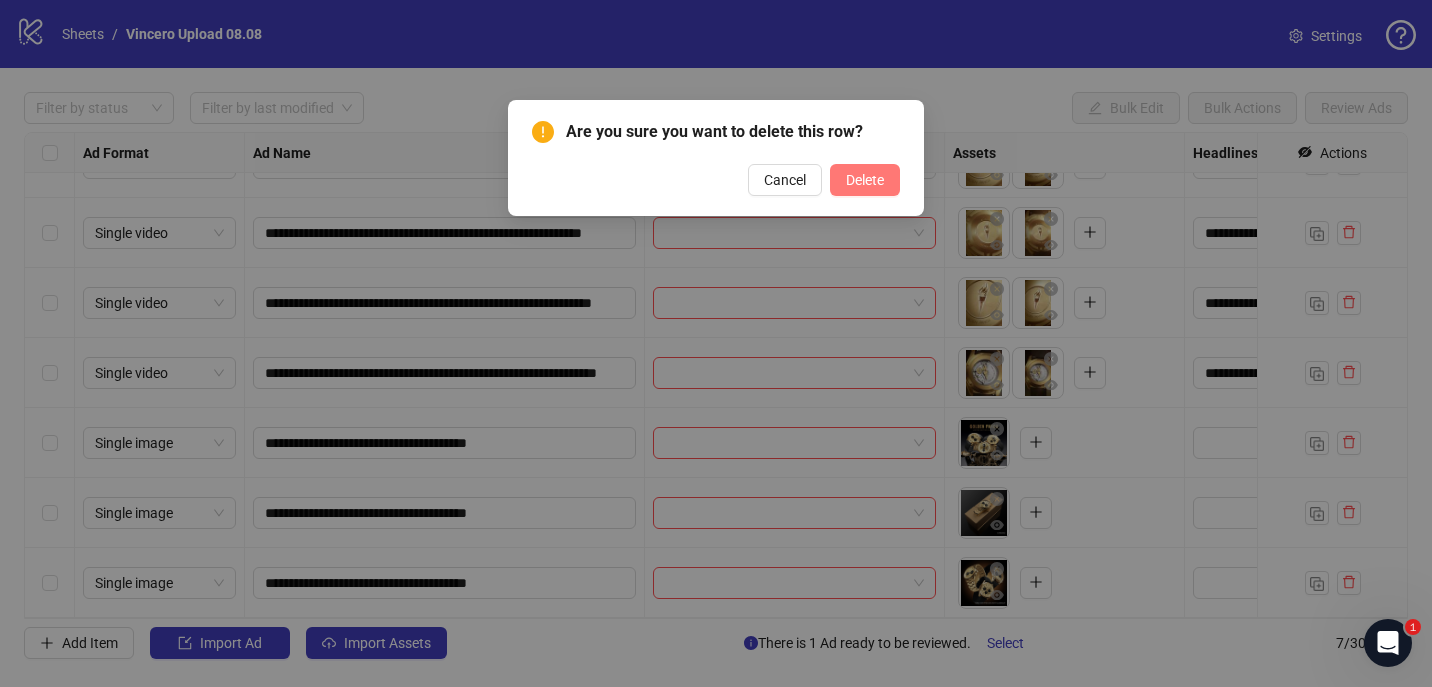 click on "Delete" at bounding box center [865, 180] 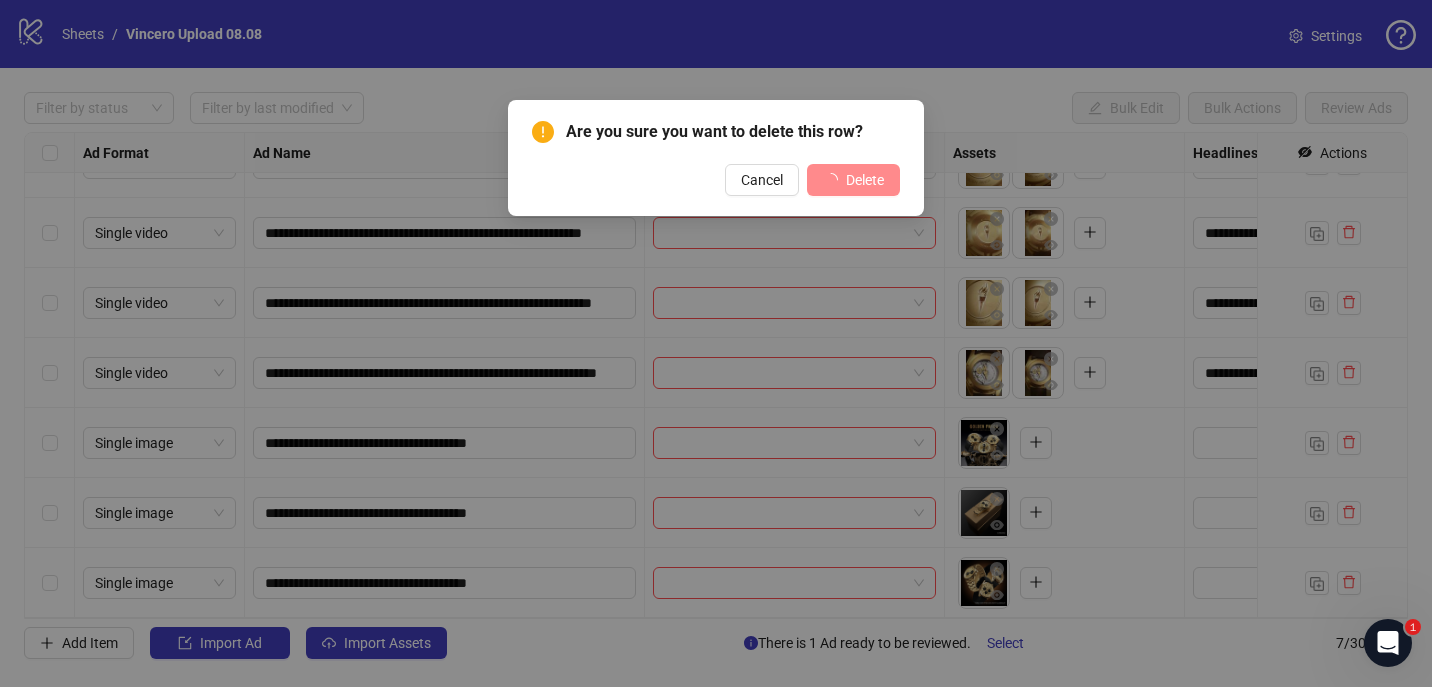 scroll, scrollTop: 0, scrollLeft: 0, axis: both 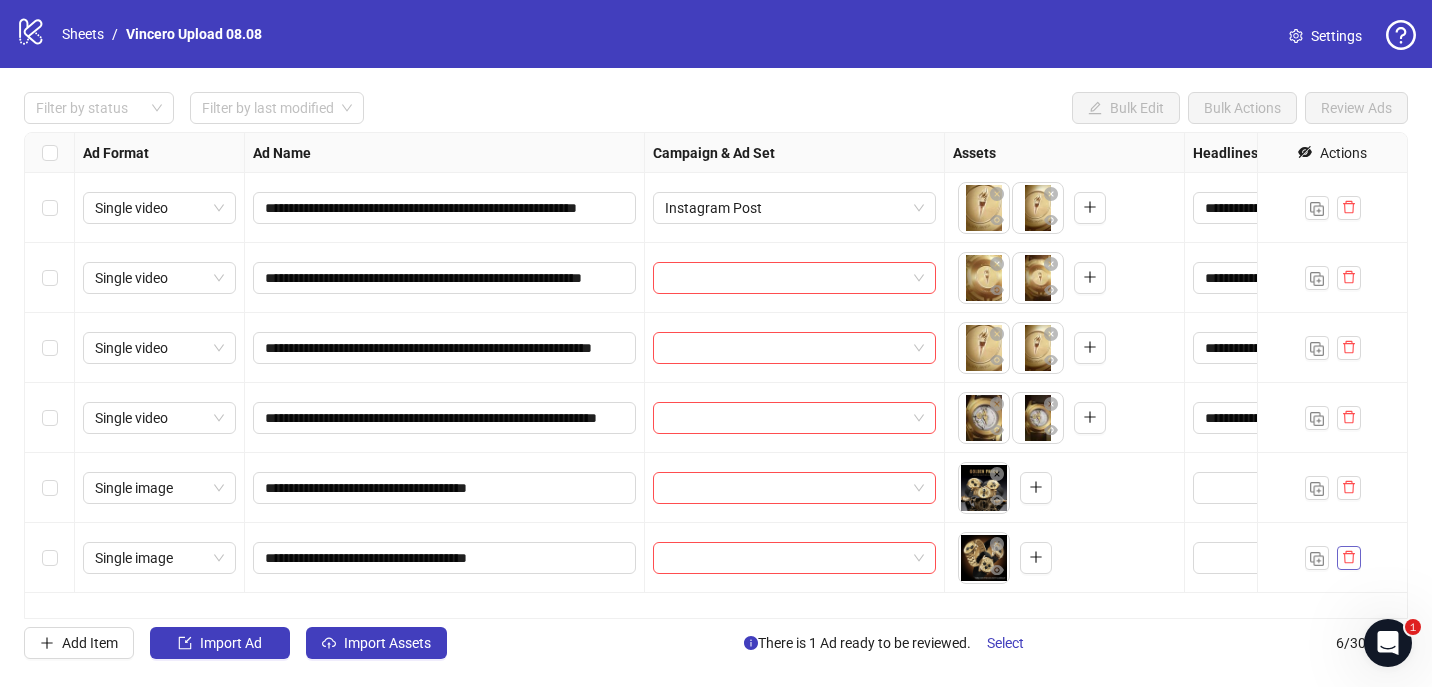 click 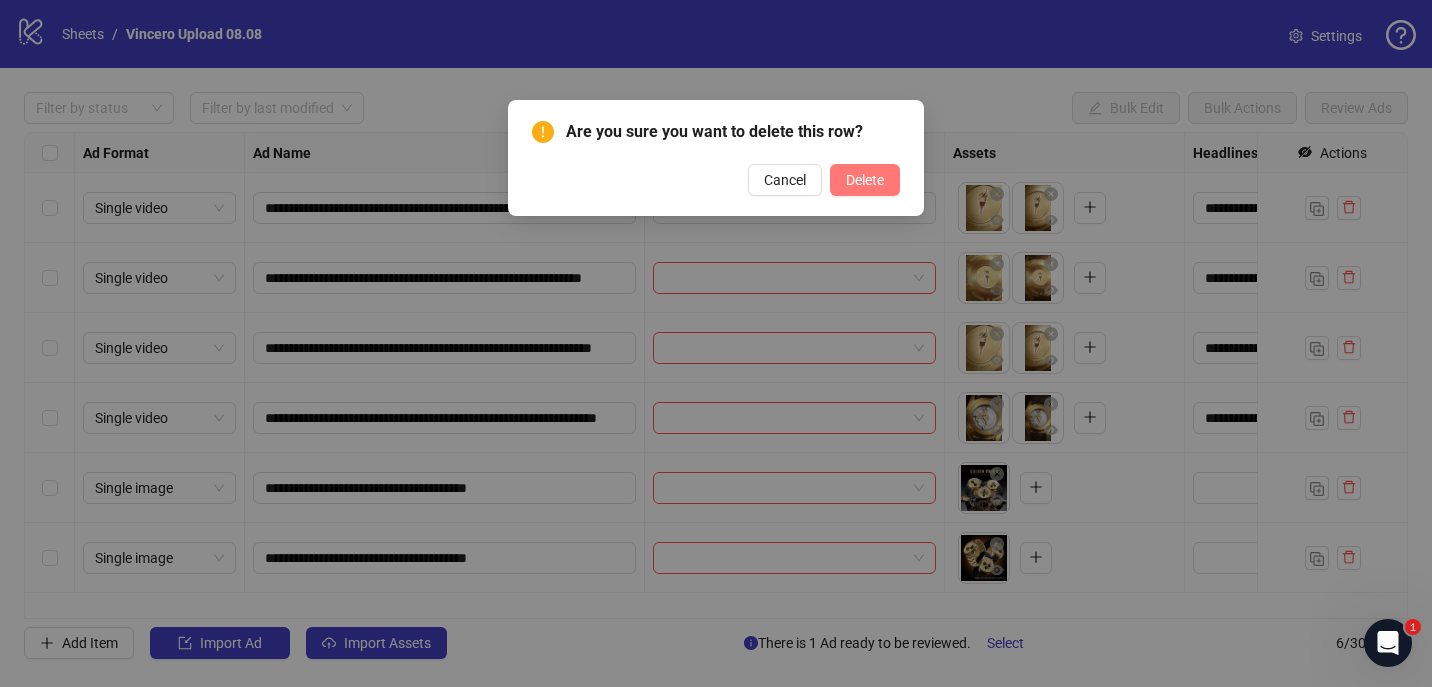click on "Delete" at bounding box center (865, 180) 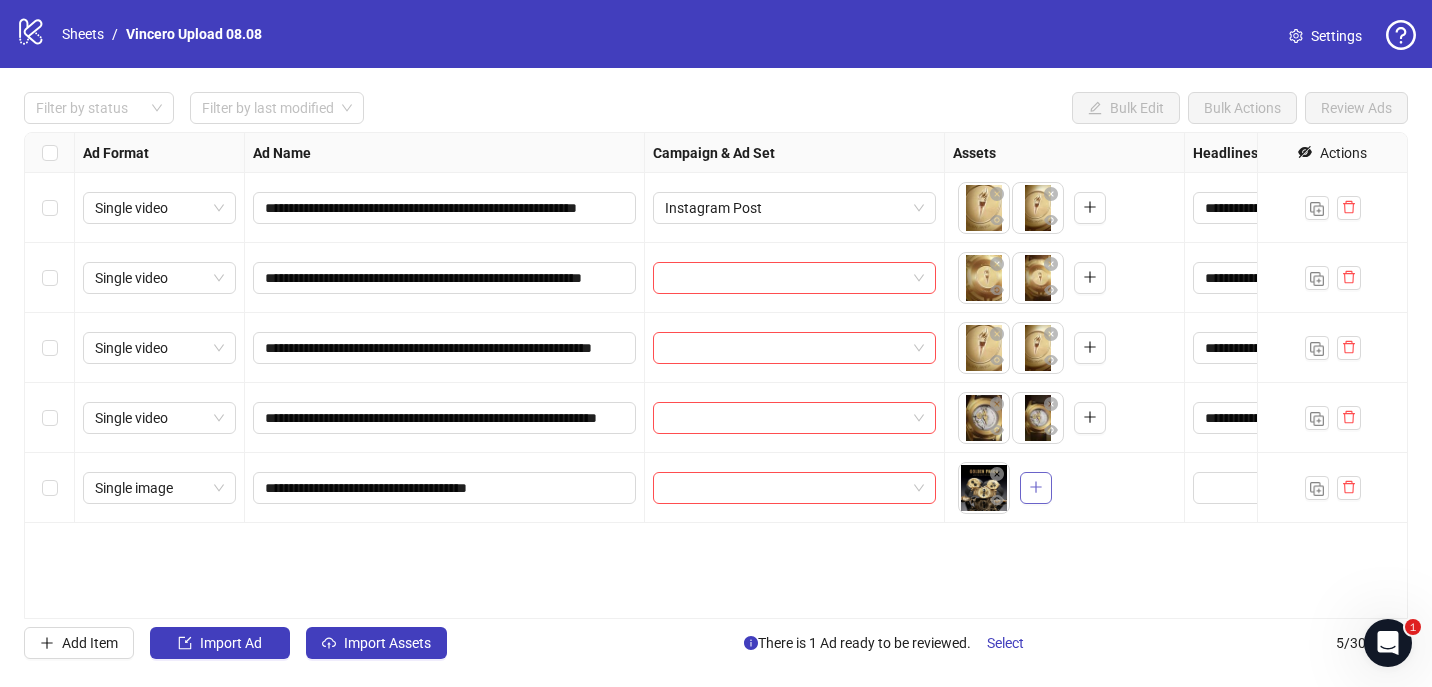 click at bounding box center [1036, 488] 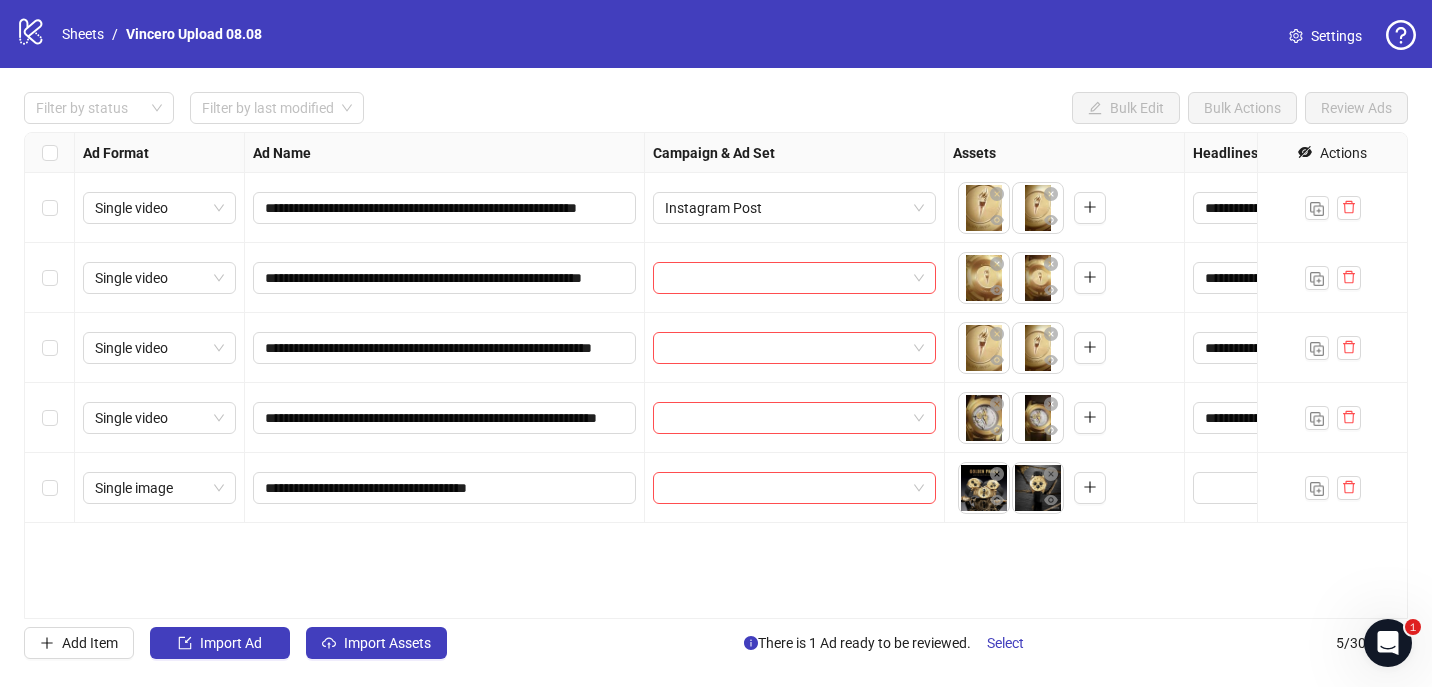 click on "To pick up a draggable item, press the space bar.
While dragging, use the arrow keys to move the item.
Press space again to drop the item in its new position, or press escape to cancel." at bounding box center (1064, 488) 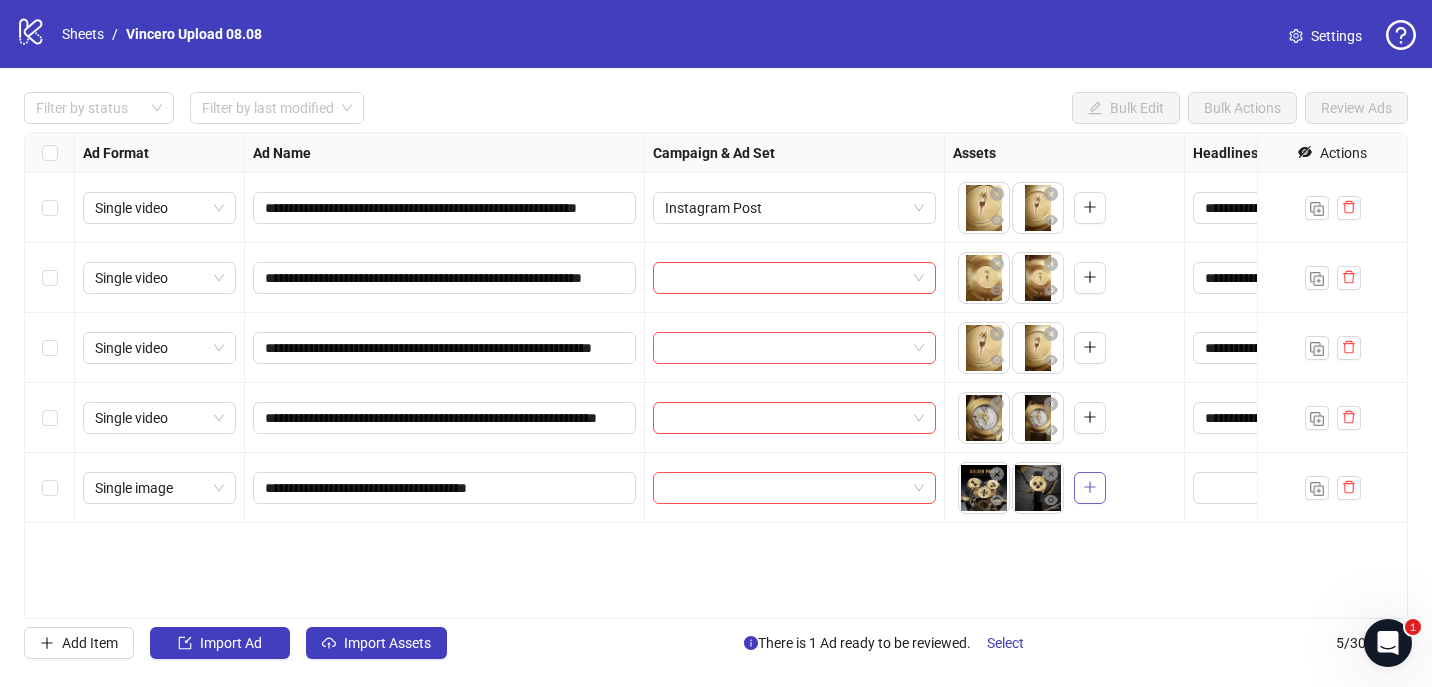 click at bounding box center (1090, 487) 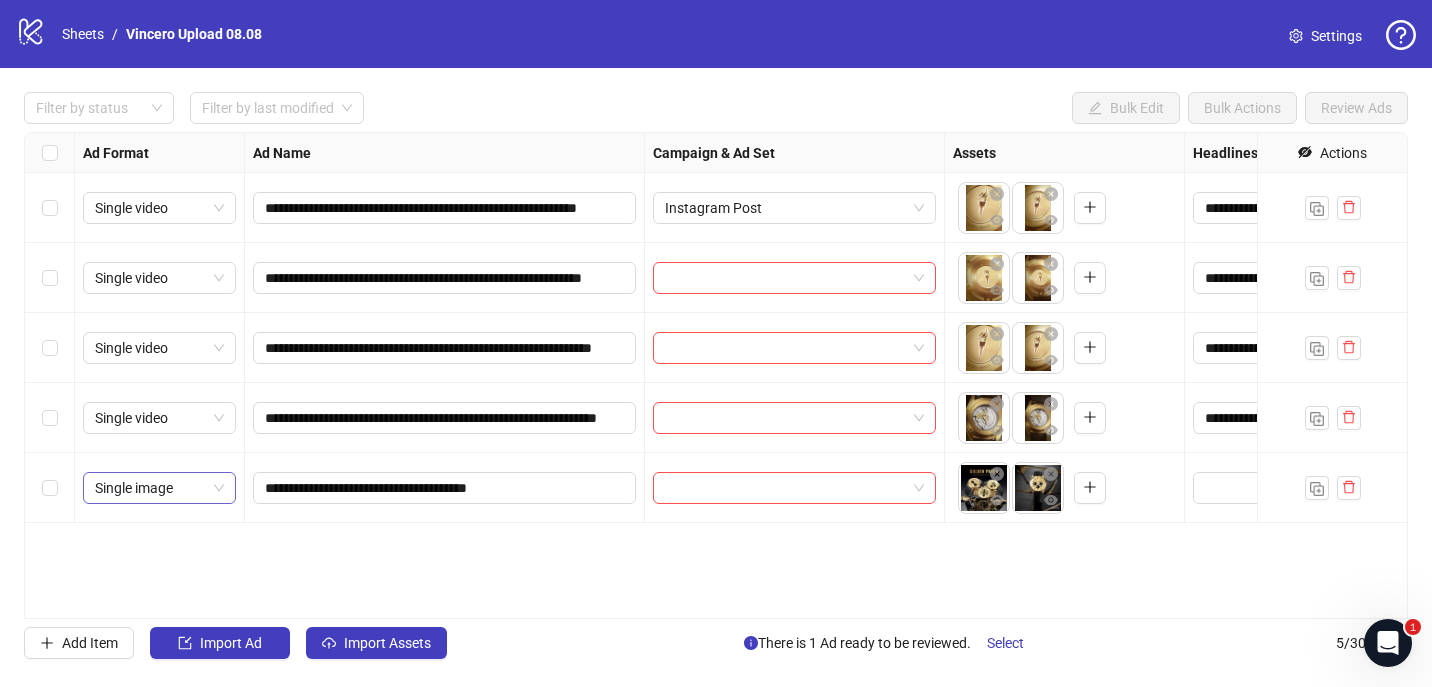 click on "Single image" at bounding box center [159, 488] 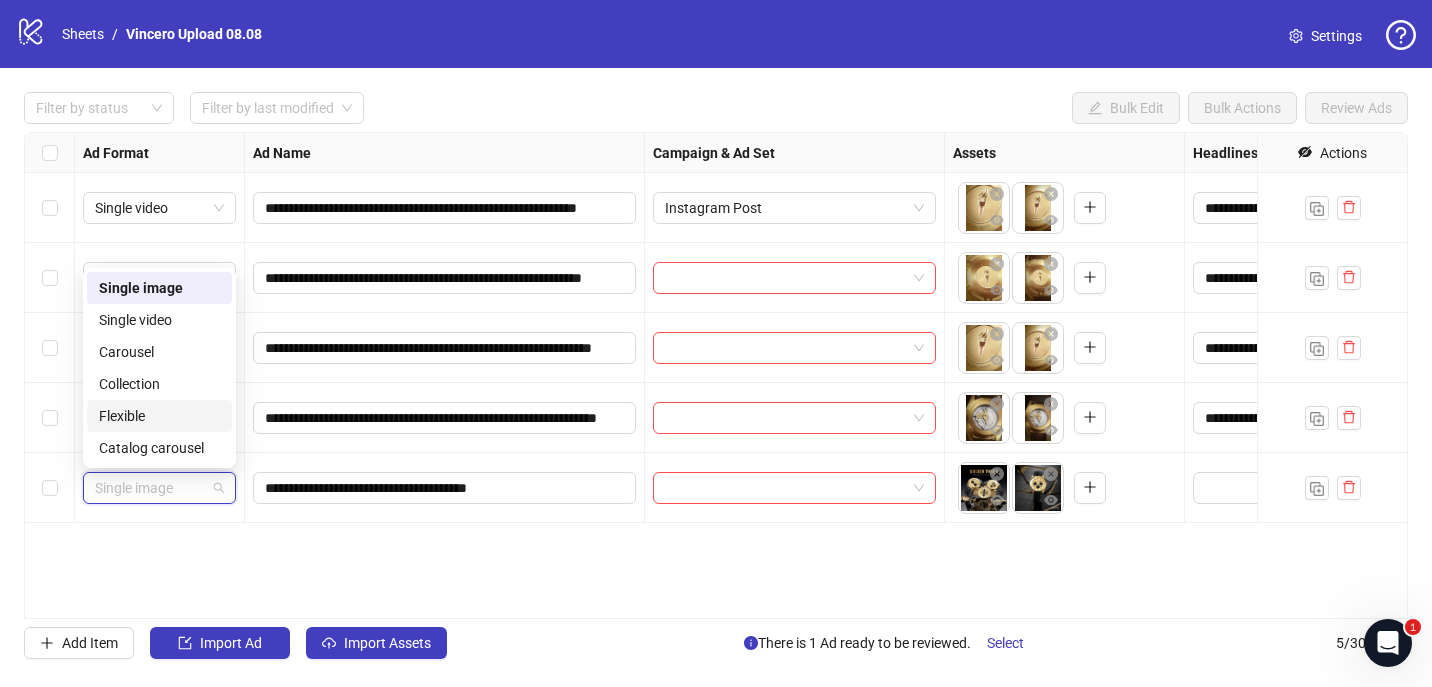 click on "Flexible" at bounding box center (159, 416) 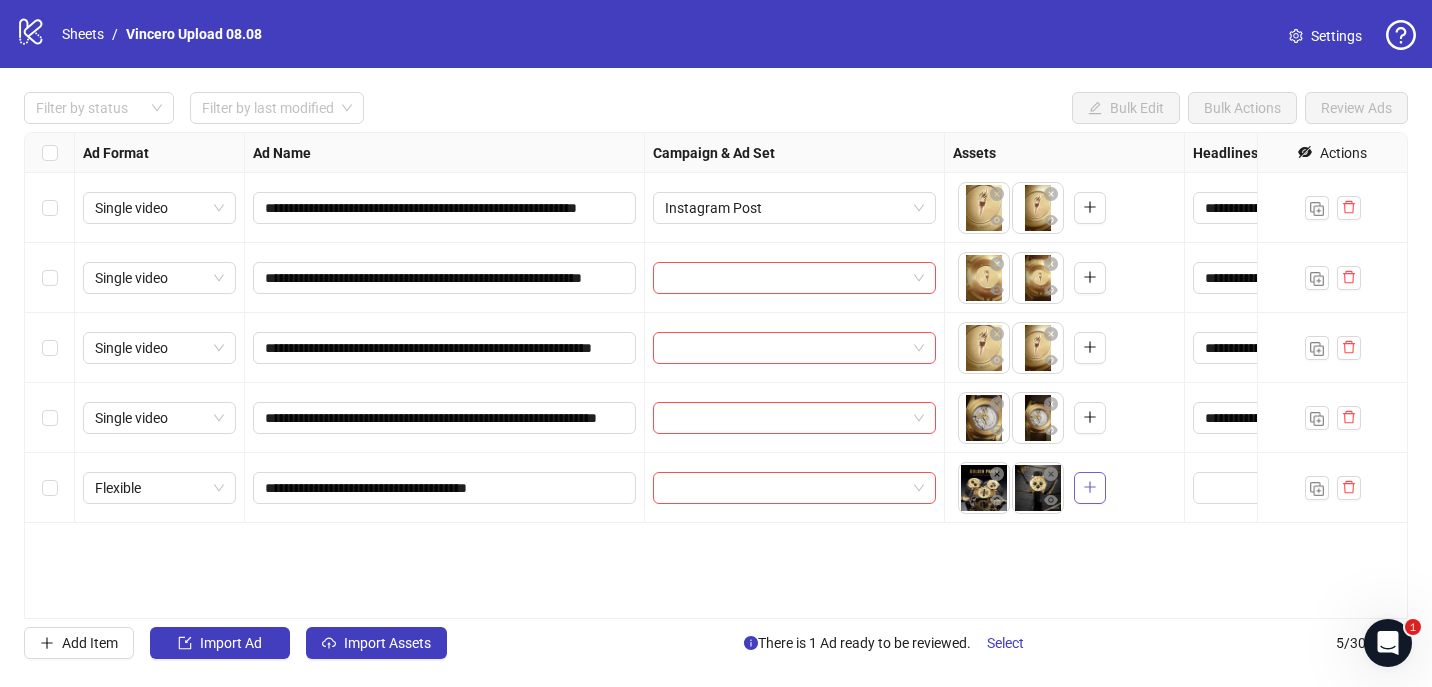 click 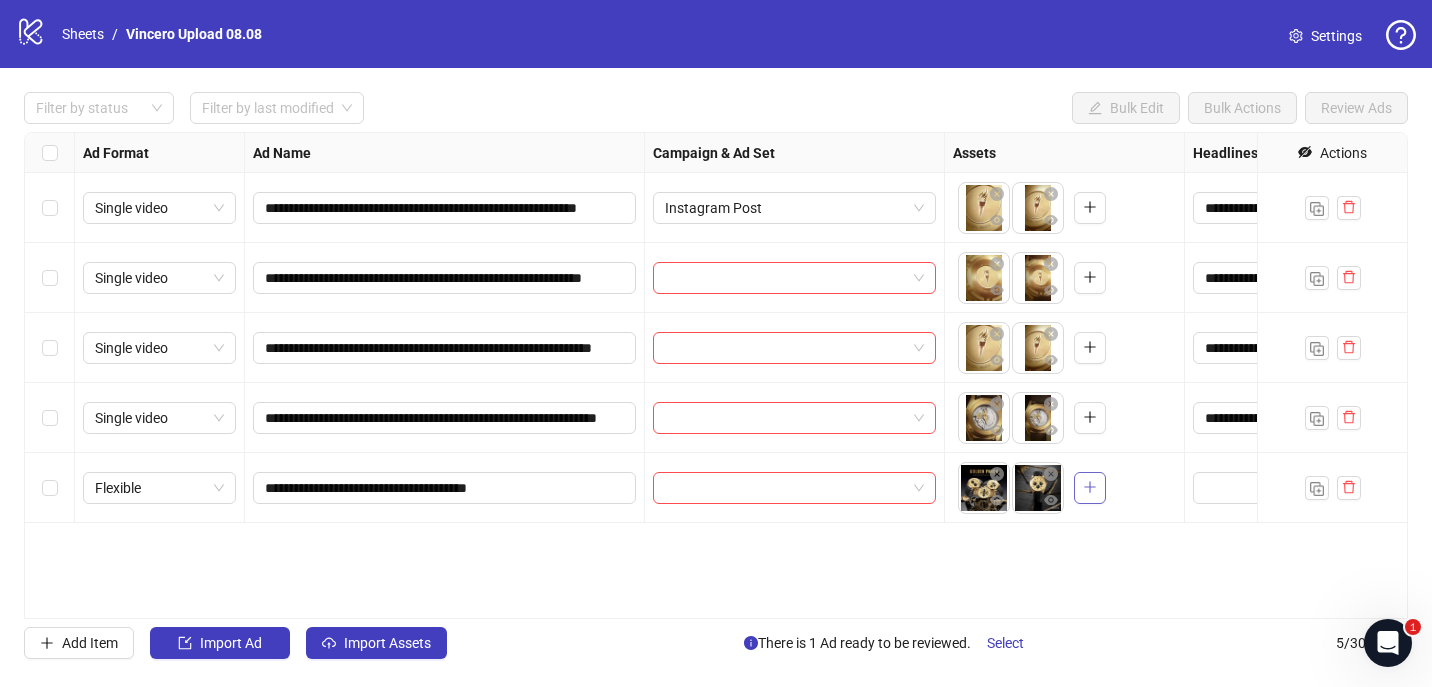 click at bounding box center [1090, 488] 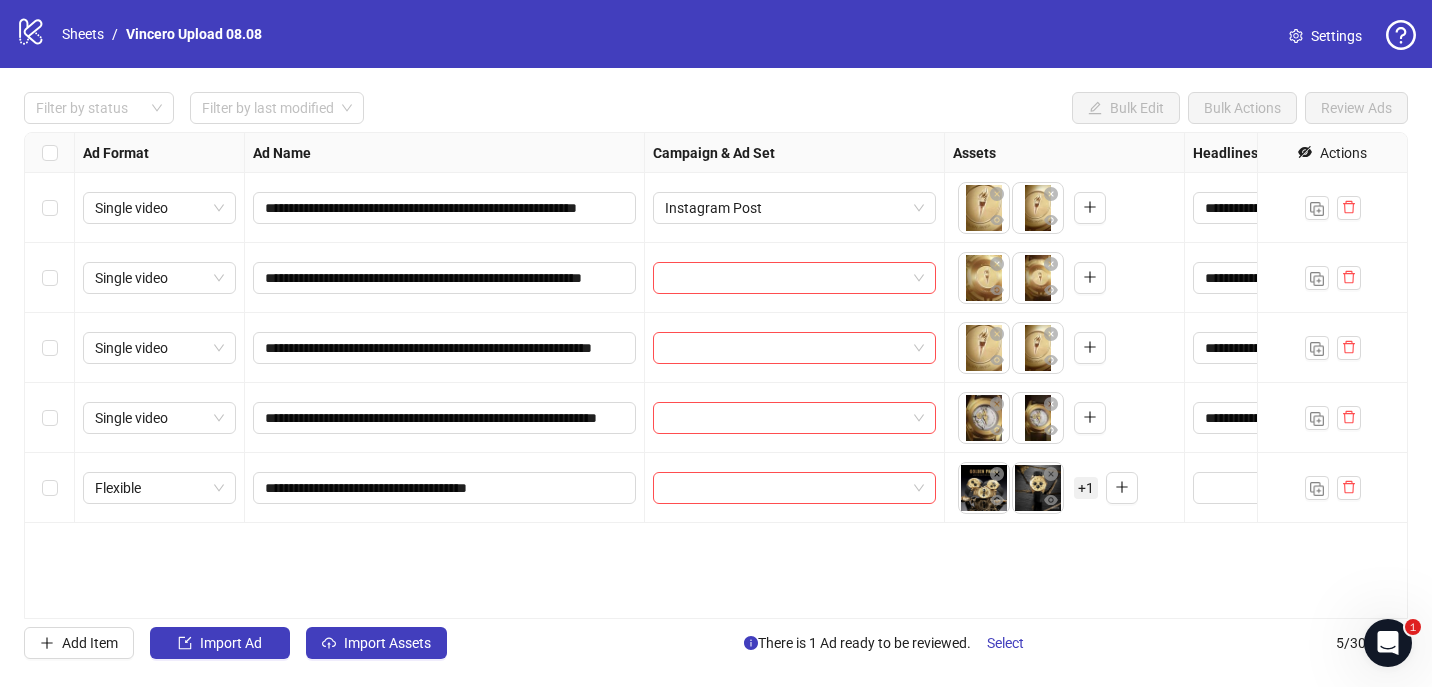 click on "+ 1" at bounding box center [1086, 488] 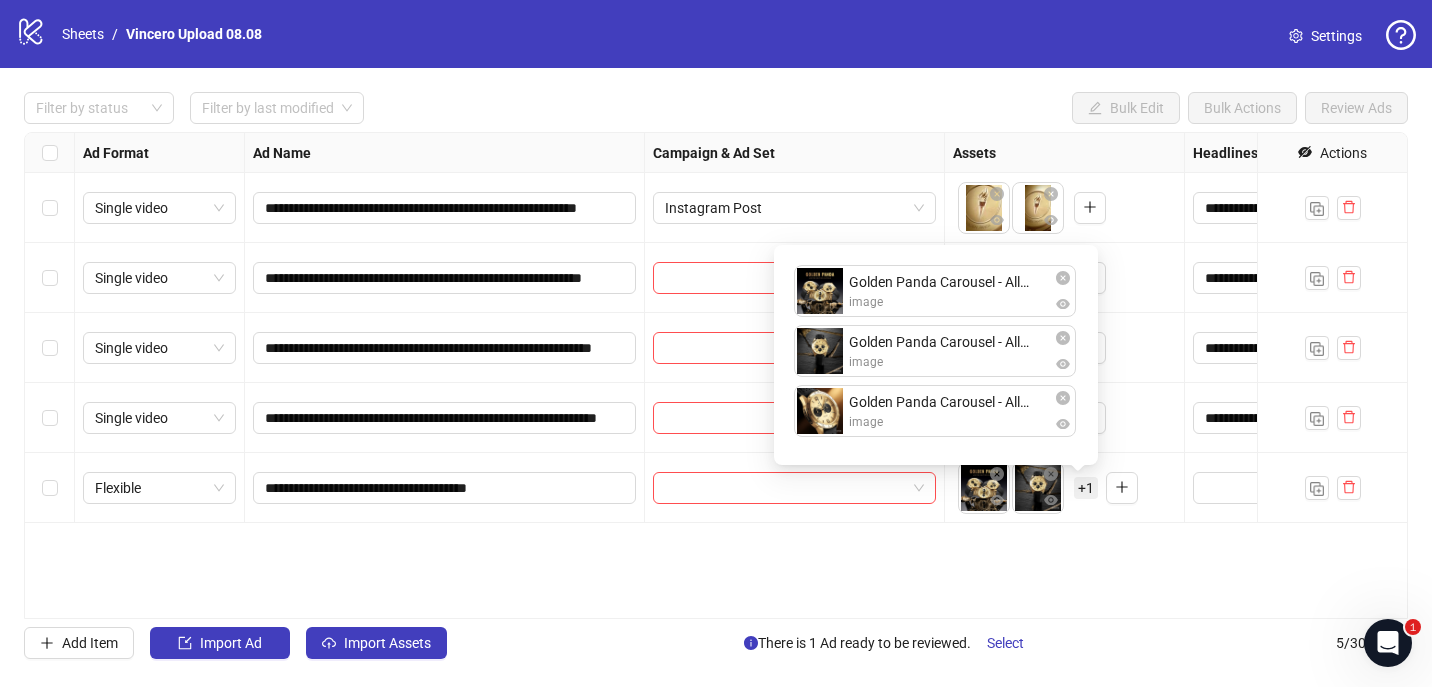 click on "Golden Panda Carousel - All - Card 1 1x1.jpg image Golden Panda Carousel - All - Card 2 1x1.jpg image Golden Panda Carousel - All - Card 3 1x1.jpg image
To pick up a draggable item, press the space bar.
While dragging, use the arrow keys to move the item.
Press space again to drop the item in its new position, or press escape to cancel." at bounding box center [936, 355] 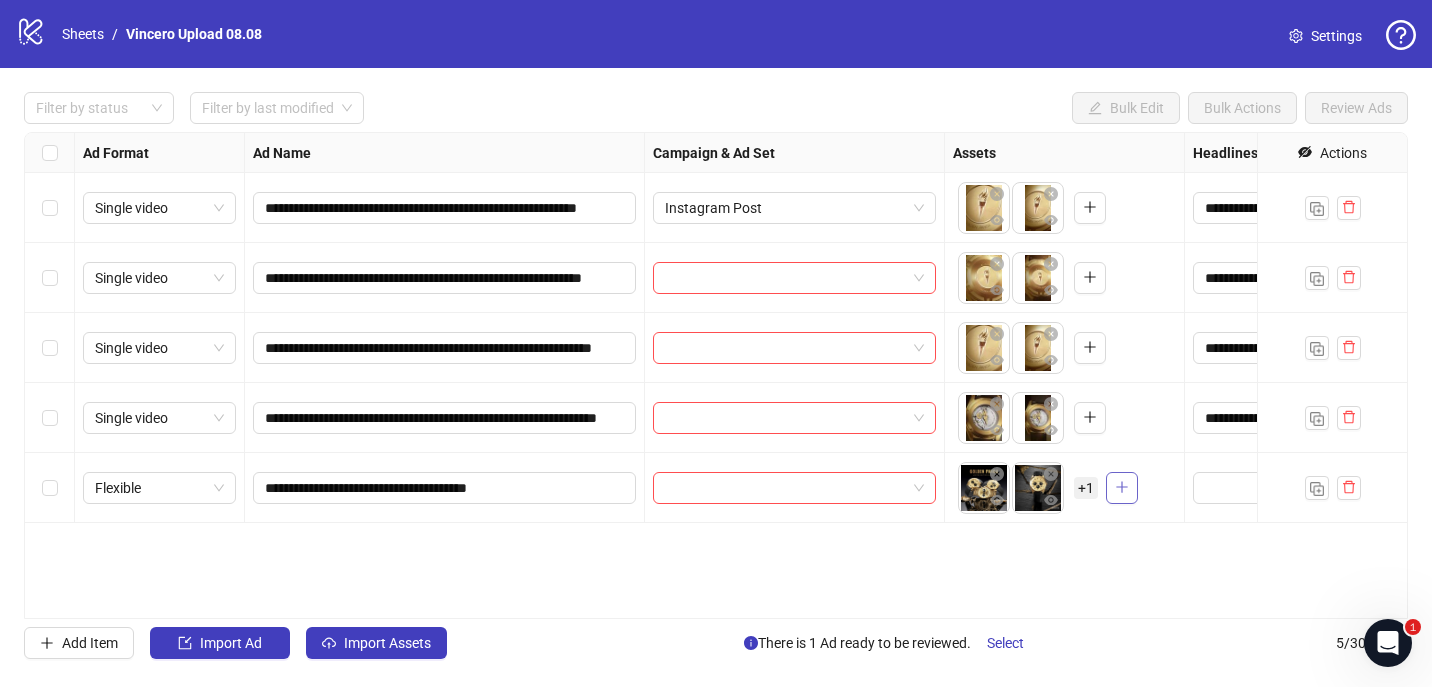 click 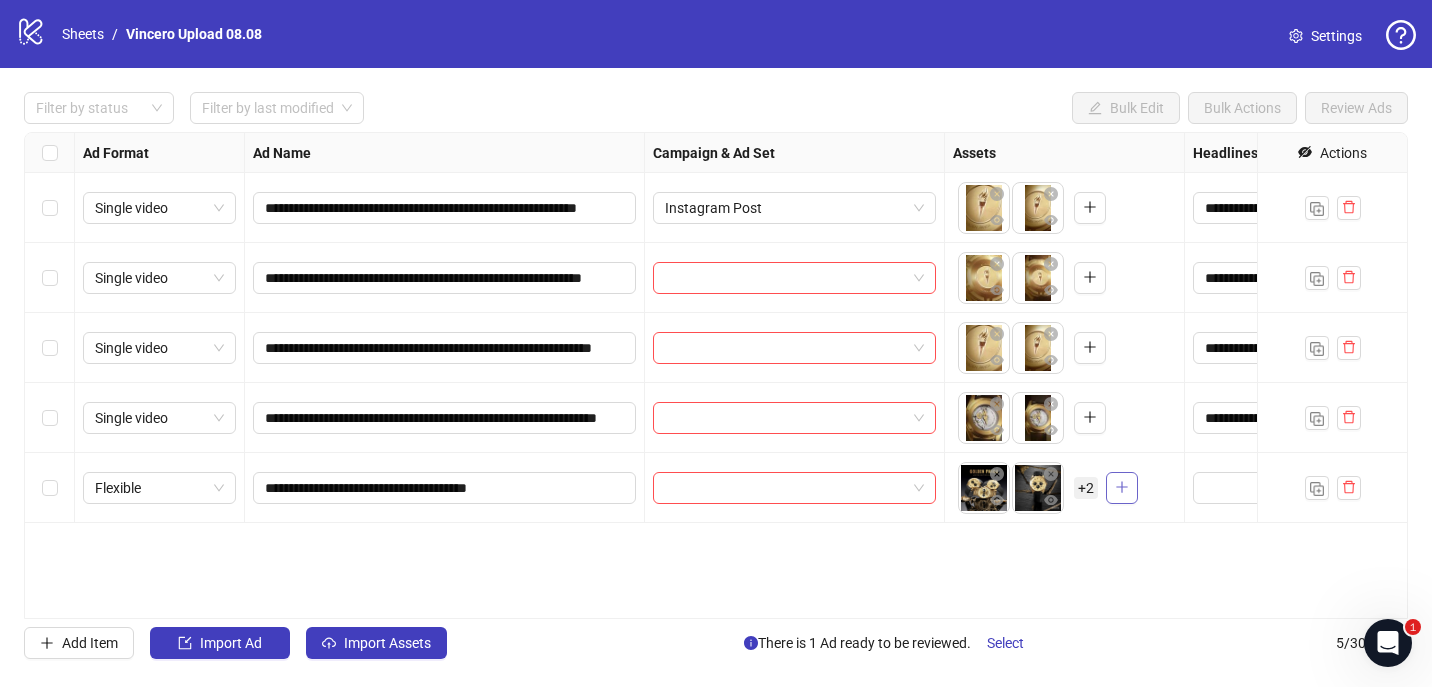click at bounding box center (1122, 488) 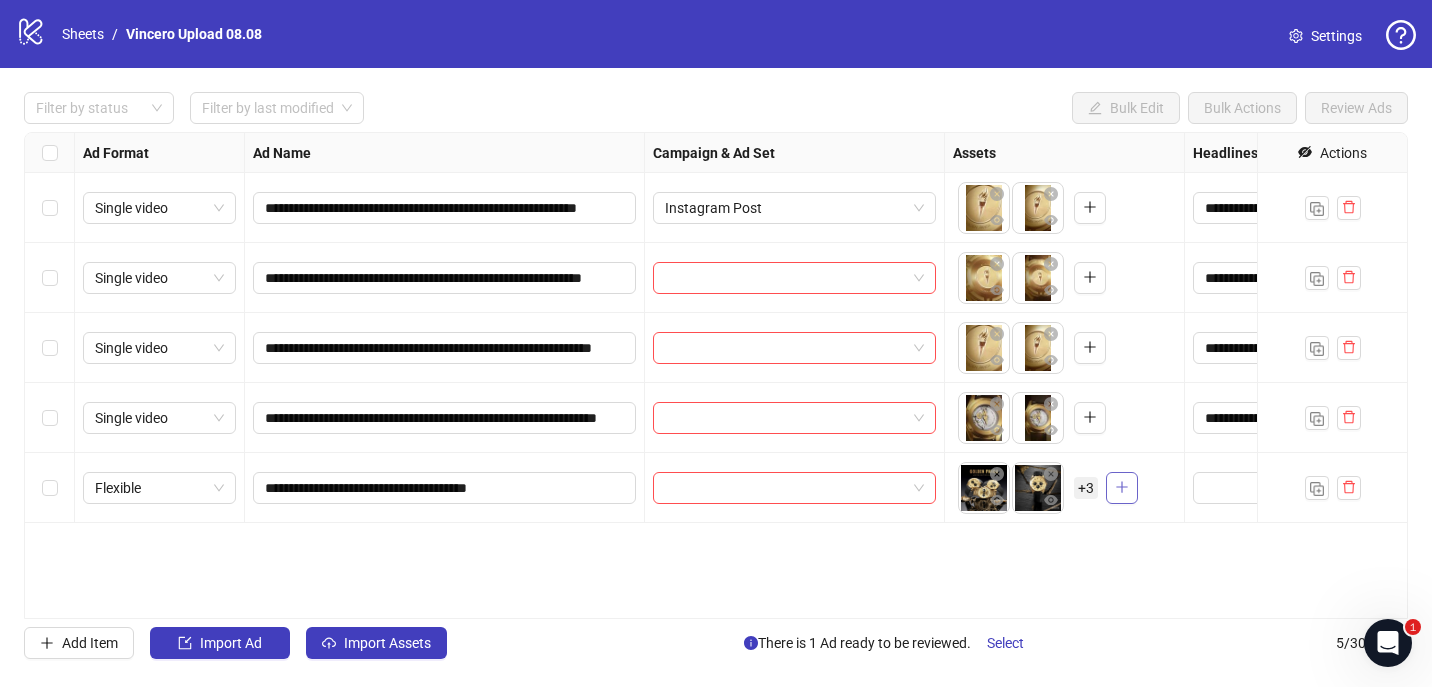 click 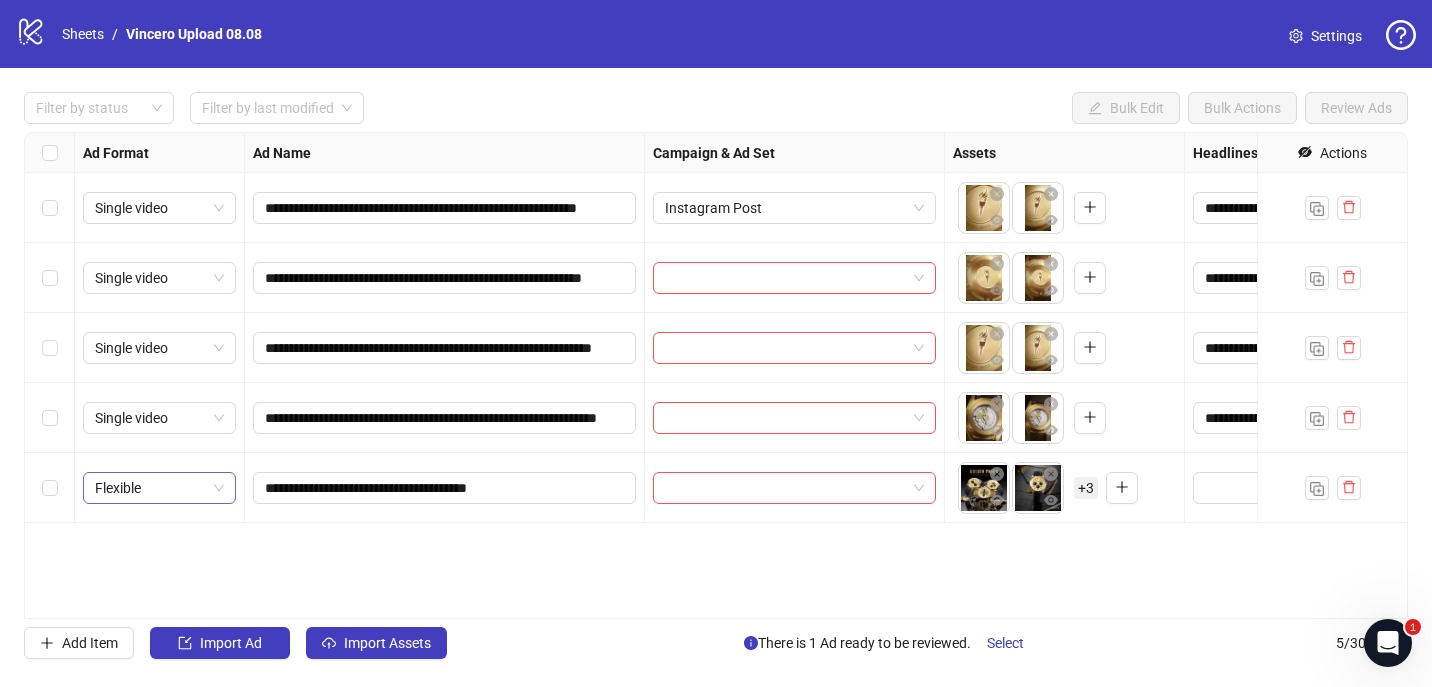 click on "Flexible" at bounding box center (159, 488) 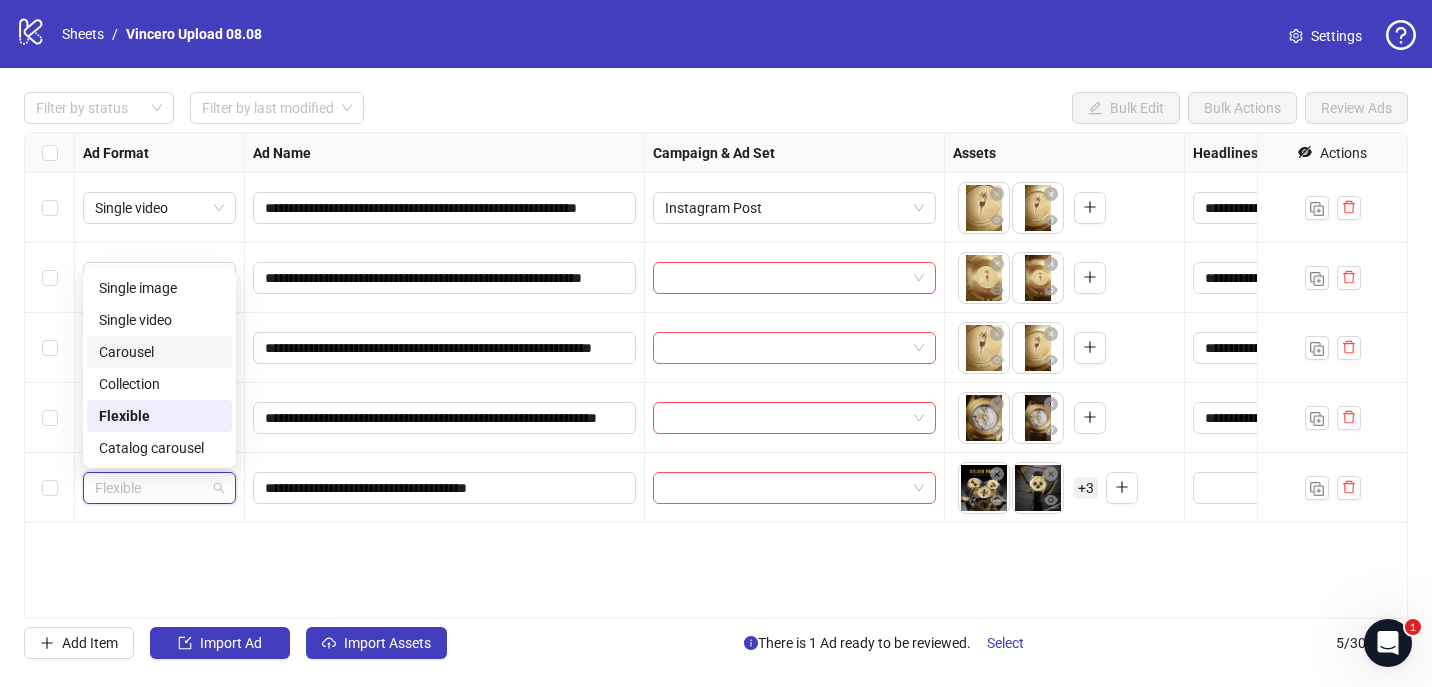 click on "Carousel" at bounding box center [159, 352] 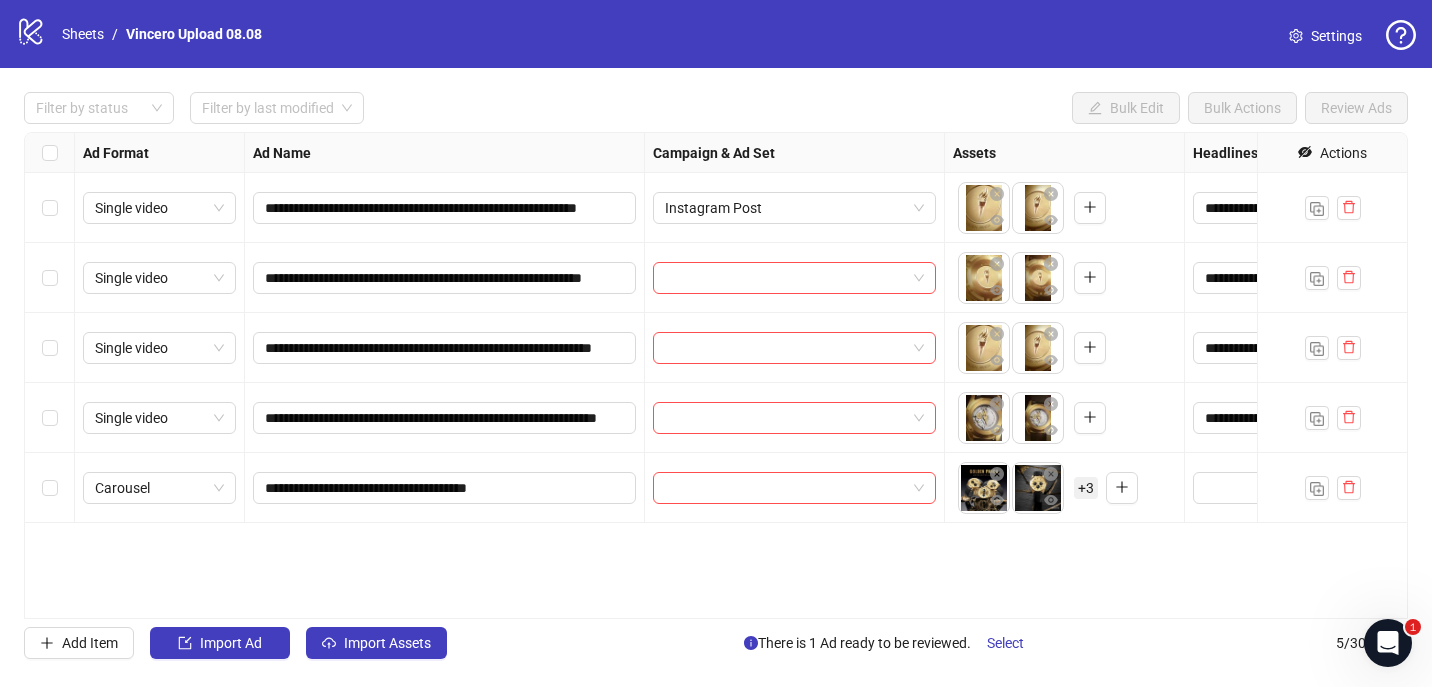 click on "**********" at bounding box center (716, 375) 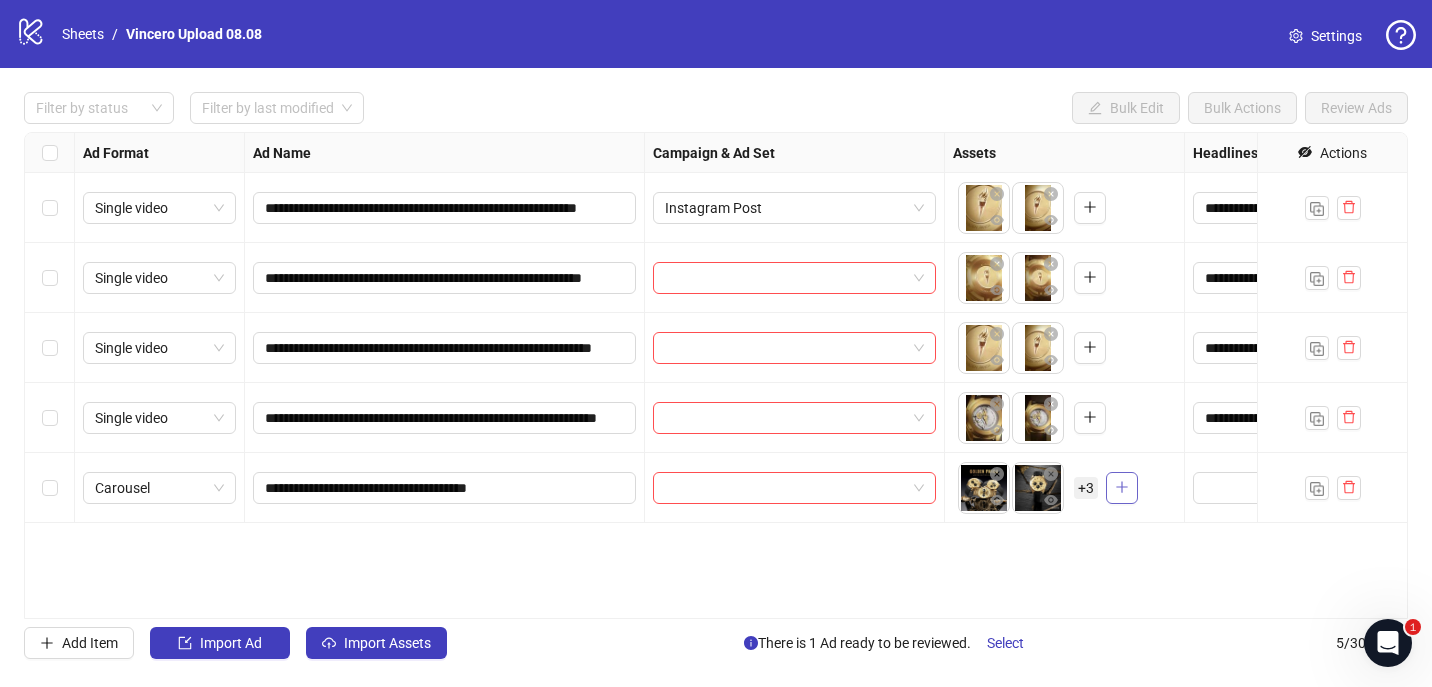 click at bounding box center (1122, 488) 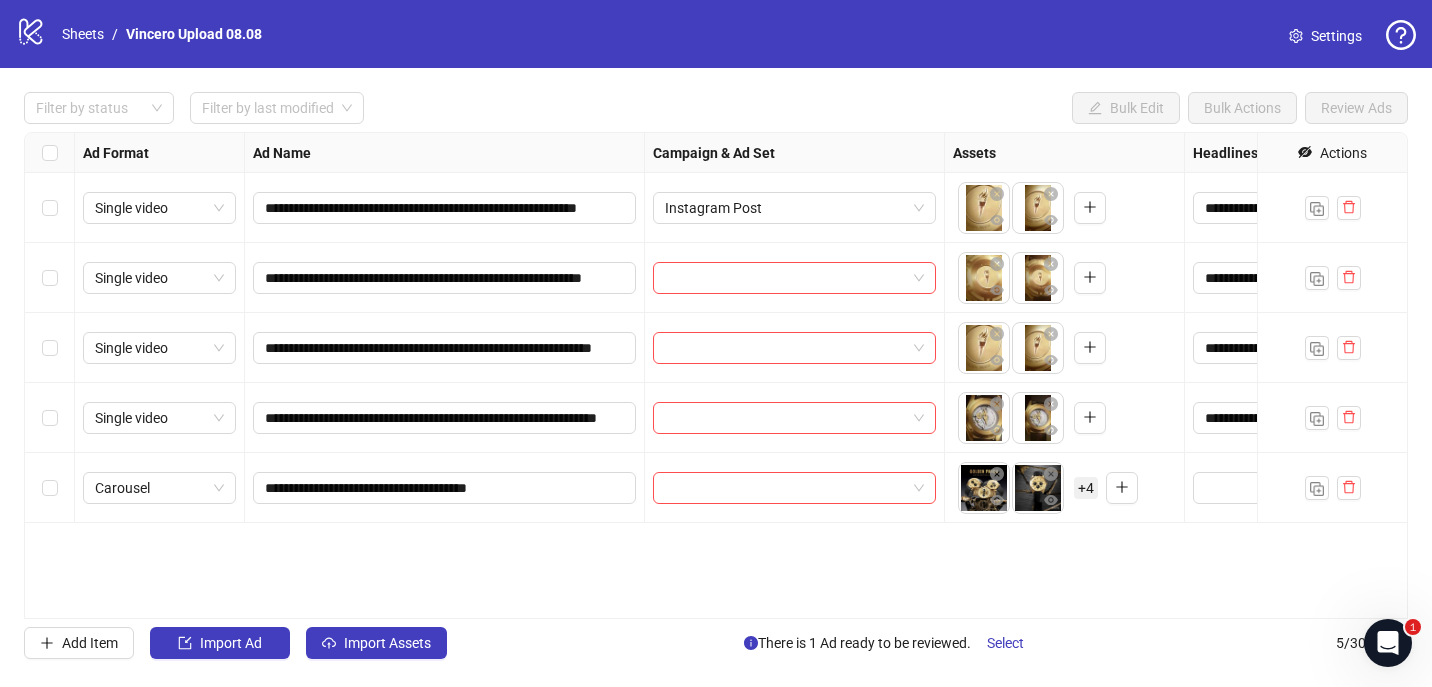 click on "To pick up a draggable item, press the space bar.
While dragging, use the arrow keys to move the item.
Press space again to drop the item in its new position, or press escape to cancel.
+ 4" at bounding box center [1064, 488] 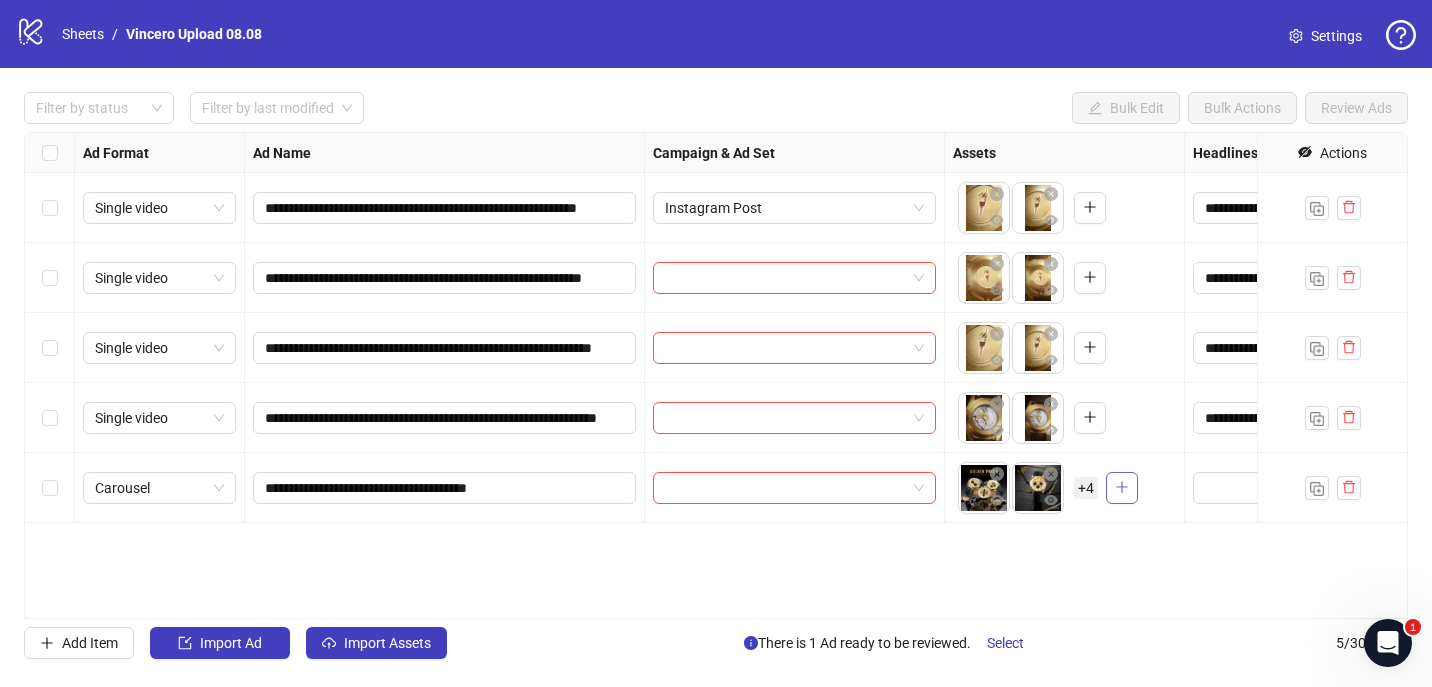 click at bounding box center [1122, 488] 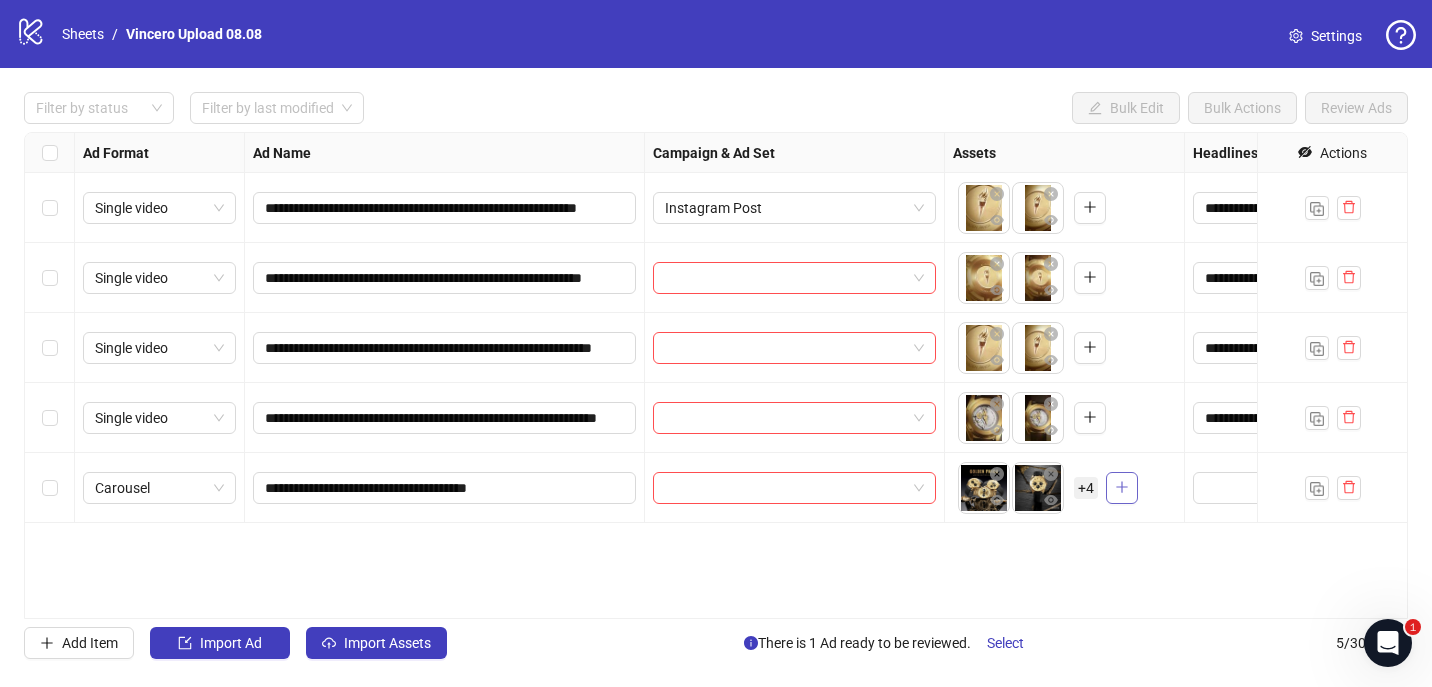 click at bounding box center (1122, 488) 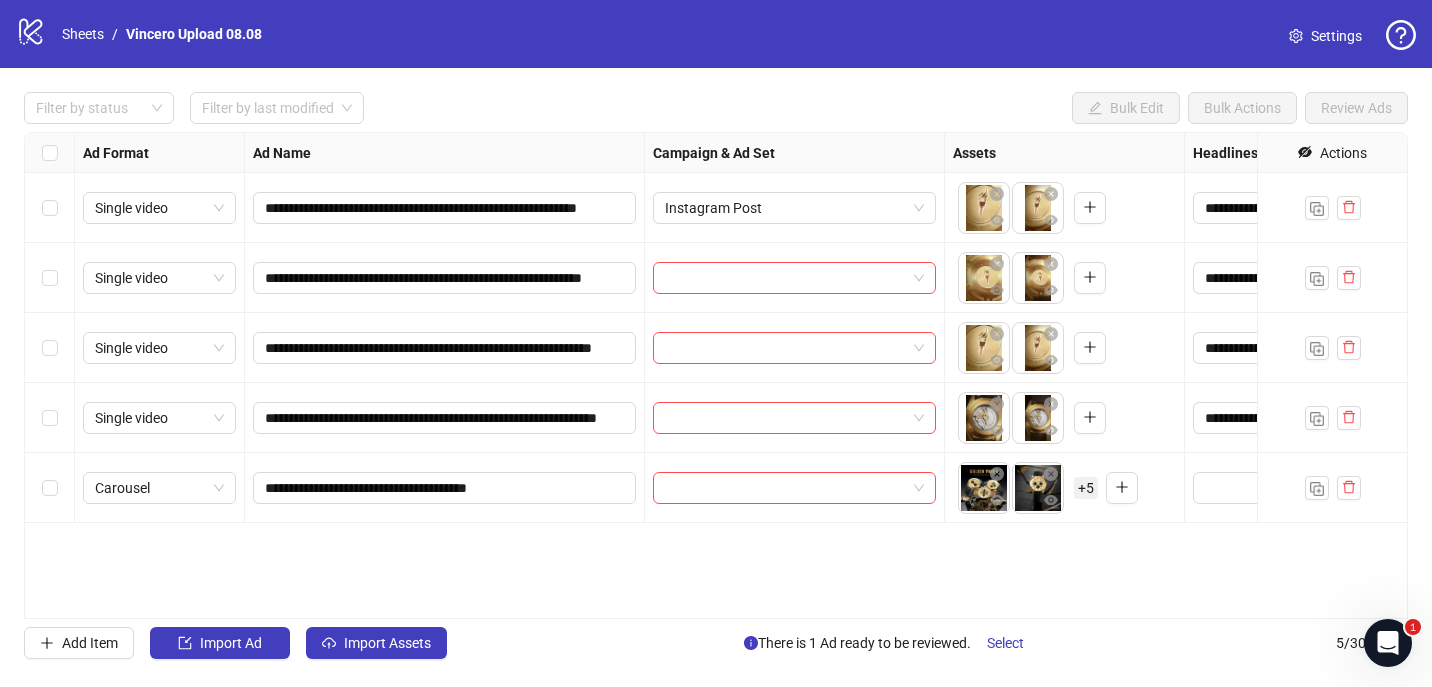 click on "To pick up a draggable item, press the space bar.
While dragging, use the arrow keys to move the item.
Press space again to drop the item in its new position, or press escape to cancel.
+ 5" at bounding box center [1064, 488] 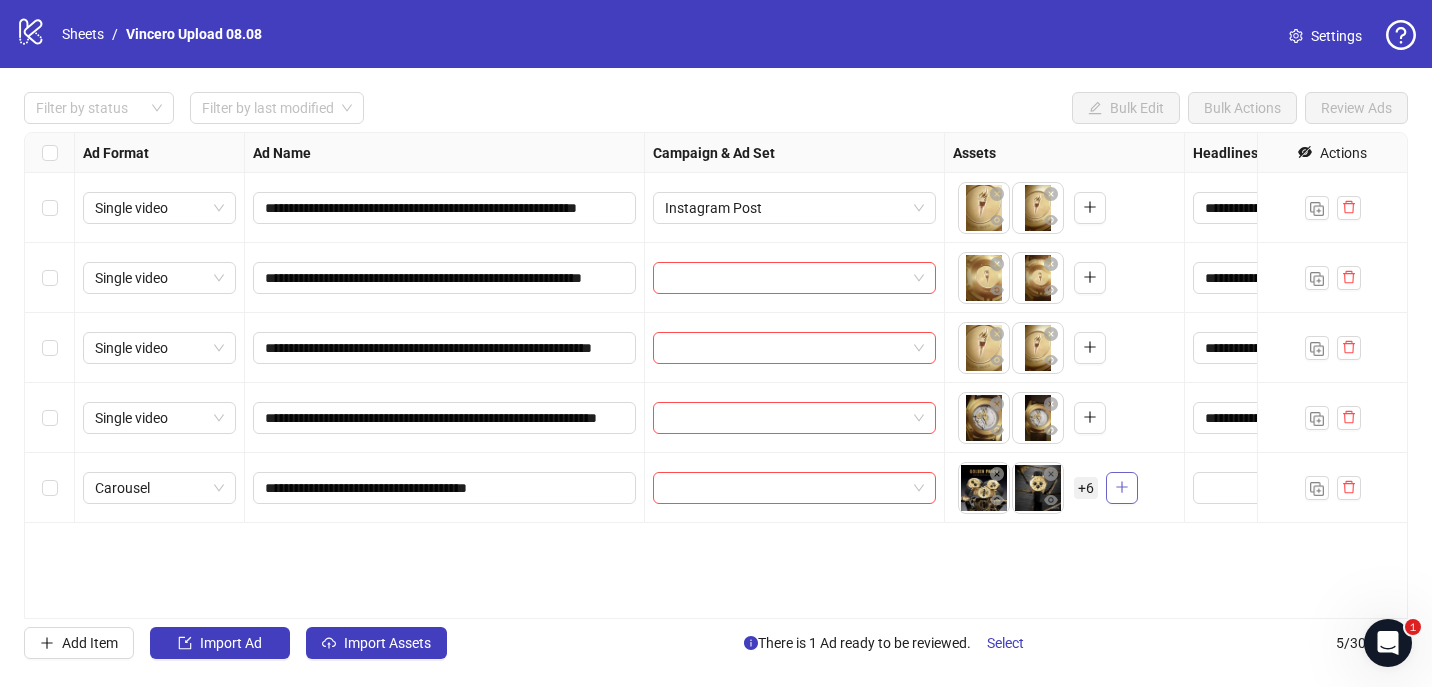 click 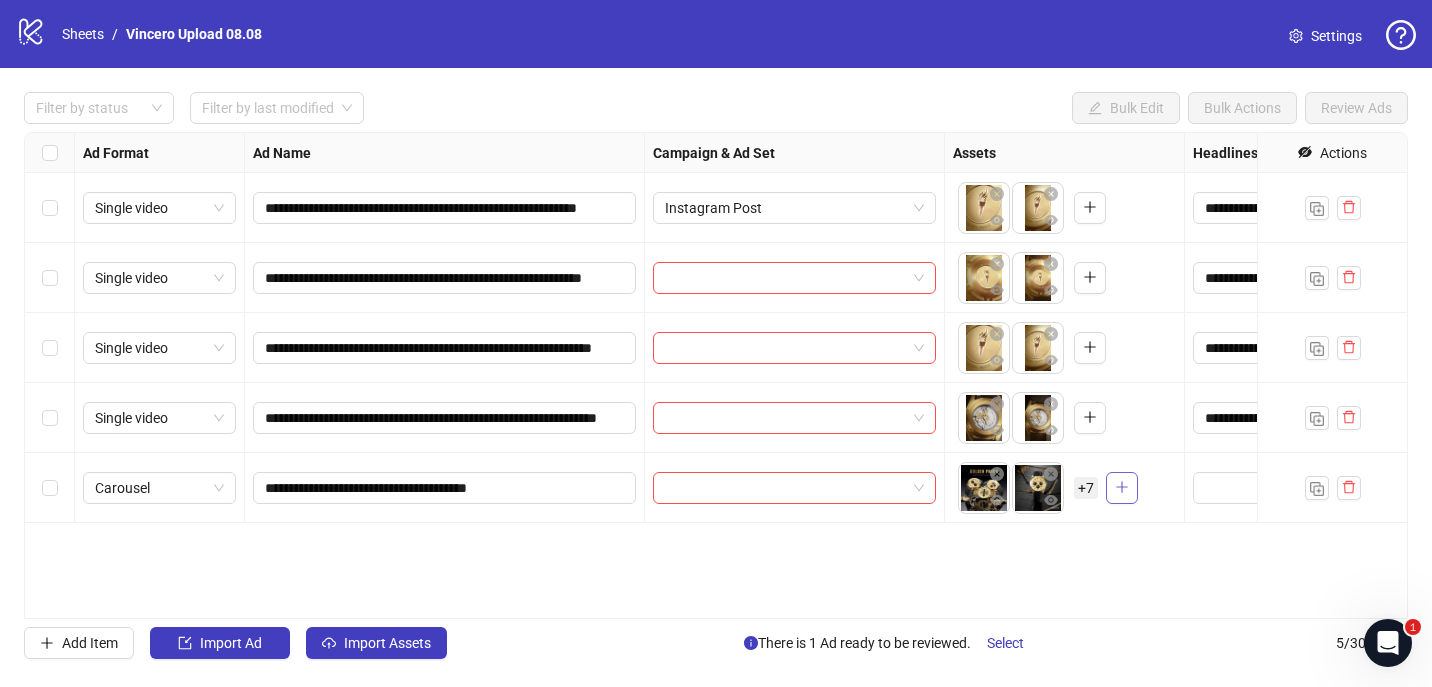 click at bounding box center (1122, 488) 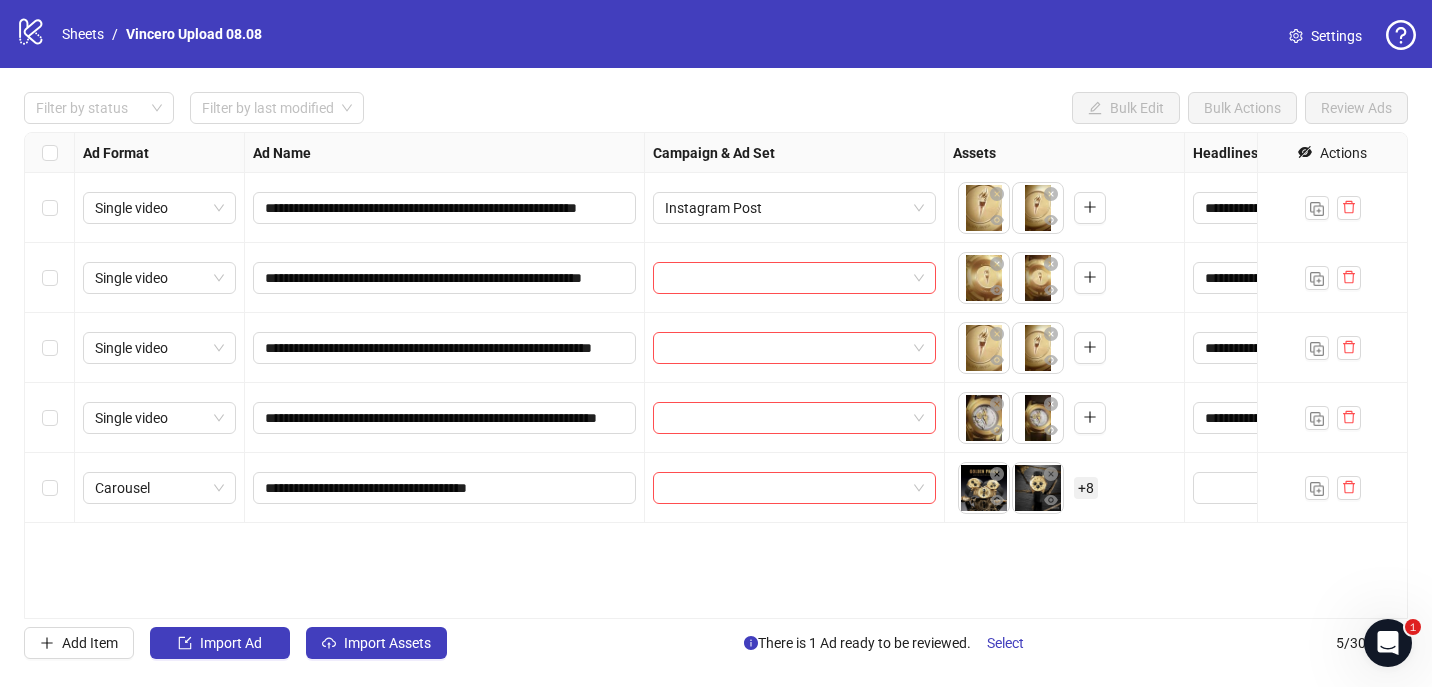click on "+ 8" at bounding box center (1086, 488) 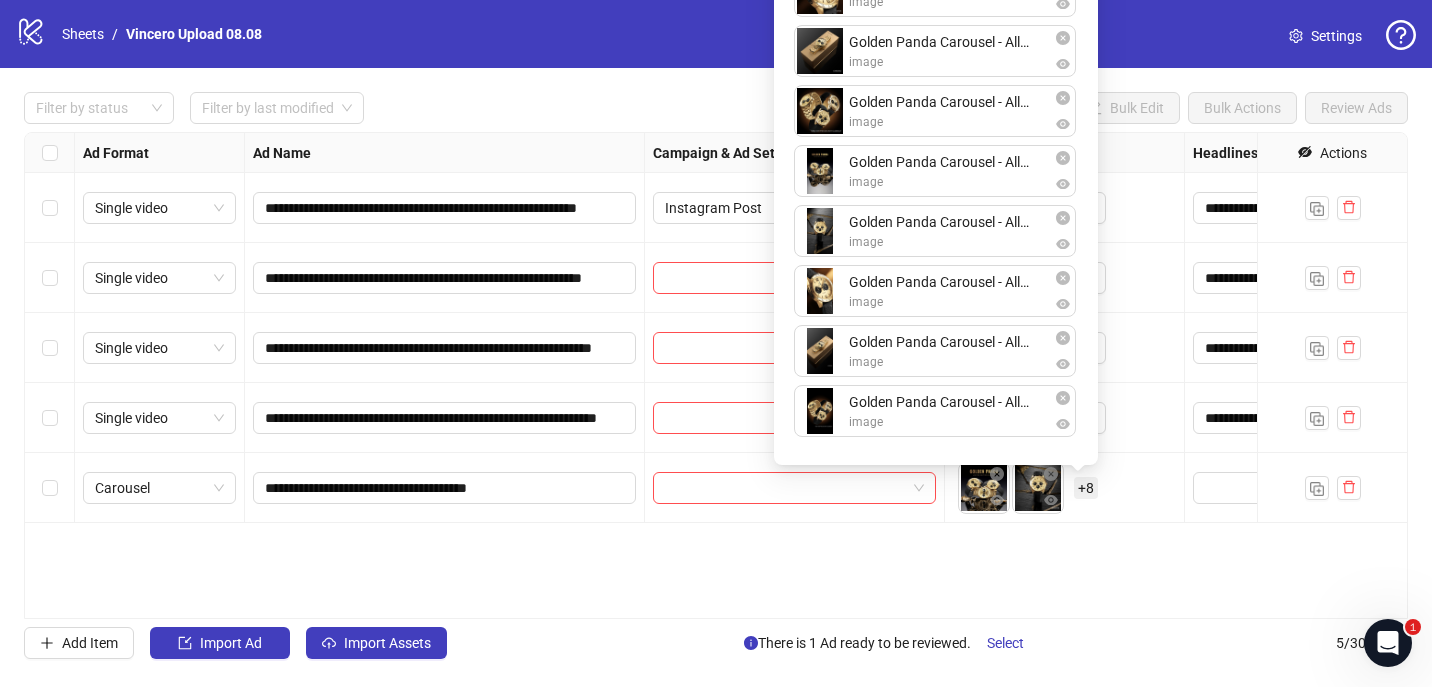 click on "**********" at bounding box center (716, 375) 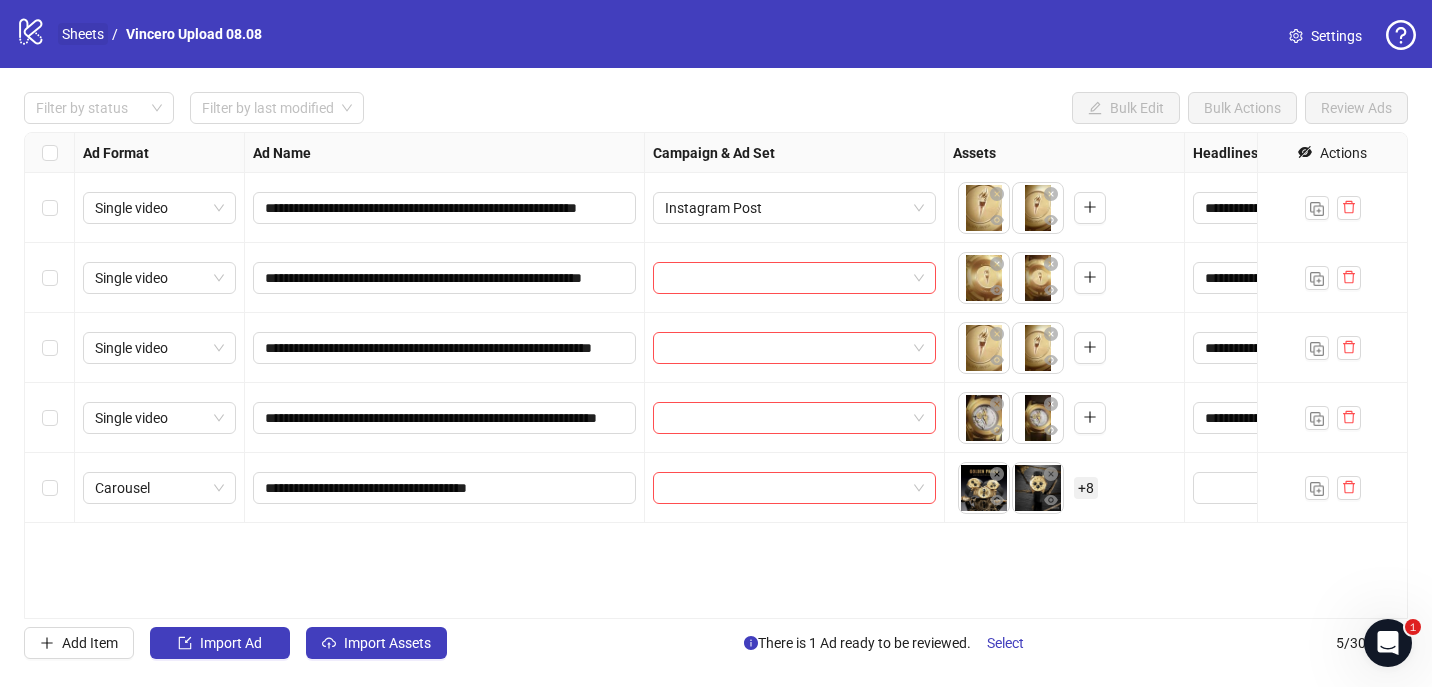 click on "Sheets" at bounding box center (83, 34) 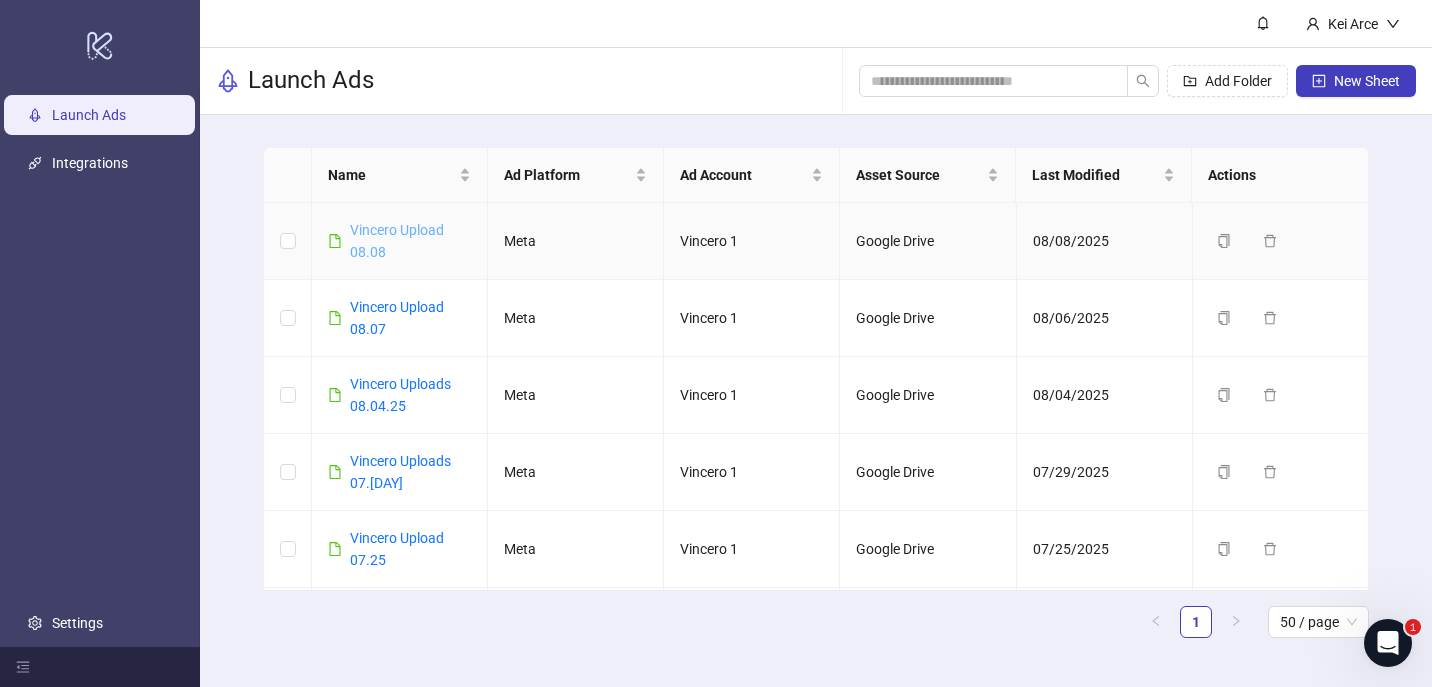 click on "Vincero Upload 08.08" at bounding box center [397, 241] 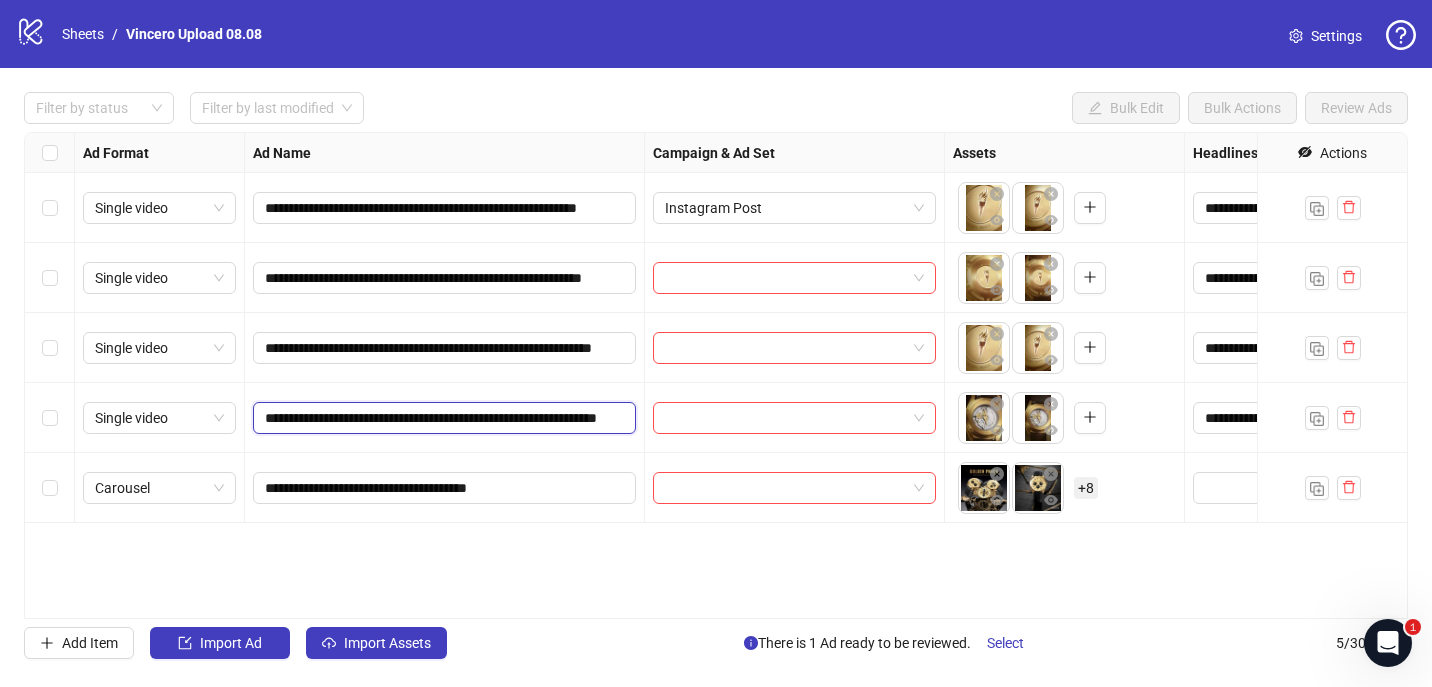 scroll, scrollTop: 0, scrollLeft: 112, axis: horizontal 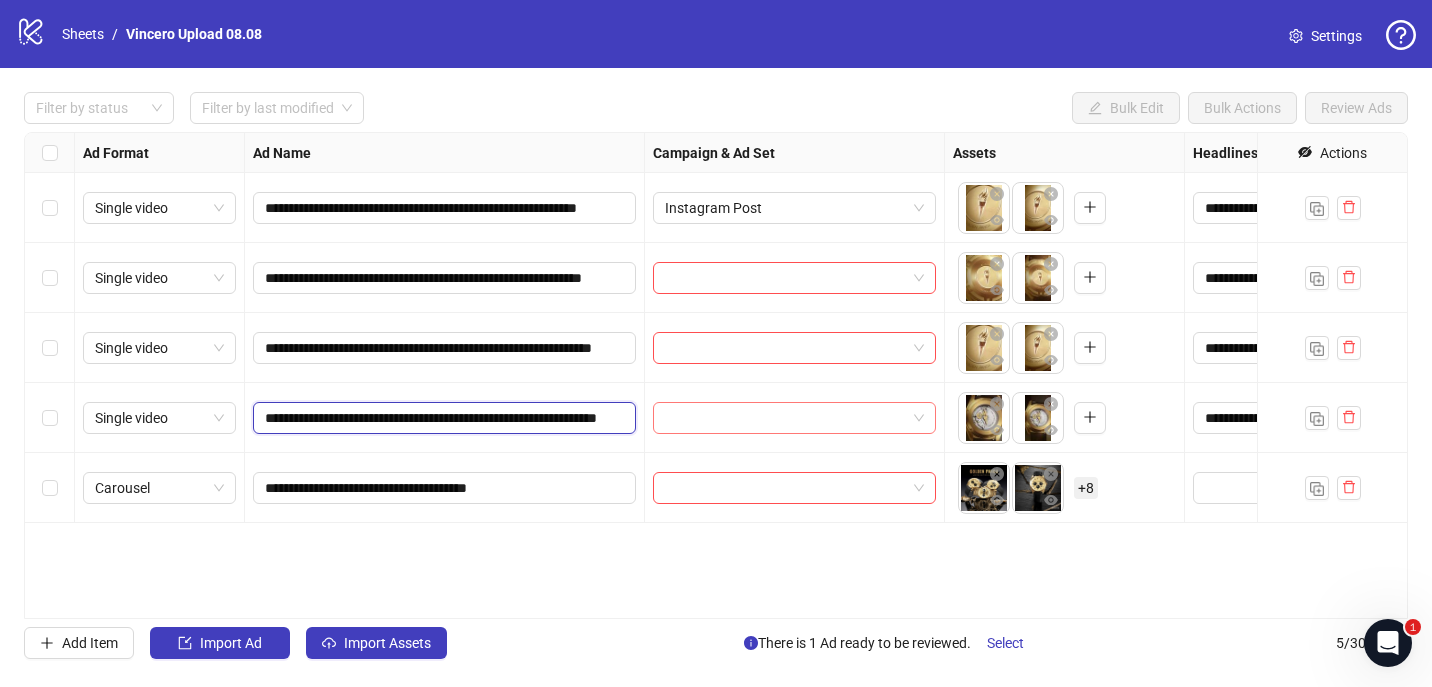 drag, startPoint x: 388, startPoint y: 418, endPoint x: 806, endPoint y: 433, distance: 418.26904 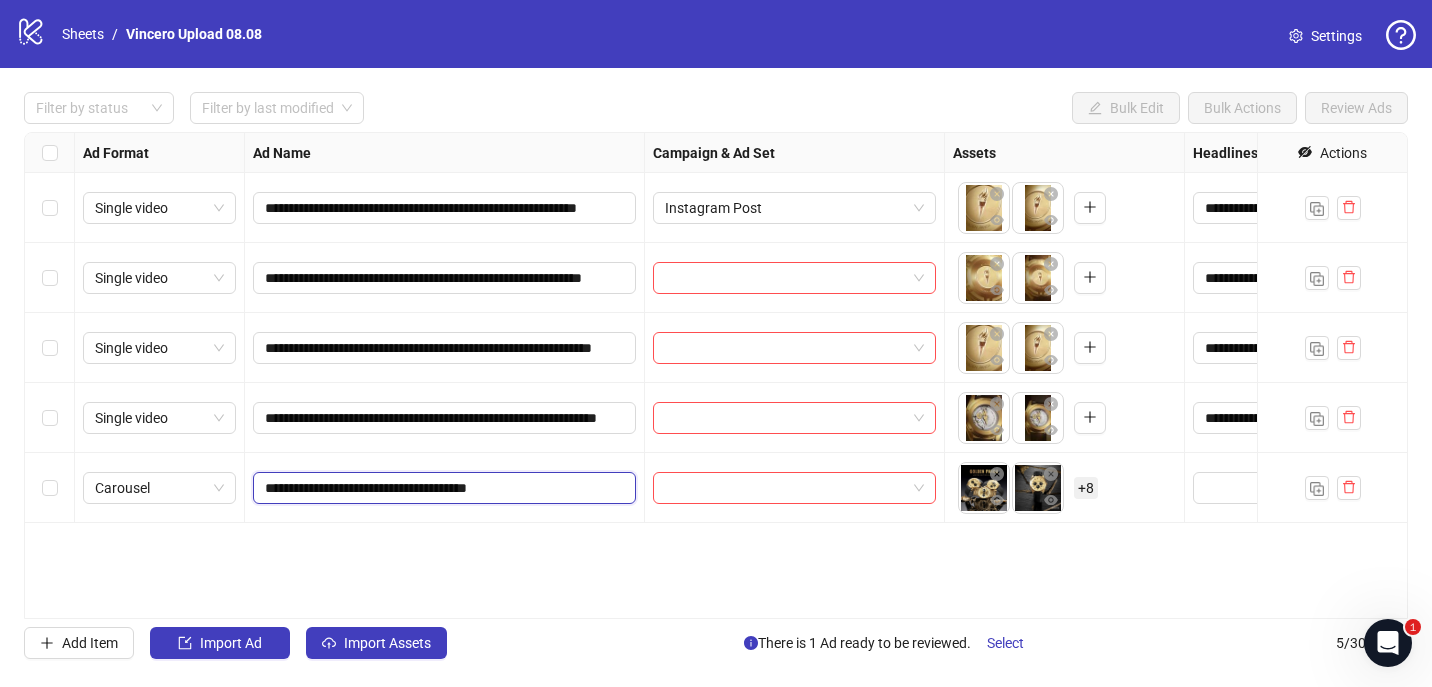 click on "**********" at bounding box center (442, 488) 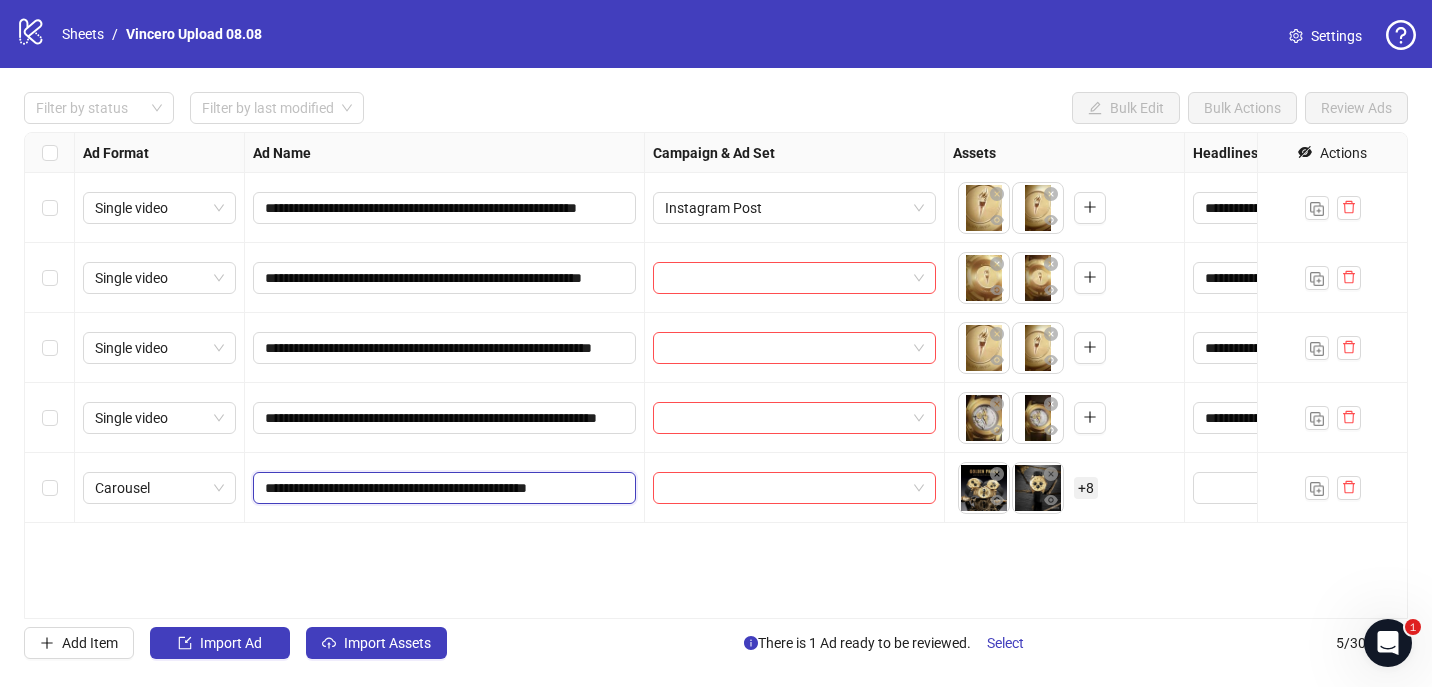 paste on "**********" 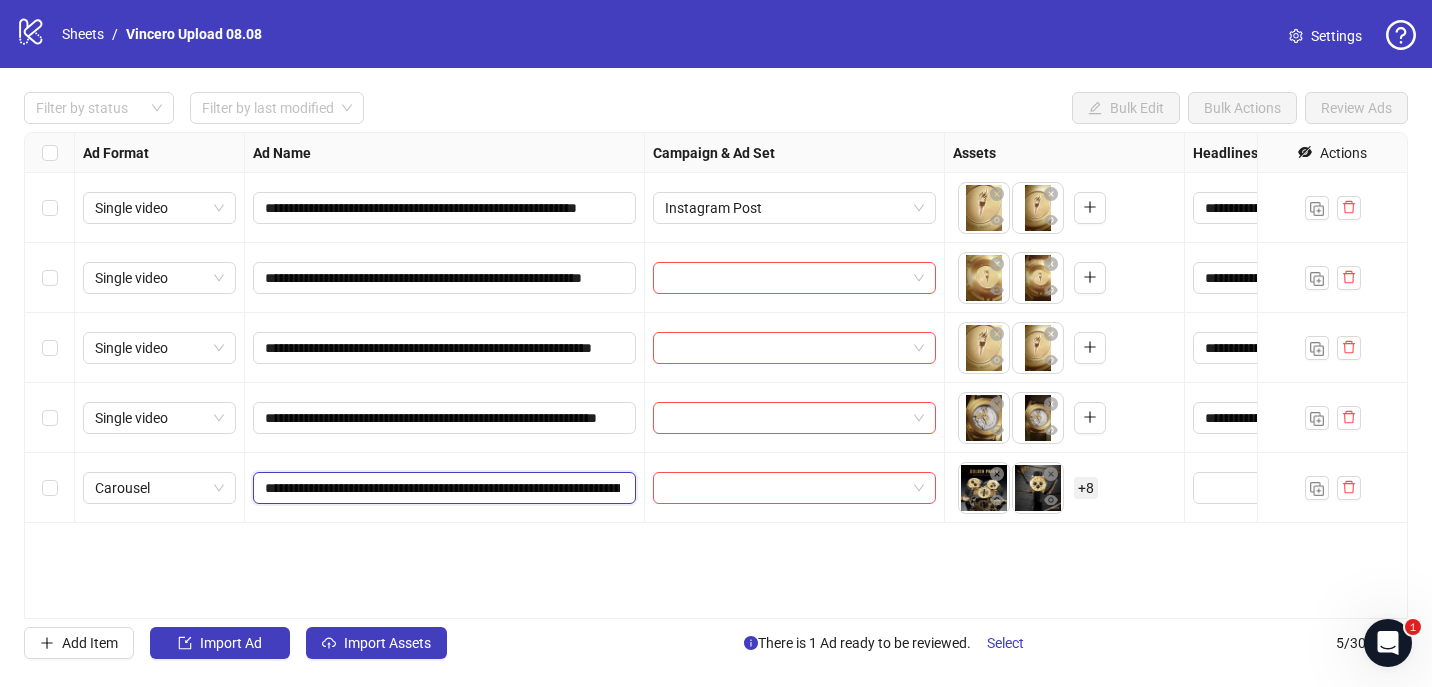 scroll, scrollTop: 0, scrollLeft: 206, axis: horizontal 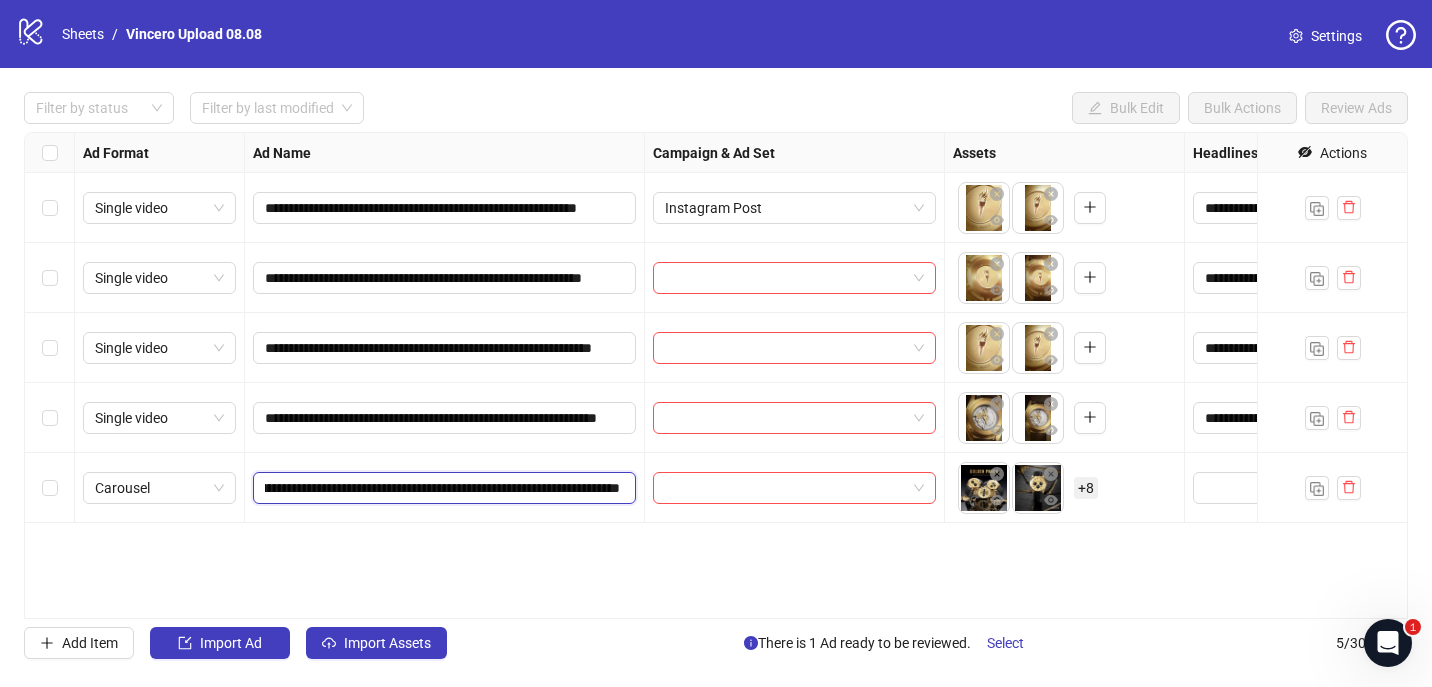 click on "**********" at bounding box center (442, 488) 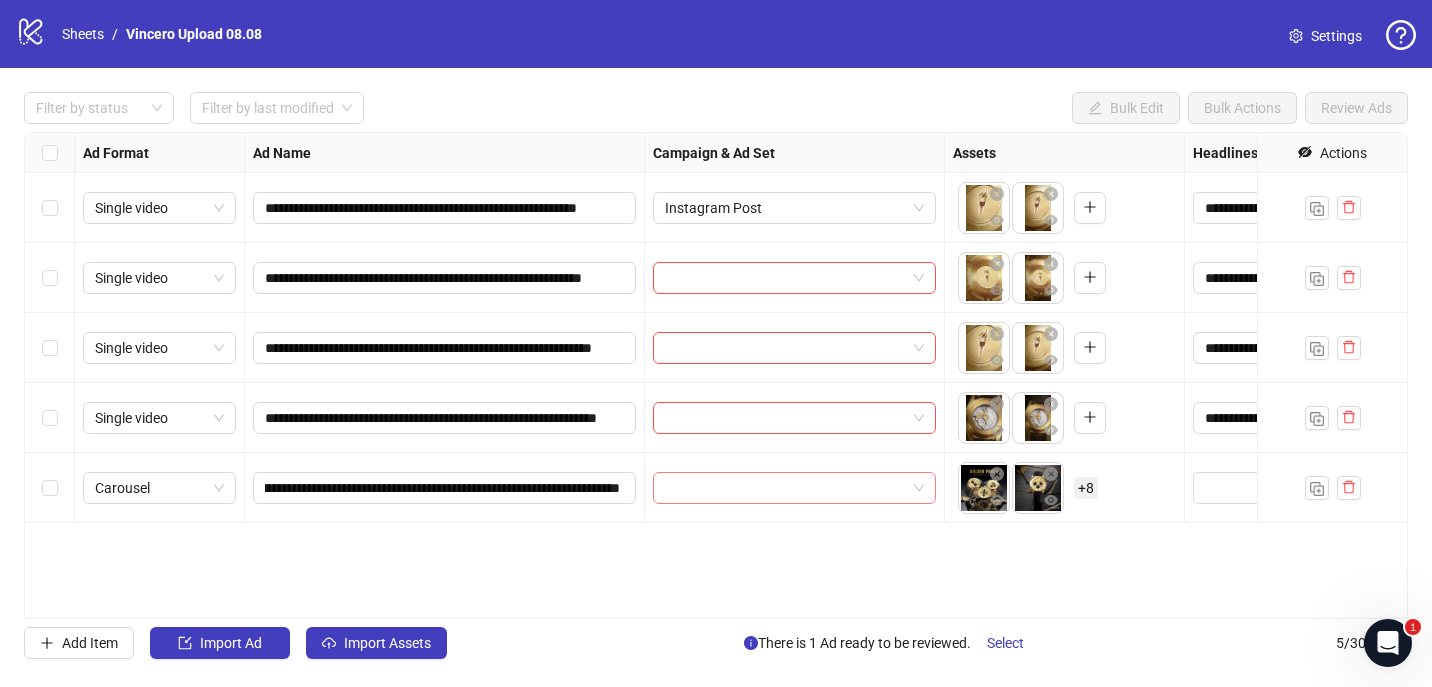 click at bounding box center (785, 488) 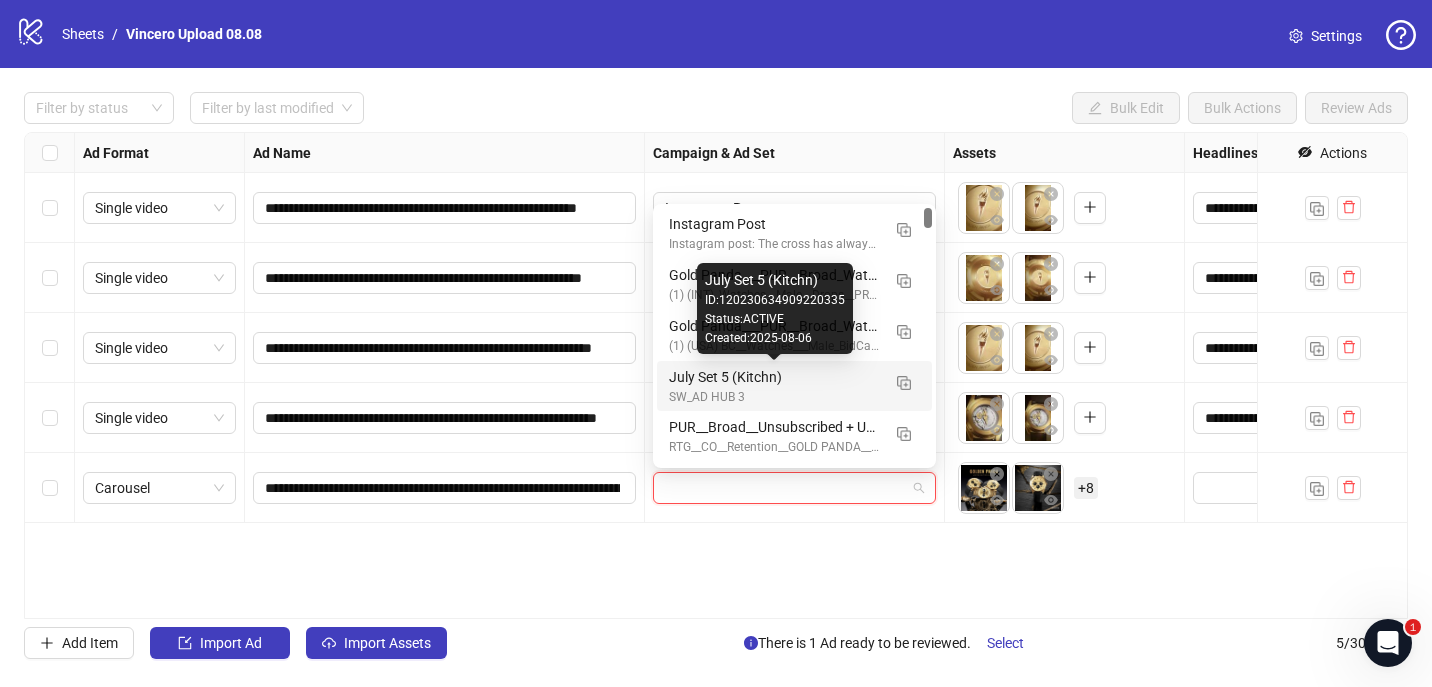 type on "*" 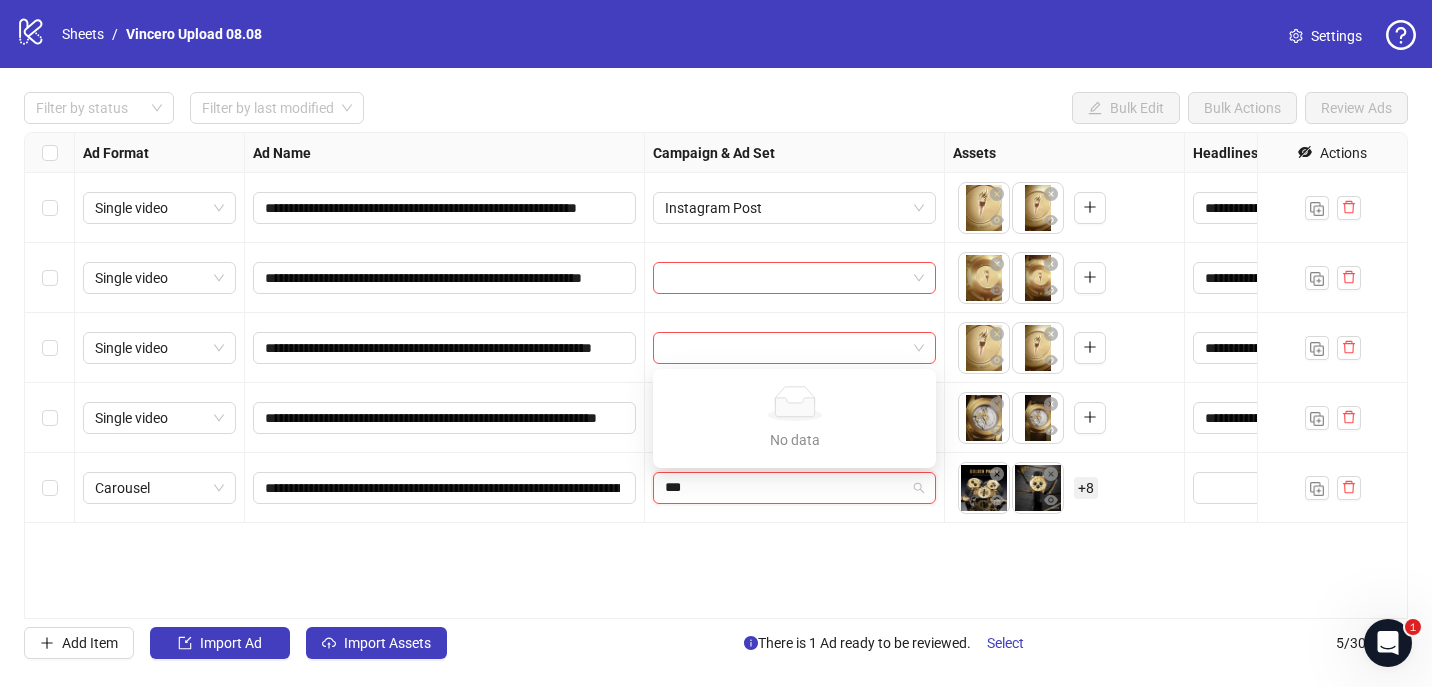type on "***" 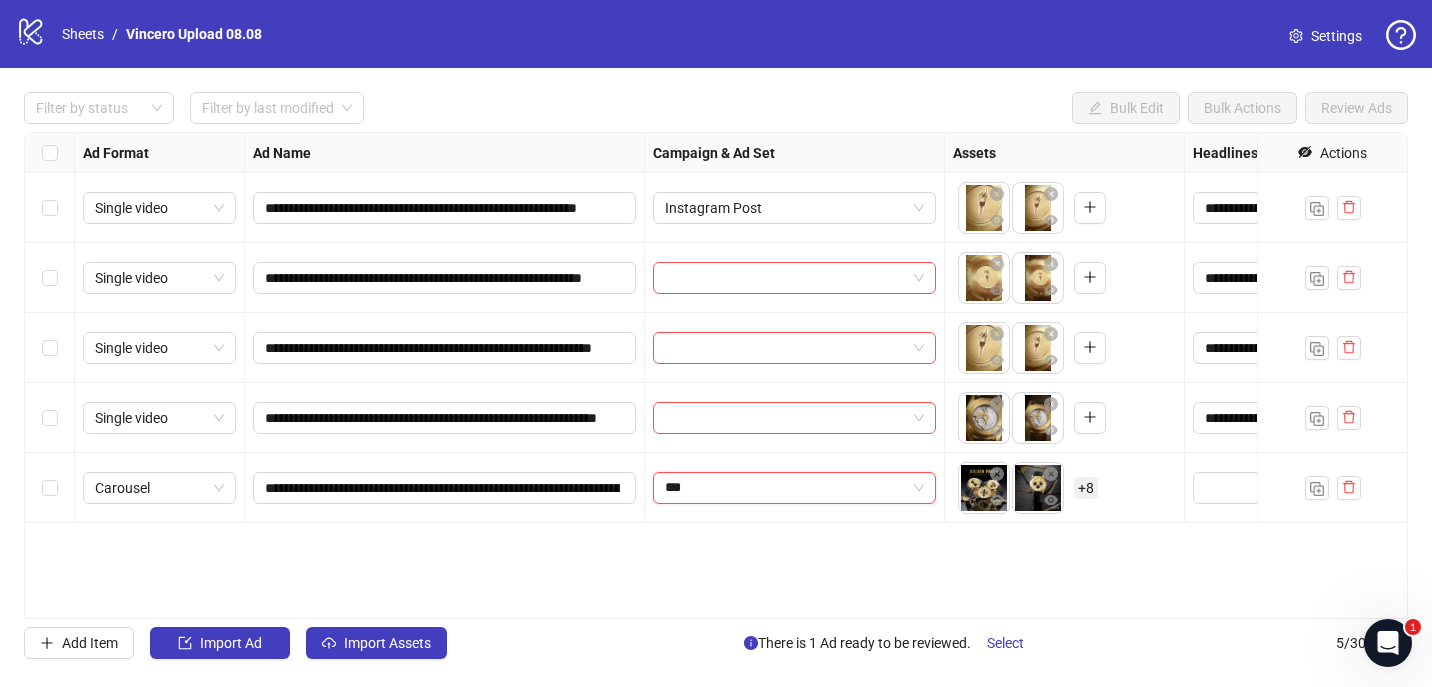type 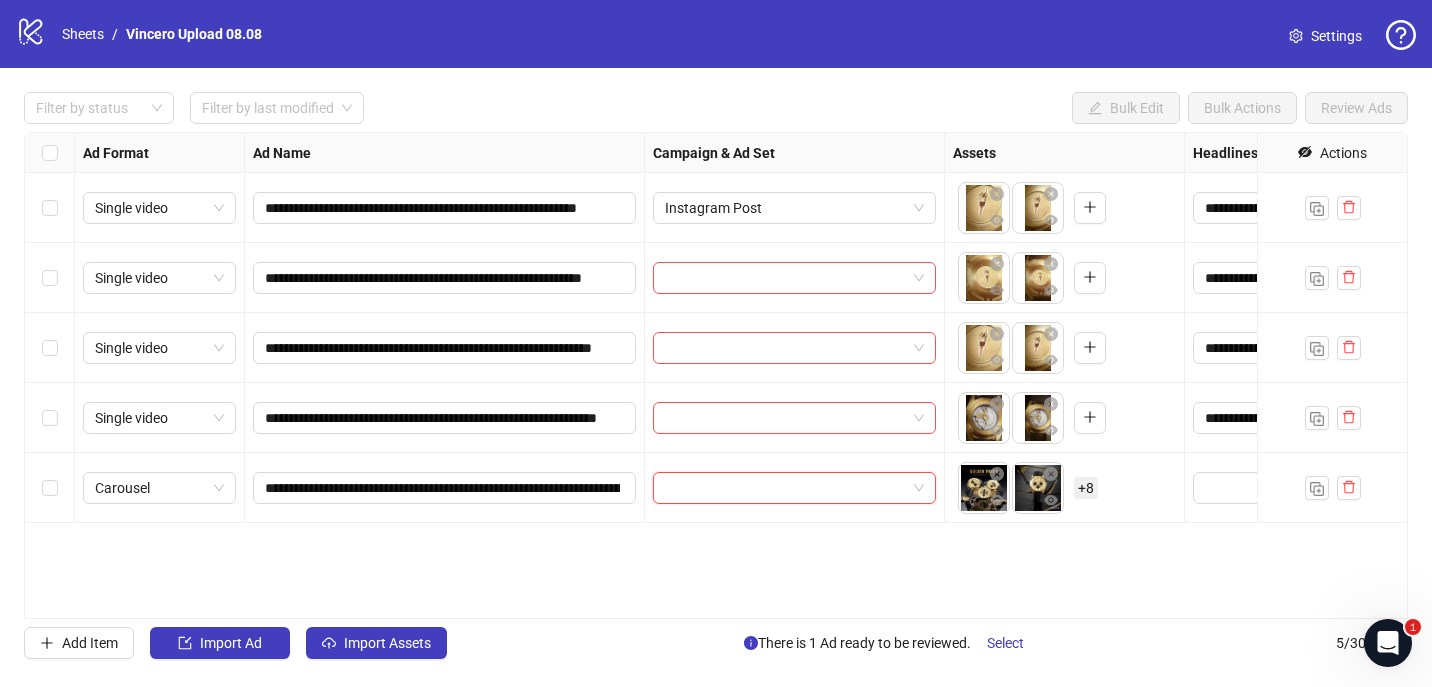 click on "**********" at bounding box center (716, 375) 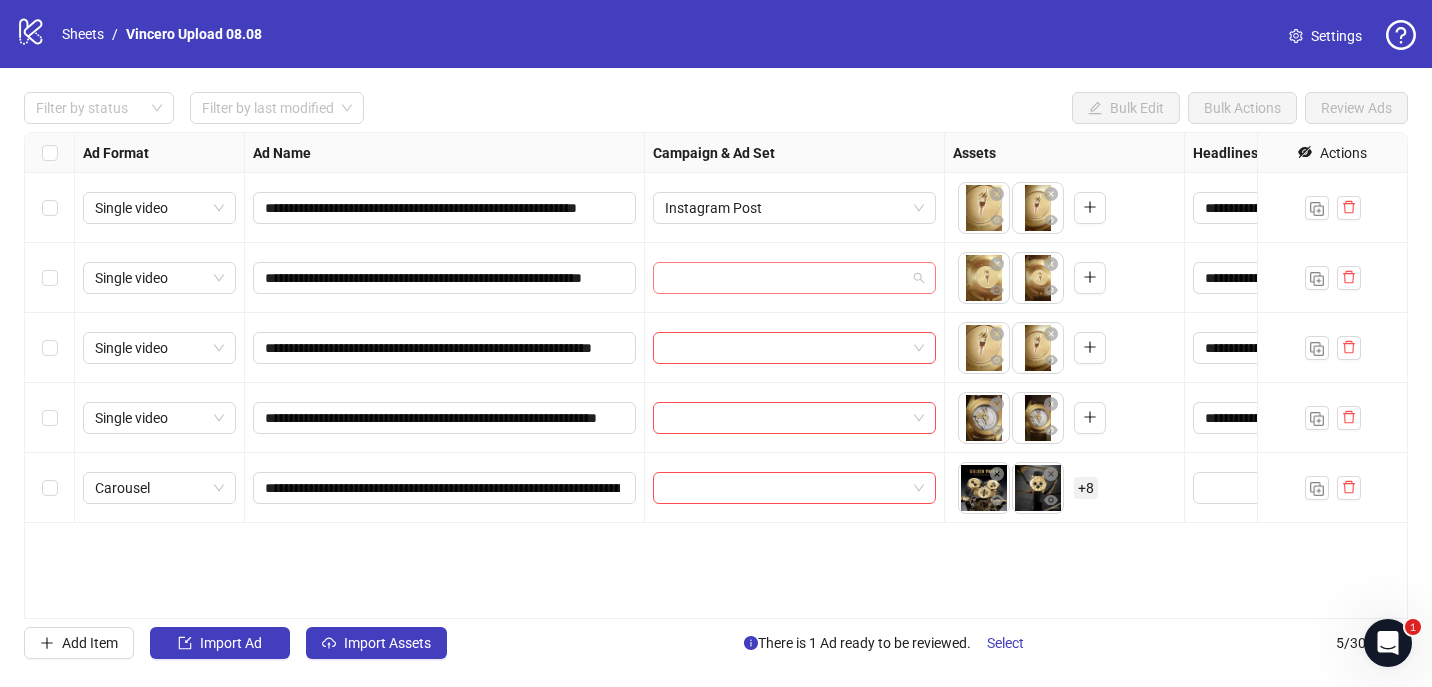 click at bounding box center (785, 278) 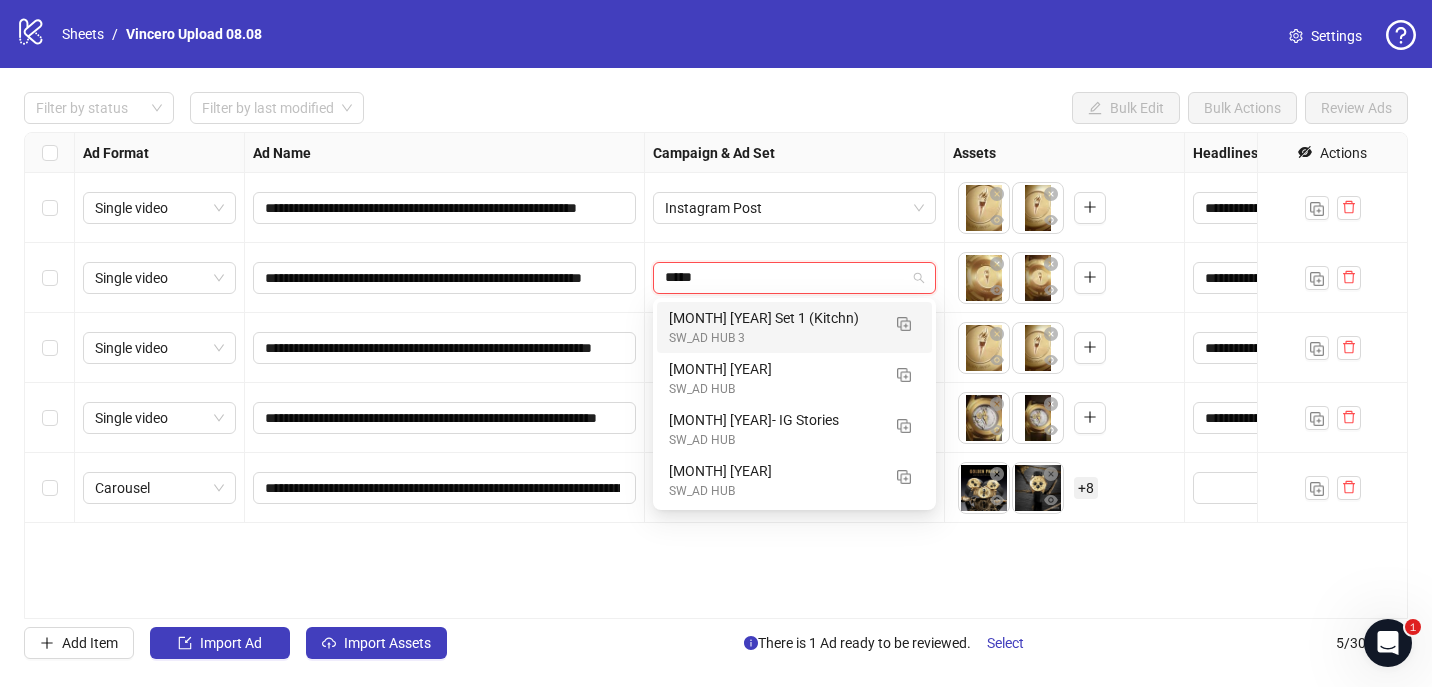 type on "******" 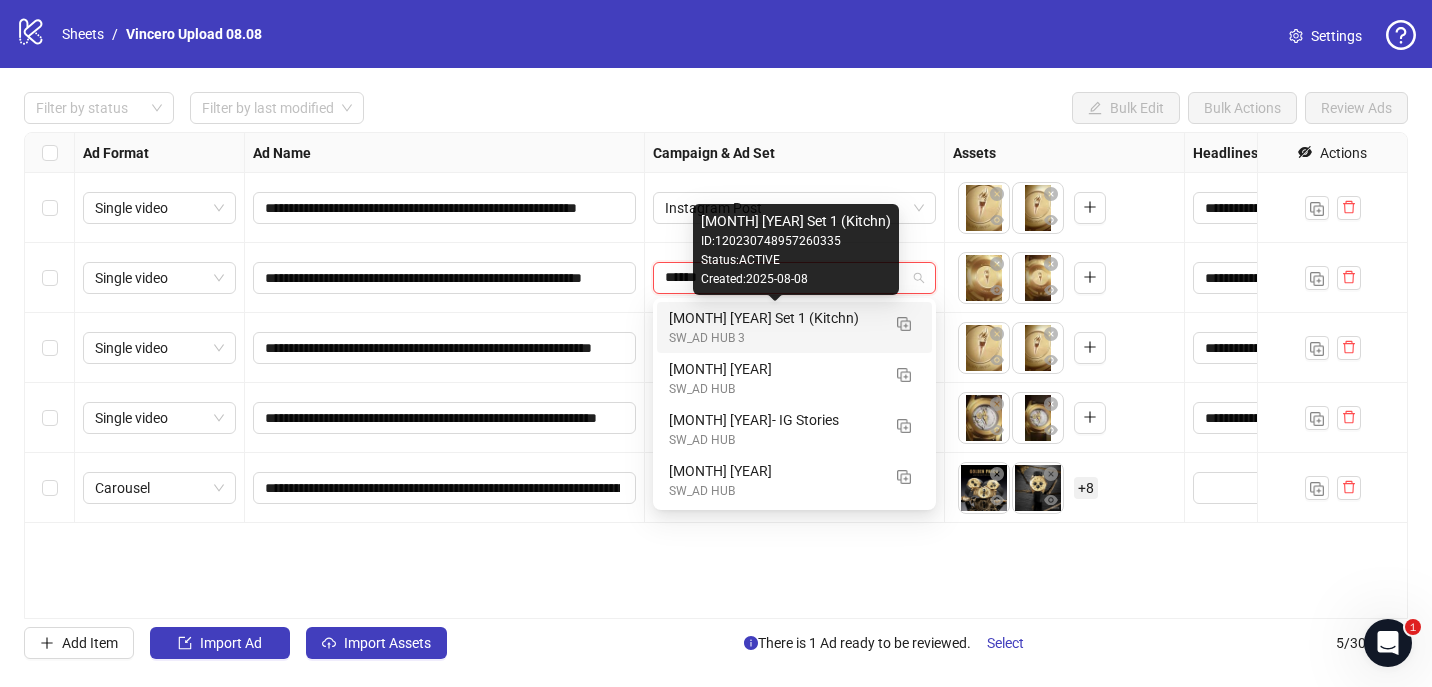 click on "SW_AD HUB 3" at bounding box center [774, 338] 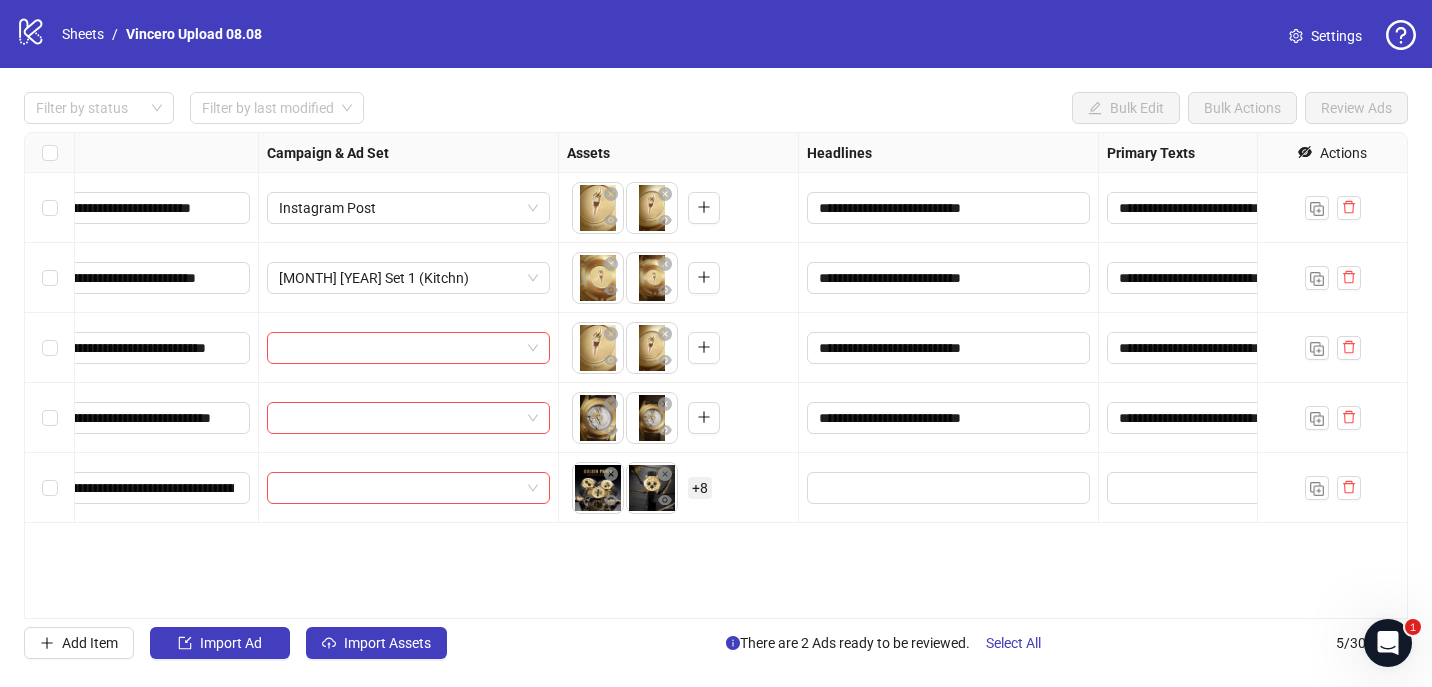 scroll, scrollTop: 0, scrollLeft: 0, axis: both 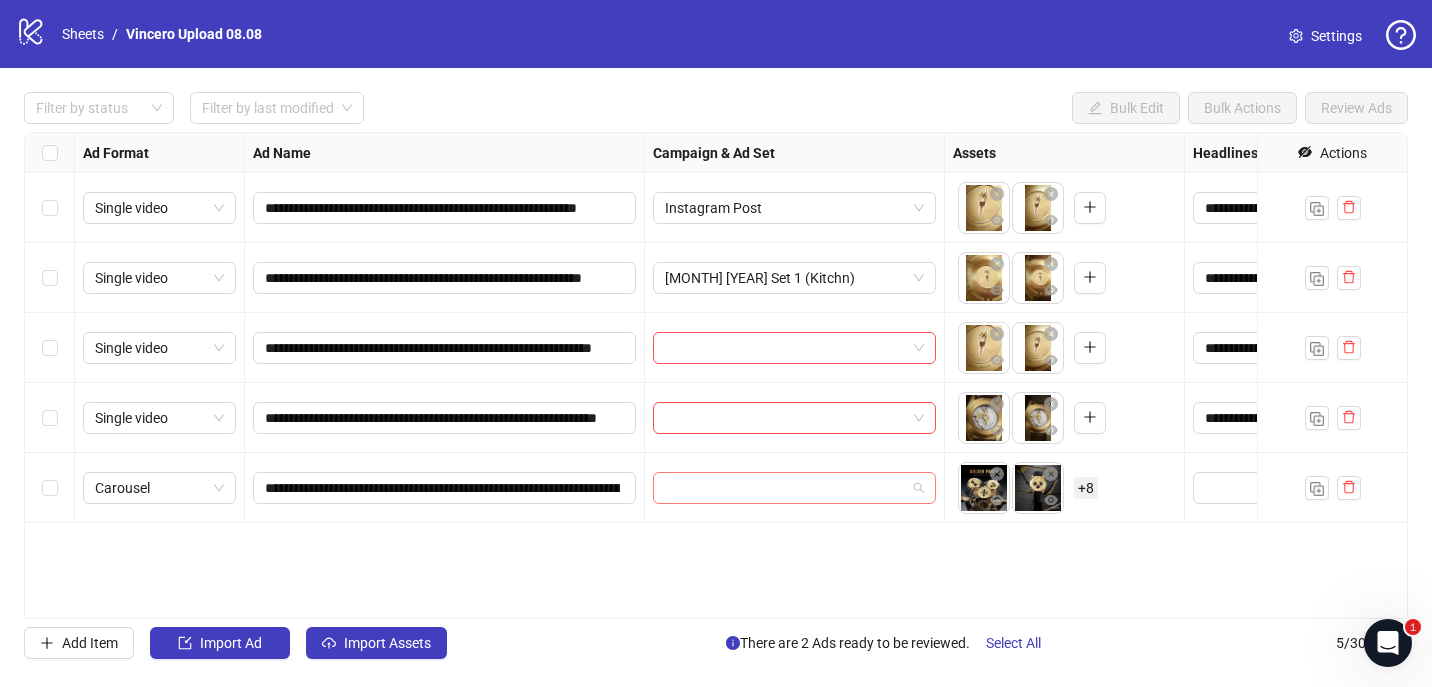 click at bounding box center (785, 488) 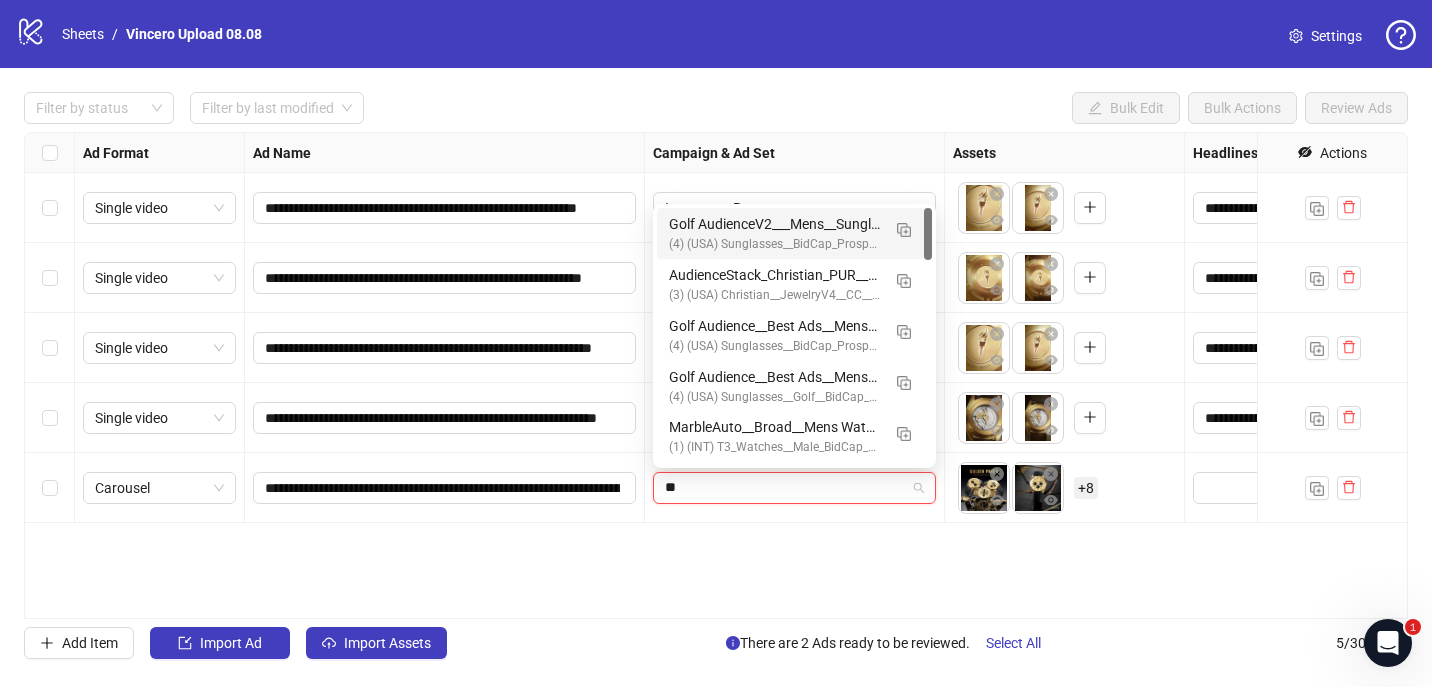type on "***" 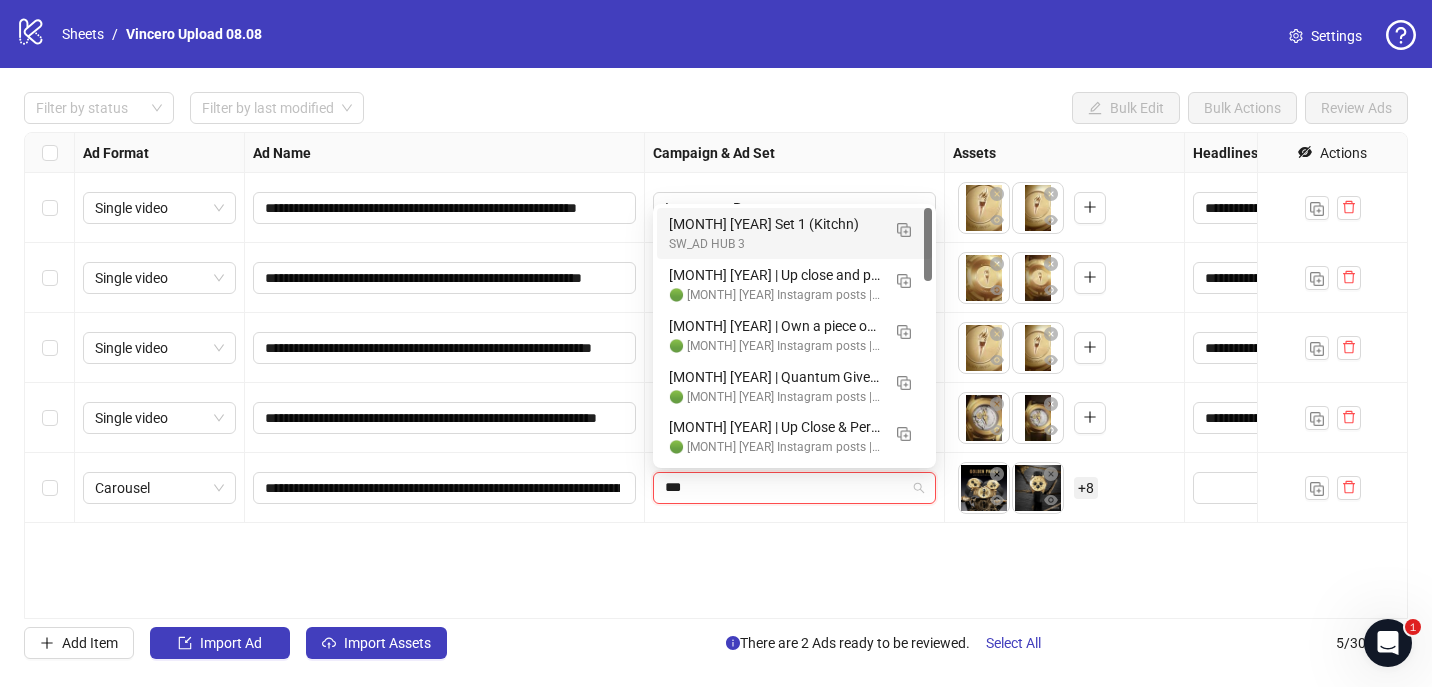 click on "SW_AD HUB 3" at bounding box center (774, 244) 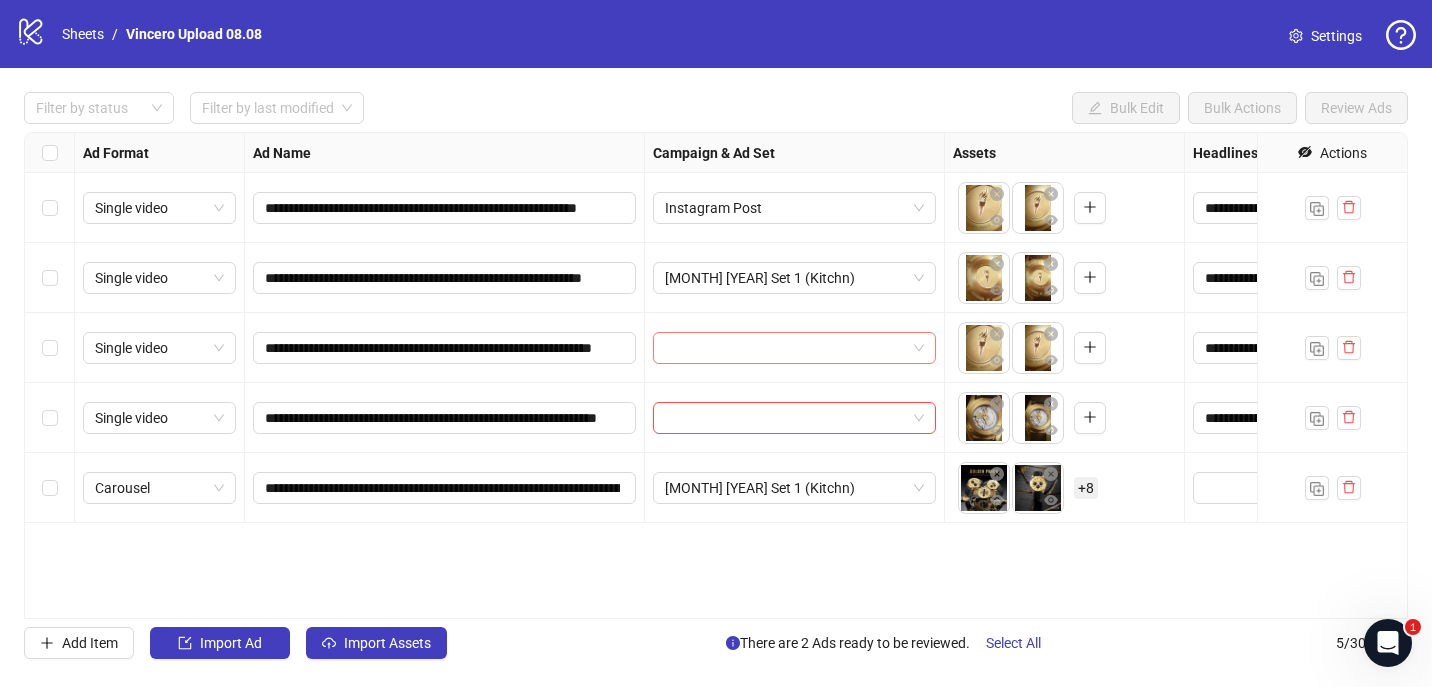 click at bounding box center [785, 348] 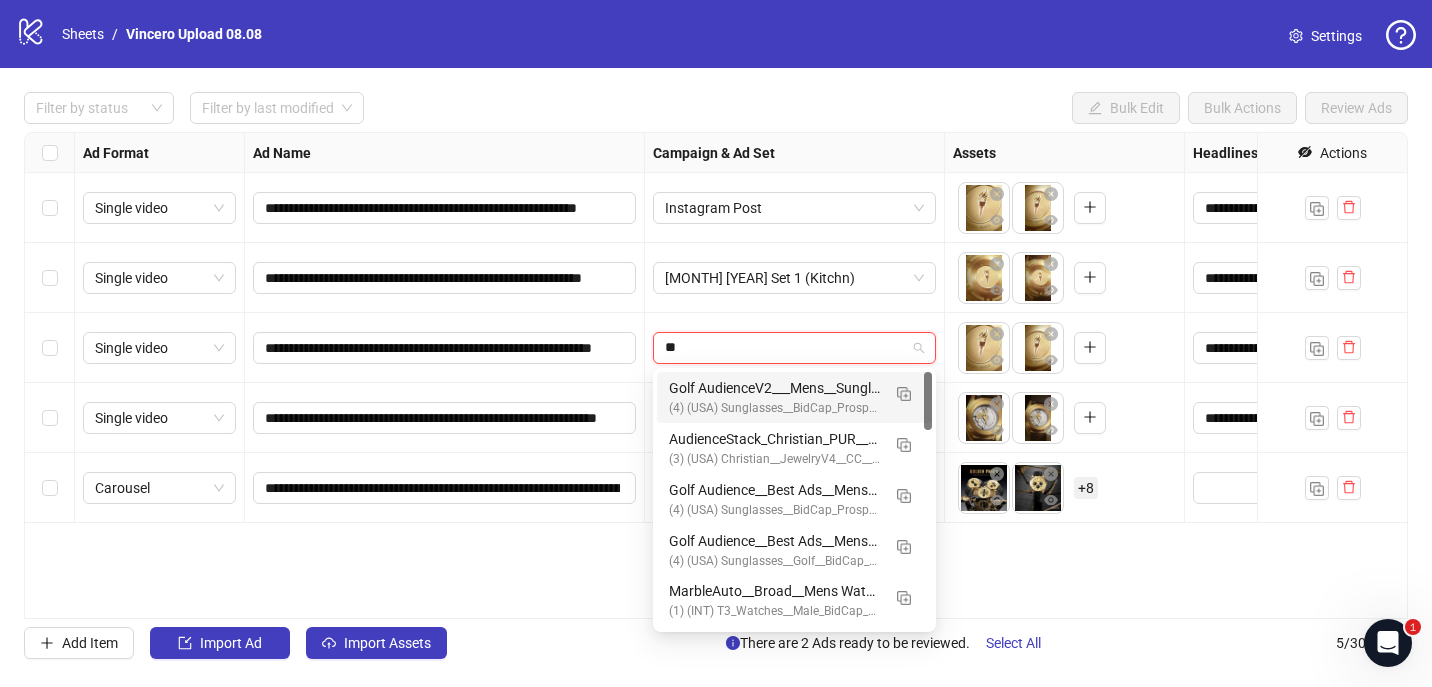 type on "***" 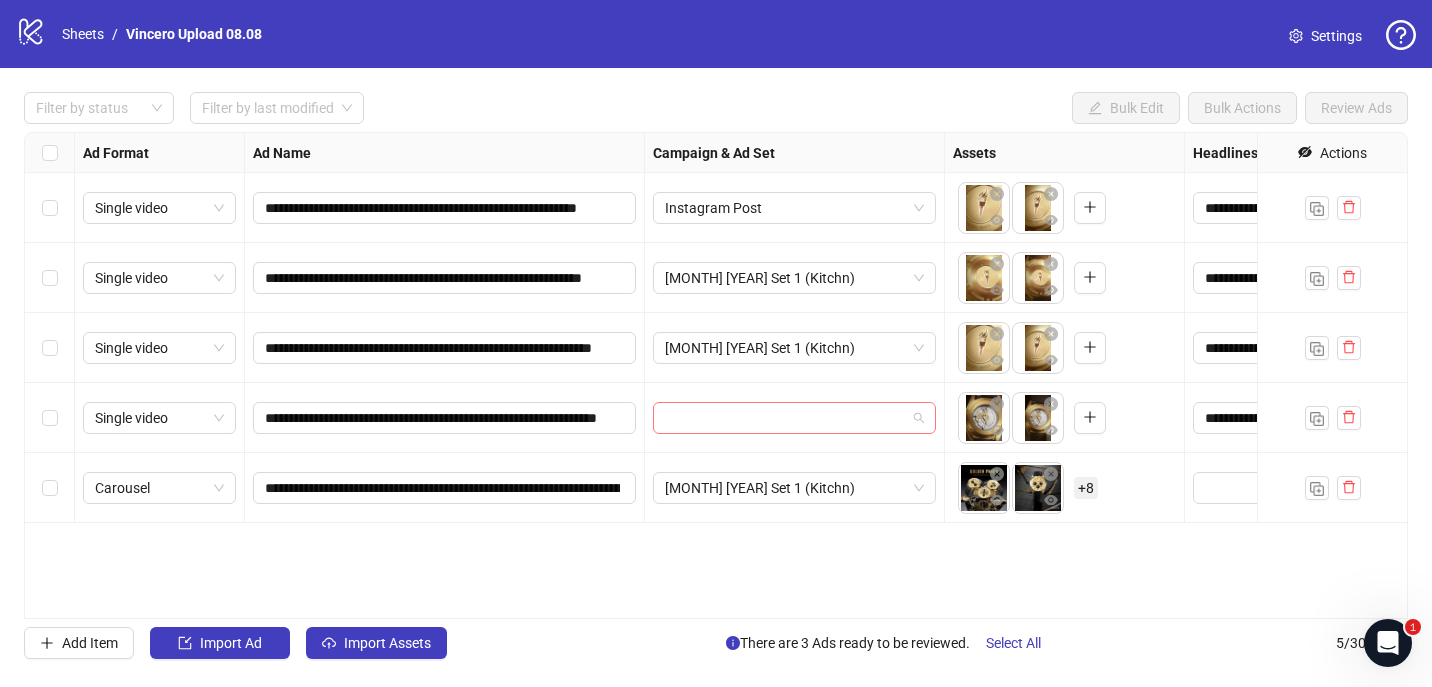 click at bounding box center (785, 418) 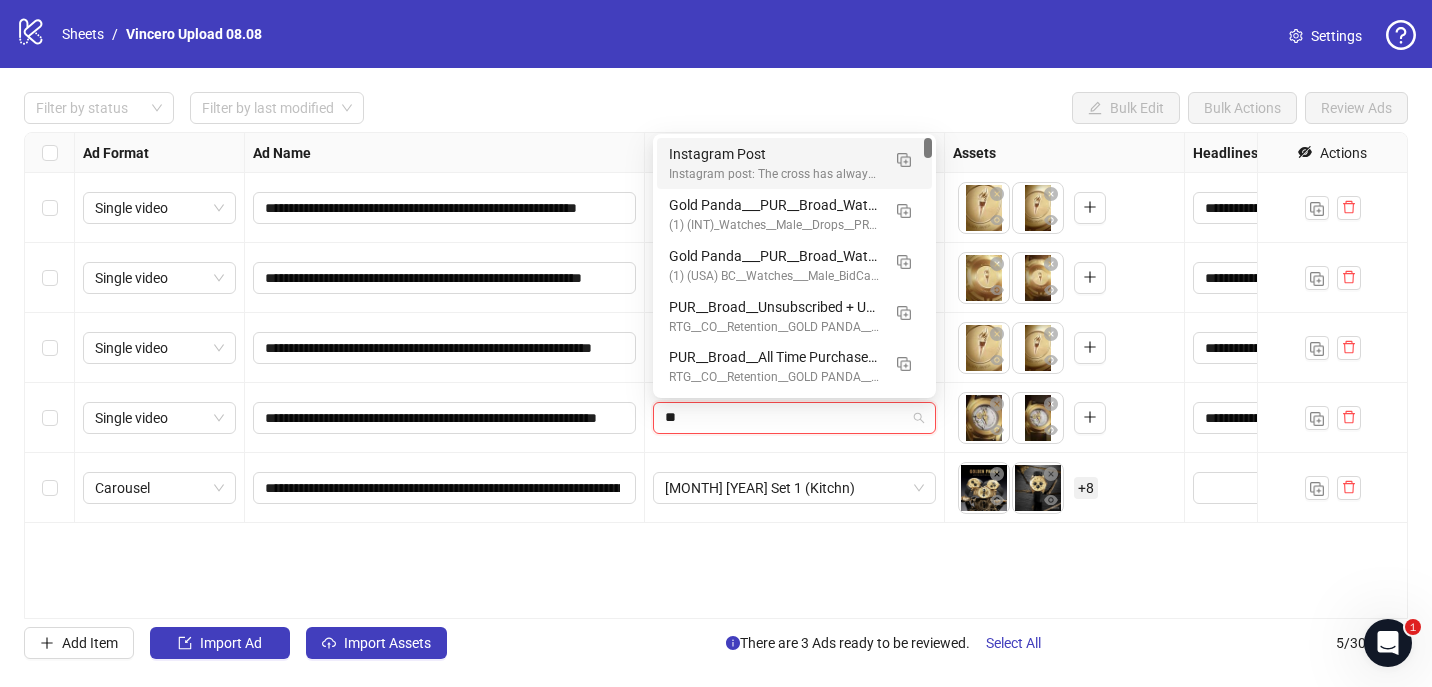 type on "***" 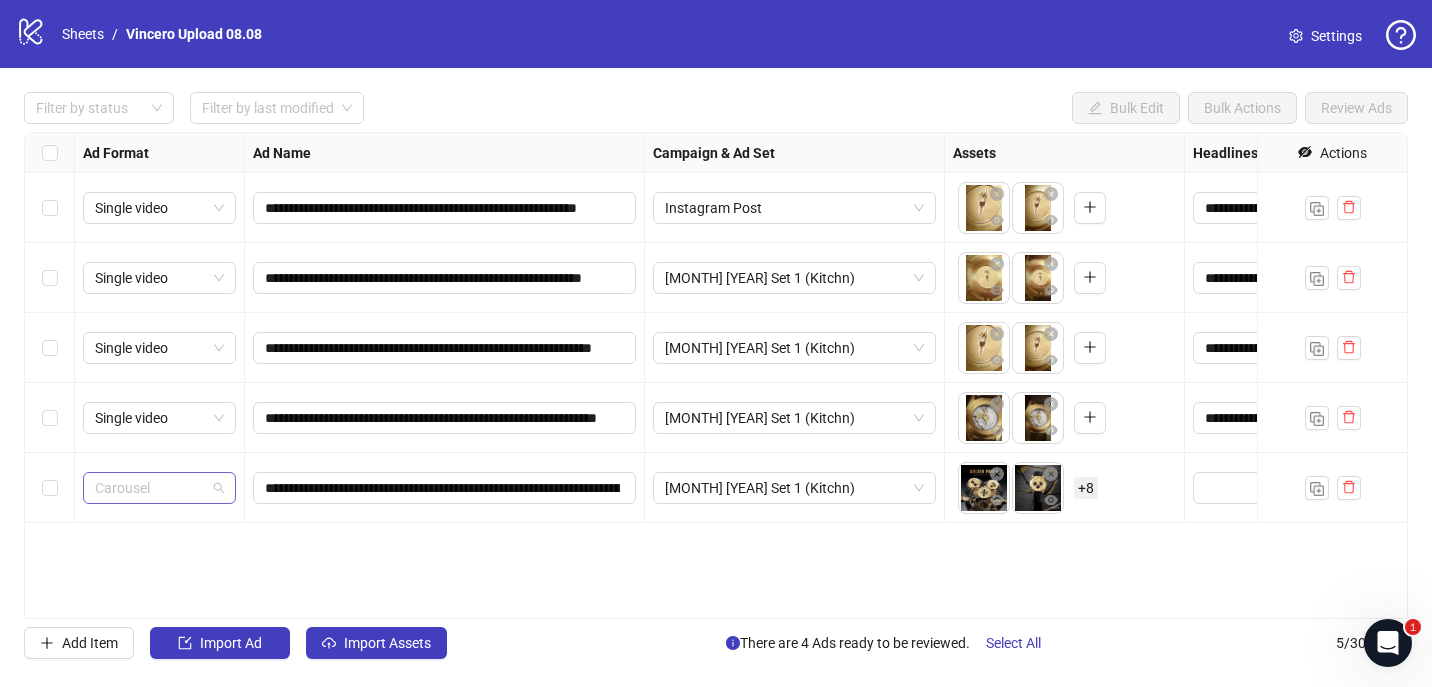 click on "Carousel" at bounding box center (159, 488) 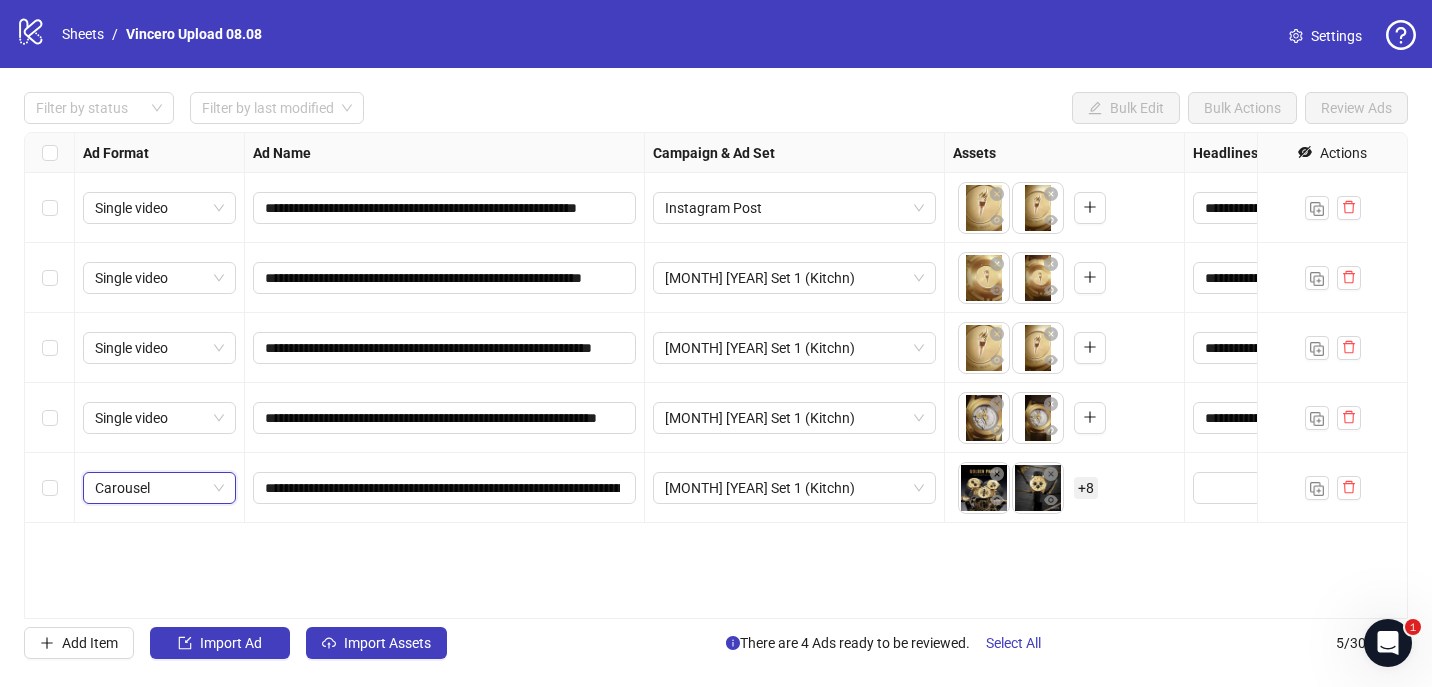 click on "Carousel" at bounding box center (159, 488) 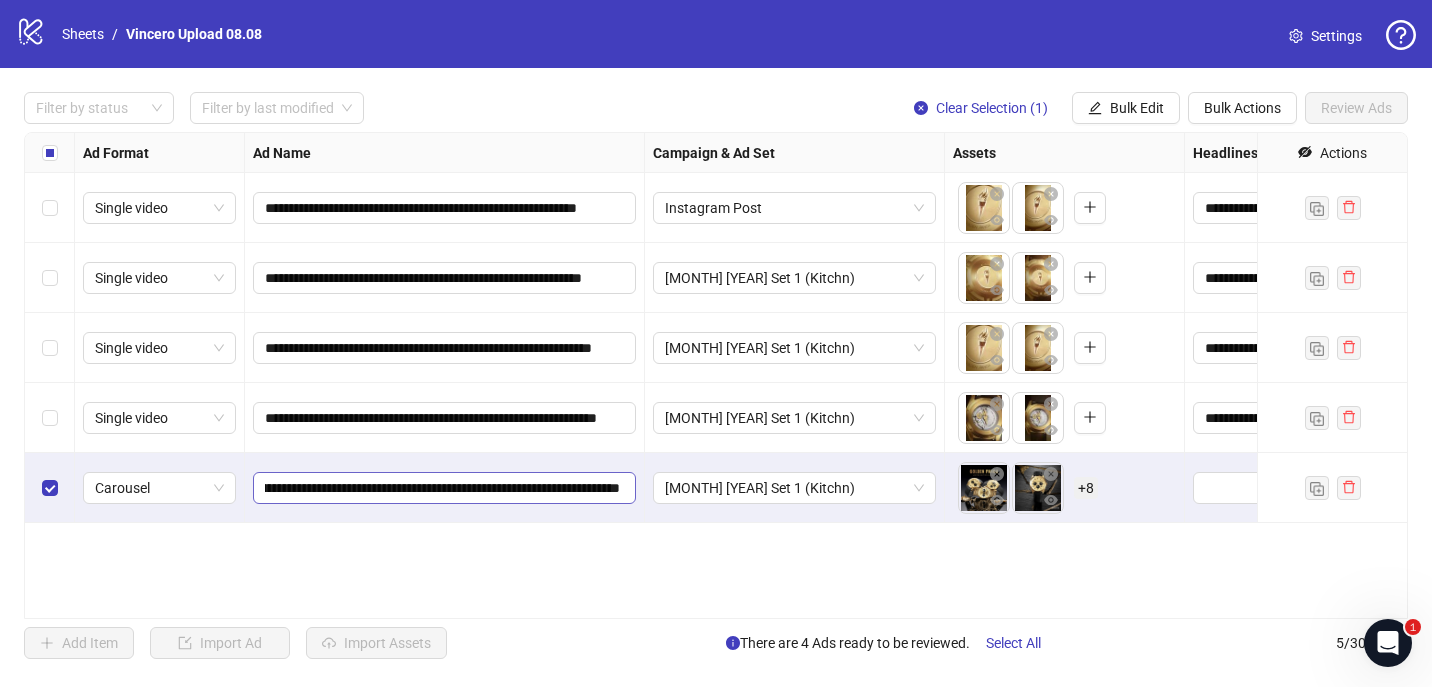 scroll, scrollTop: 0, scrollLeft: 194, axis: horizontal 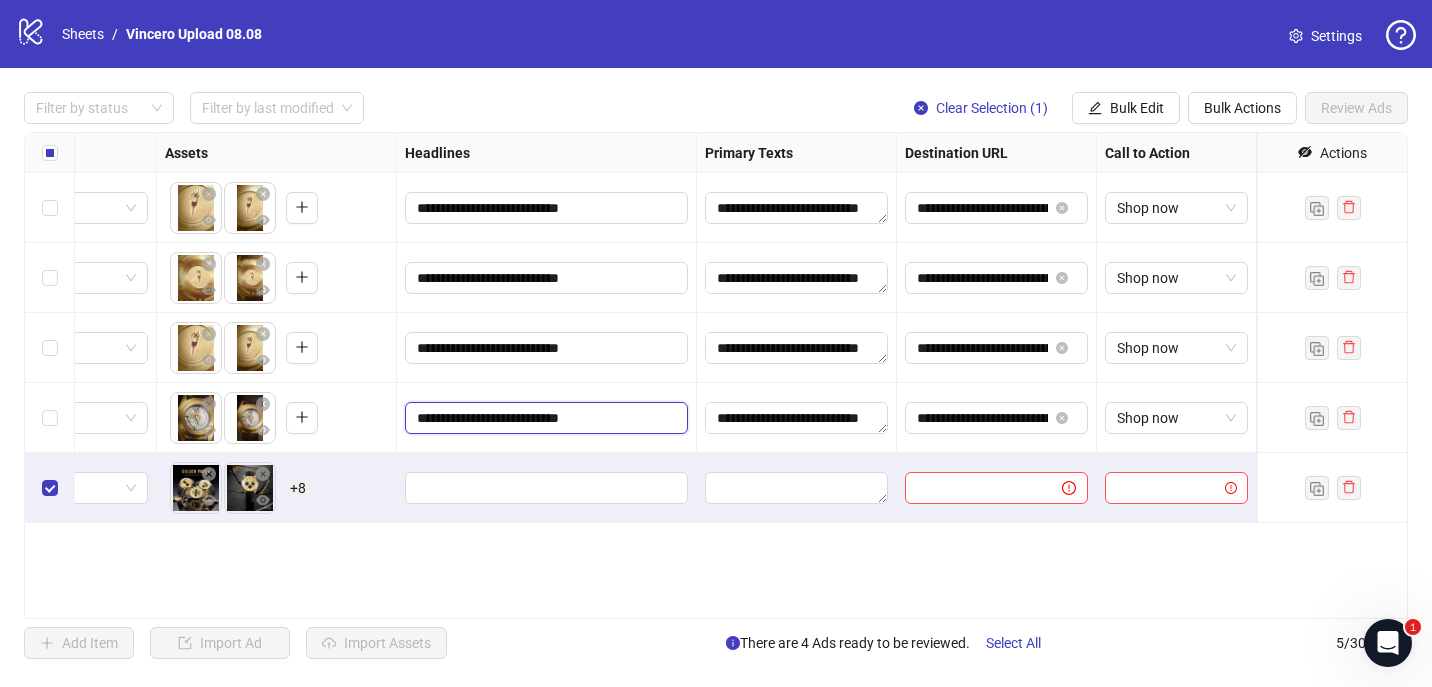 click on "**********" at bounding box center [544, 418] 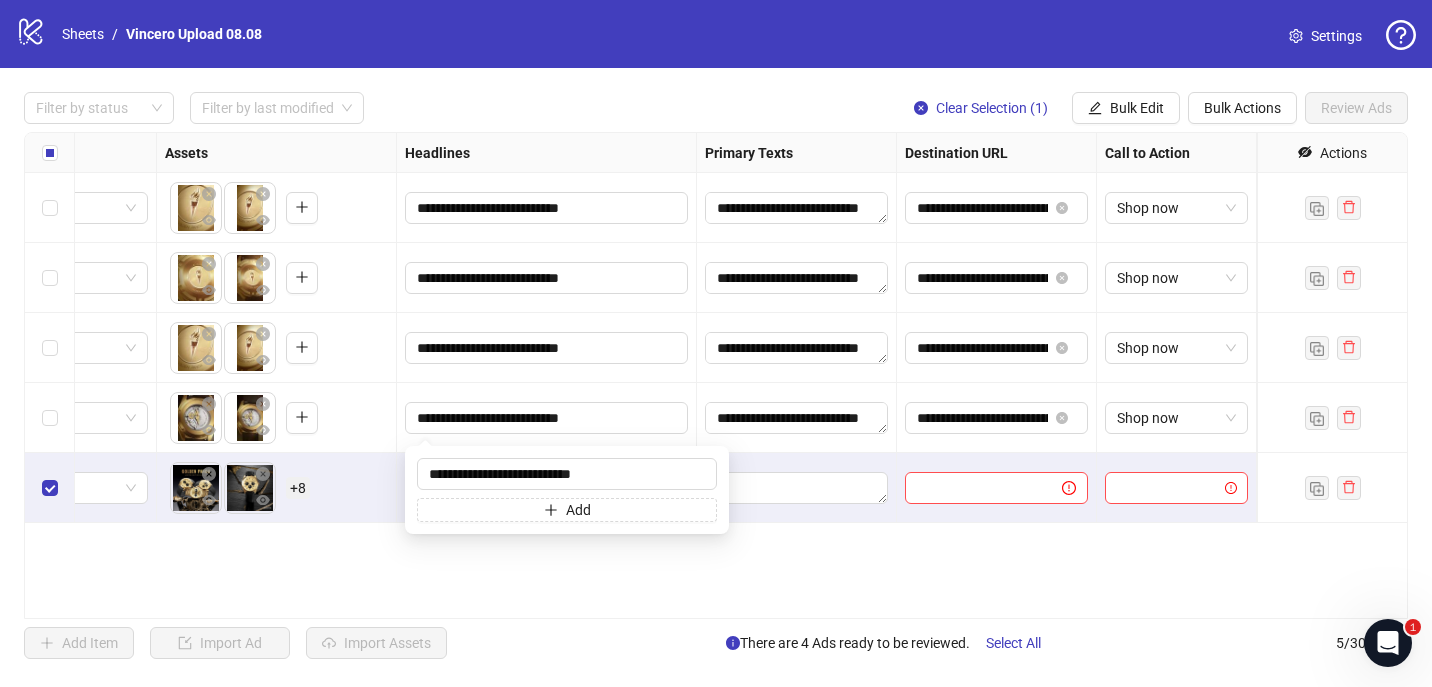 click on "**********" at bounding box center (716, 375) 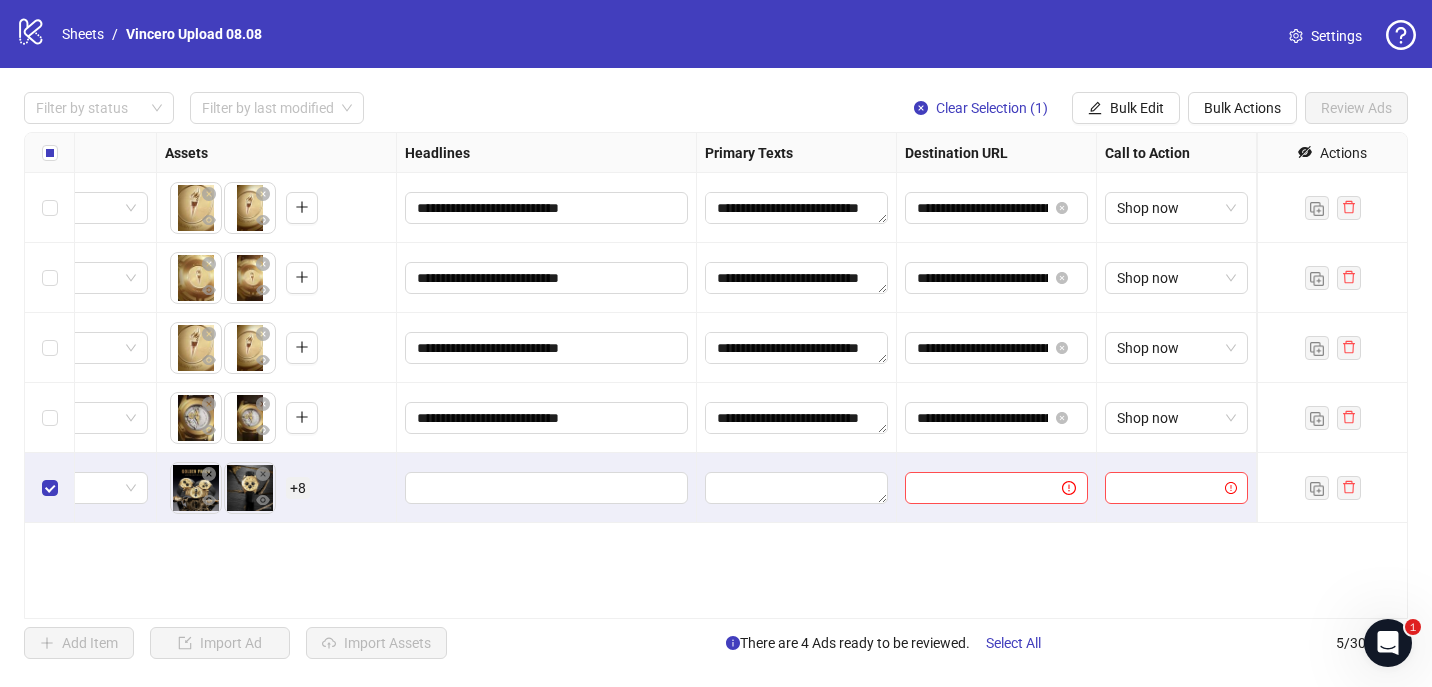 click at bounding box center (547, 488) 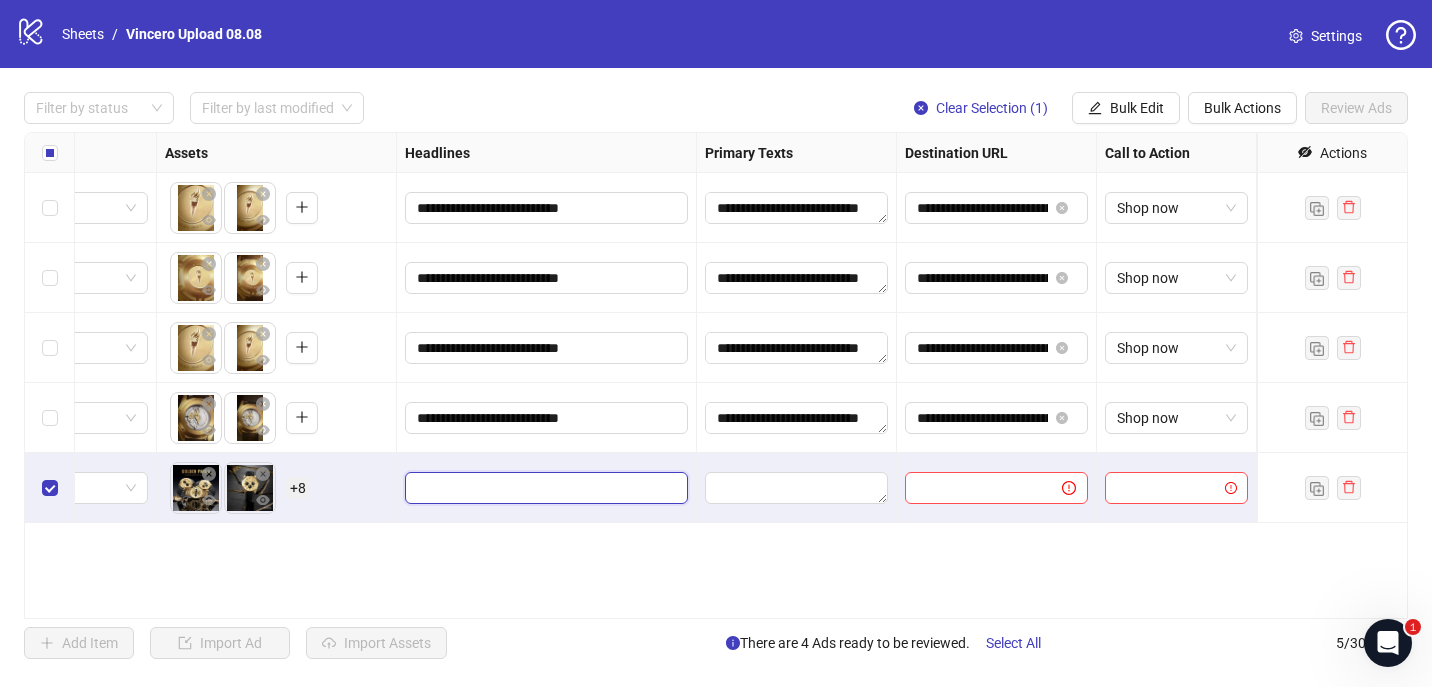 click at bounding box center (544, 488) 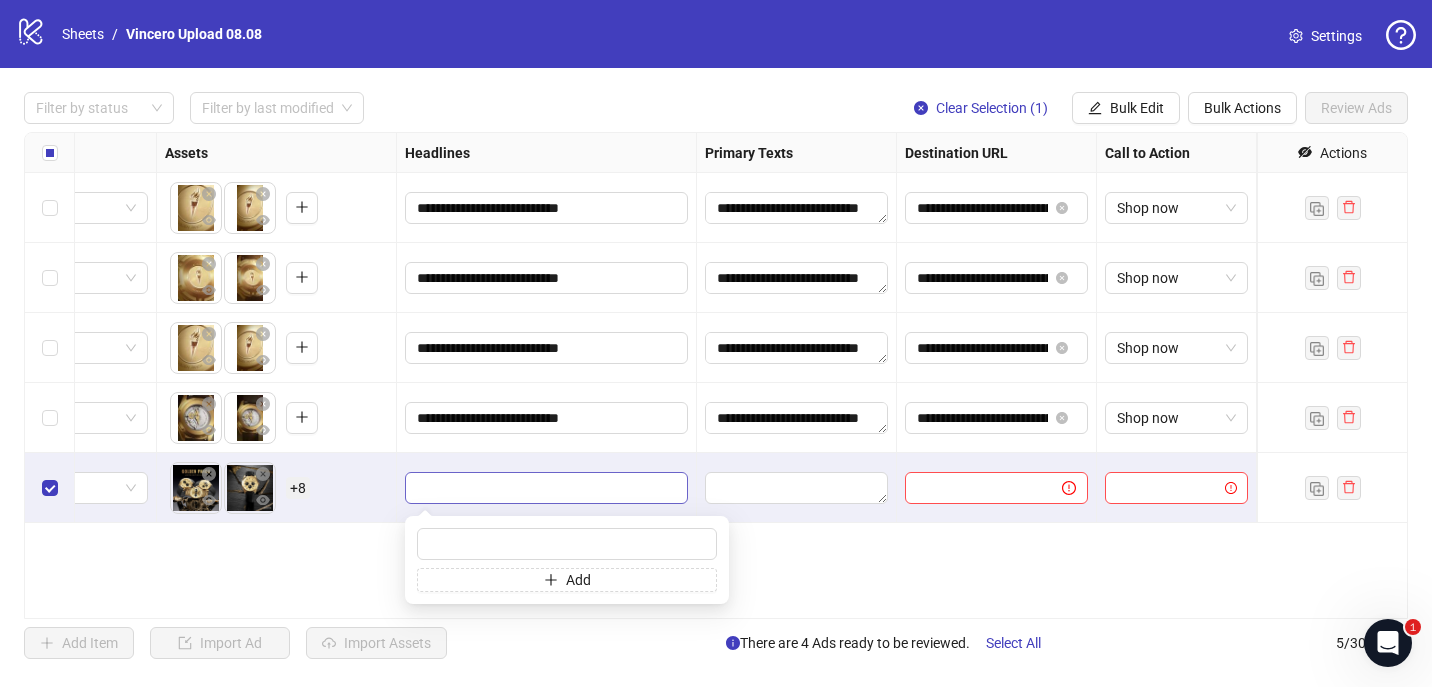 type on "**********" 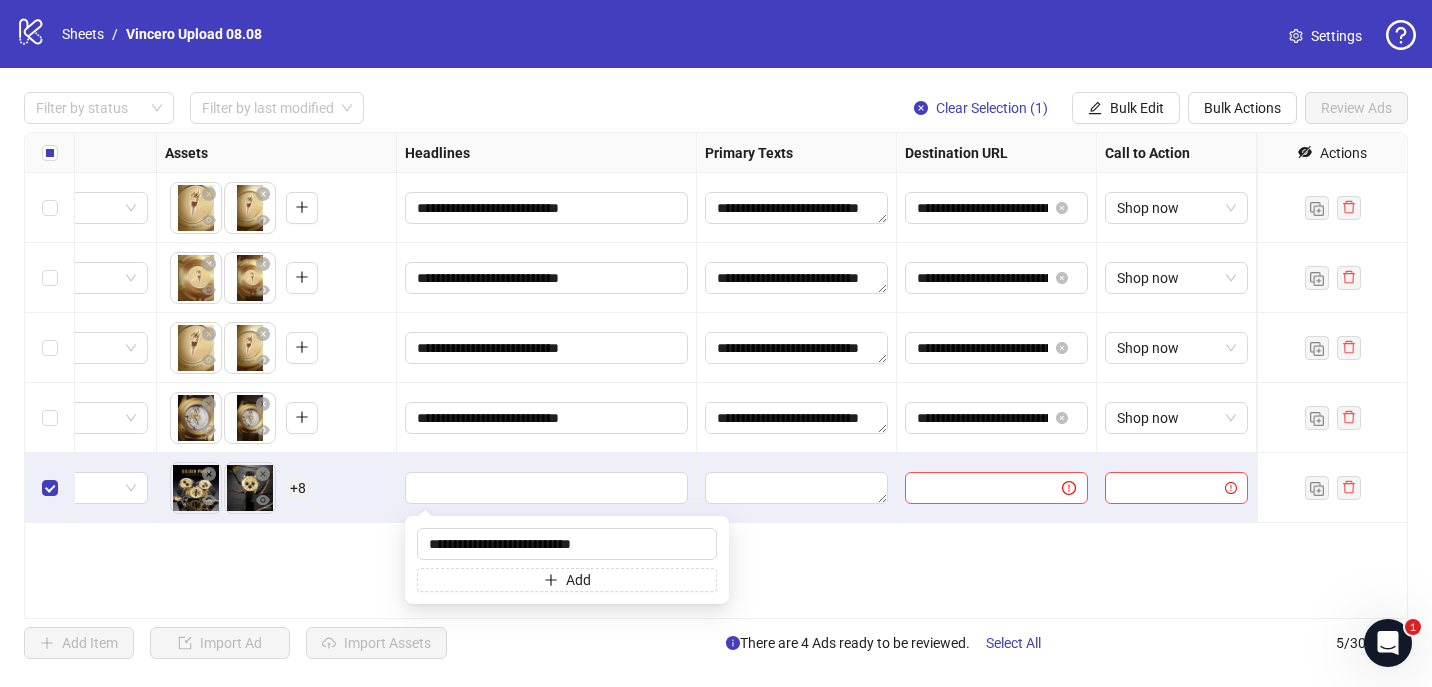 click on "**********" at bounding box center [716, 375] 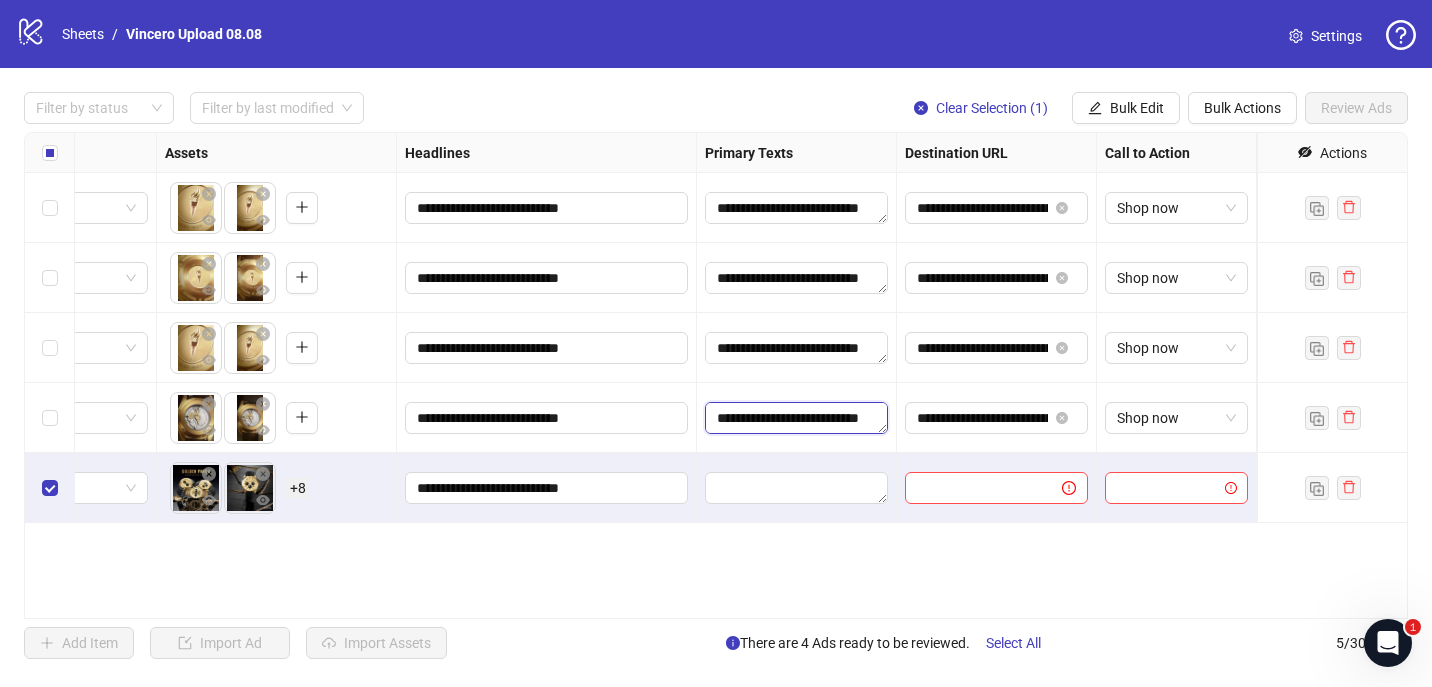 click on "**********" at bounding box center [796, 418] 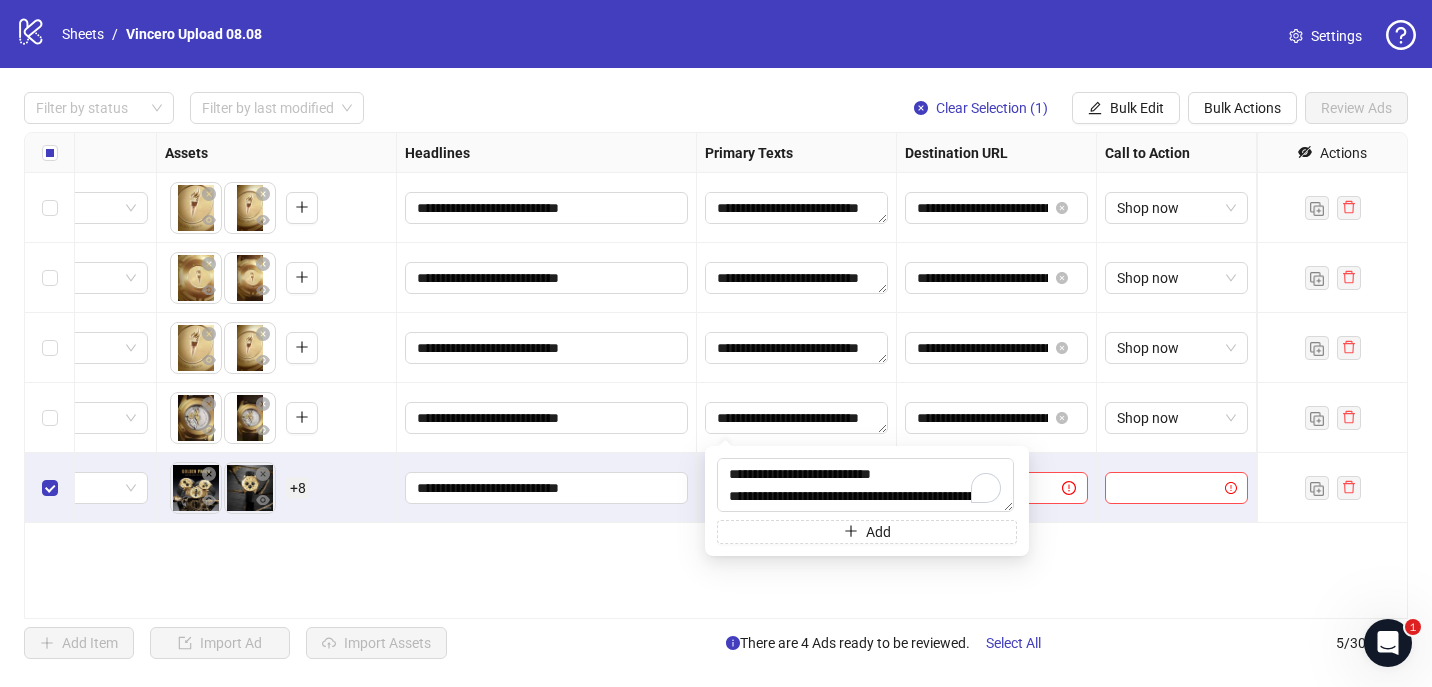 click on "**********" at bounding box center [716, 375] 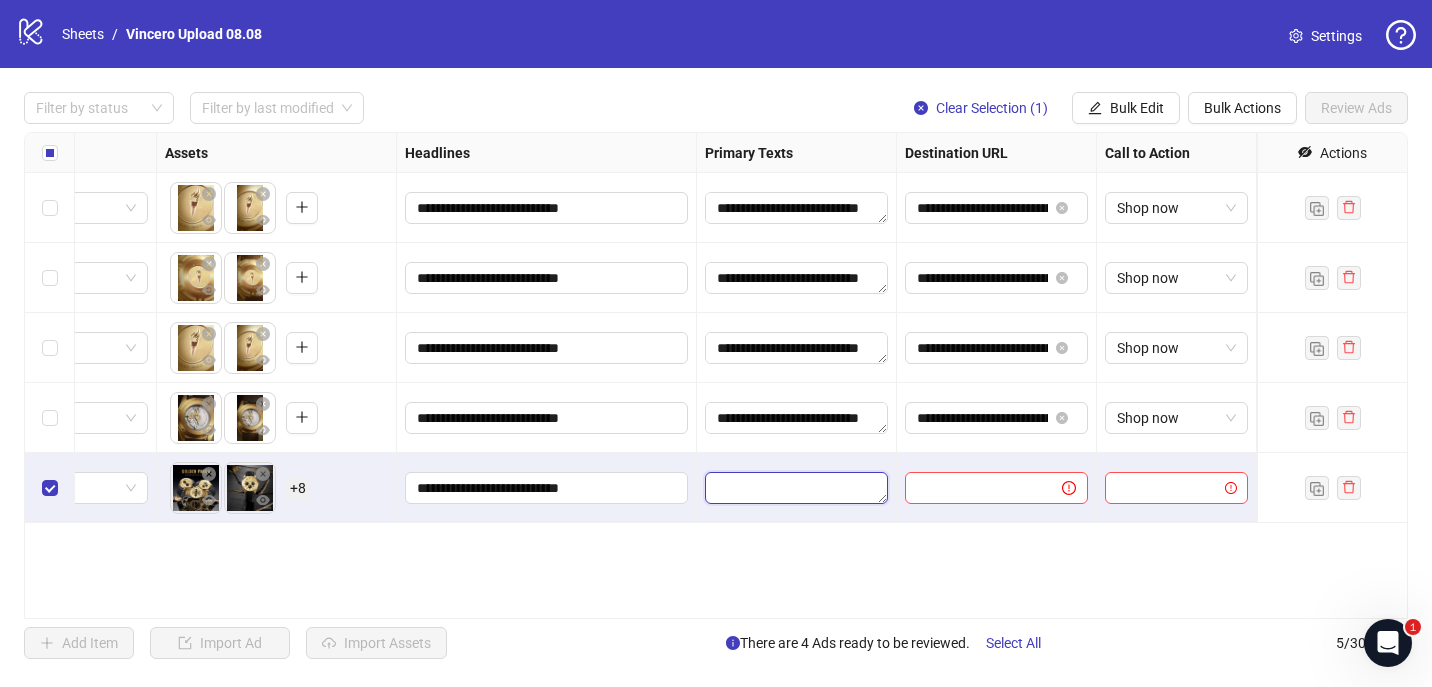 click at bounding box center [796, 488] 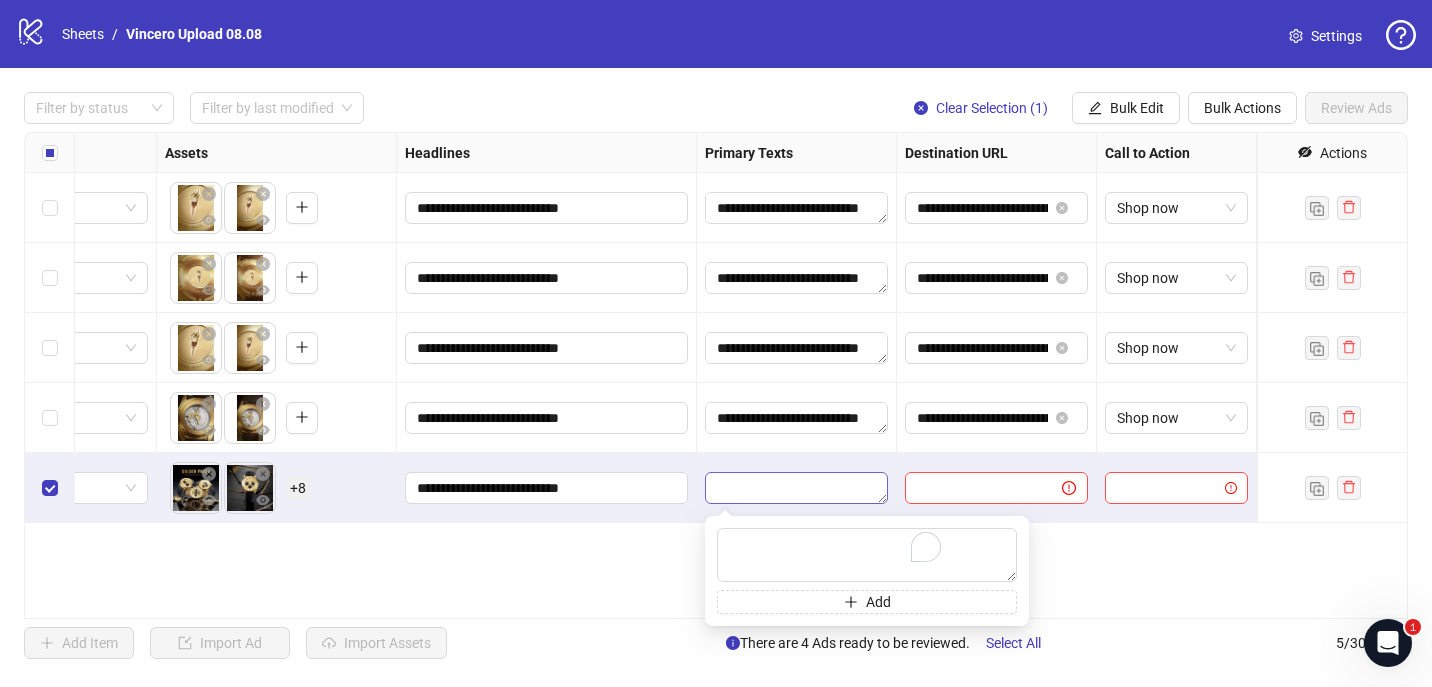 type on "**********" 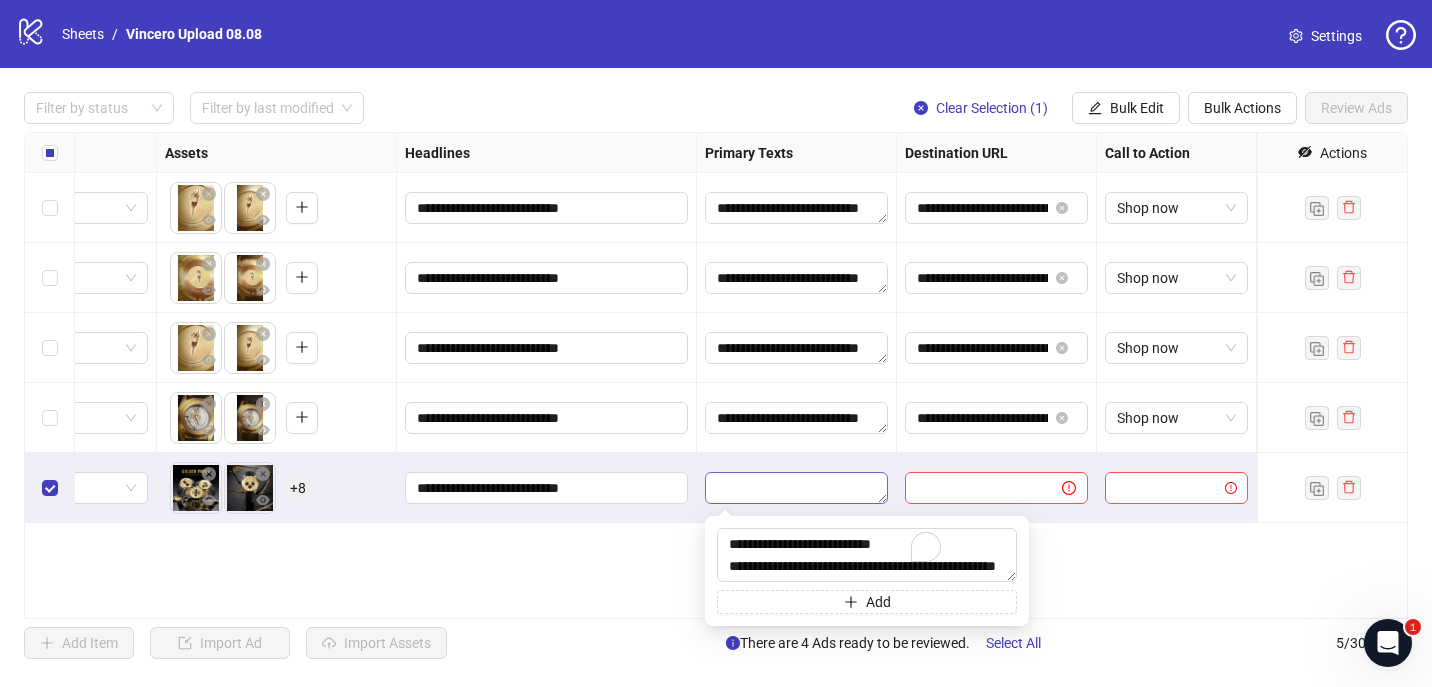 scroll, scrollTop: 37, scrollLeft: 0, axis: vertical 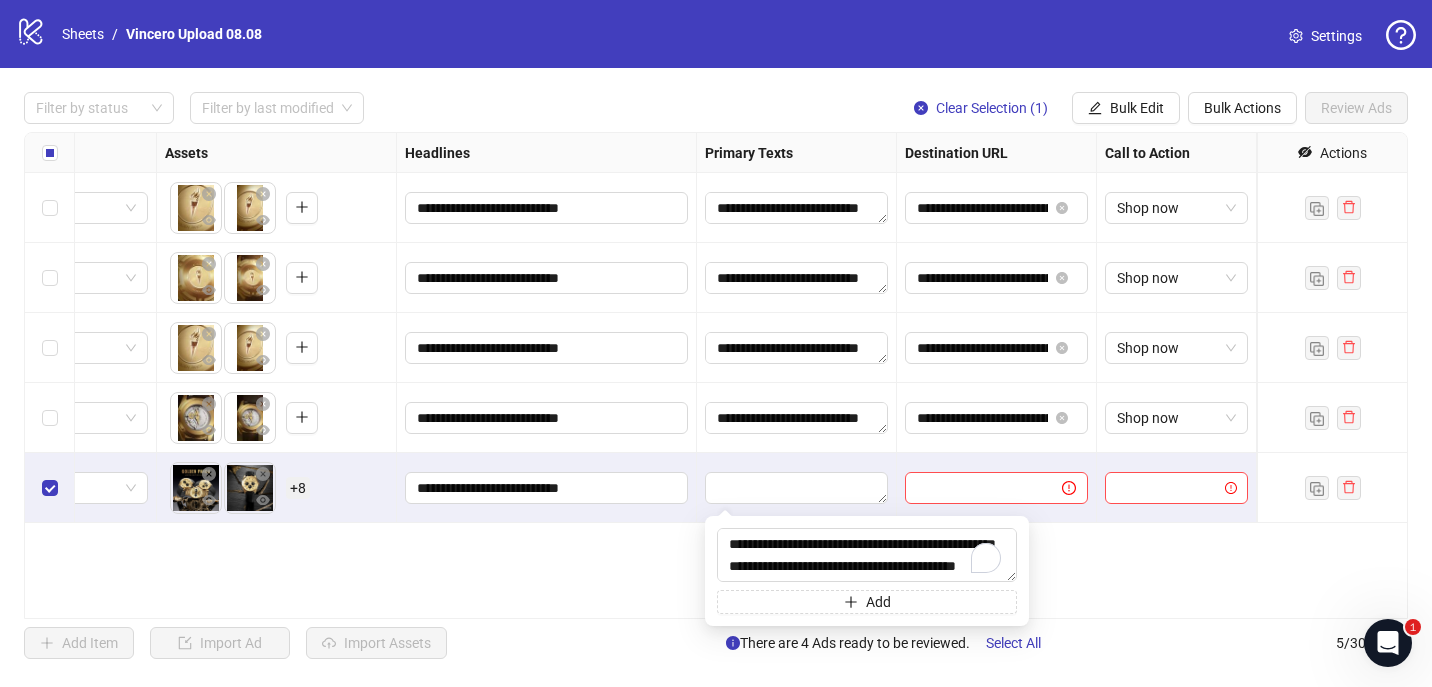 click on "**********" at bounding box center (716, 375) 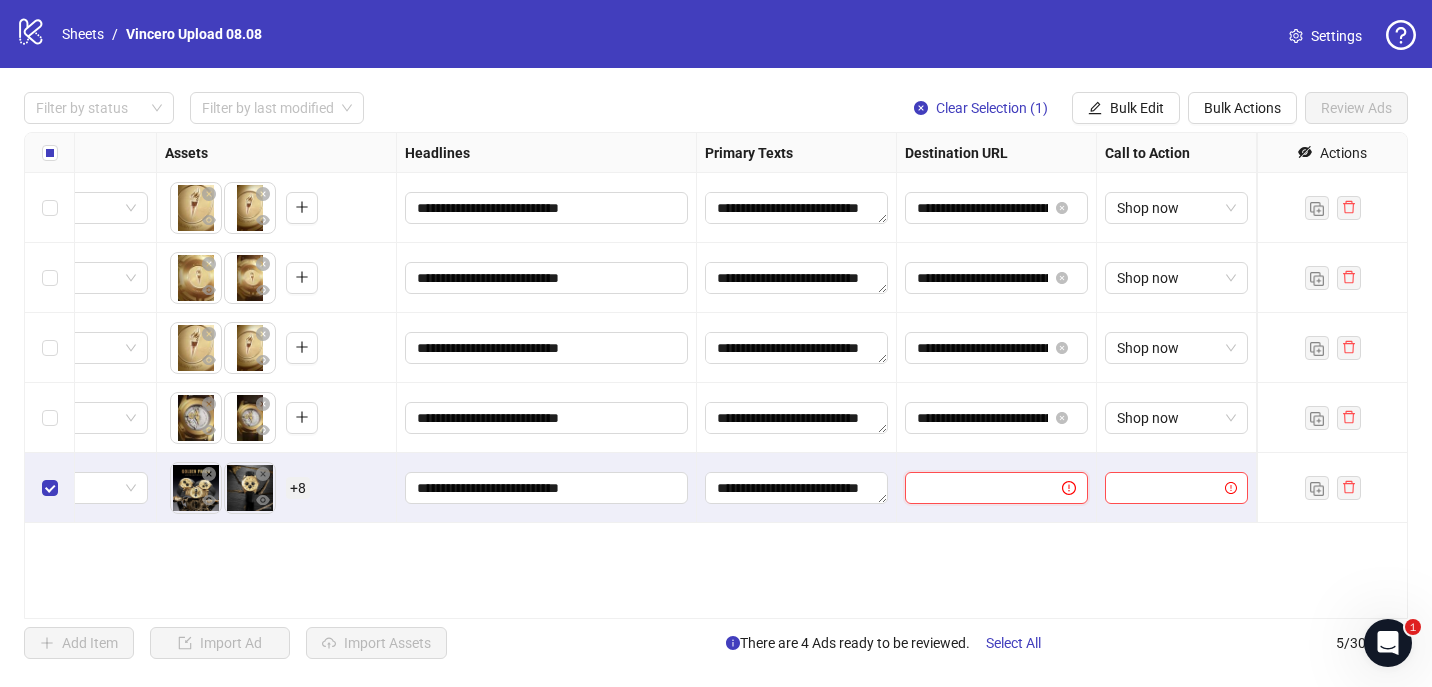 click at bounding box center [975, 488] 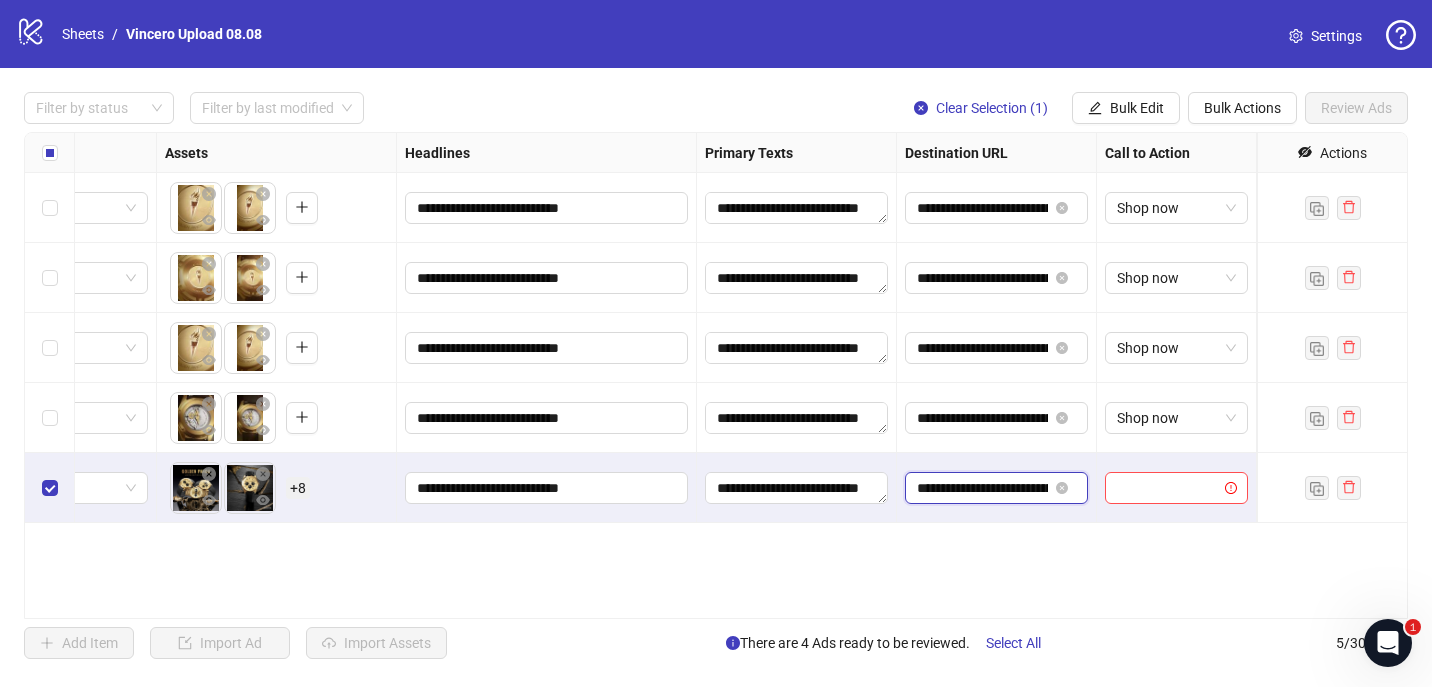 scroll, scrollTop: 0, scrollLeft: 236, axis: horizontal 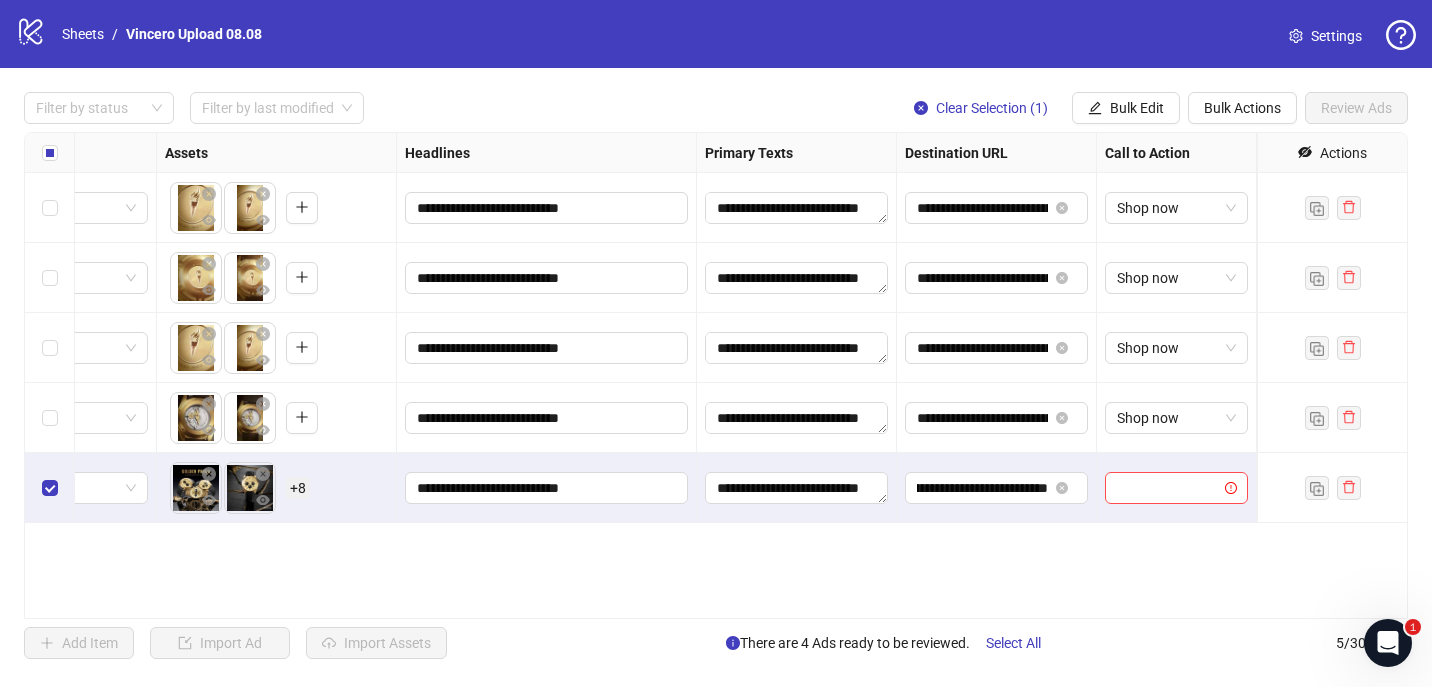 click on "**********" at bounding box center [716, 375] 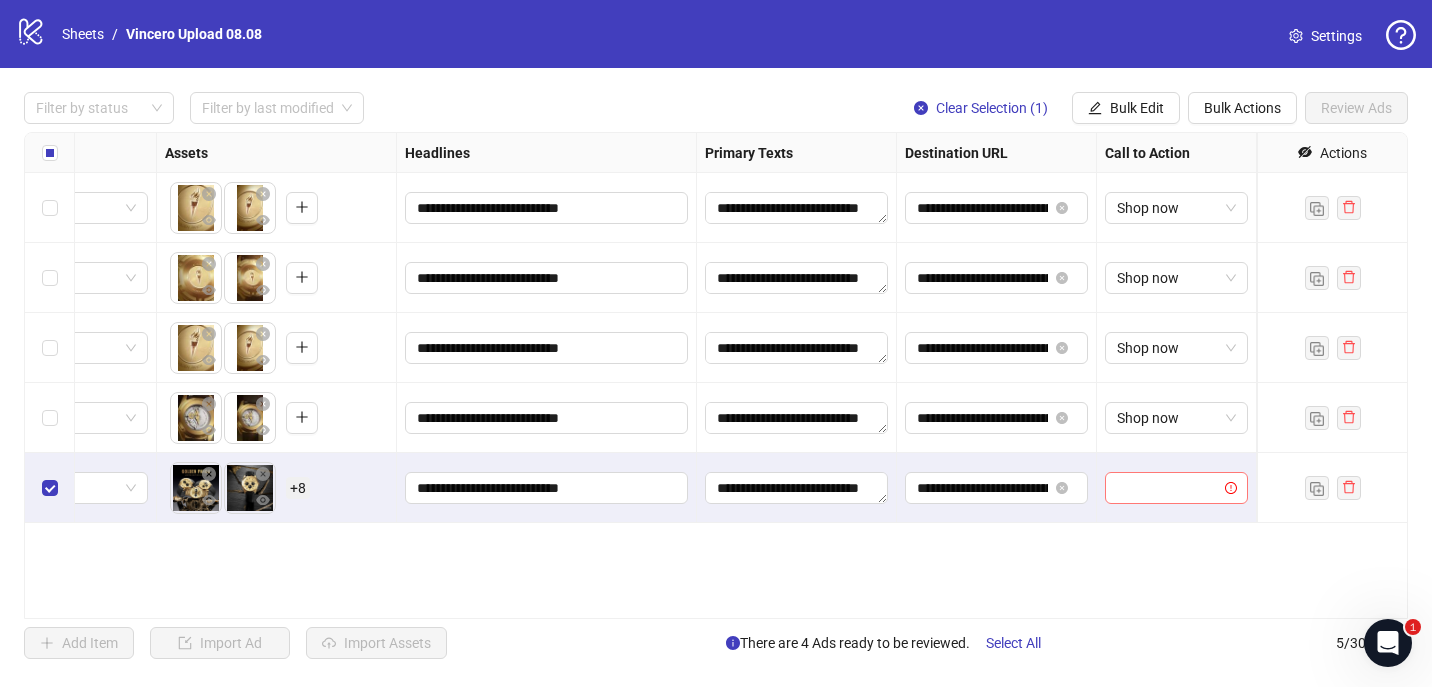 click at bounding box center (1167, 488) 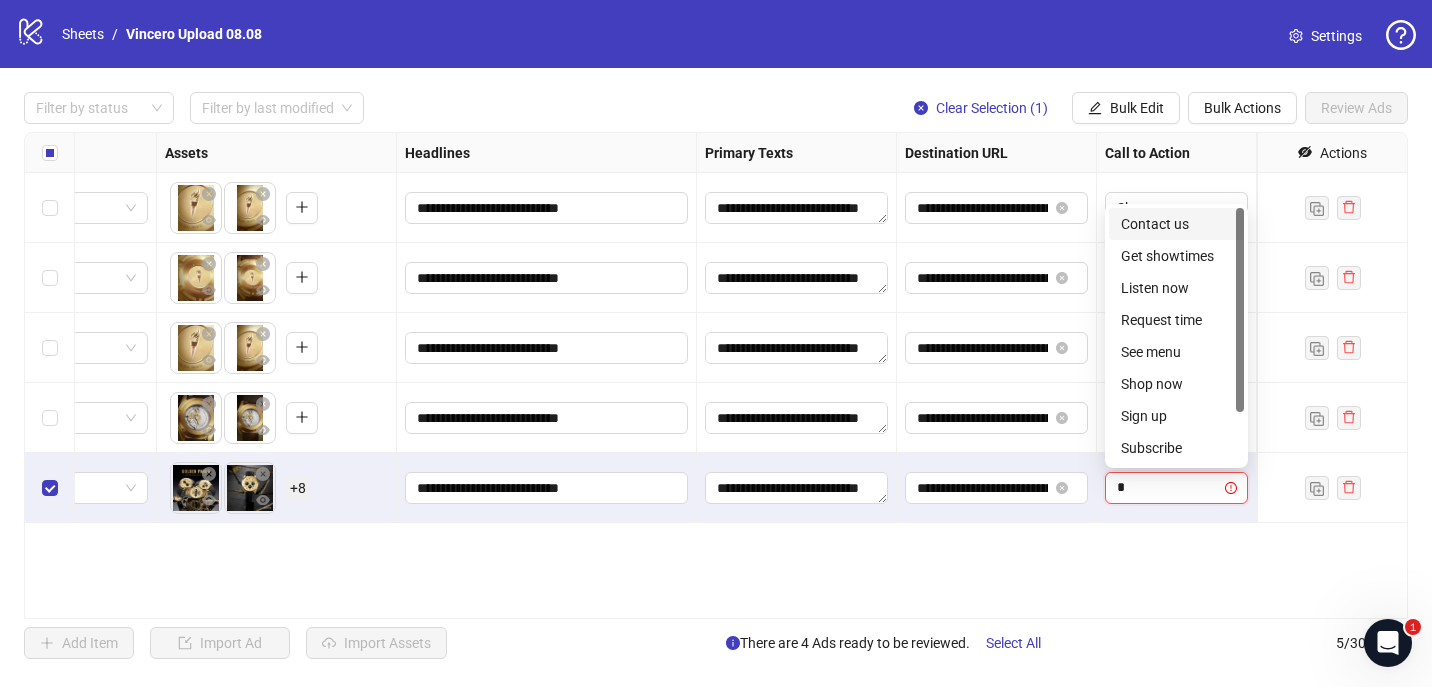 type on "**" 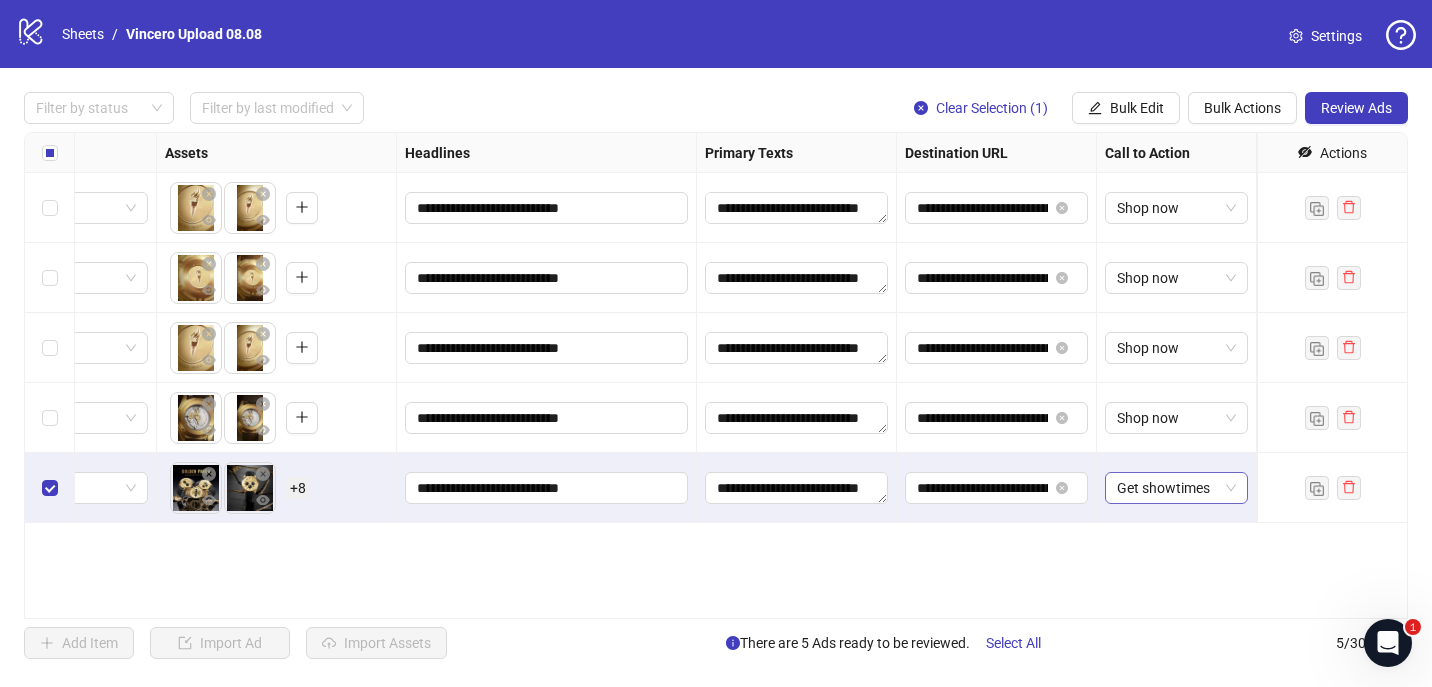 click on "Get showtimes" at bounding box center [1176, 488] 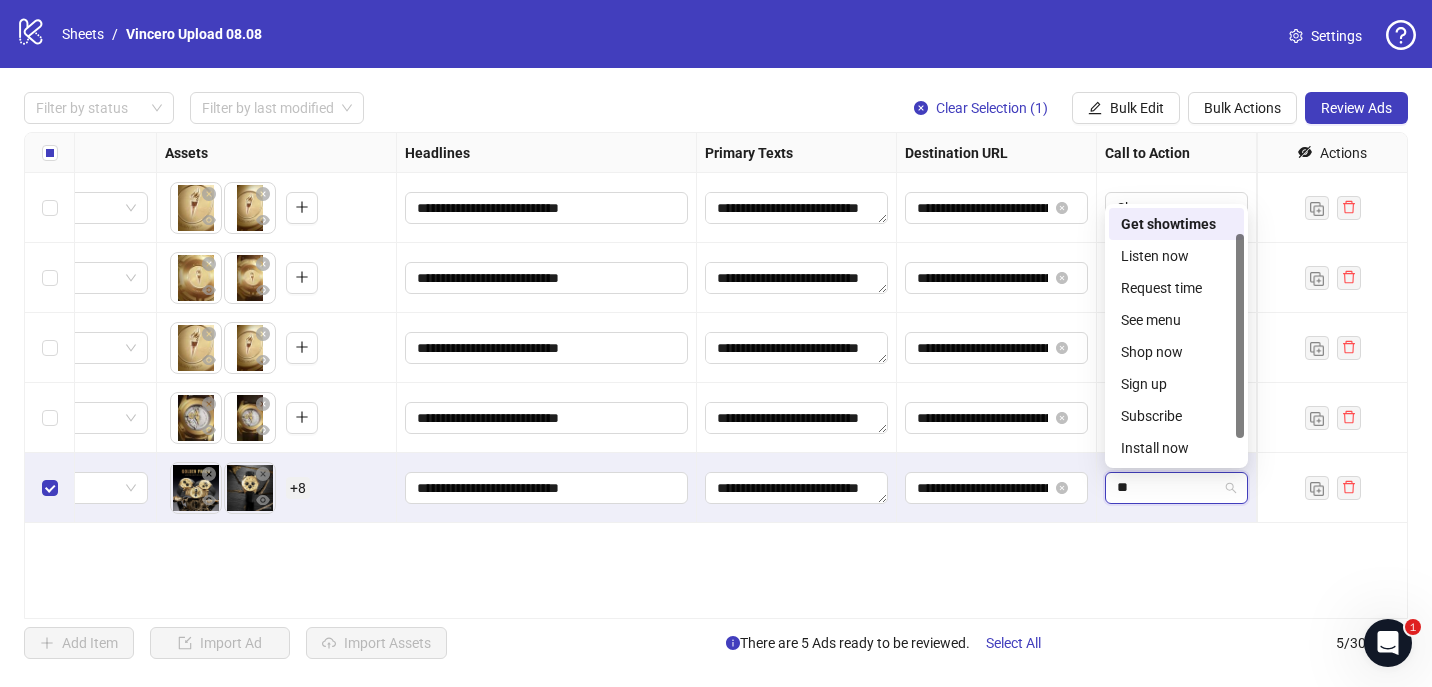 scroll, scrollTop: 0, scrollLeft: 0, axis: both 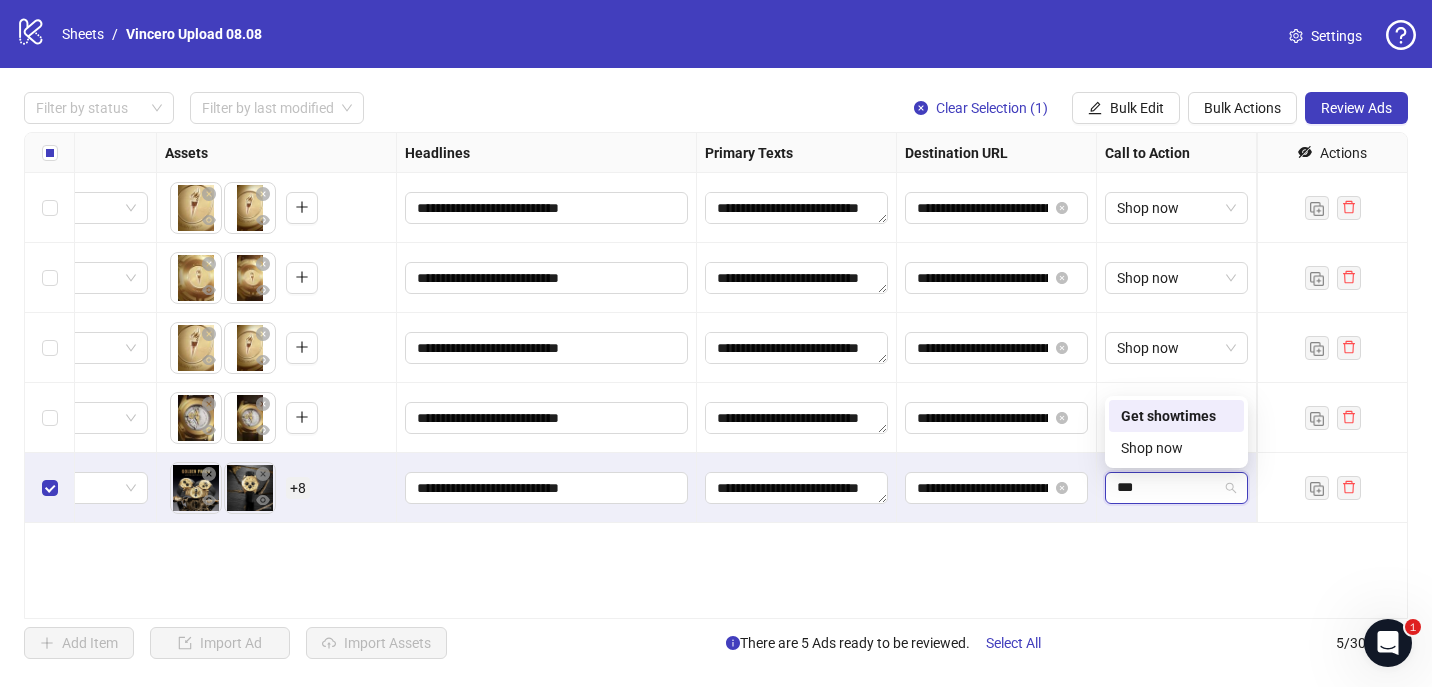 type on "****" 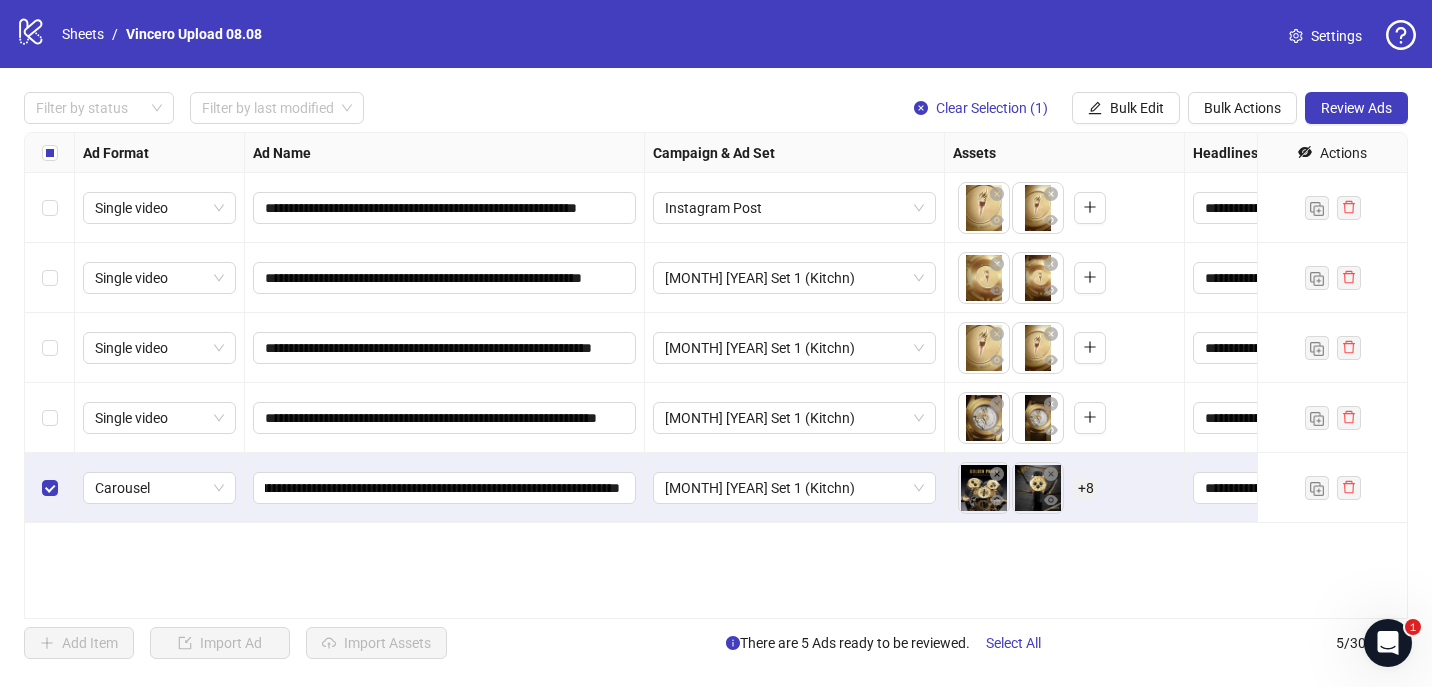 scroll, scrollTop: 0, scrollLeft: 2, axis: horizontal 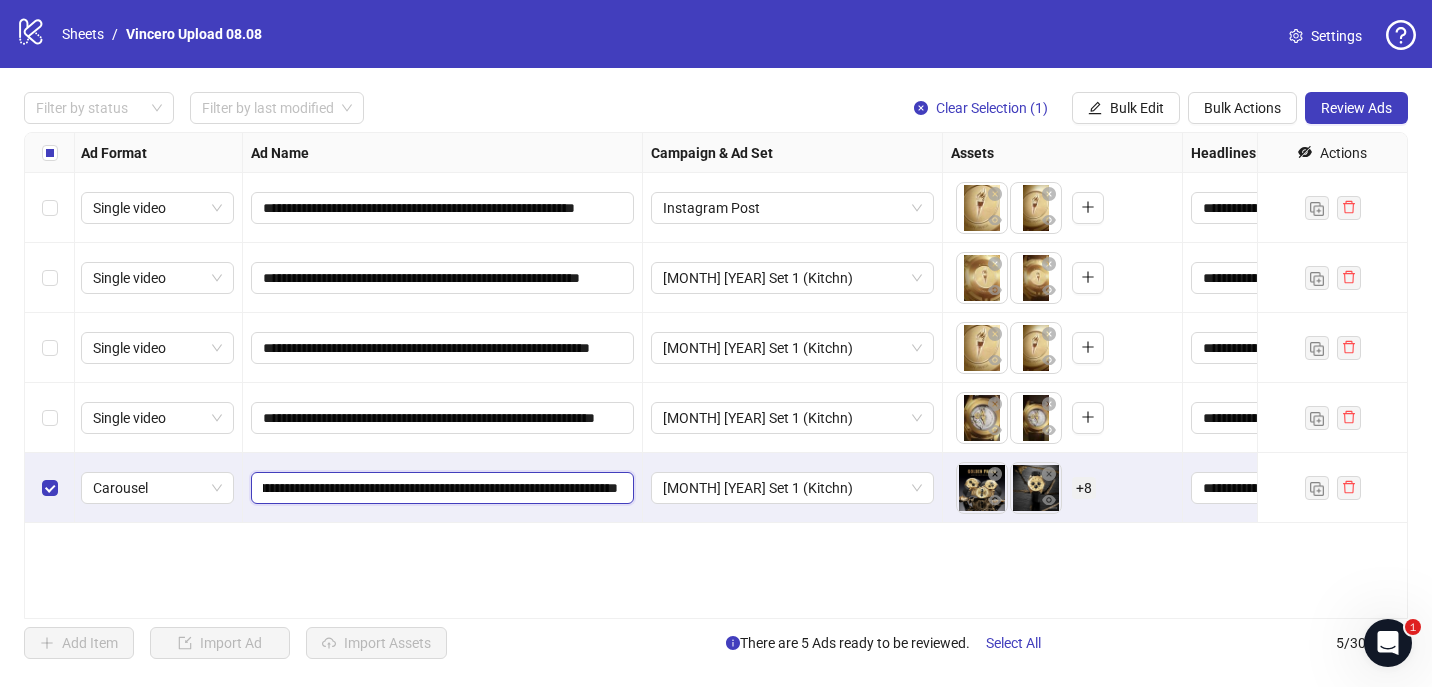 click on "**********" at bounding box center [440, 488] 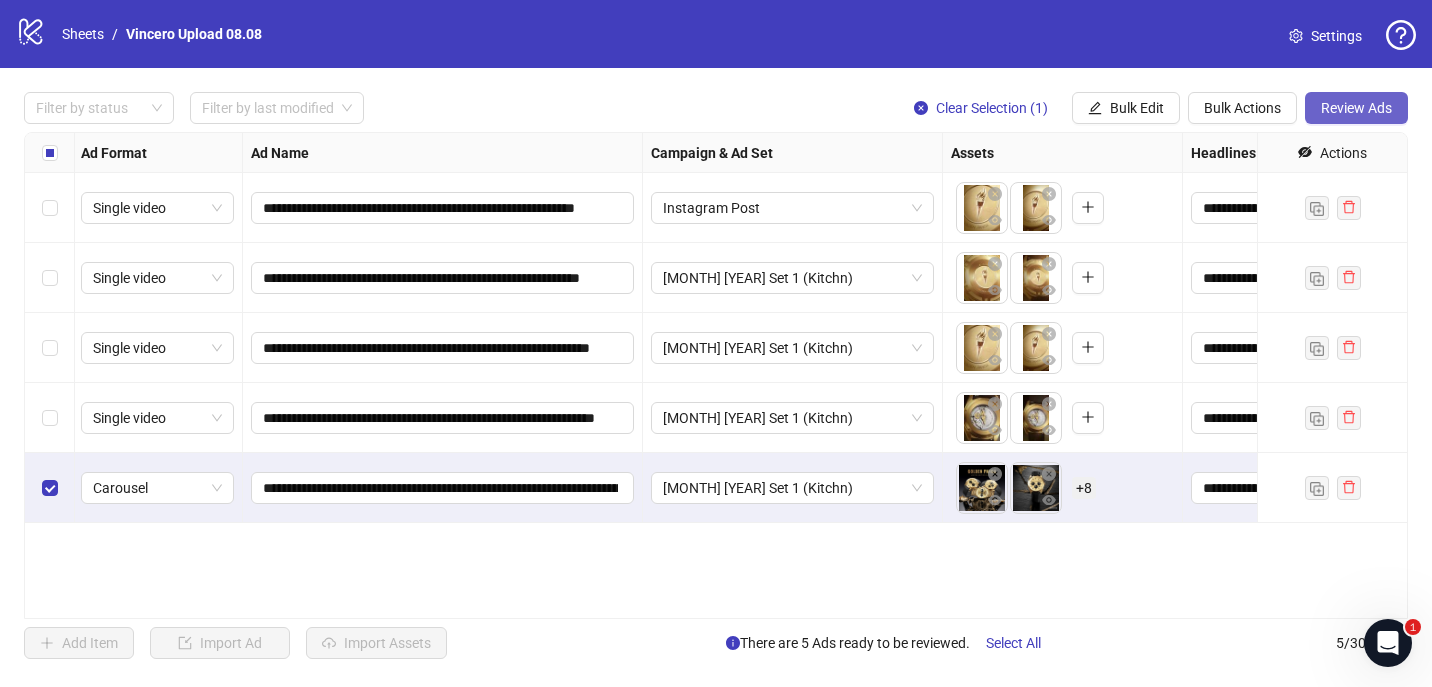 click on "Review Ads" at bounding box center [1356, 108] 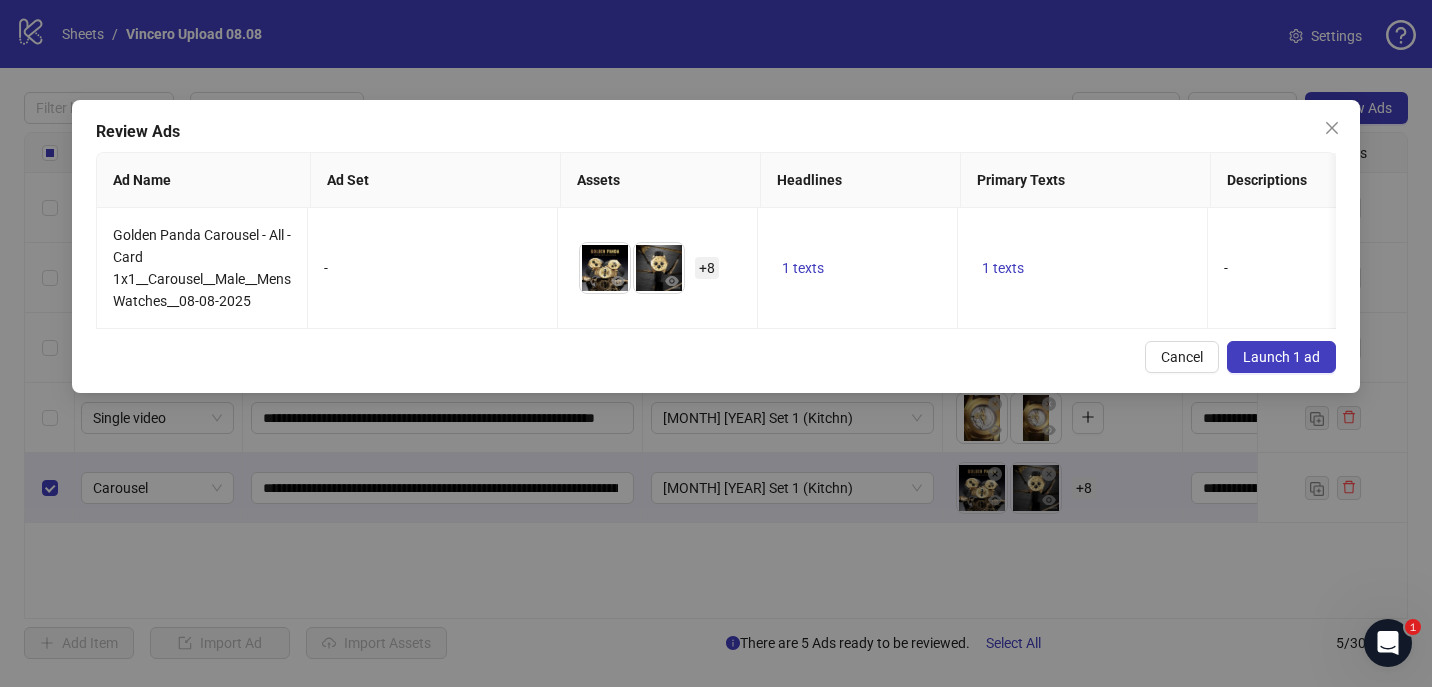 click on "Launch 1 ad" at bounding box center [1281, 357] 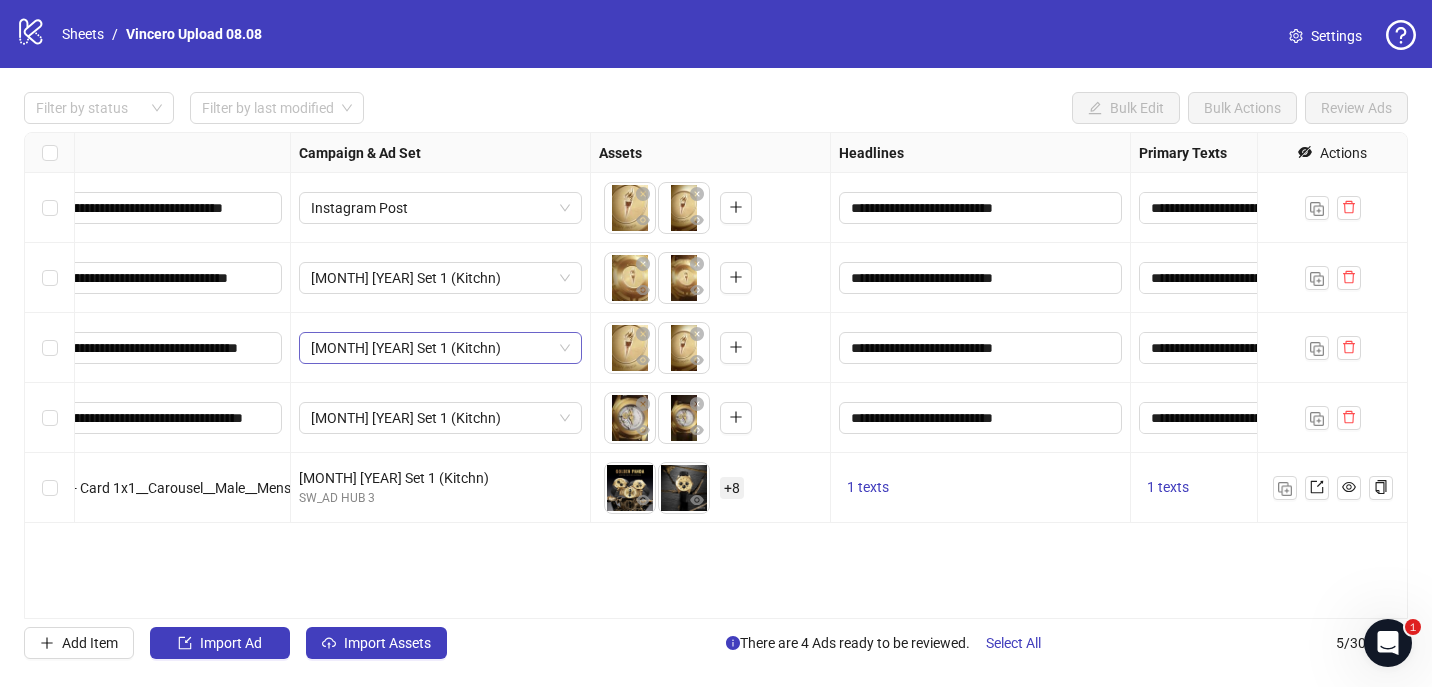 scroll, scrollTop: 0, scrollLeft: 650, axis: horizontal 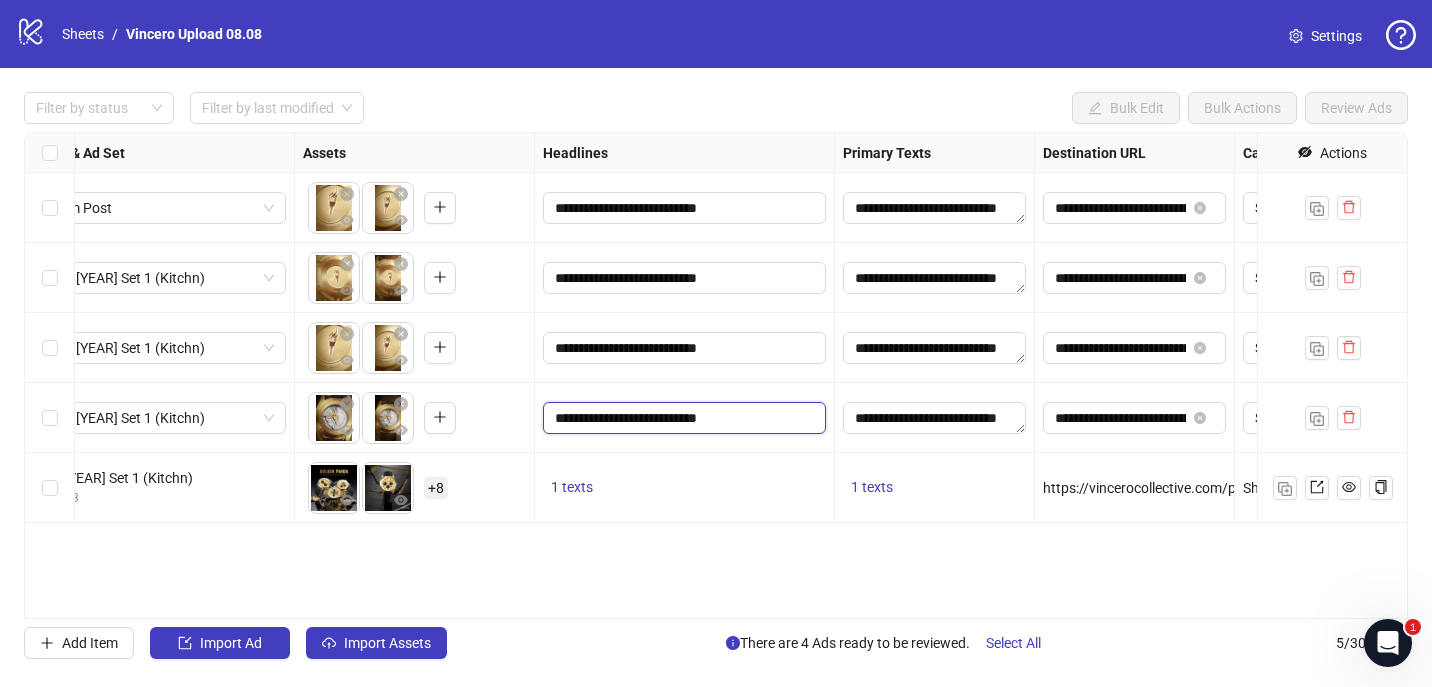 click on "**********" at bounding box center [682, 418] 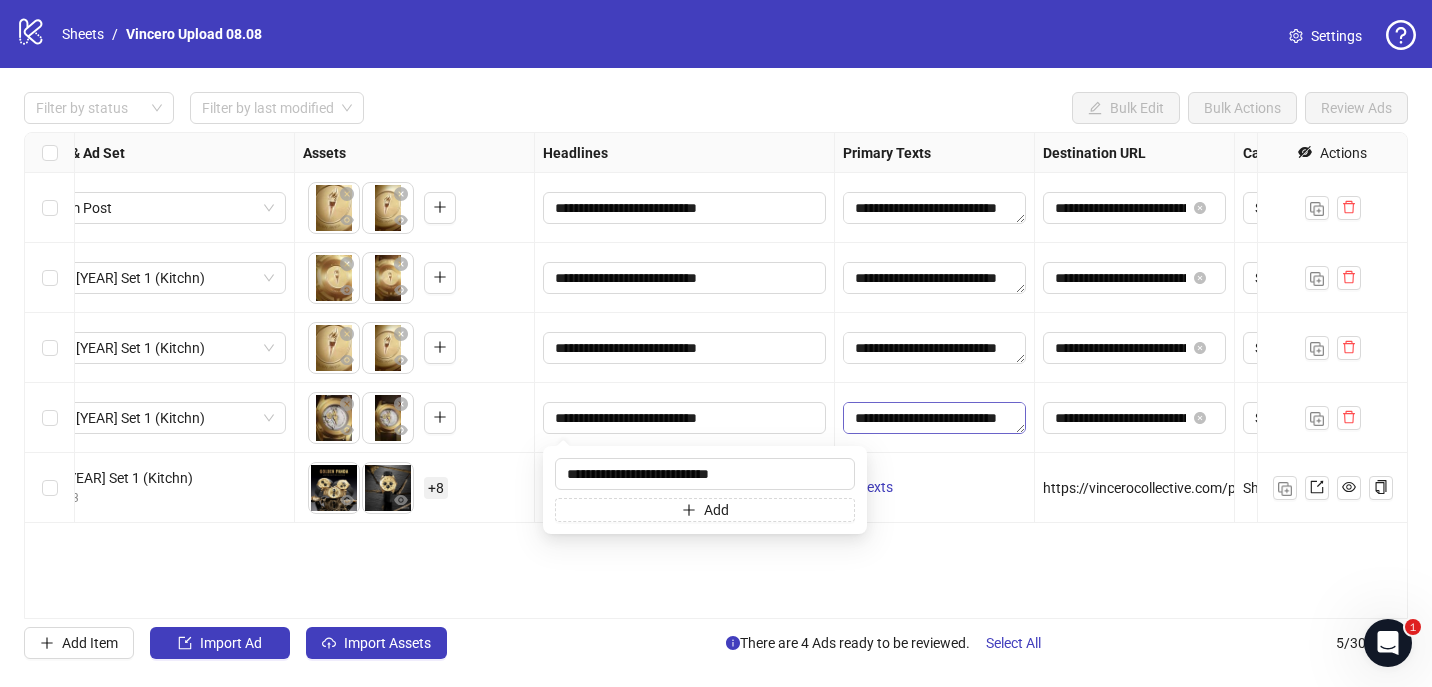click on "**********" at bounding box center [934, 418] 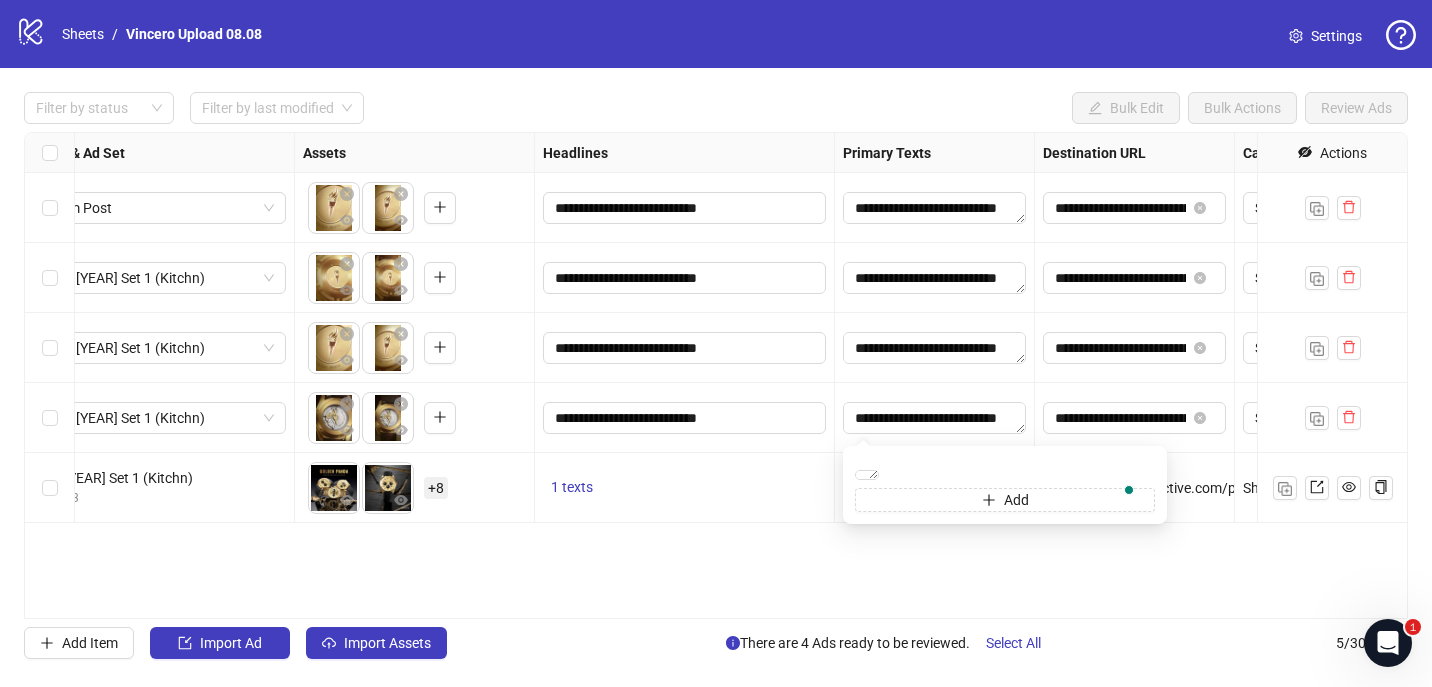 click on "**********" at bounding box center [716, 375] 